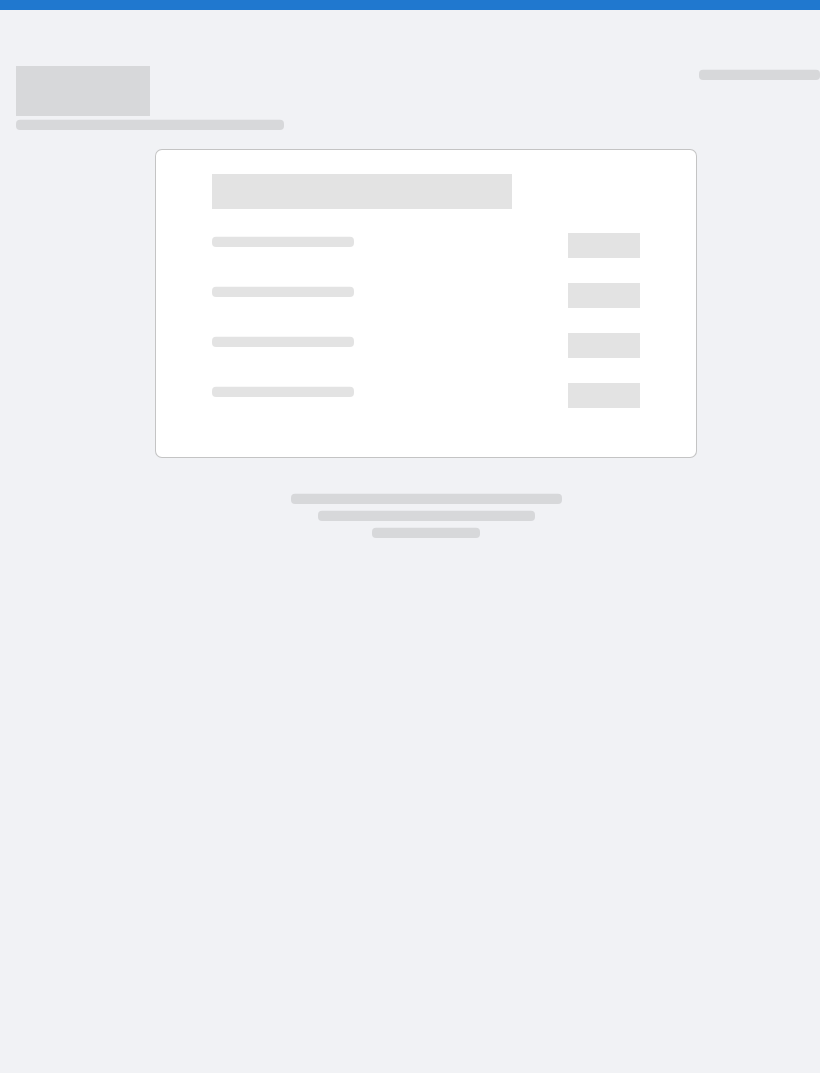 scroll, scrollTop: 0, scrollLeft: 0, axis: both 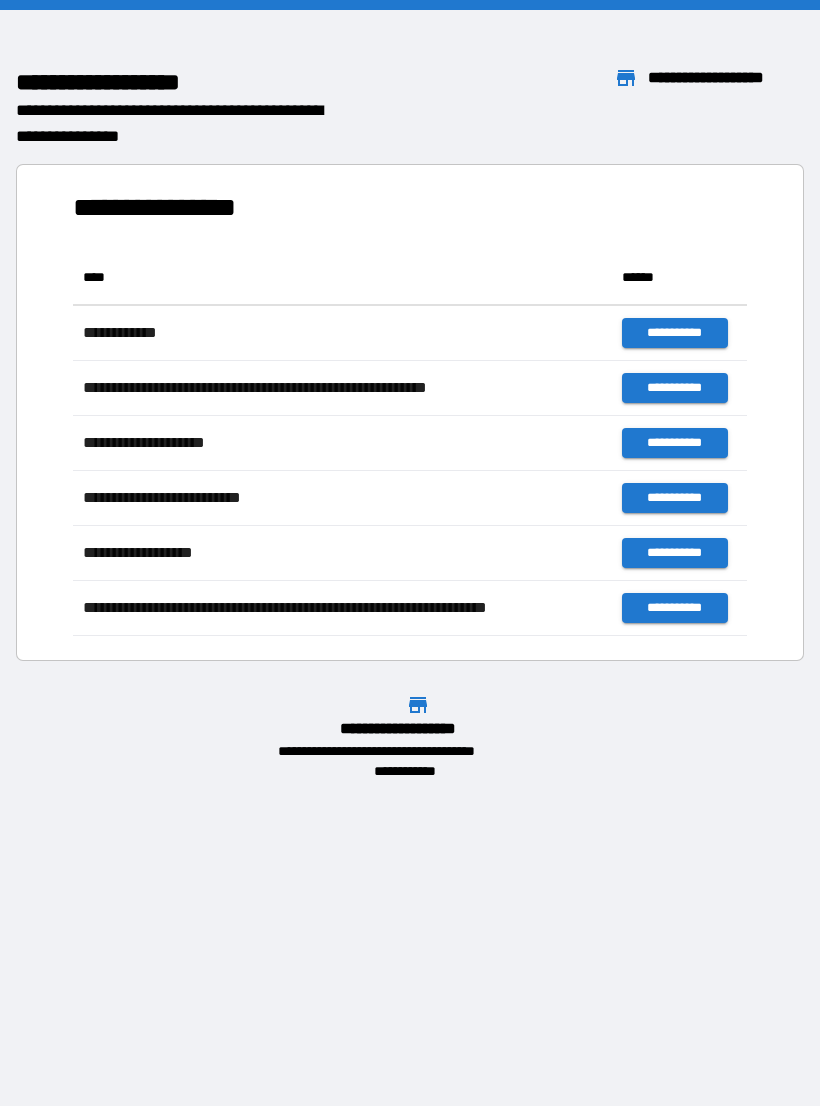 click on "**********" at bounding box center [410, 553] 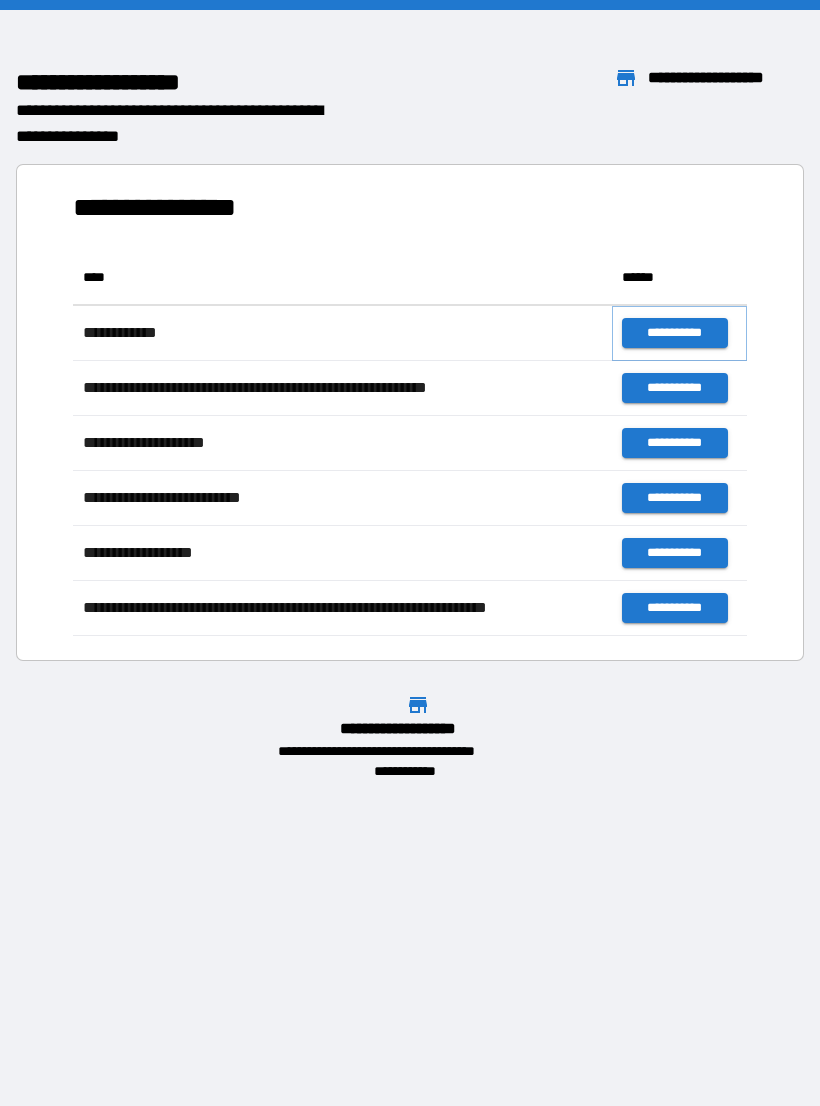 click on "**********" at bounding box center [674, 333] 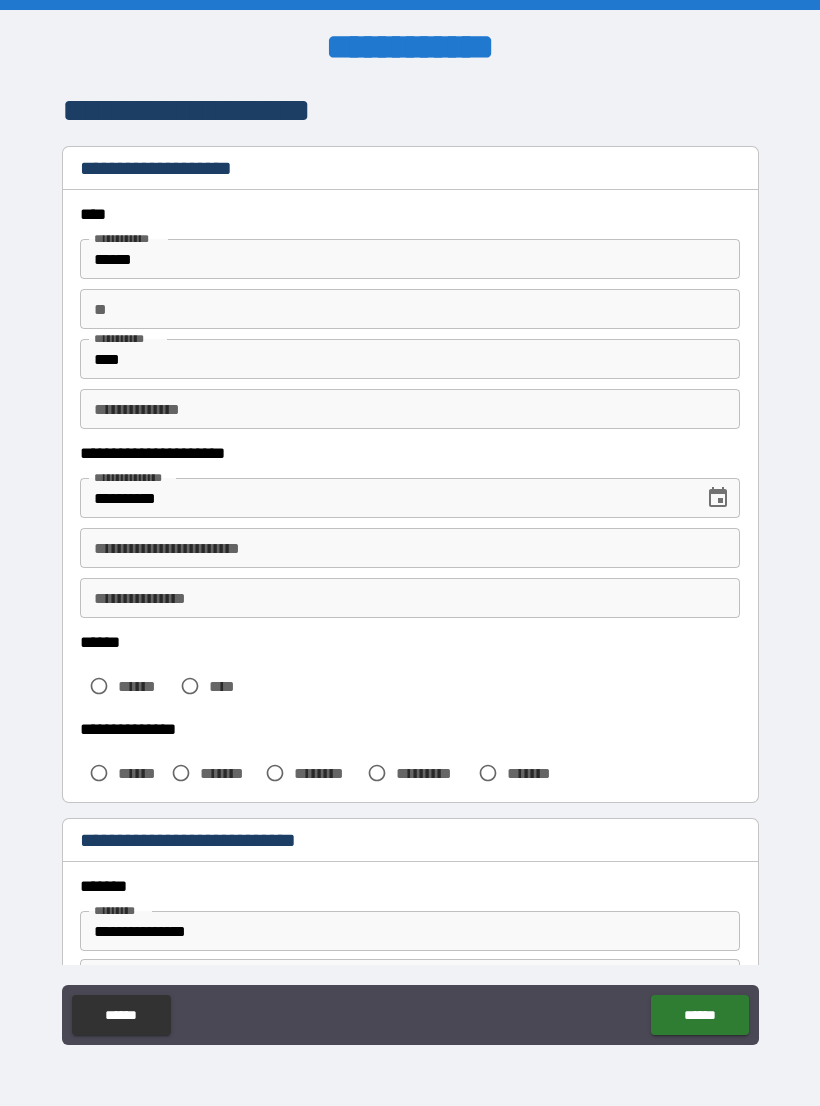 click on "**" at bounding box center [410, 309] 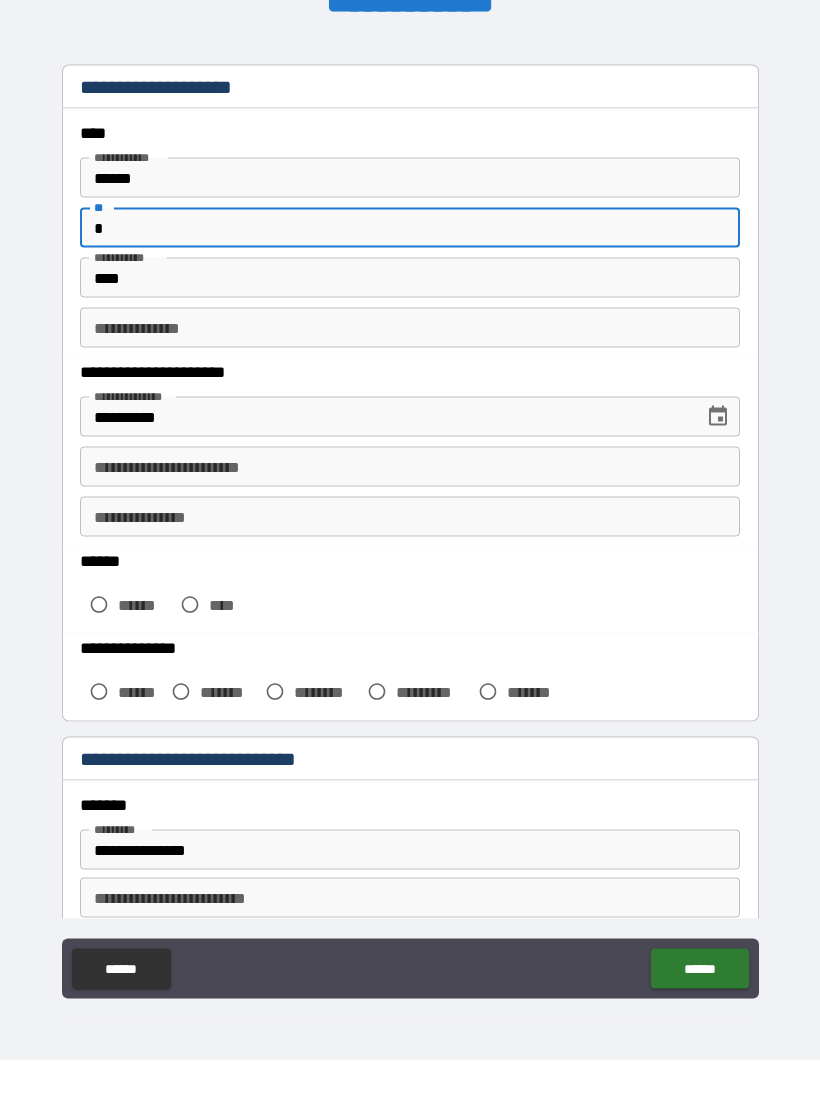 scroll, scrollTop: 37, scrollLeft: 0, axis: vertical 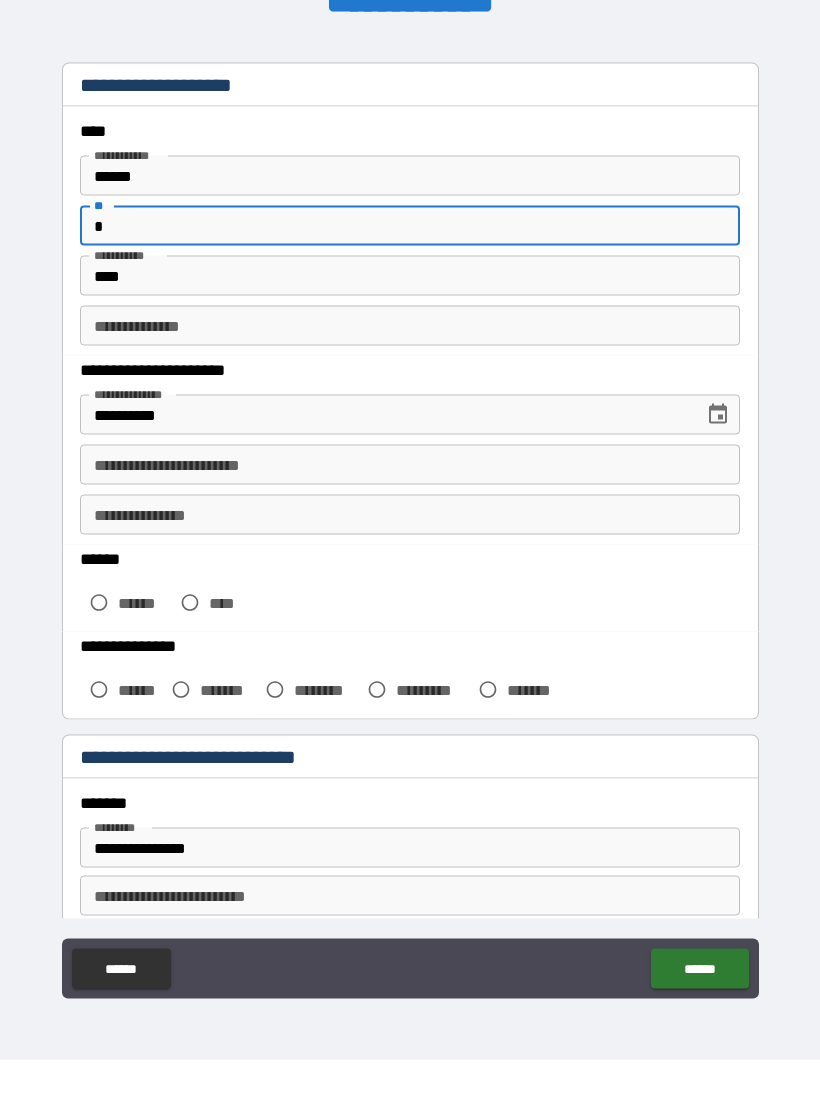 type on "*" 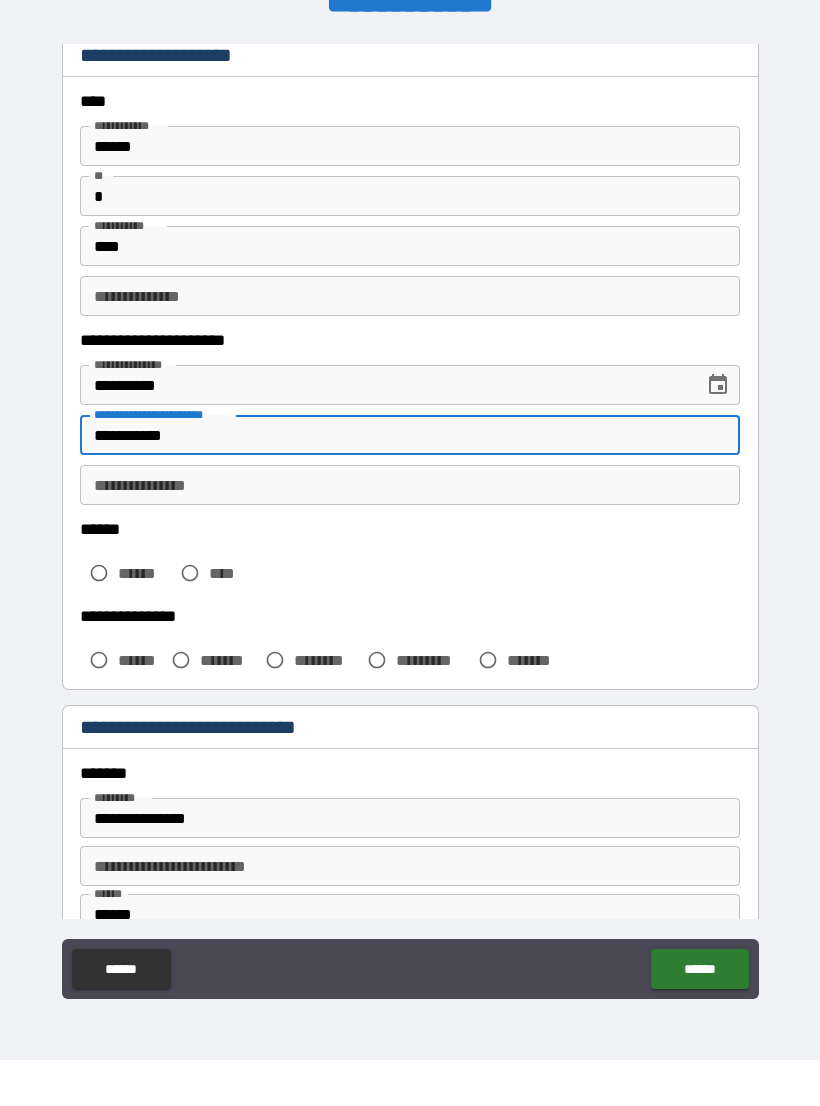 scroll, scrollTop: 77, scrollLeft: 0, axis: vertical 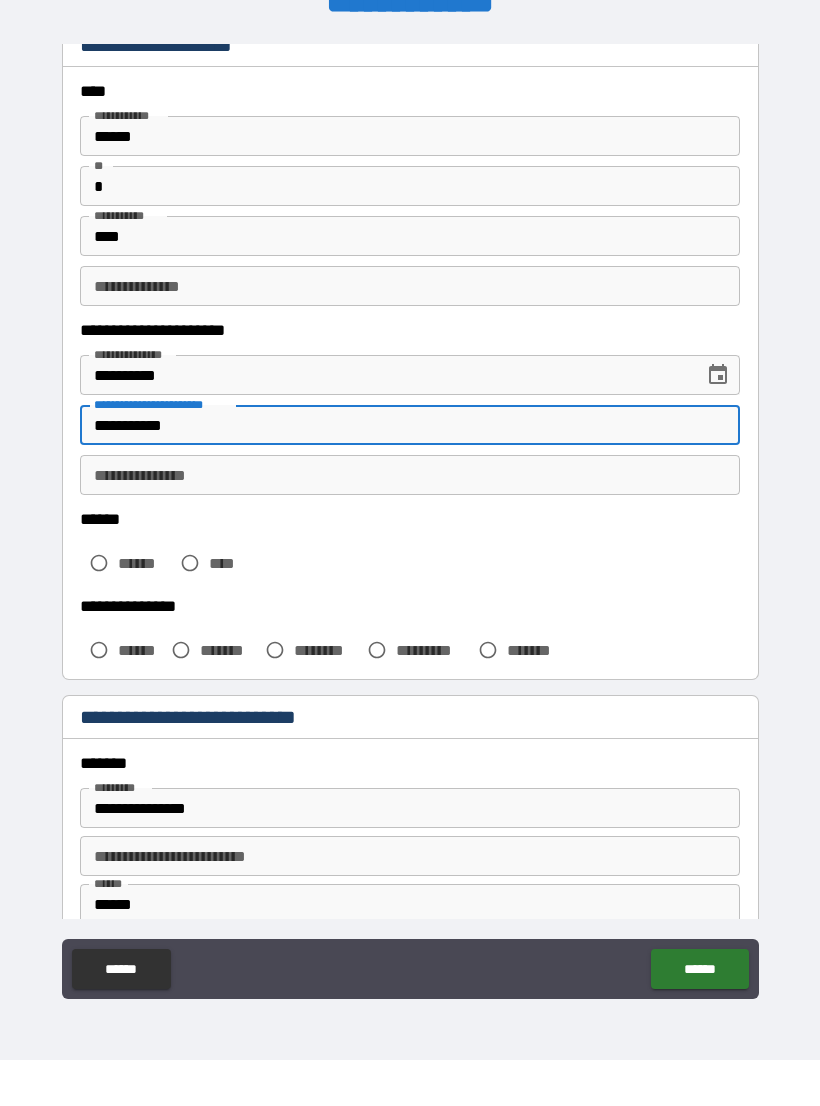 type on "**********" 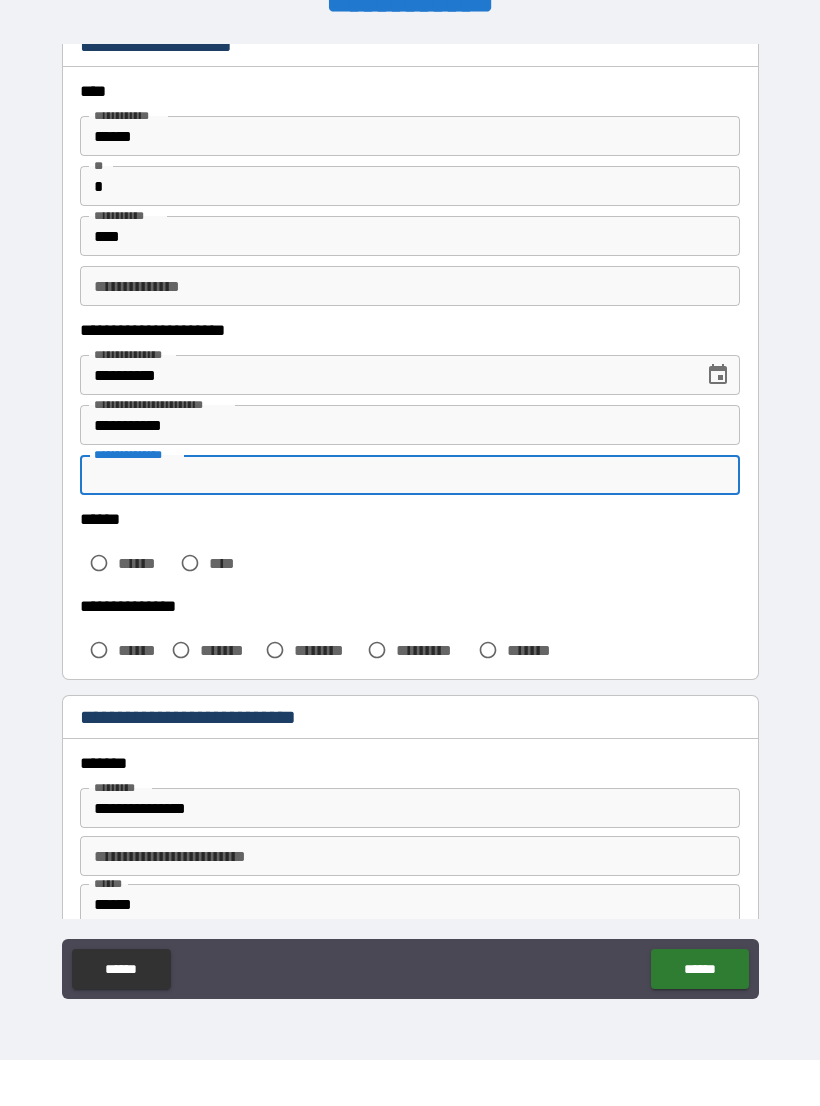 scroll, scrollTop: 31, scrollLeft: 0, axis: vertical 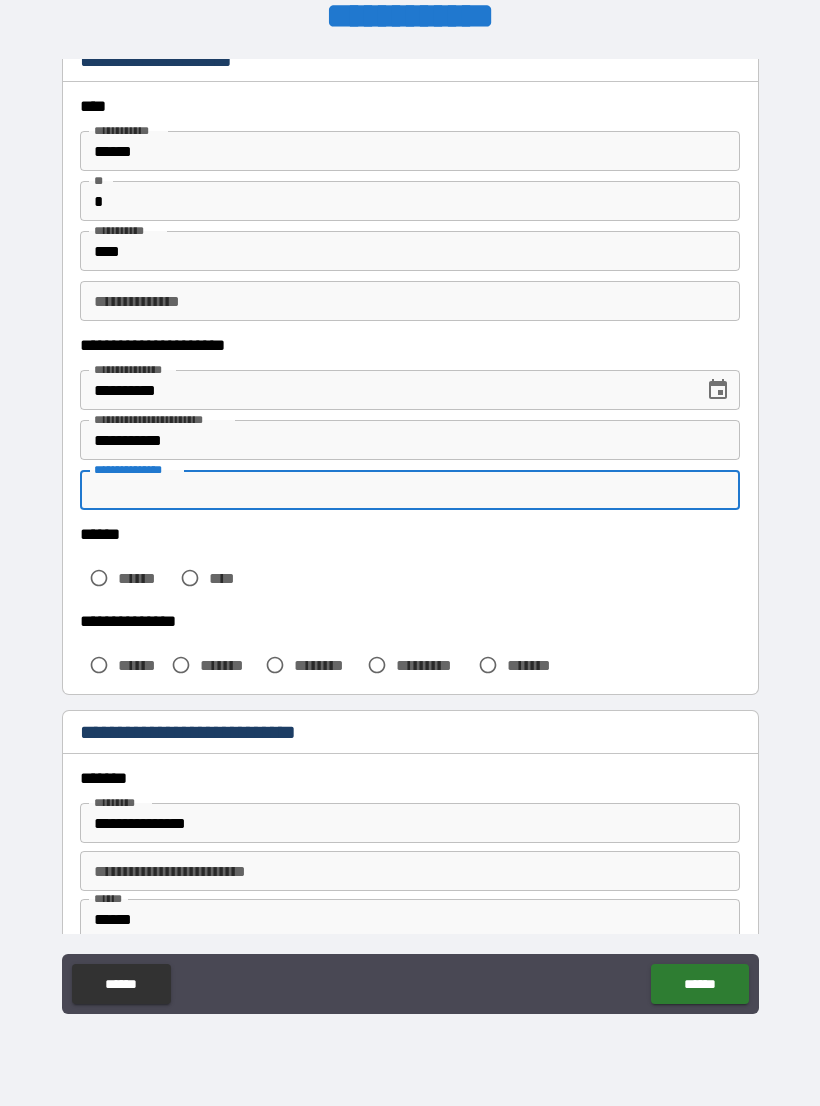 click on "**********" at bounding box center (410, 490) 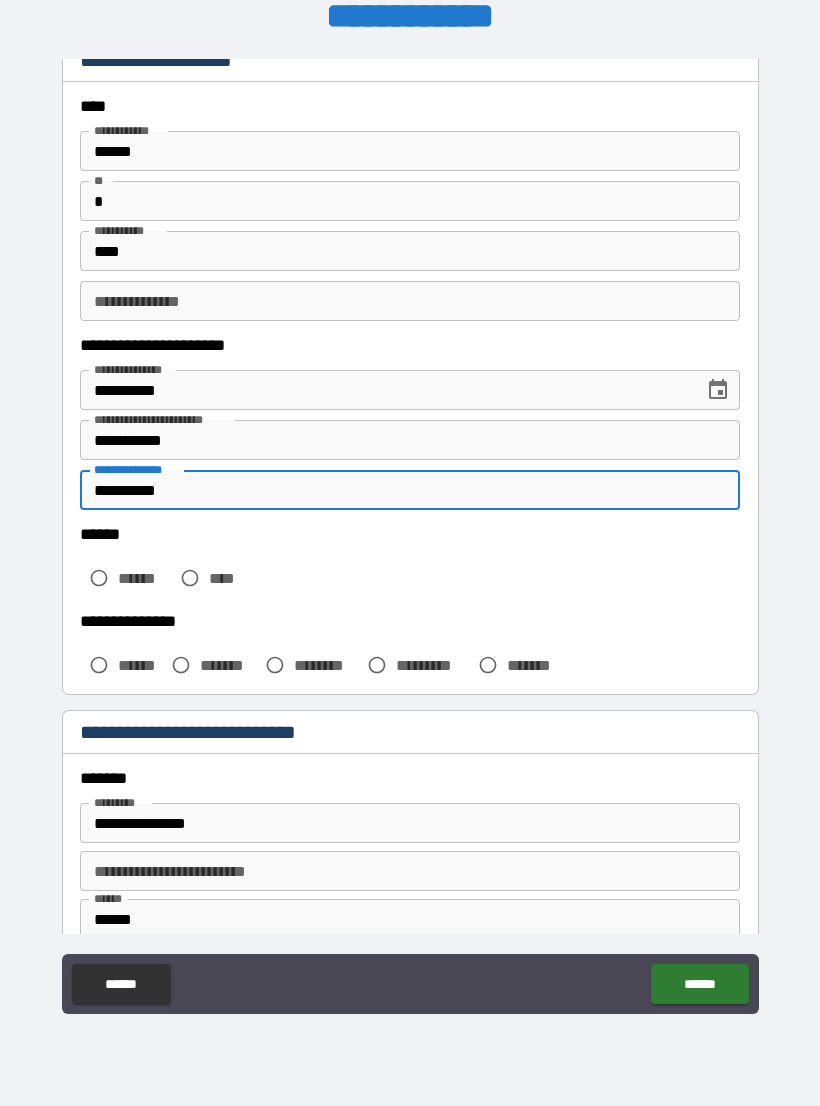 type on "**********" 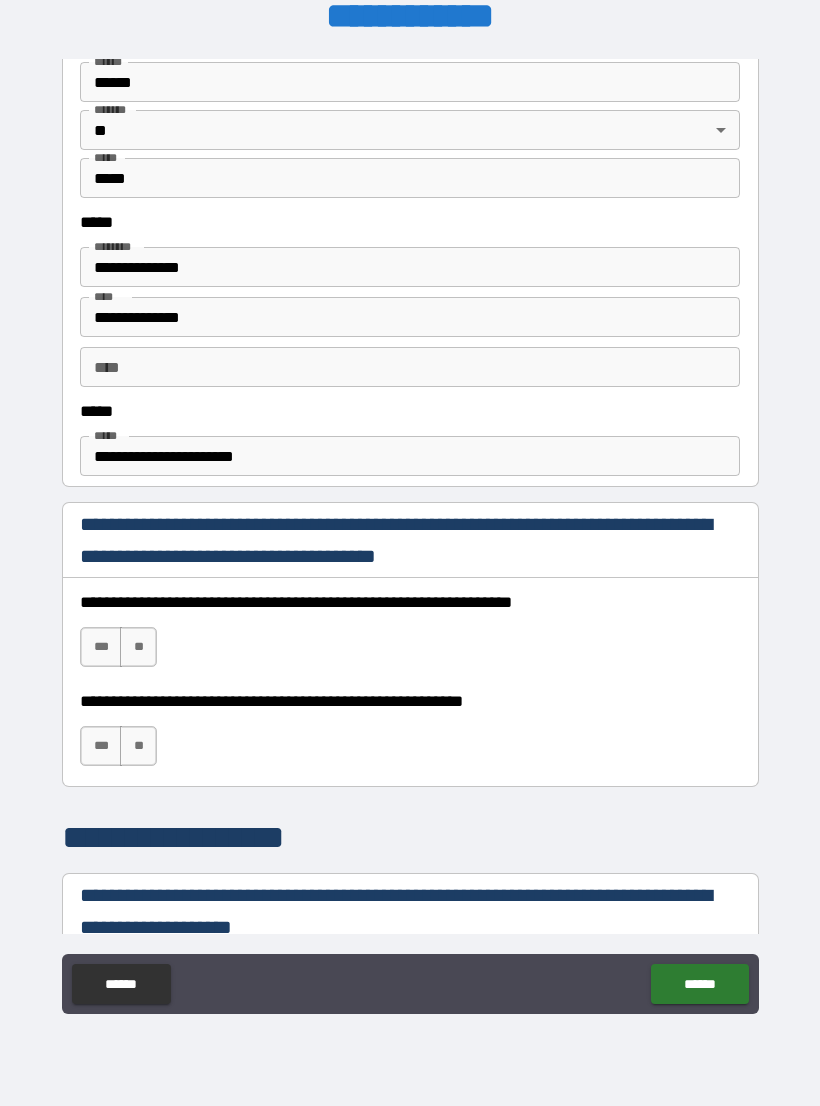 scroll, scrollTop: 916, scrollLeft: 0, axis: vertical 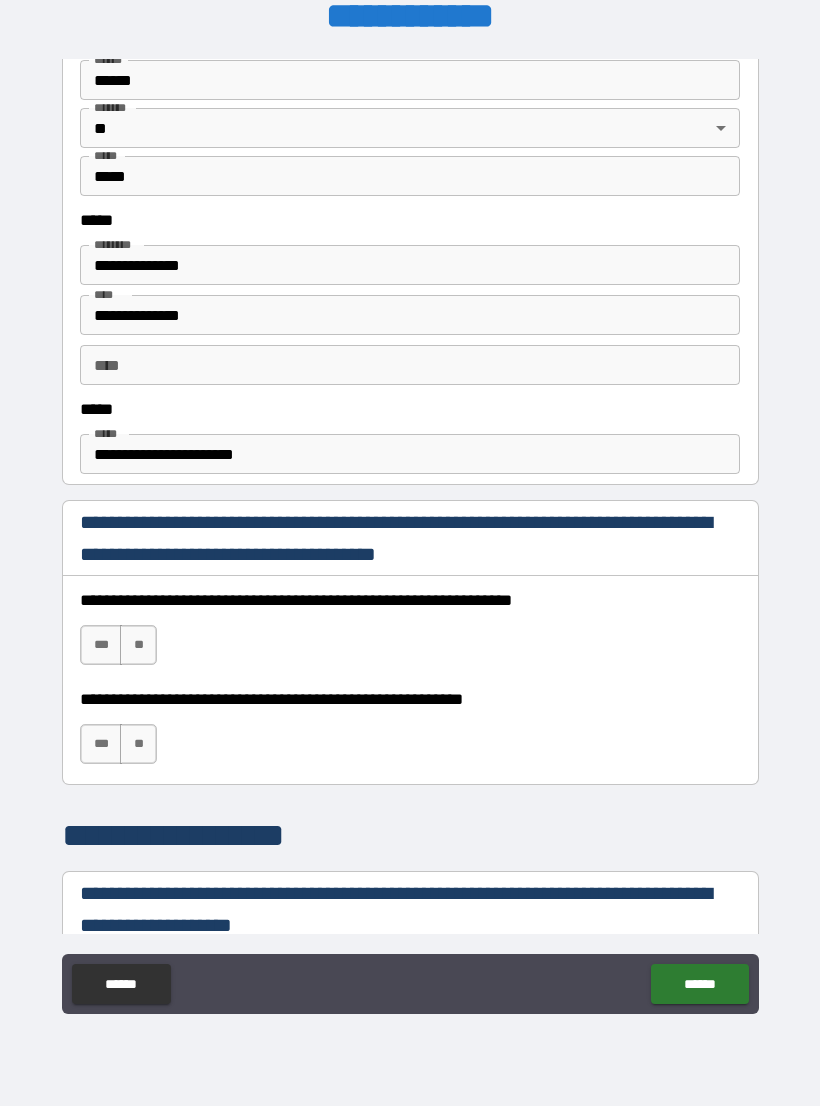 click on "***" at bounding box center (101, 645) 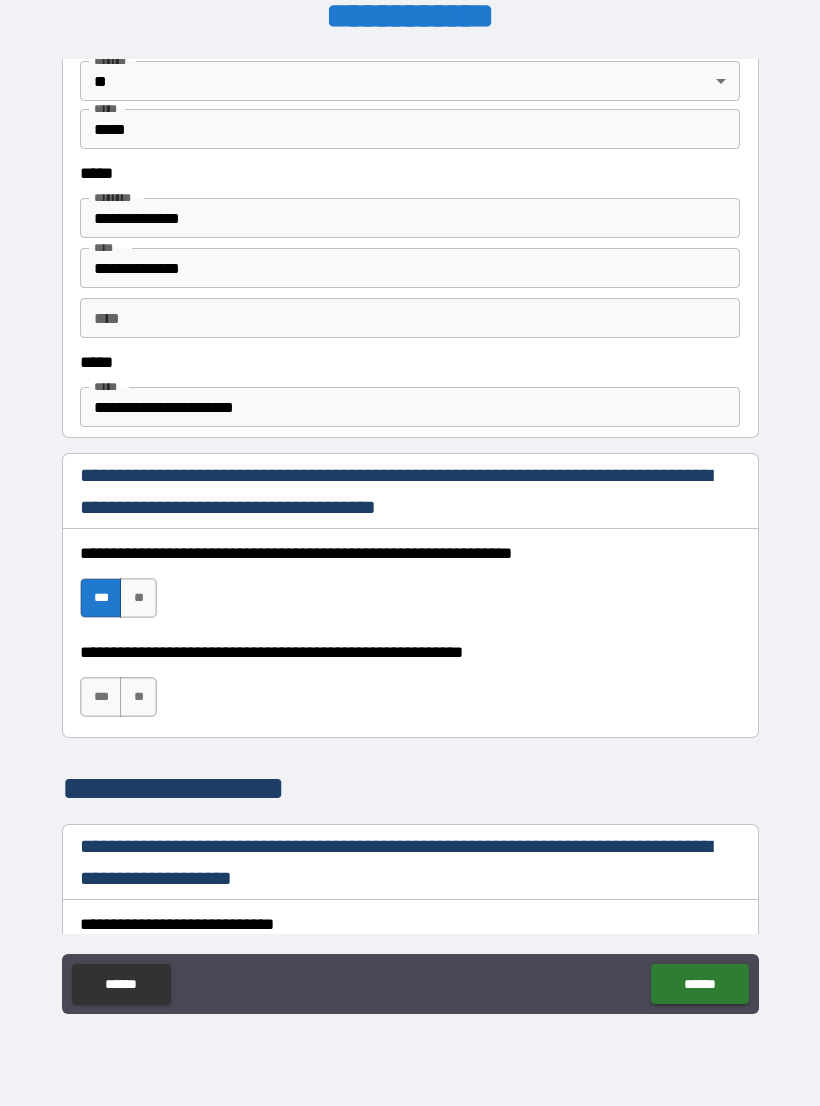scroll, scrollTop: 964, scrollLeft: 0, axis: vertical 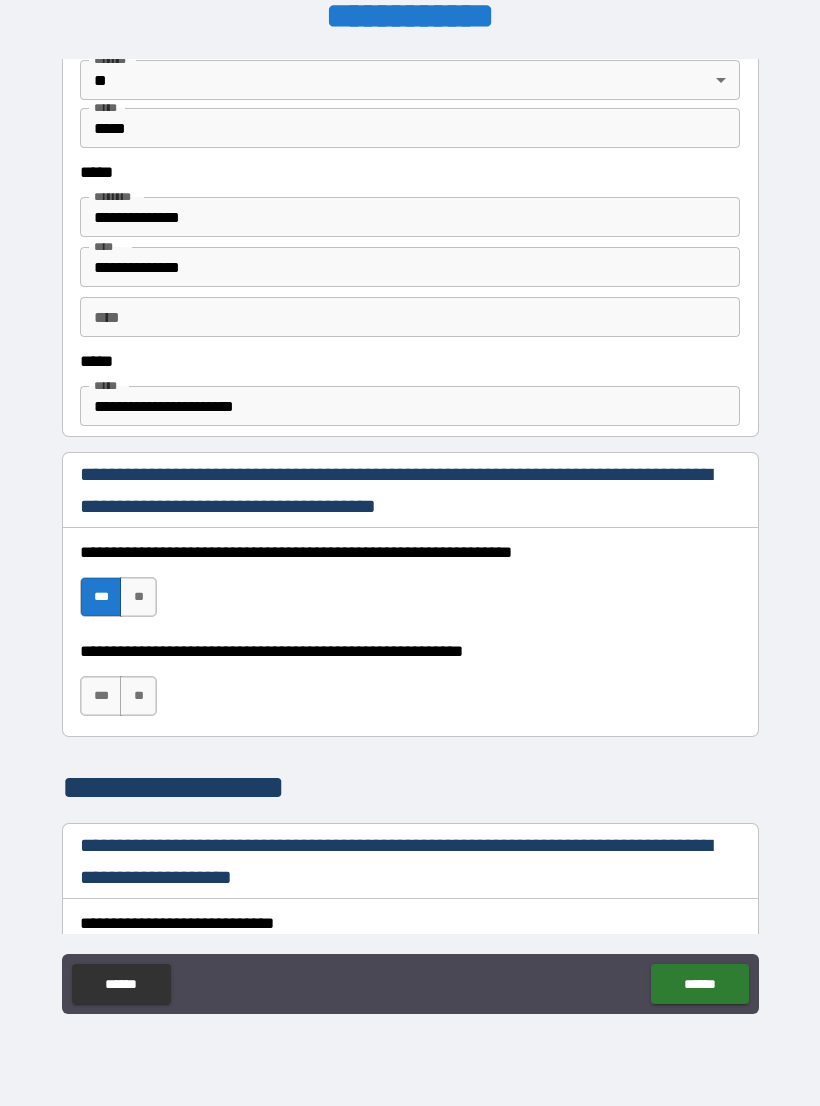 click on "***" at bounding box center (101, 696) 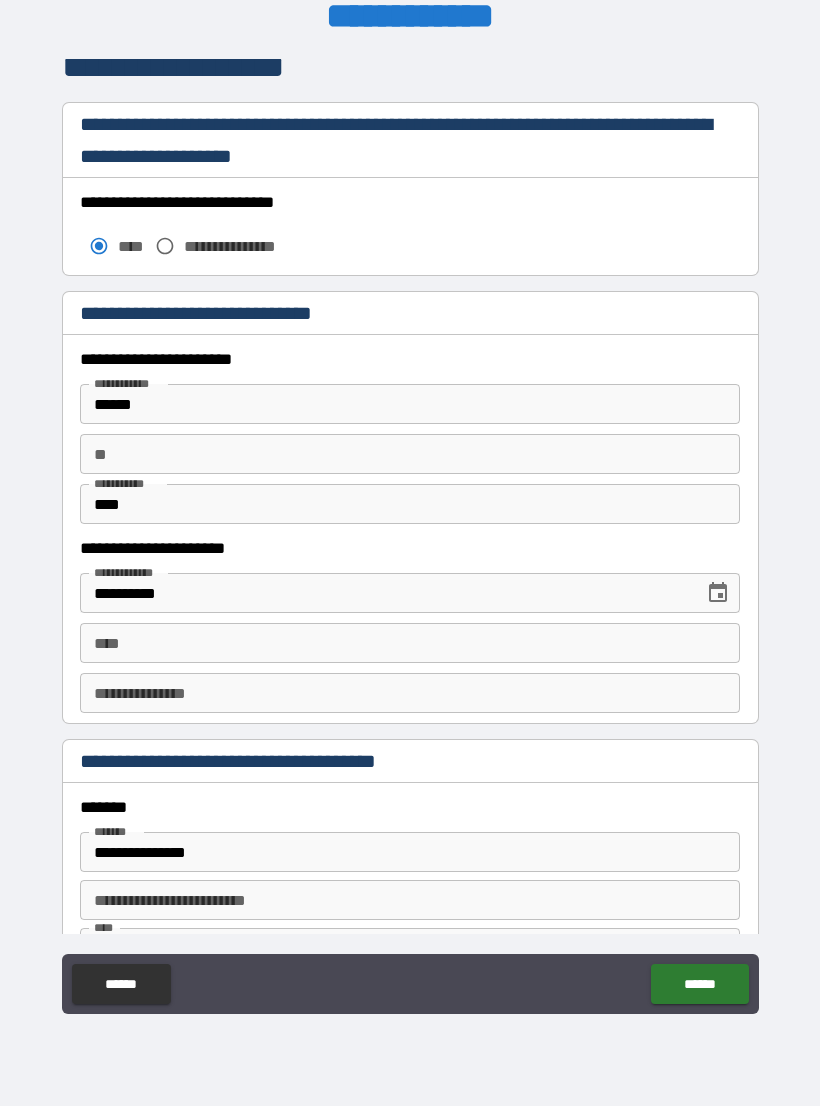 scroll, scrollTop: 1690, scrollLeft: 0, axis: vertical 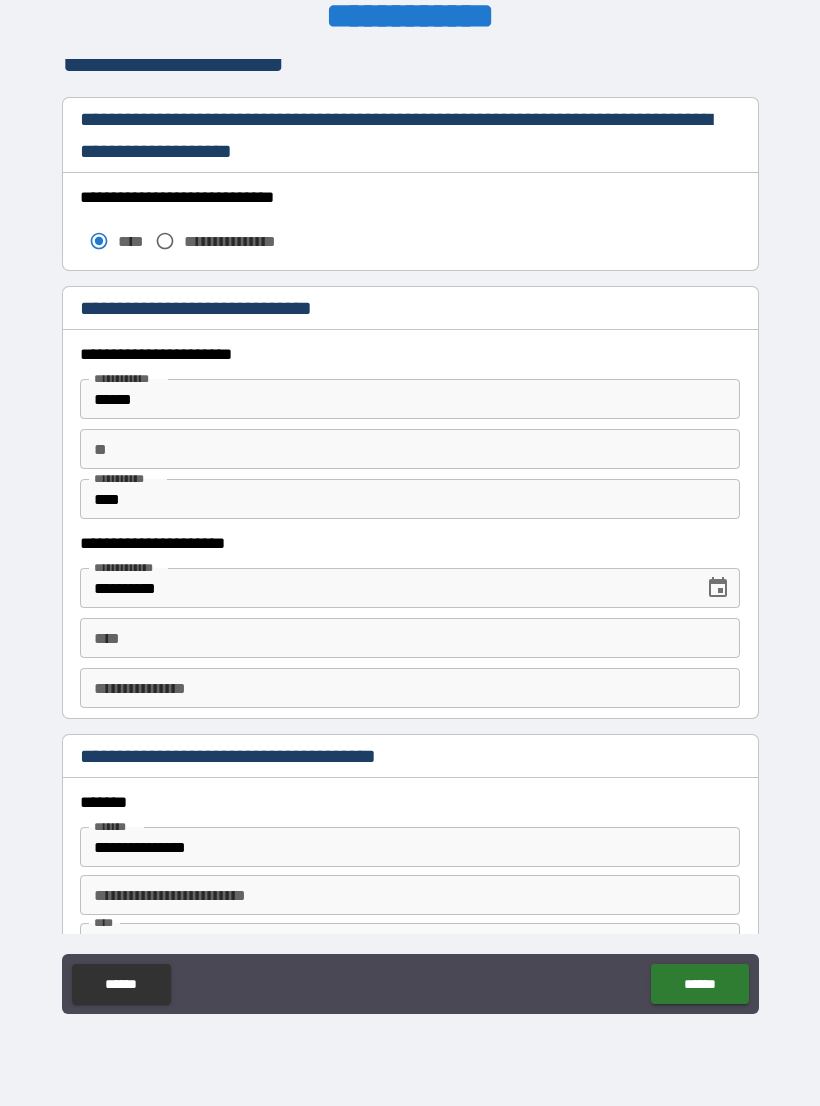 click on "**** ****" at bounding box center (410, 638) 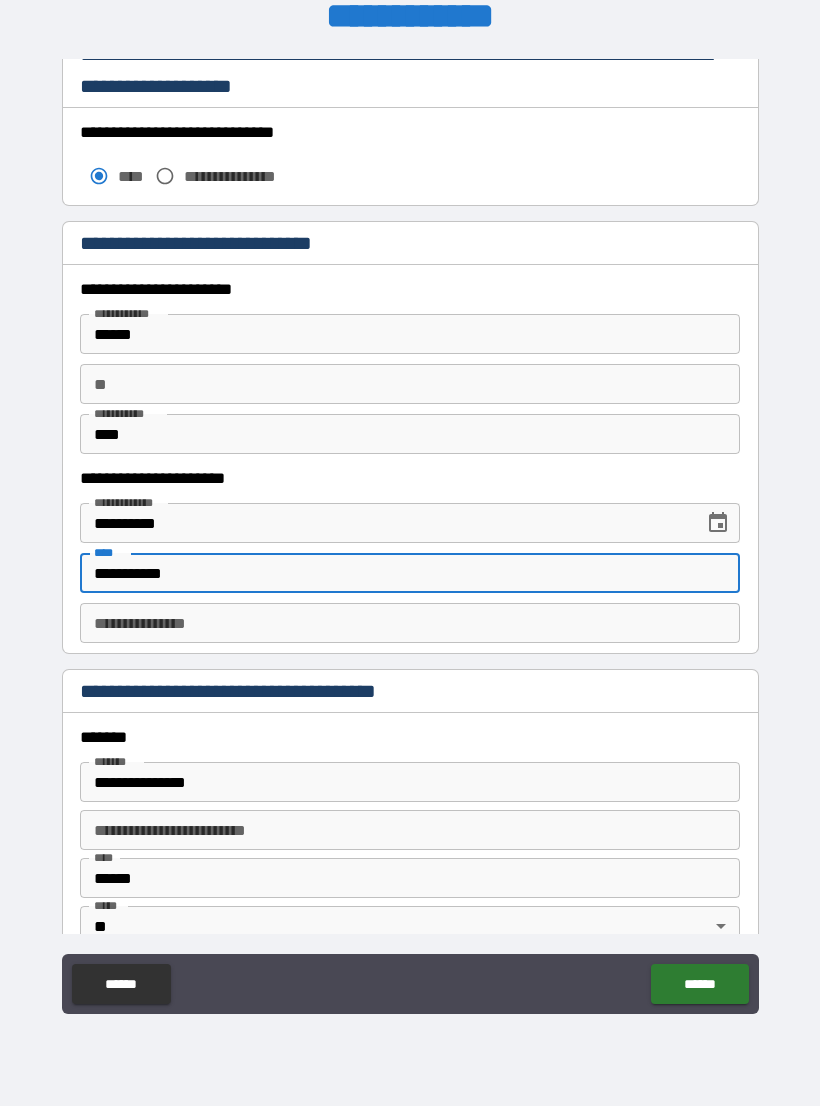 scroll, scrollTop: 1764, scrollLeft: 0, axis: vertical 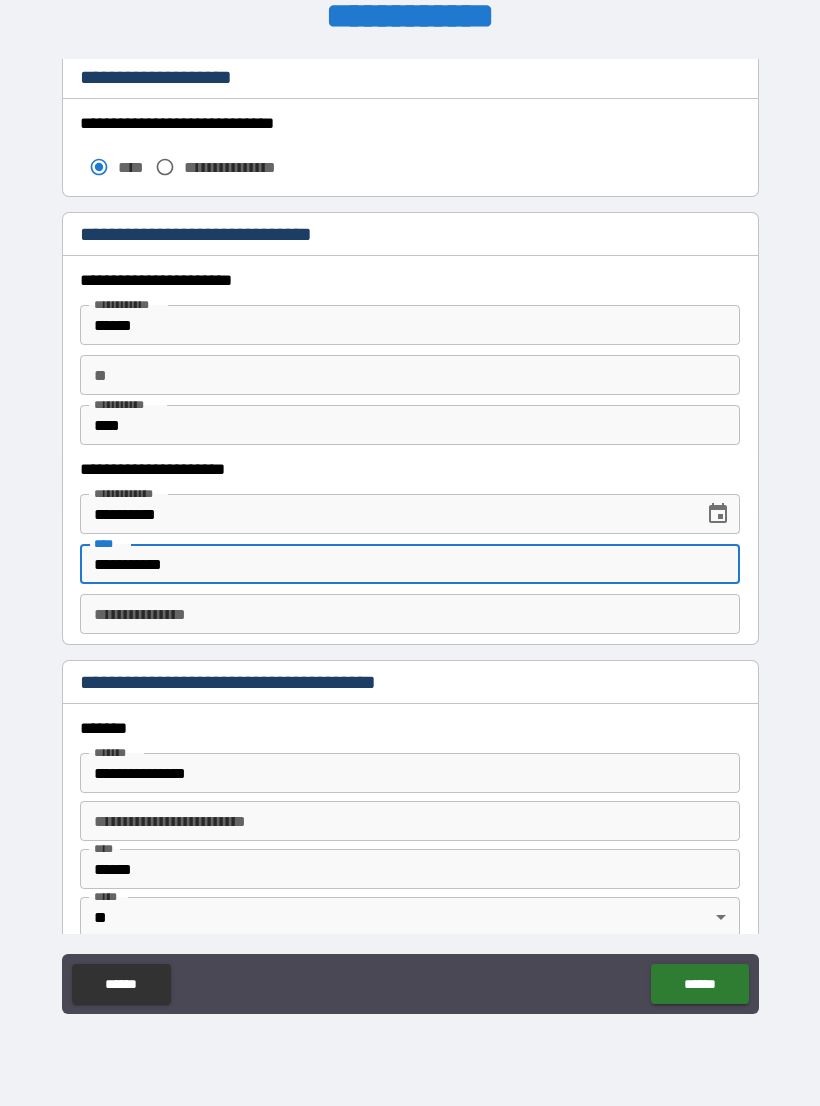 type on "**********" 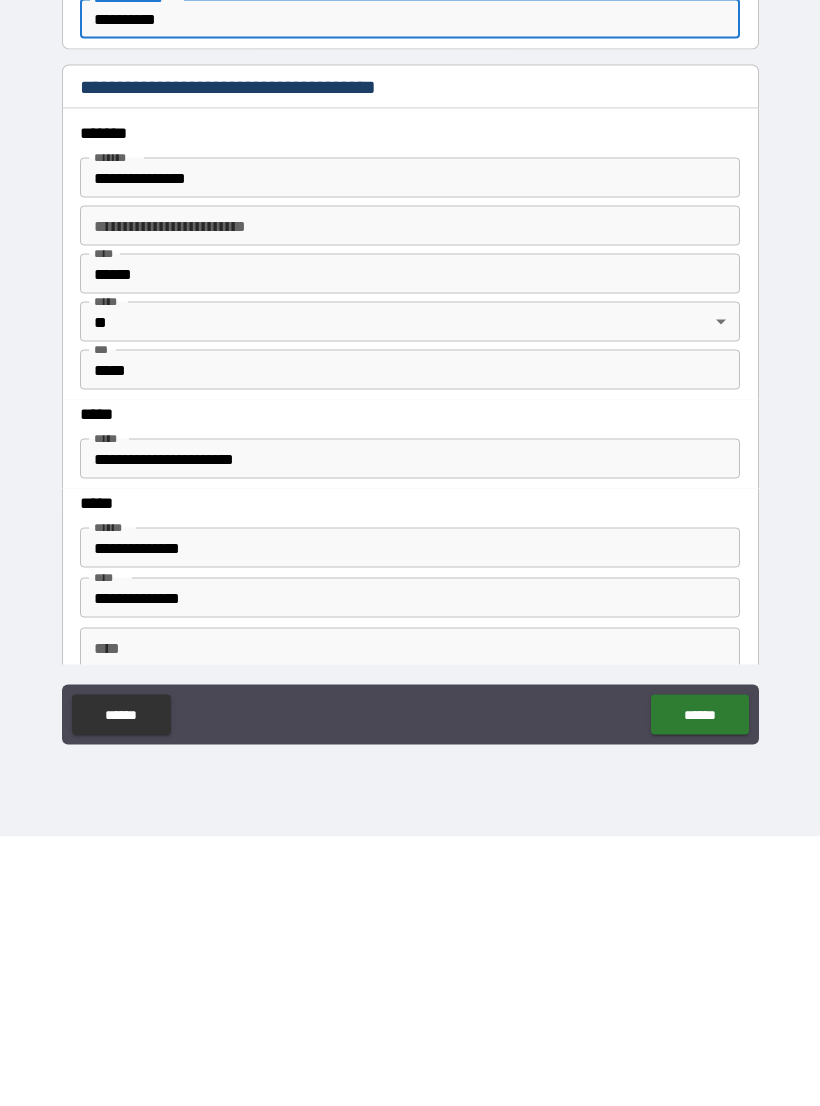 scroll, scrollTop: 2098, scrollLeft: 0, axis: vertical 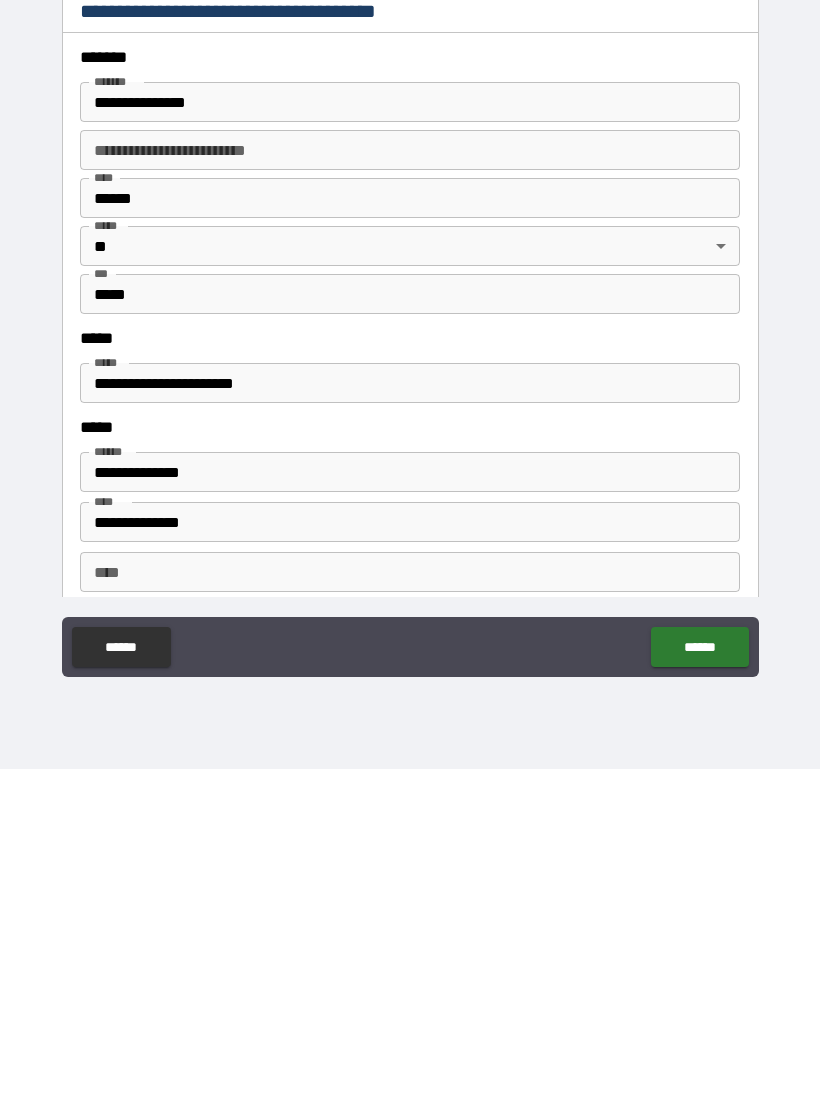 type on "**********" 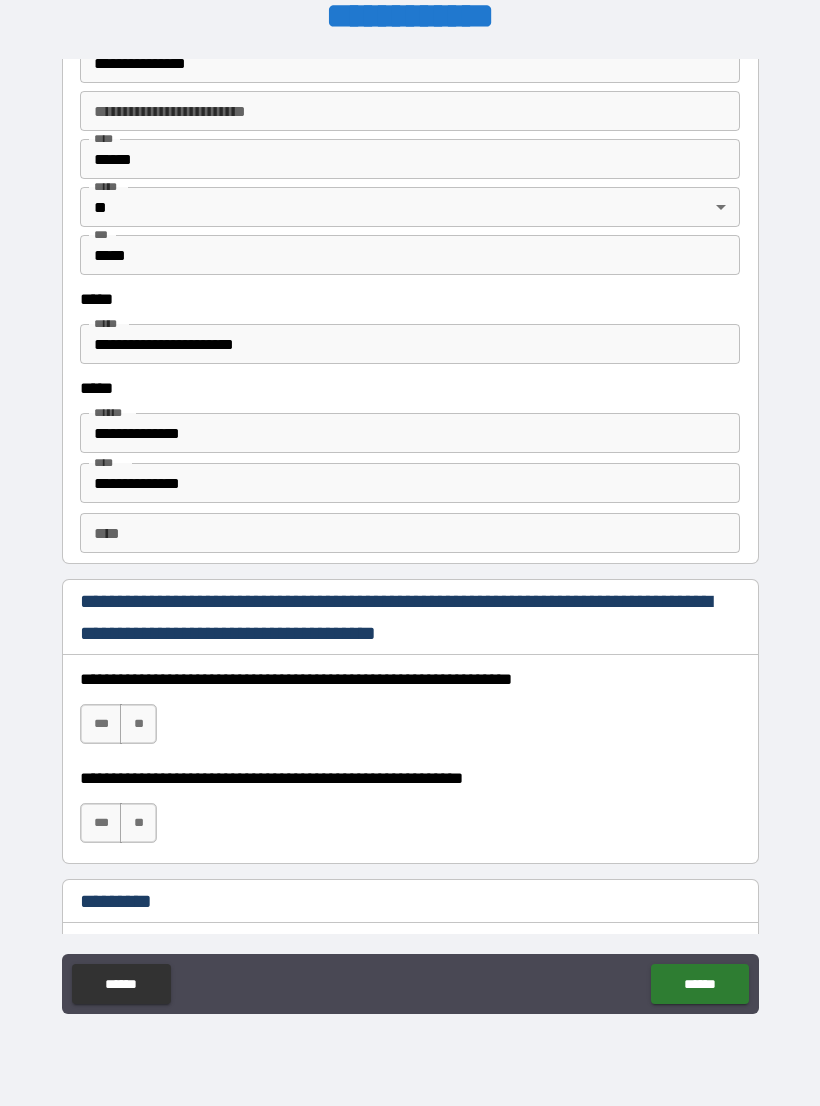 click on "***" at bounding box center (101, 724) 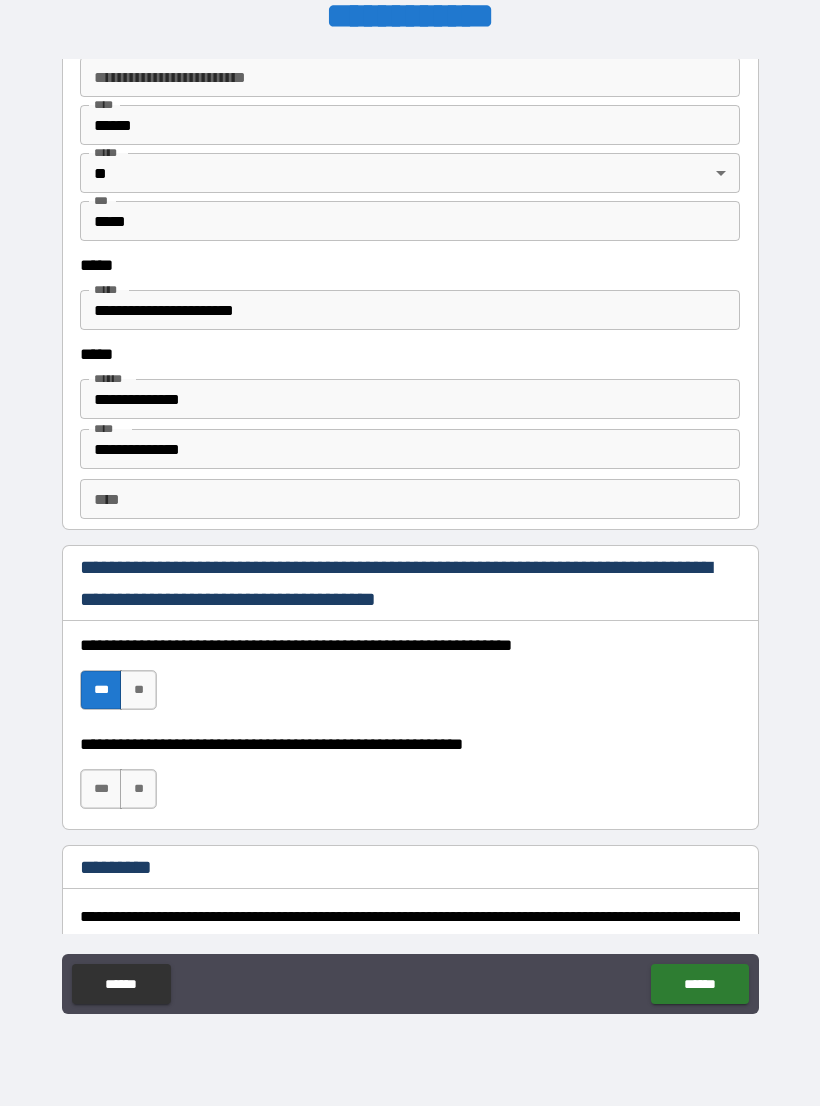 click on "***" at bounding box center [101, 789] 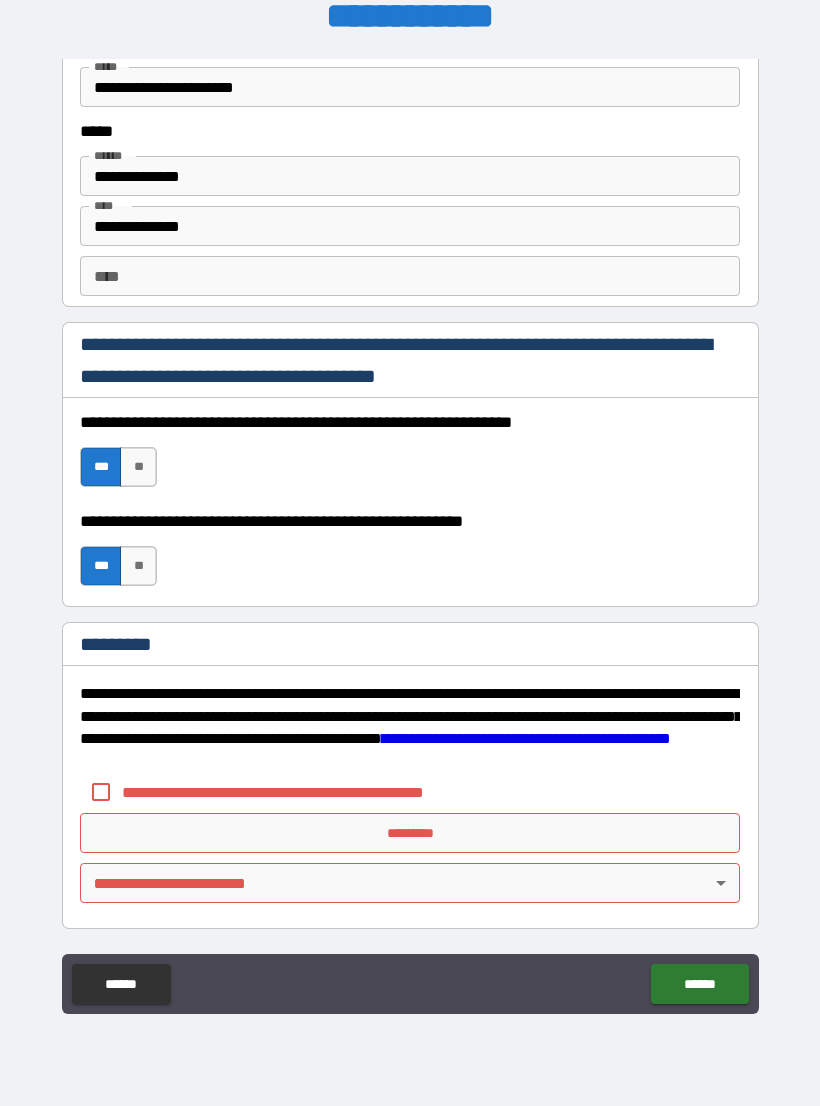 scroll, scrollTop: 2731, scrollLeft: 0, axis: vertical 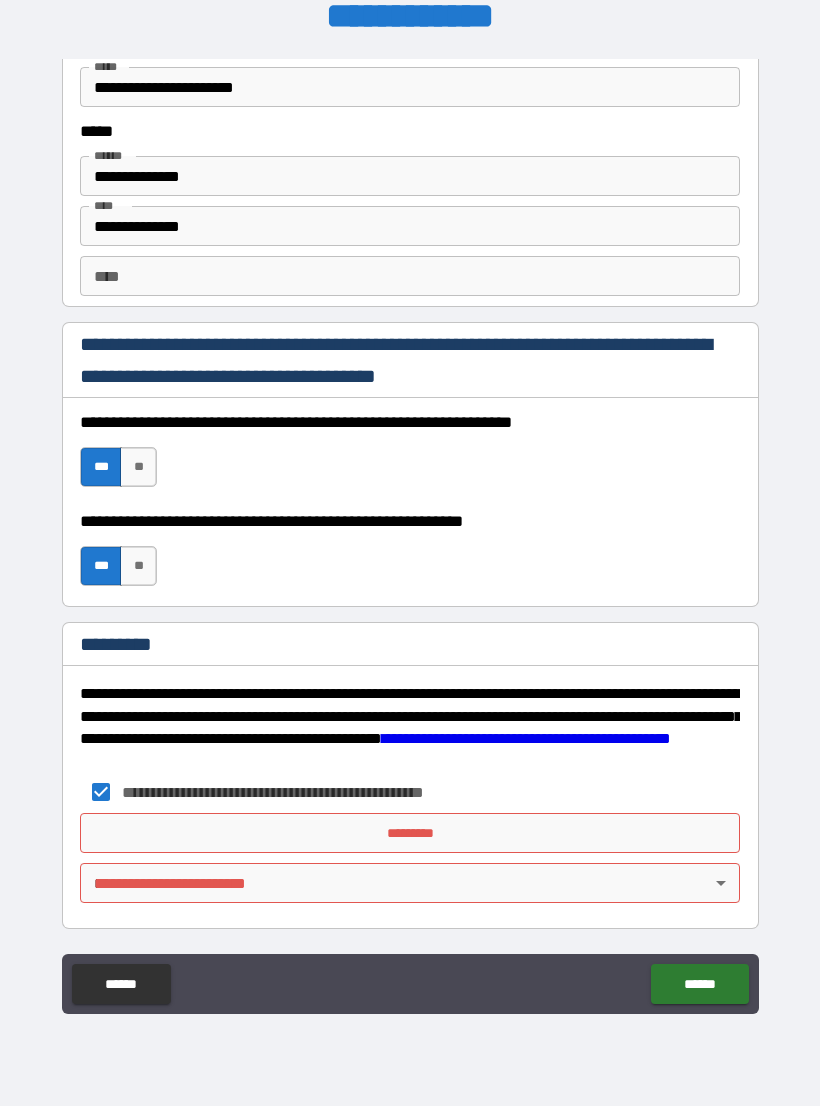 click on "*********" at bounding box center [410, 833] 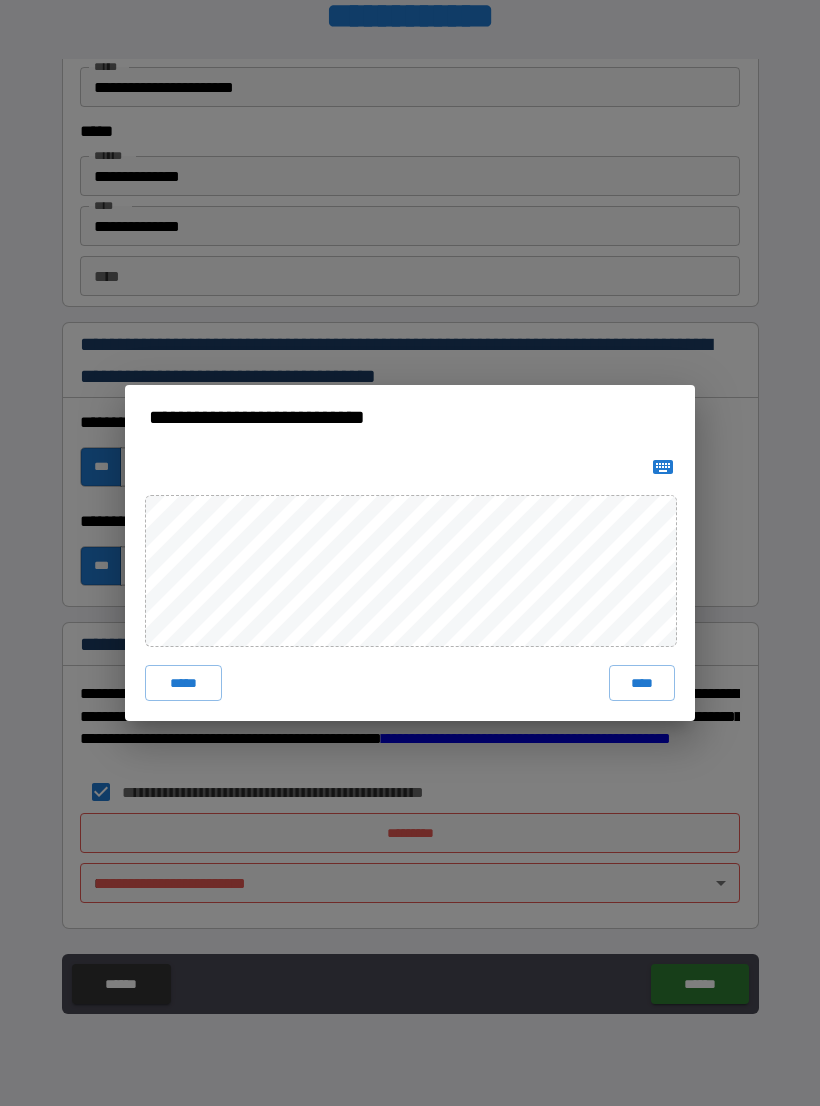 click on "****" at bounding box center (642, 683) 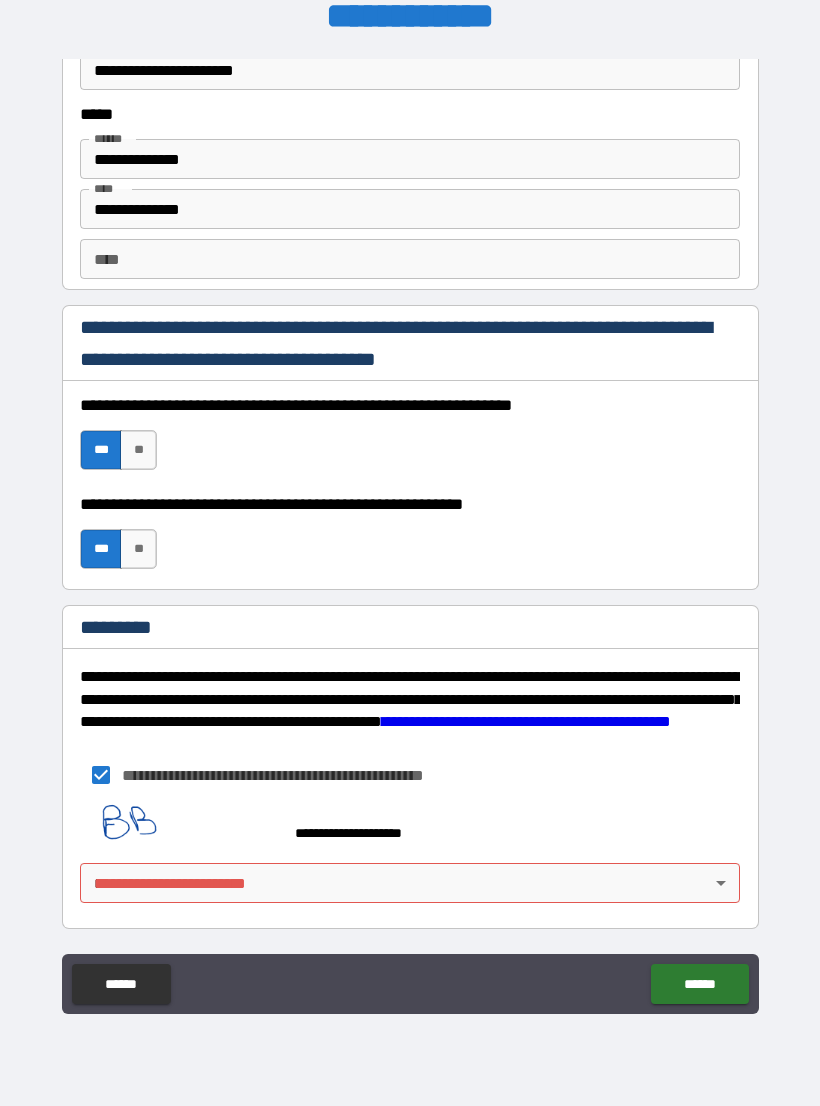 scroll, scrollTop: 2748, scrollLeft: 0, axis: vertical 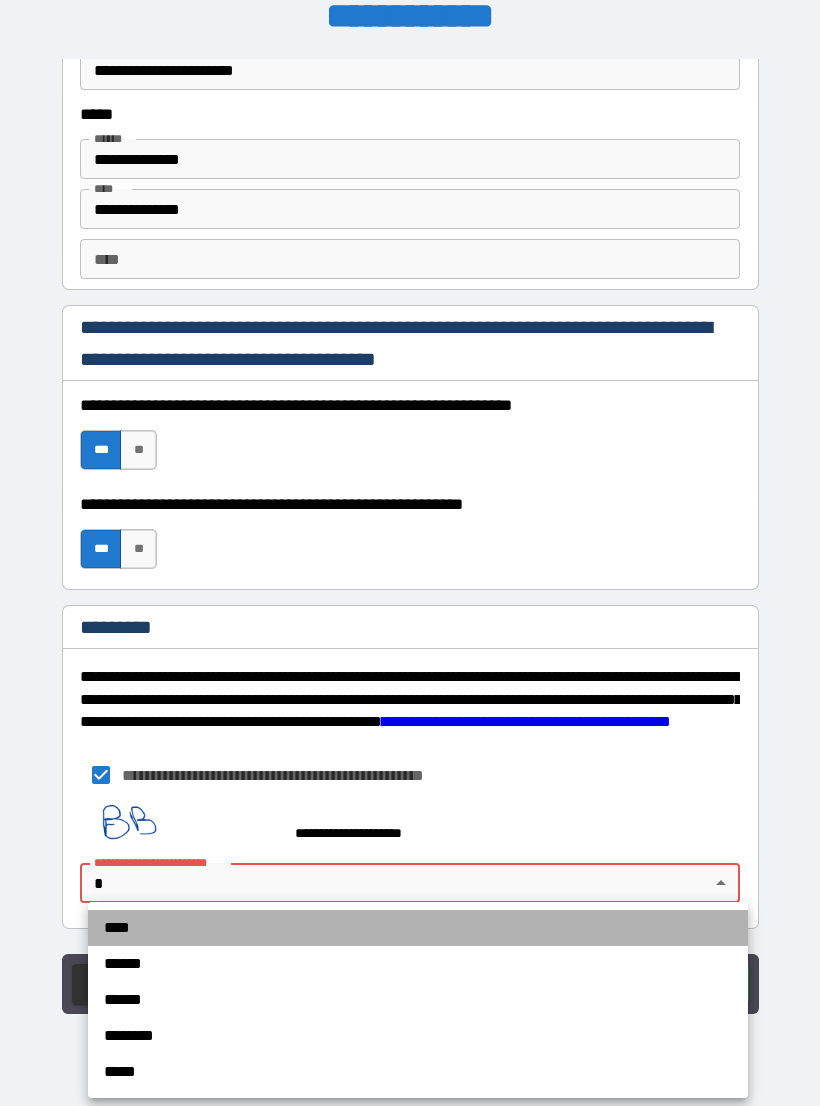 click on "****" at bounding box center [418, 928] 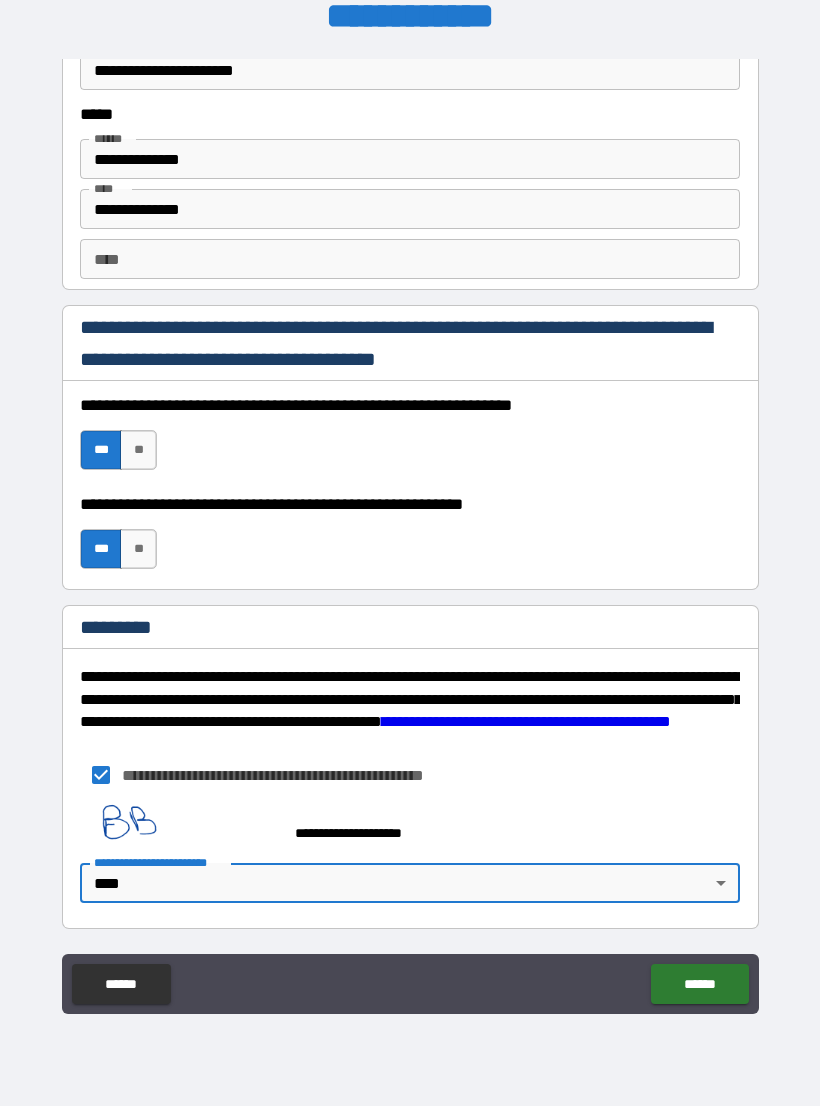 click on "******" at bounding box center (699, 984) 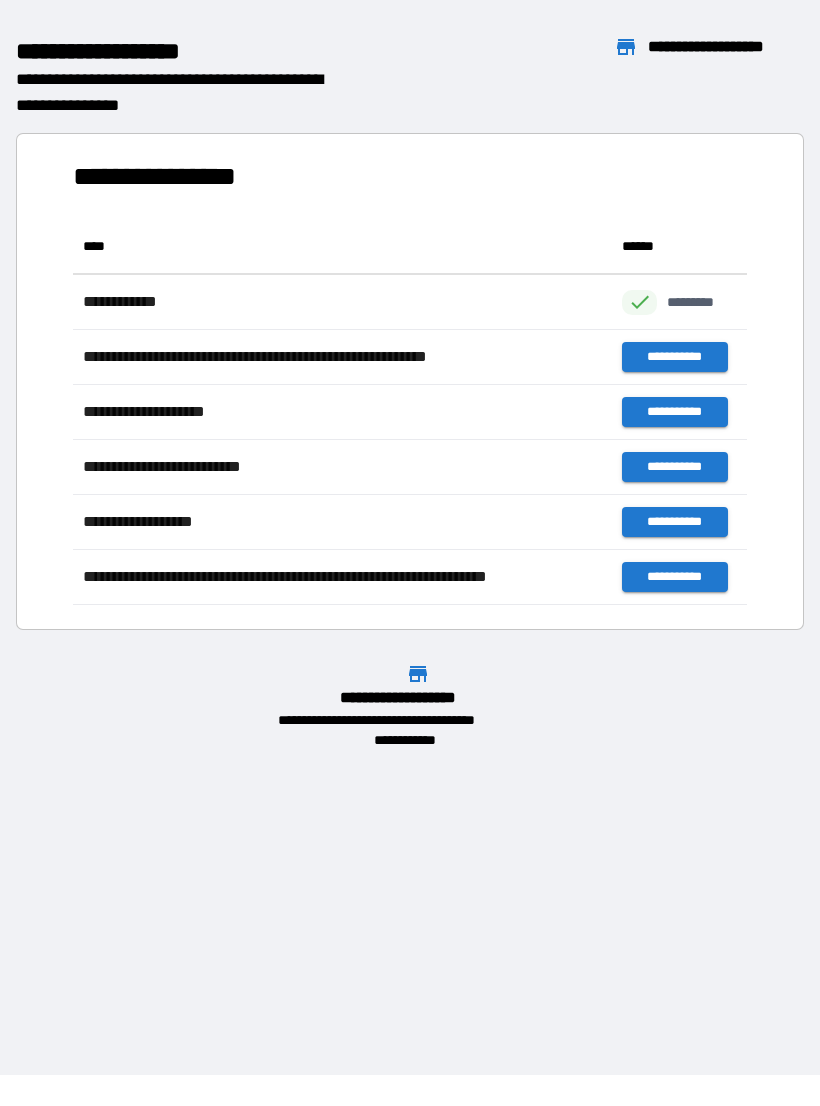 scroll, scrollTop: 1, scrollLeft: 1, axis: both 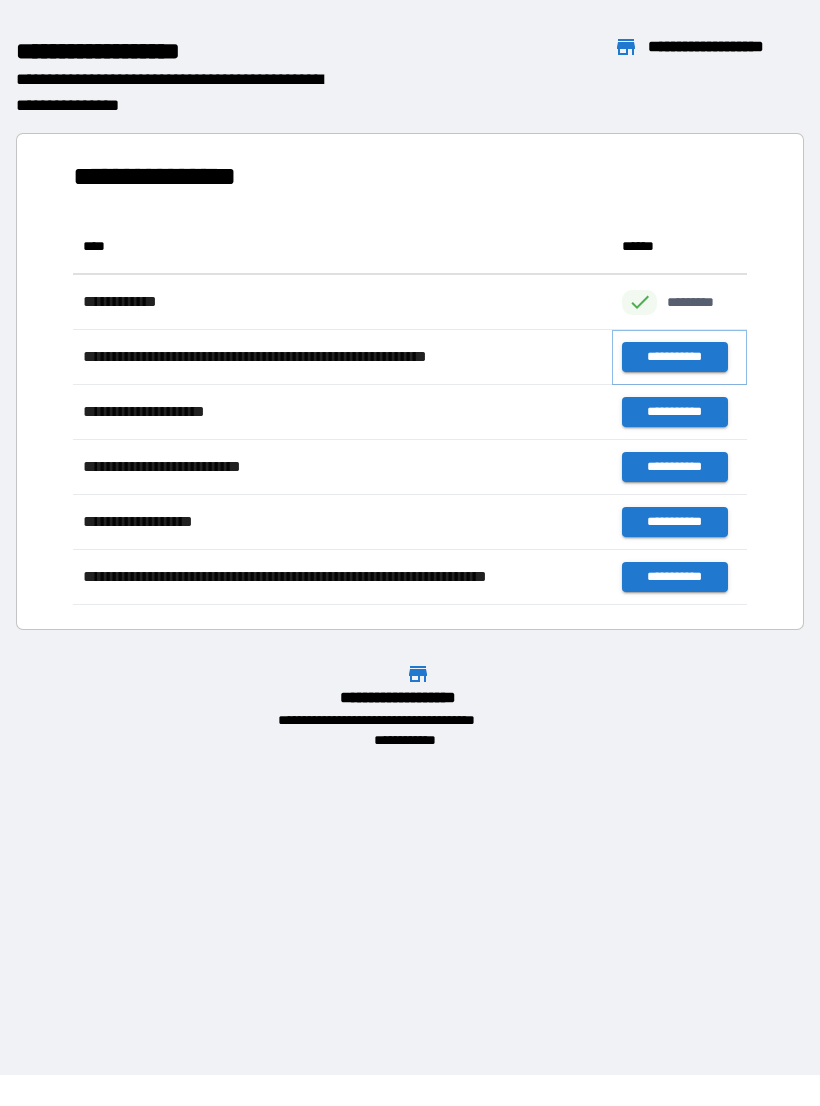 click on "**********" at bounding box center (674, 357) 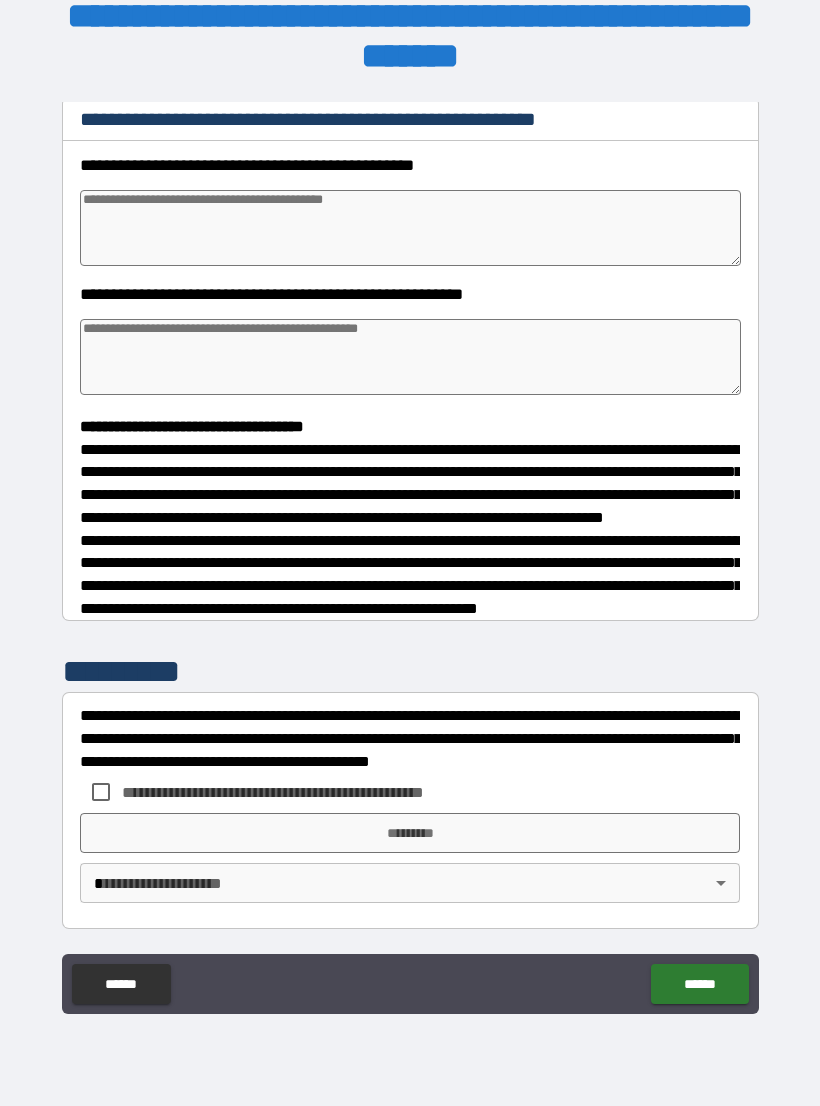scroll, scrollTop: 302, scrollLeft: 0, axis: vertical 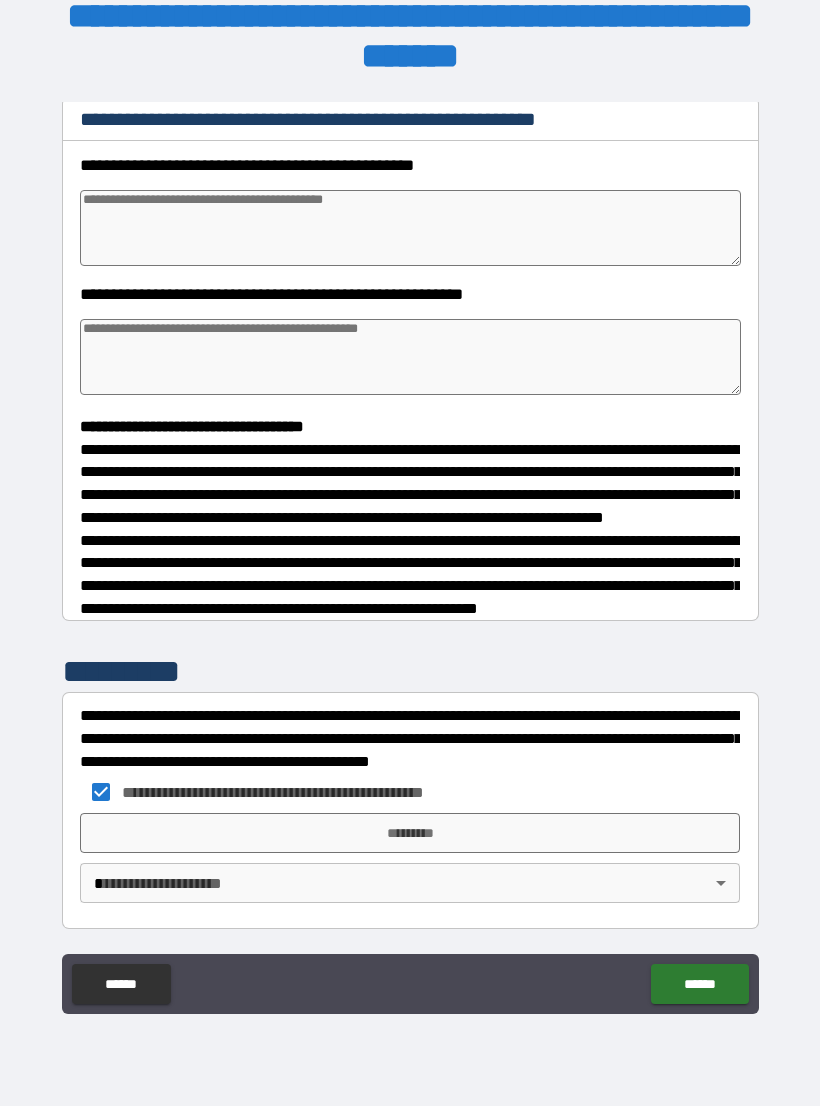 type on "*" 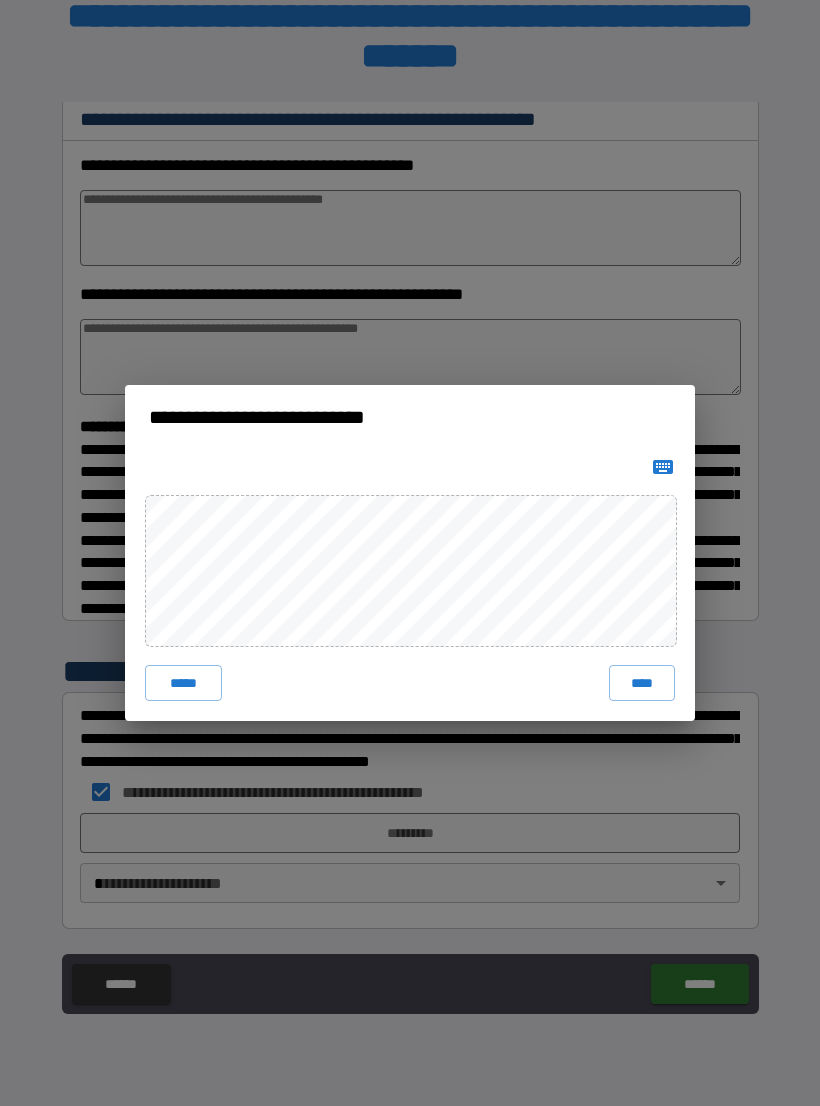click on "****" at bounding box center (642, 683) 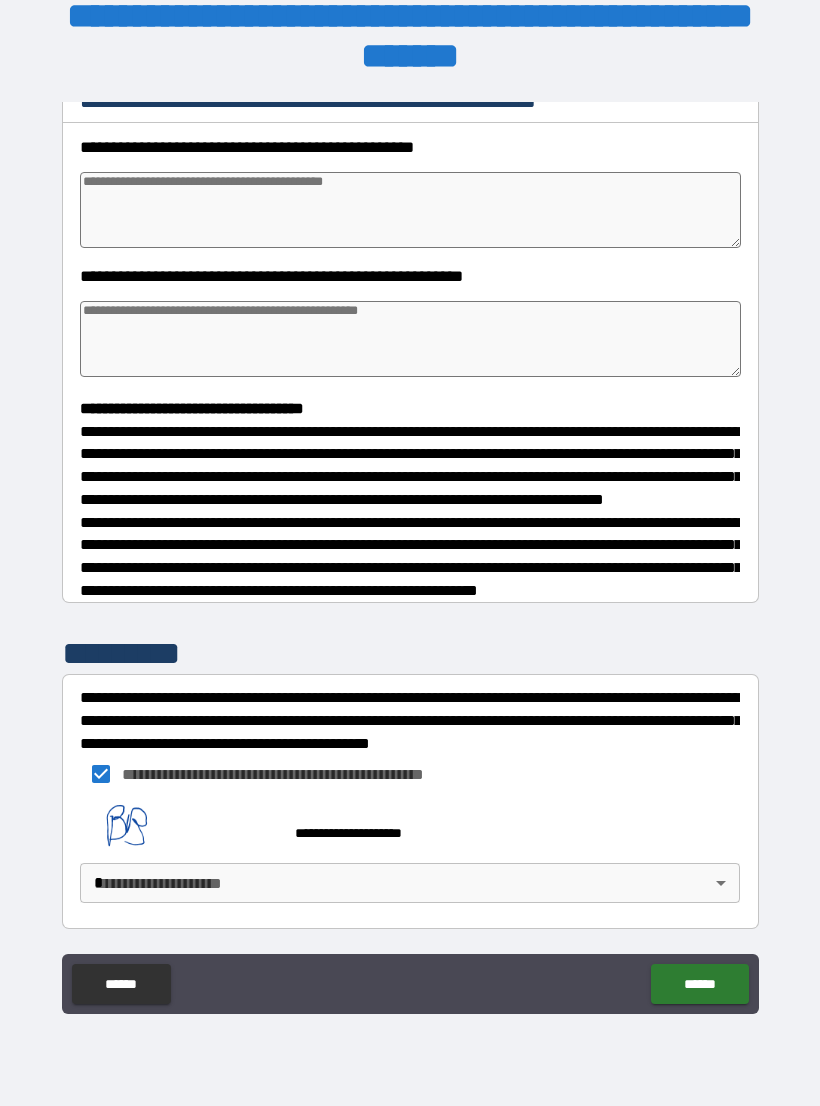 click on "******" at bounding box center (699, 984) 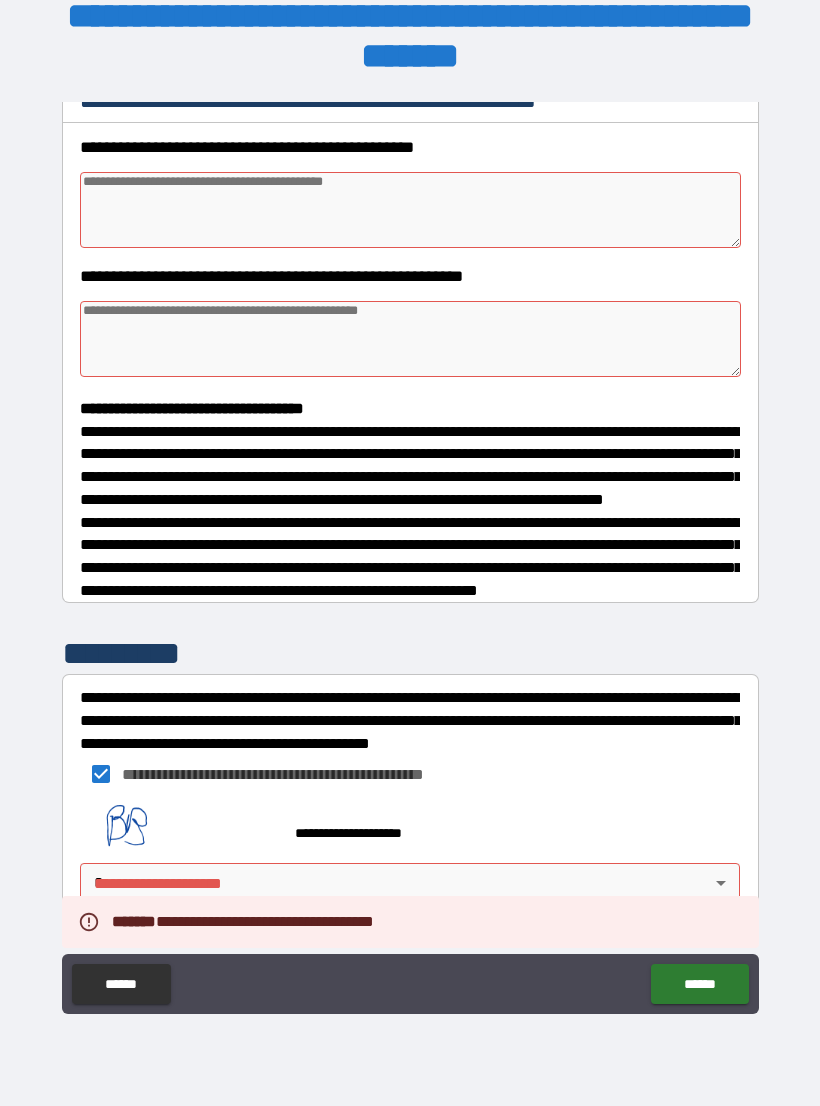 type on "*" 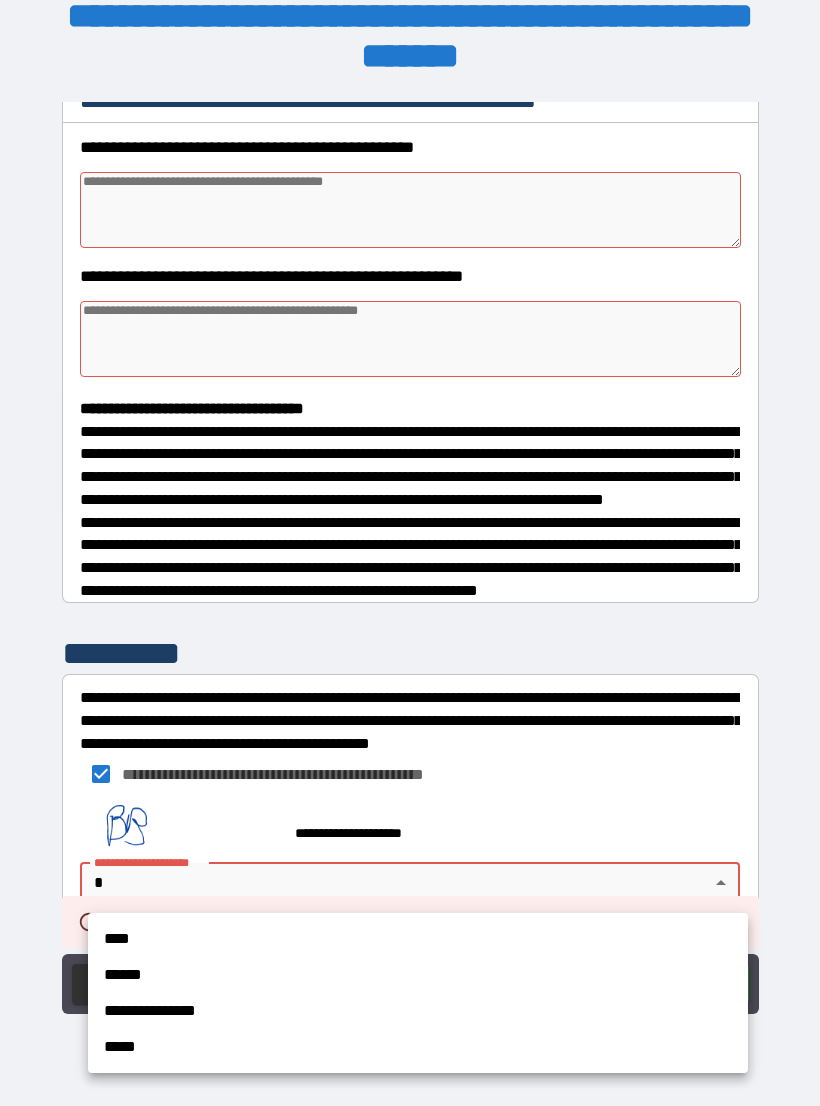 click on "****" at bounding box center [418, 939] 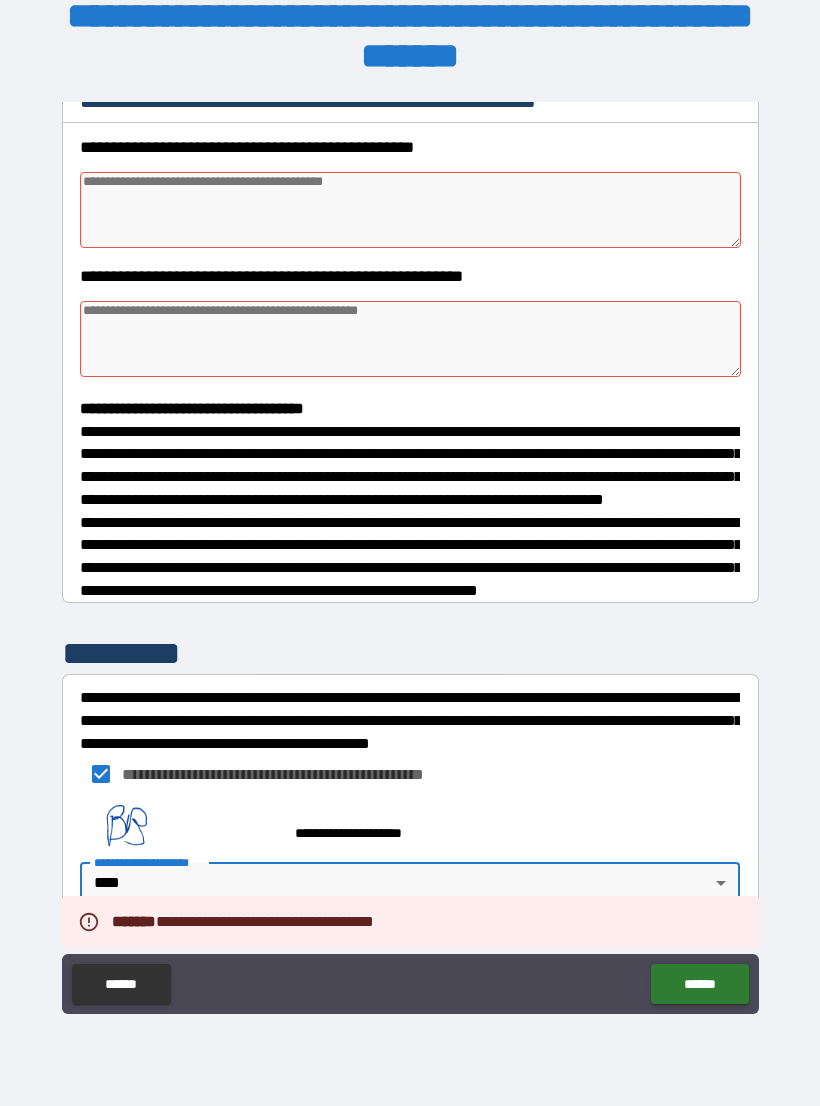 type on "*" 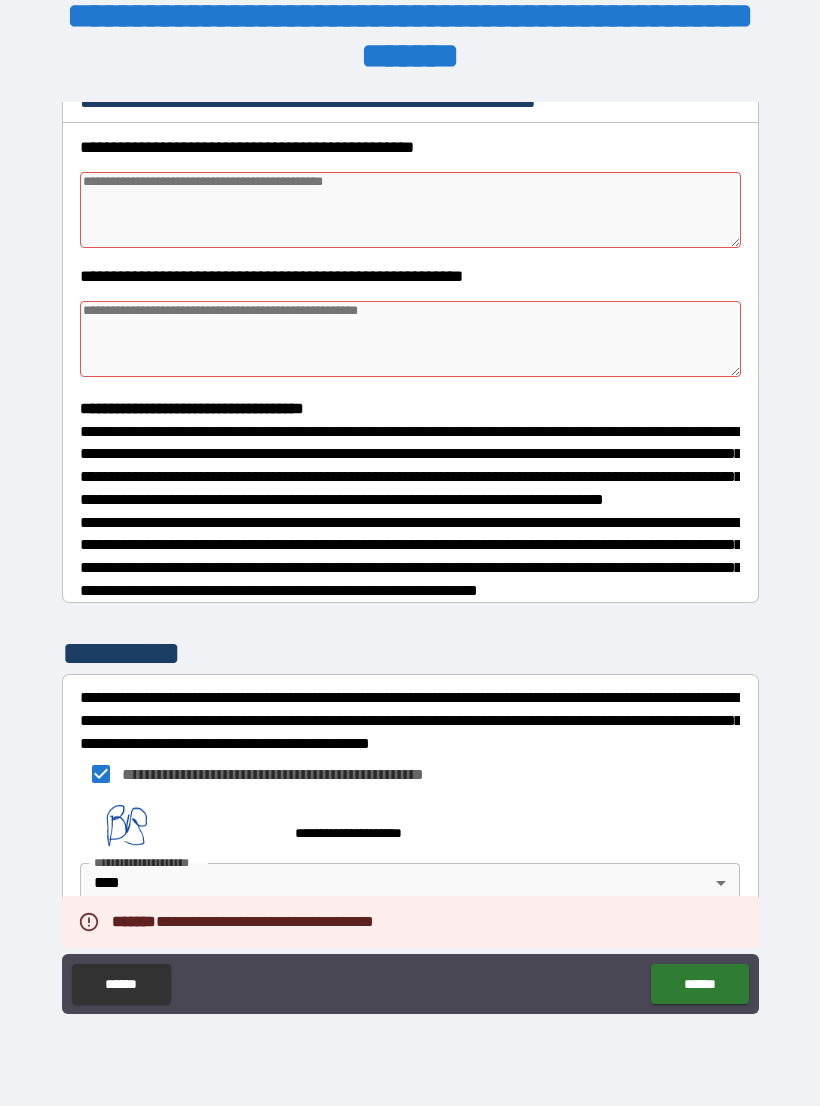type on "*" 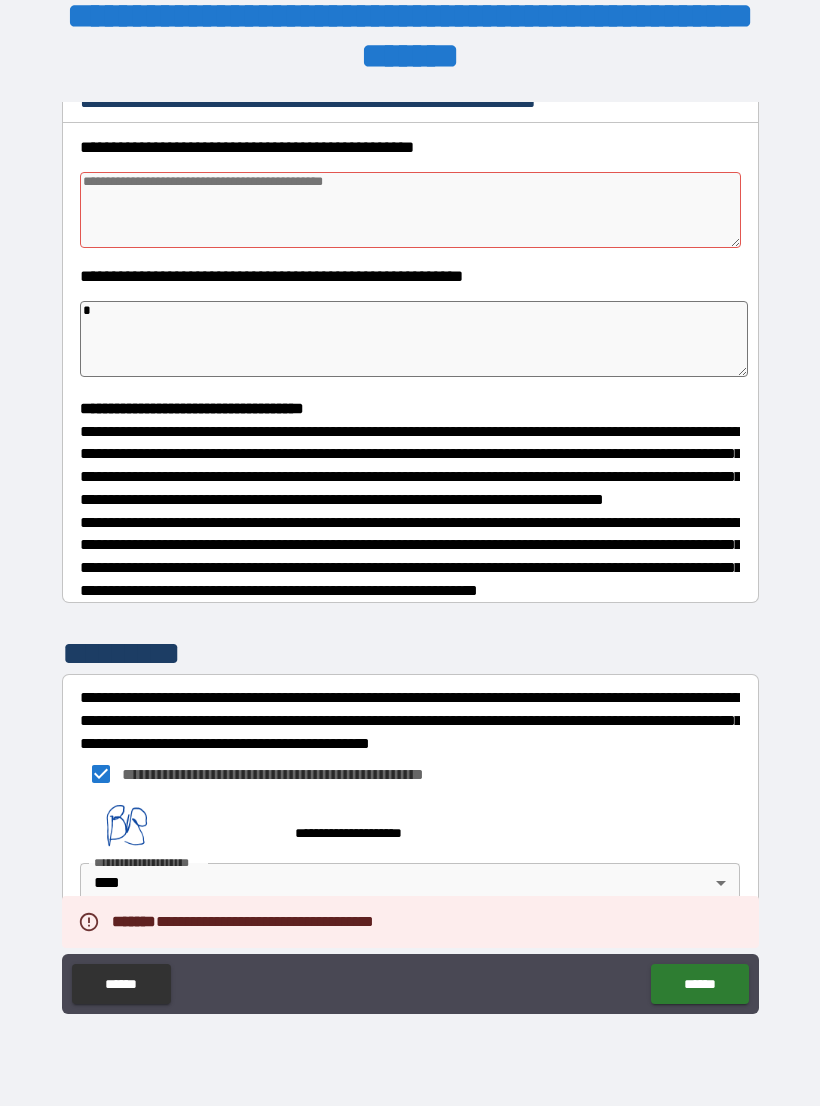 type on "*" 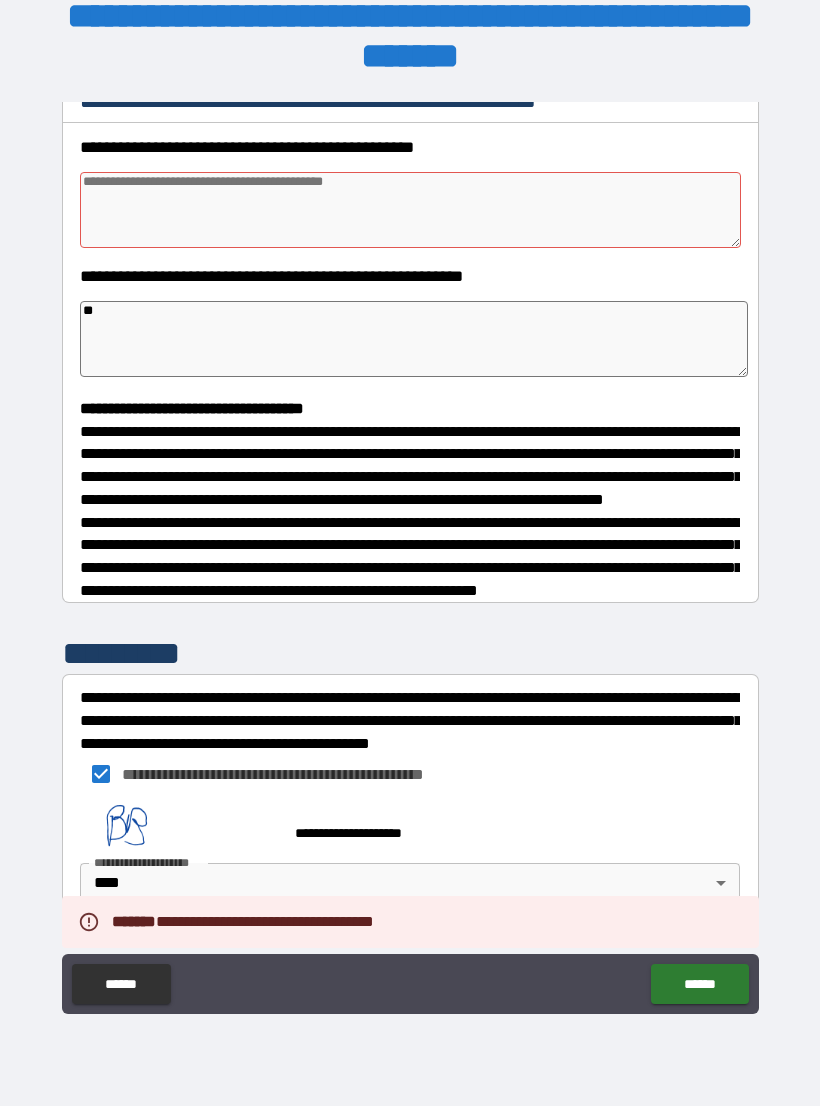 type on "*" 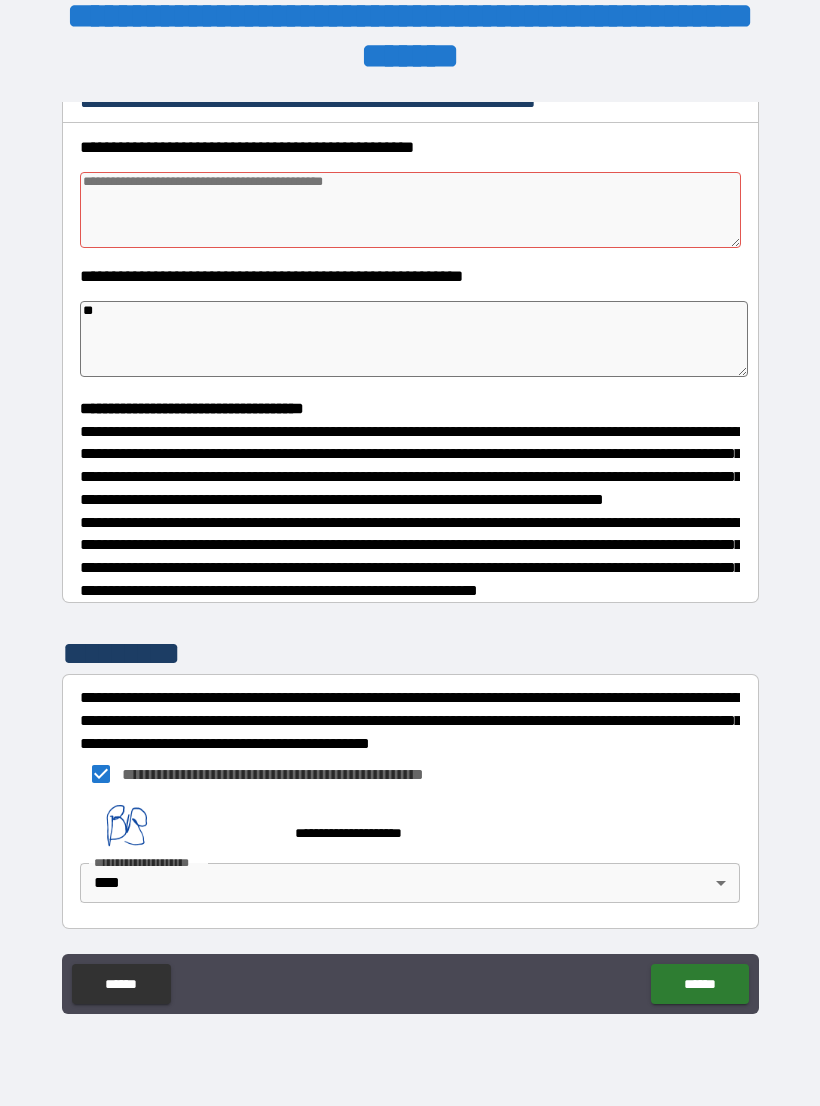 type on "**" 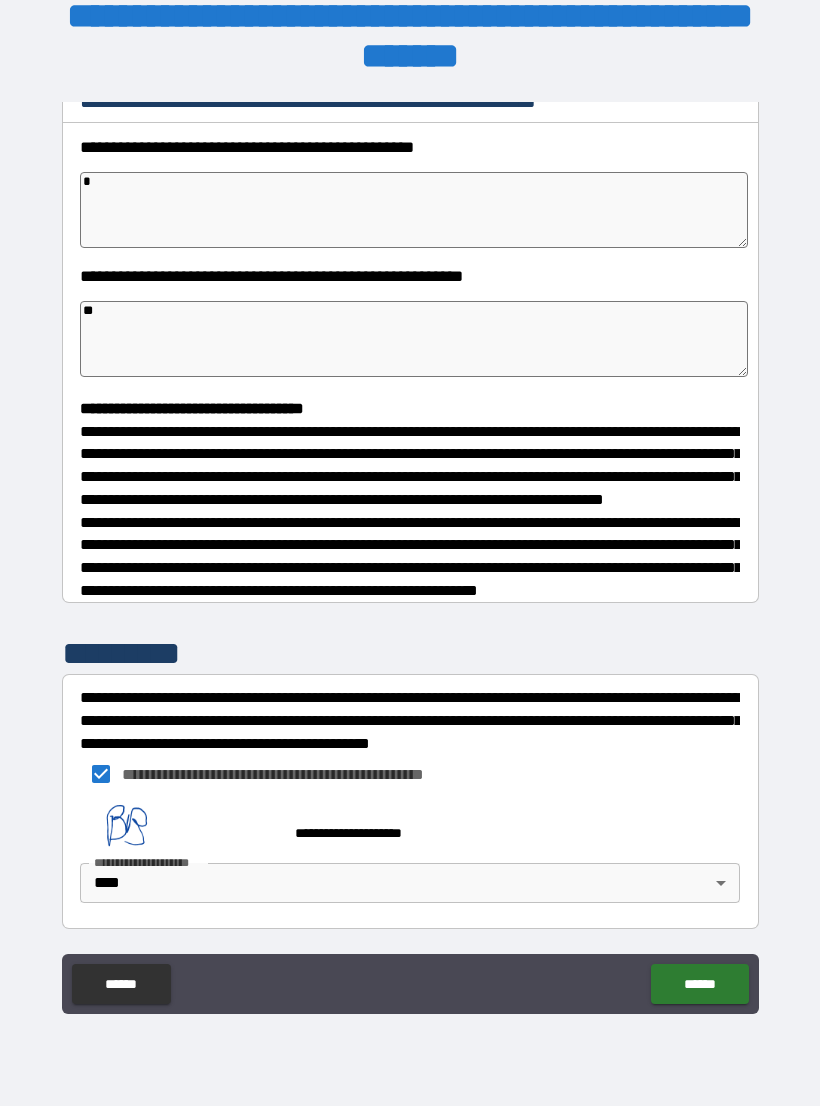 type on "*" 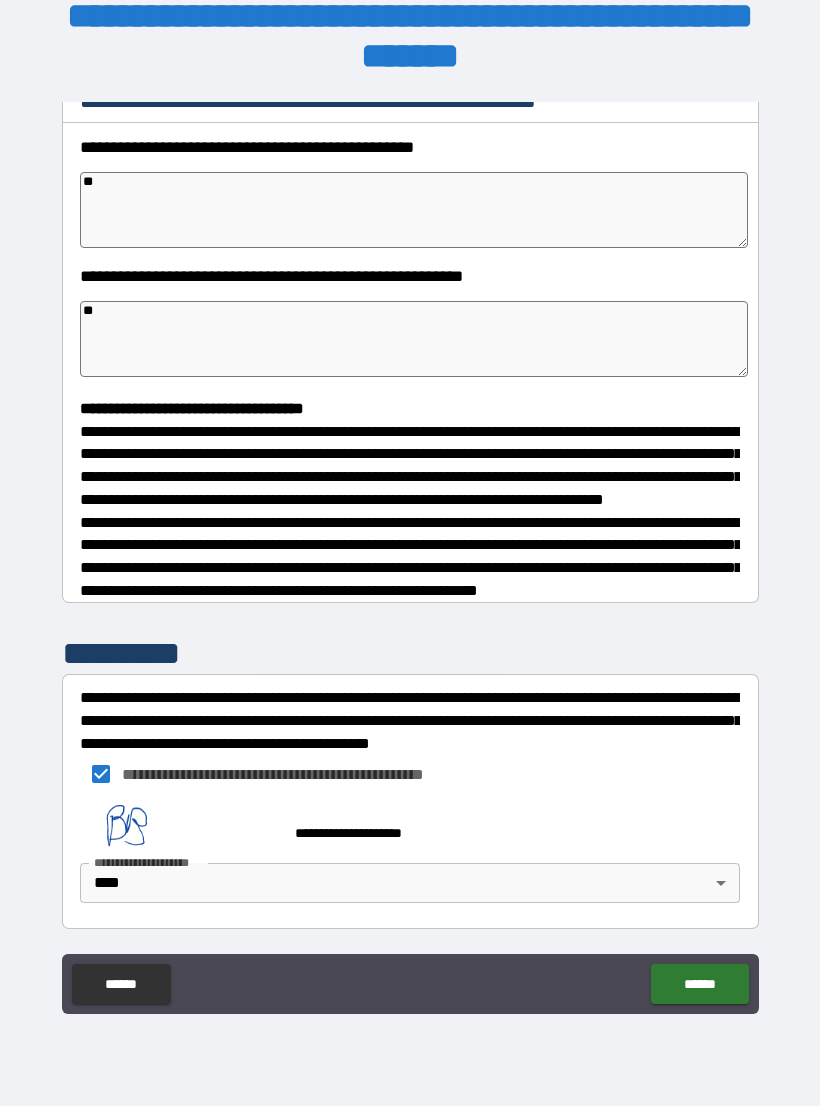 type on "*" 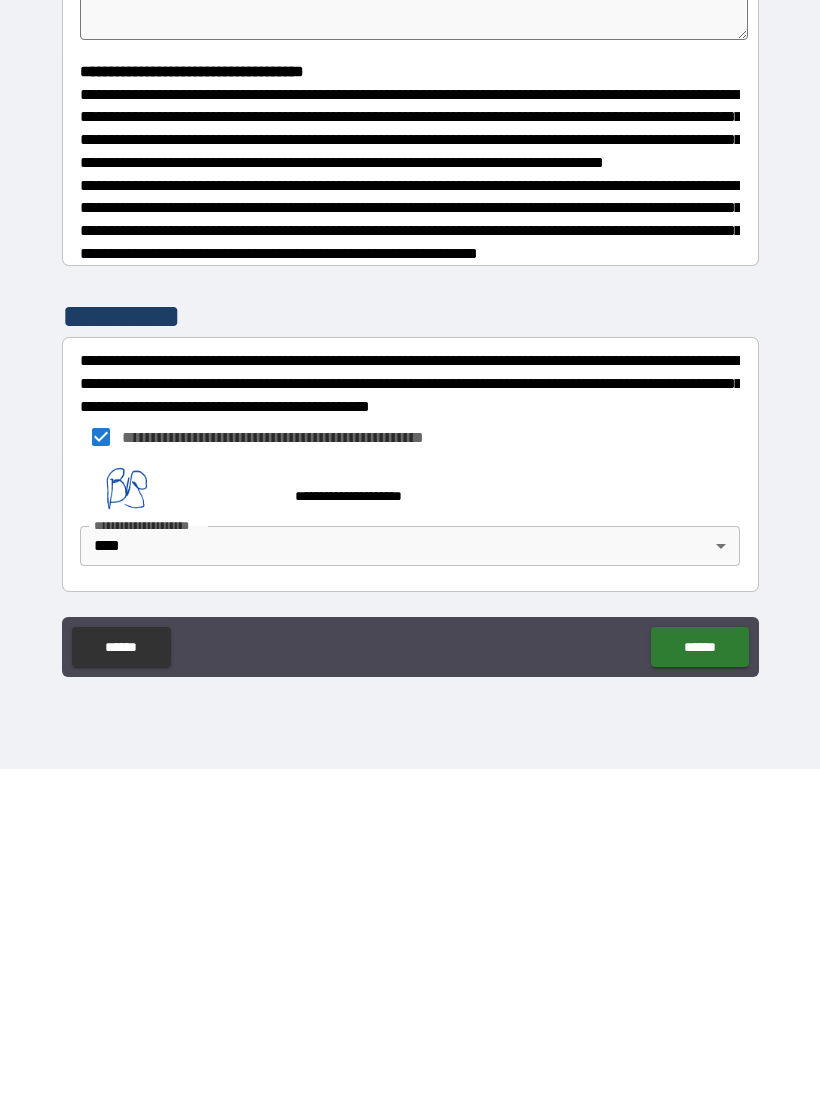 click on "******" at bounding box center (699, 984) 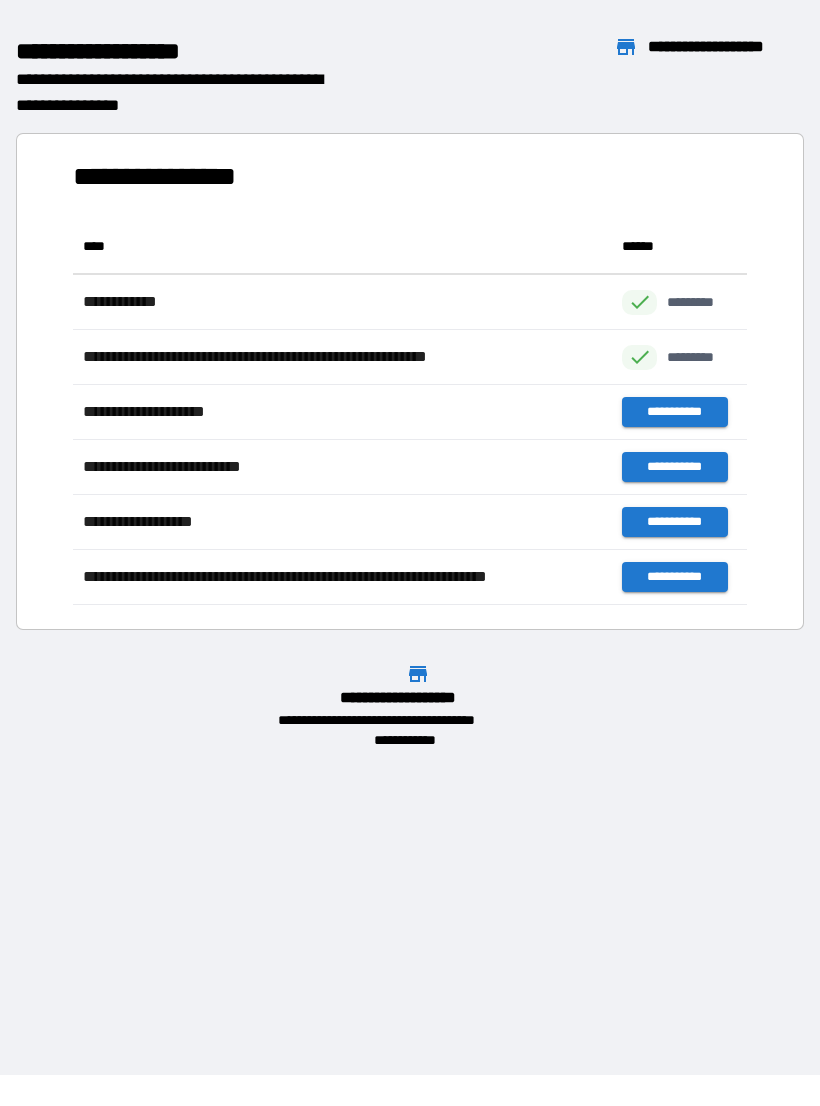 scroll, scrollTop: 1, scrollLeft: 1, axis: both 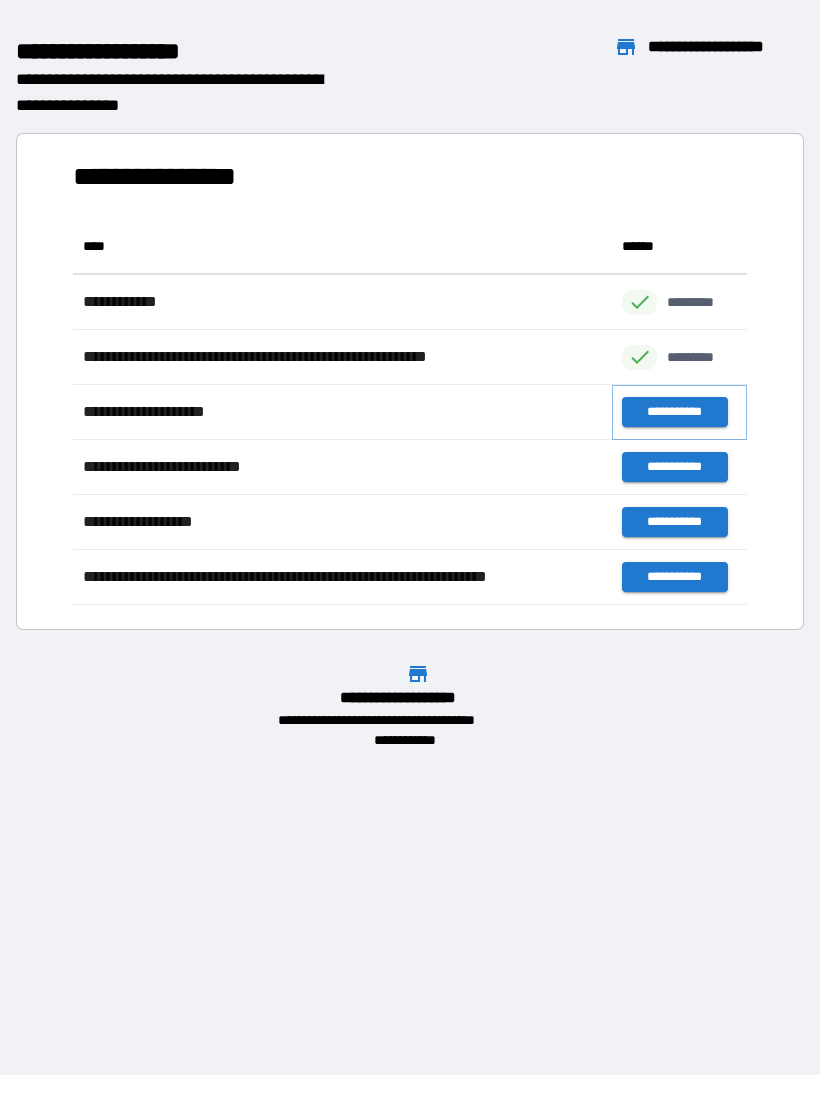 click on "**********" at bounding box center [674, 412] 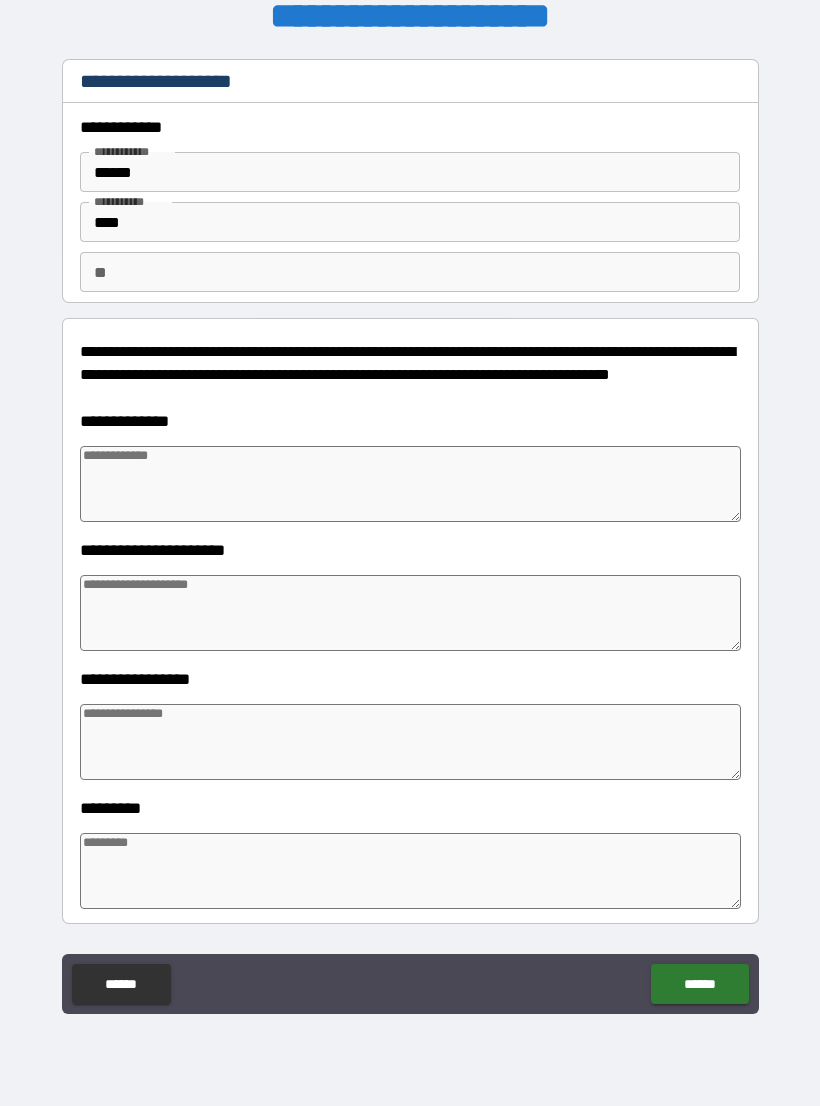type on "*" 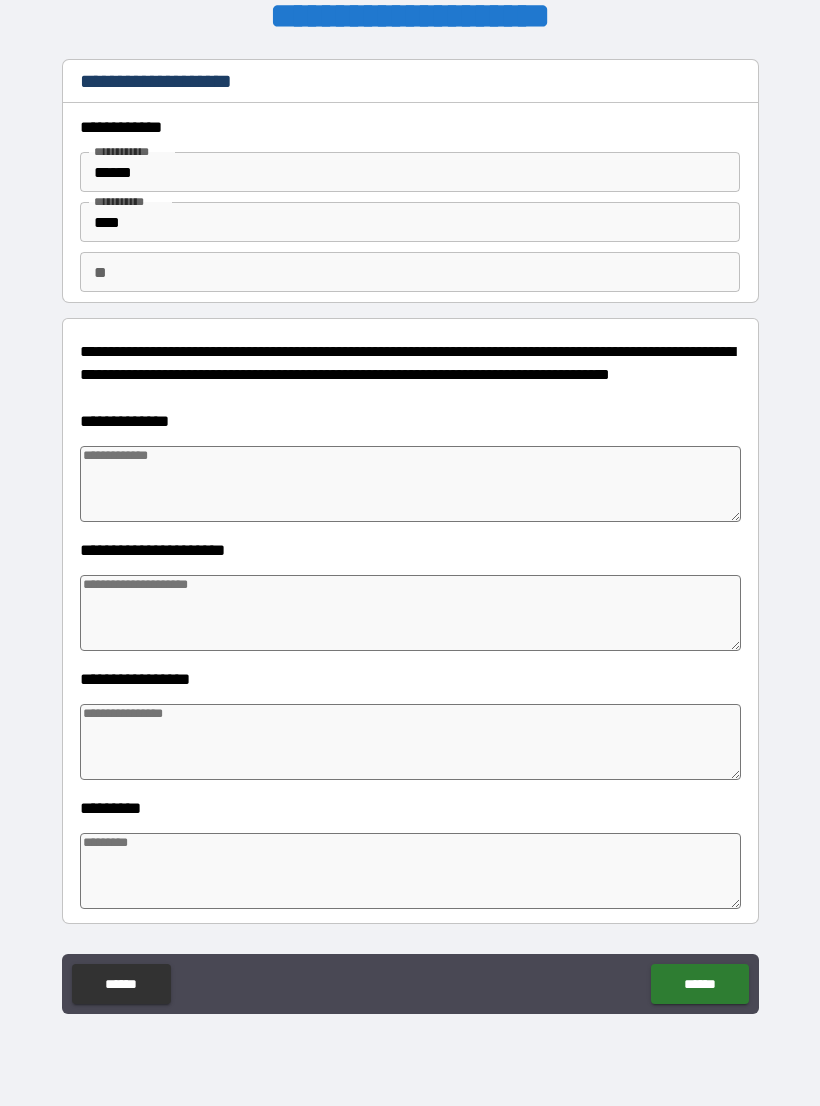 type on "*" 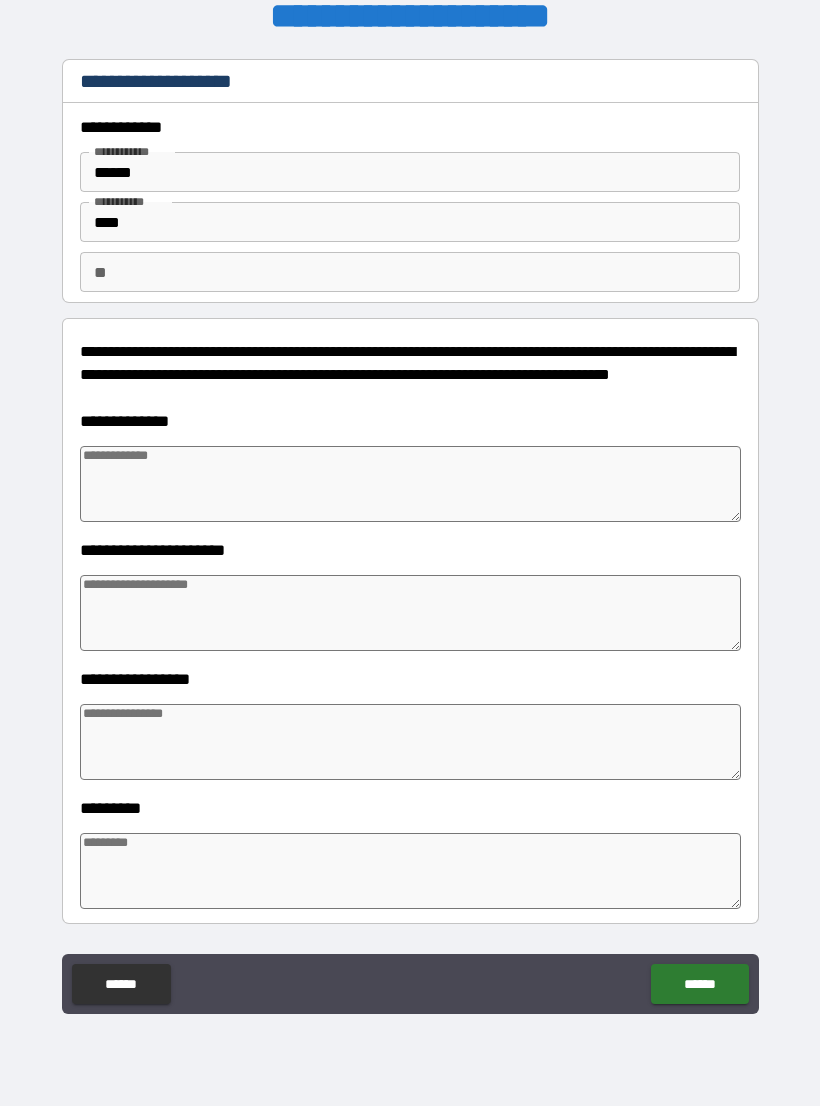 type on "*" 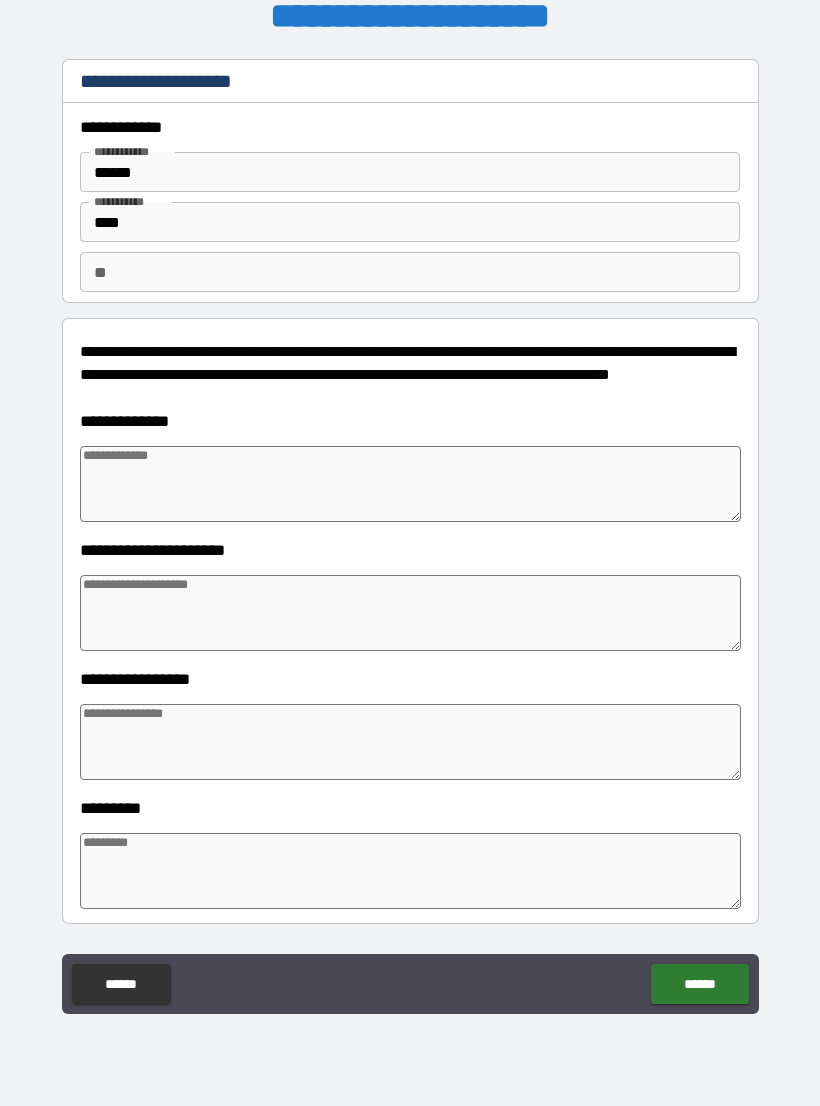 type on "*" 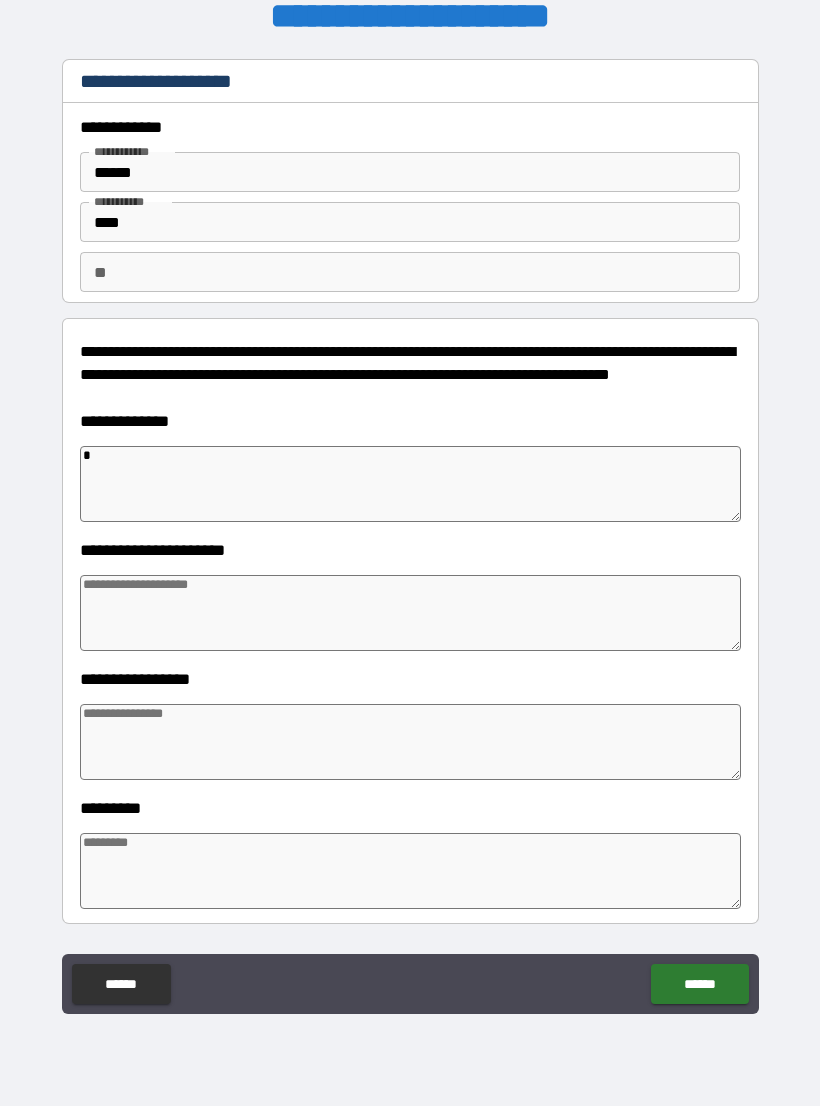 type on "***" 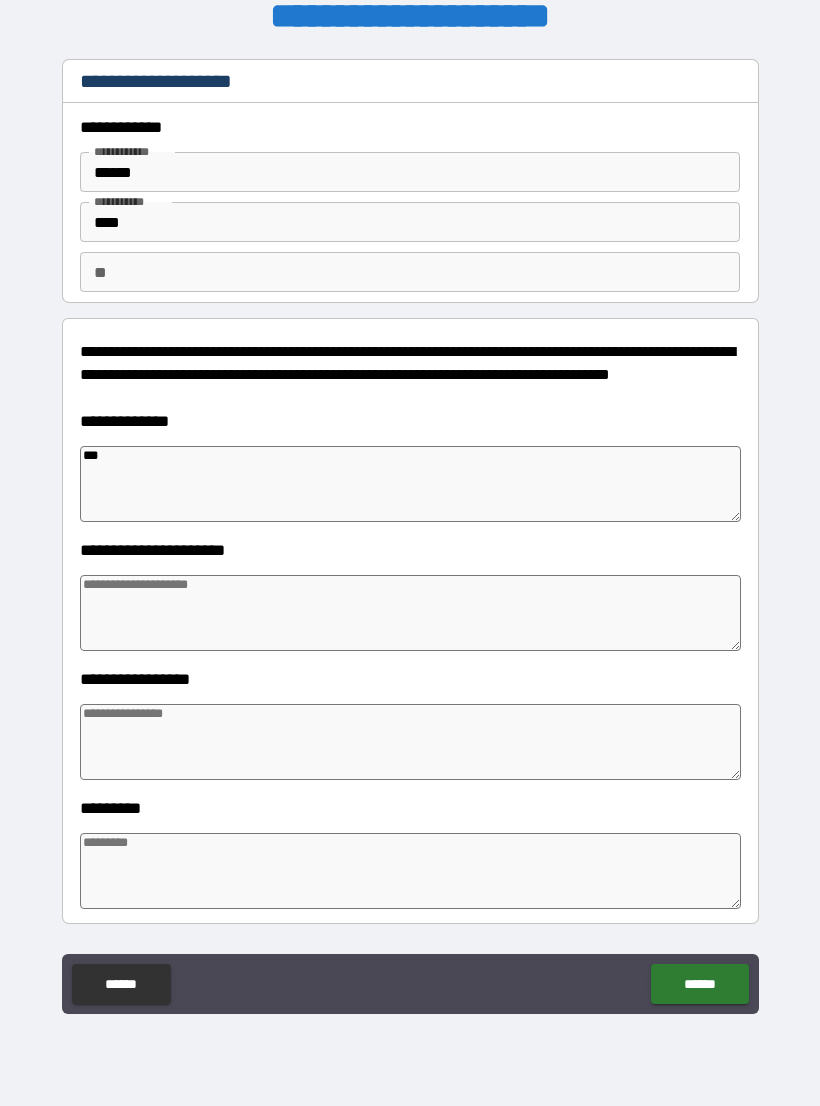 type on "*****" 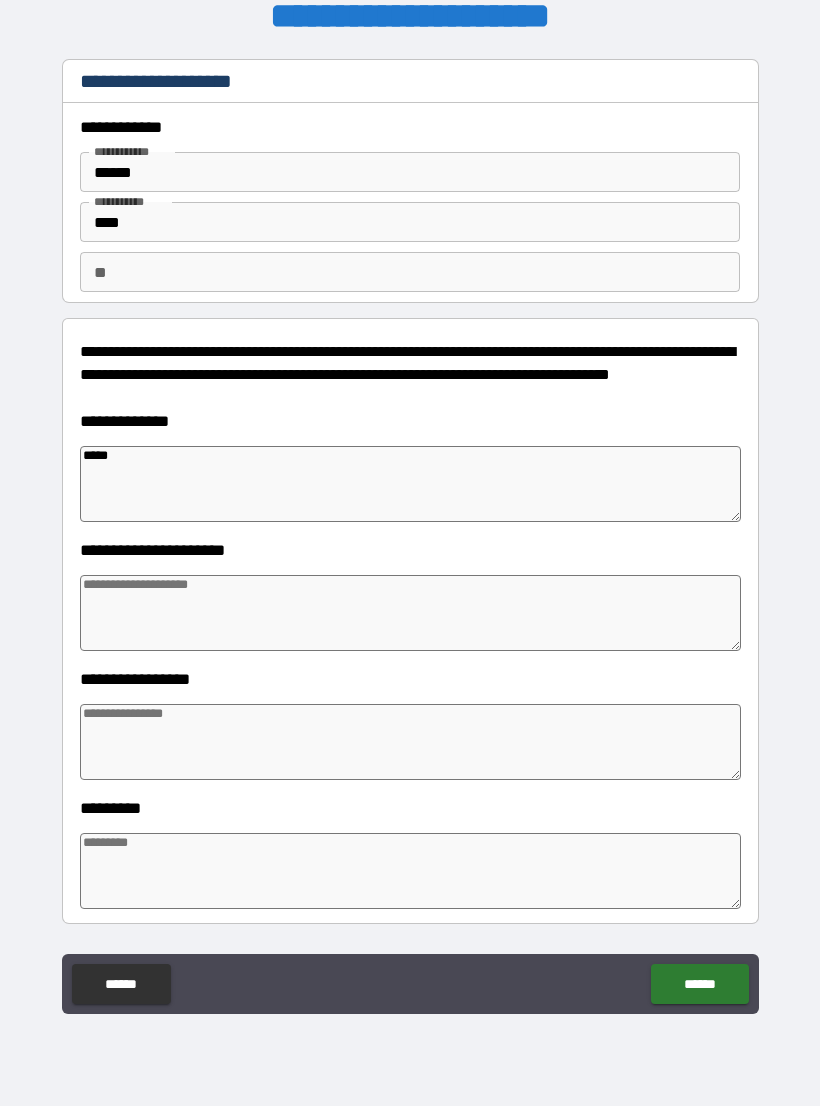 type on "*******" 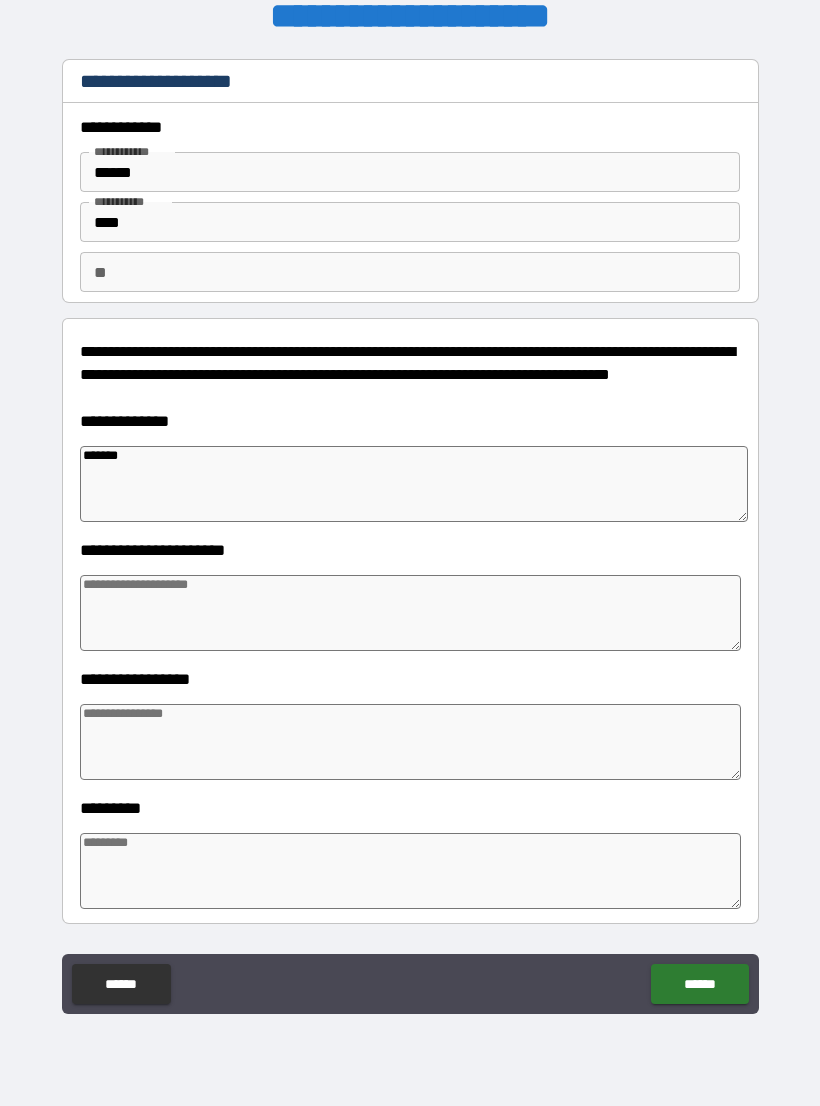 type on "*********" 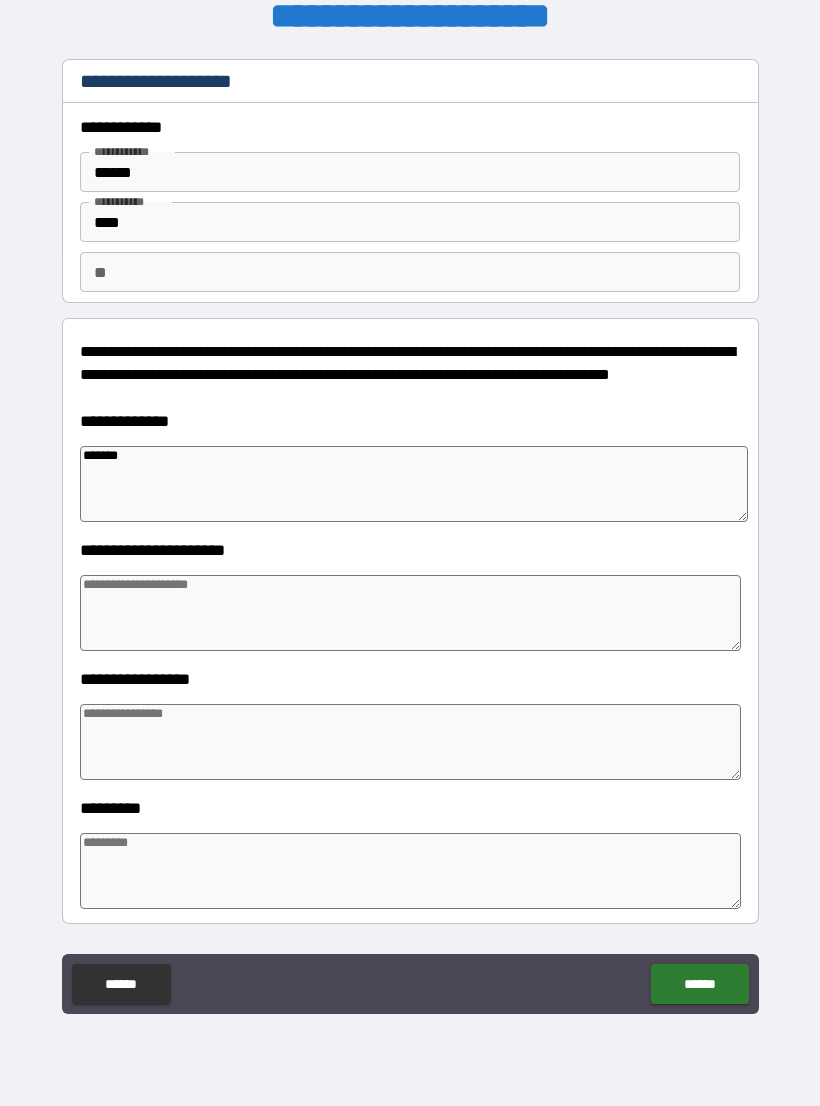 type on "*" 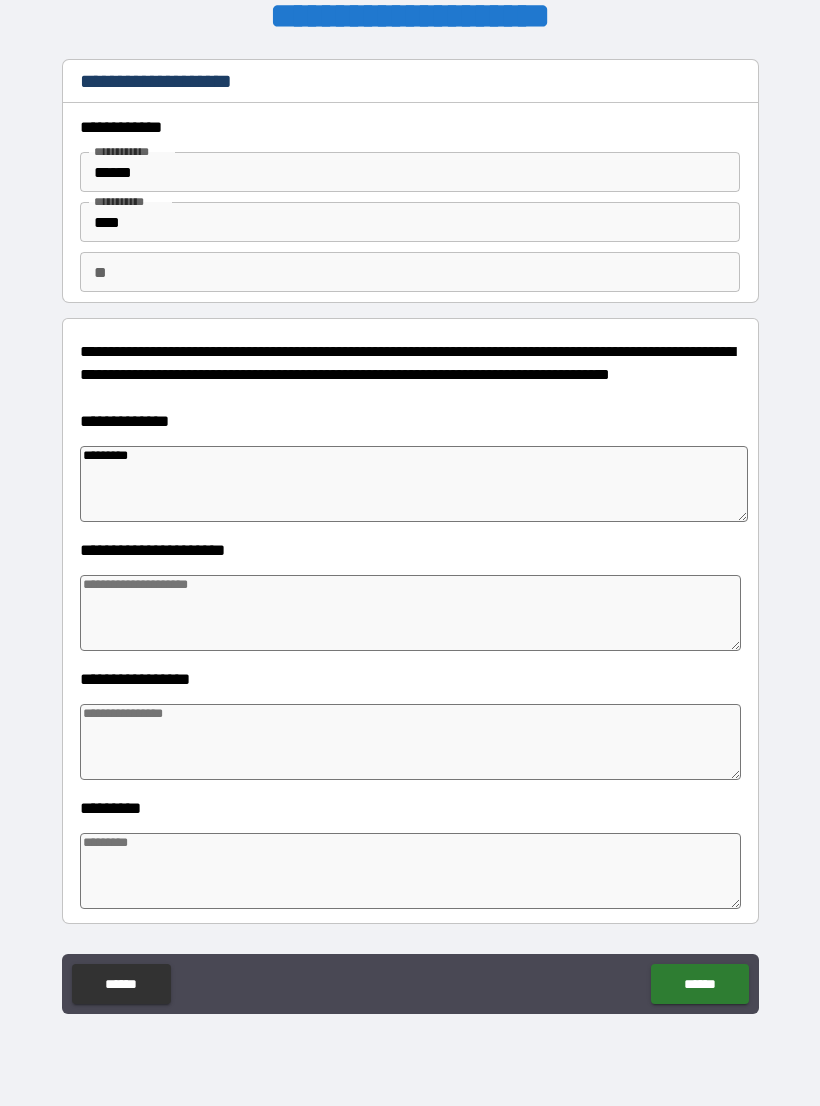 type on "**********" 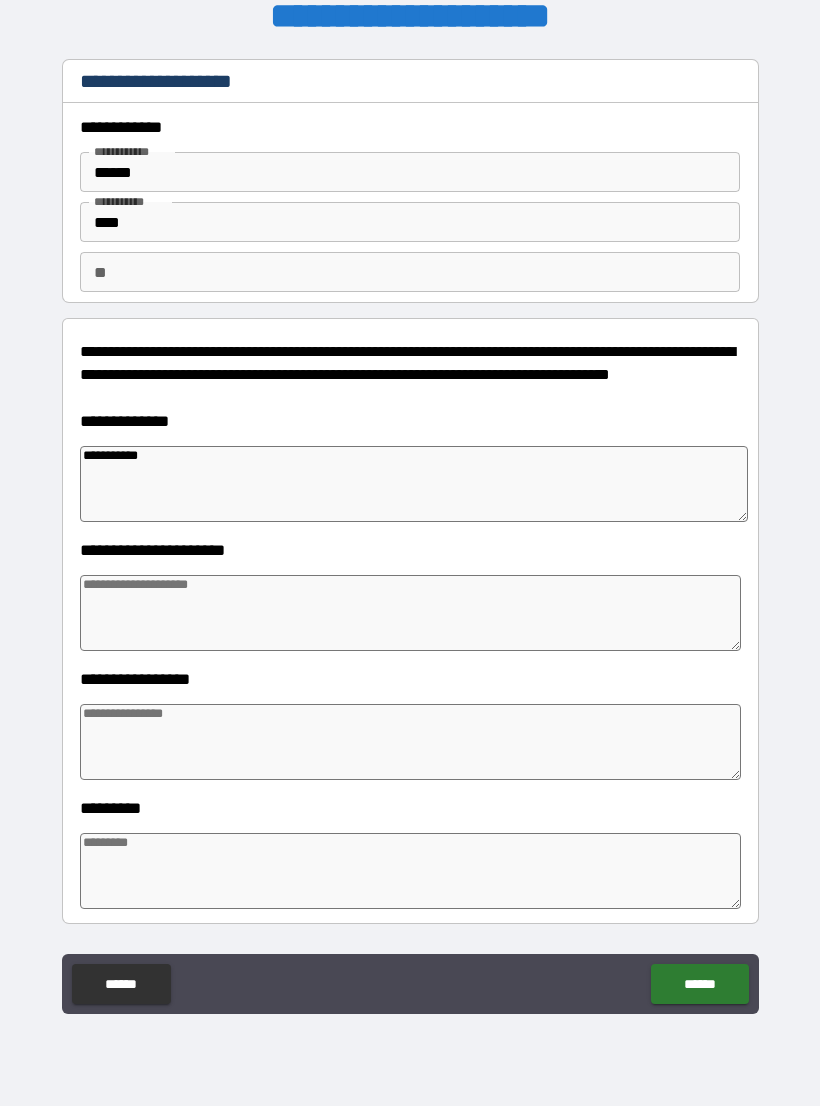 type on "**********" 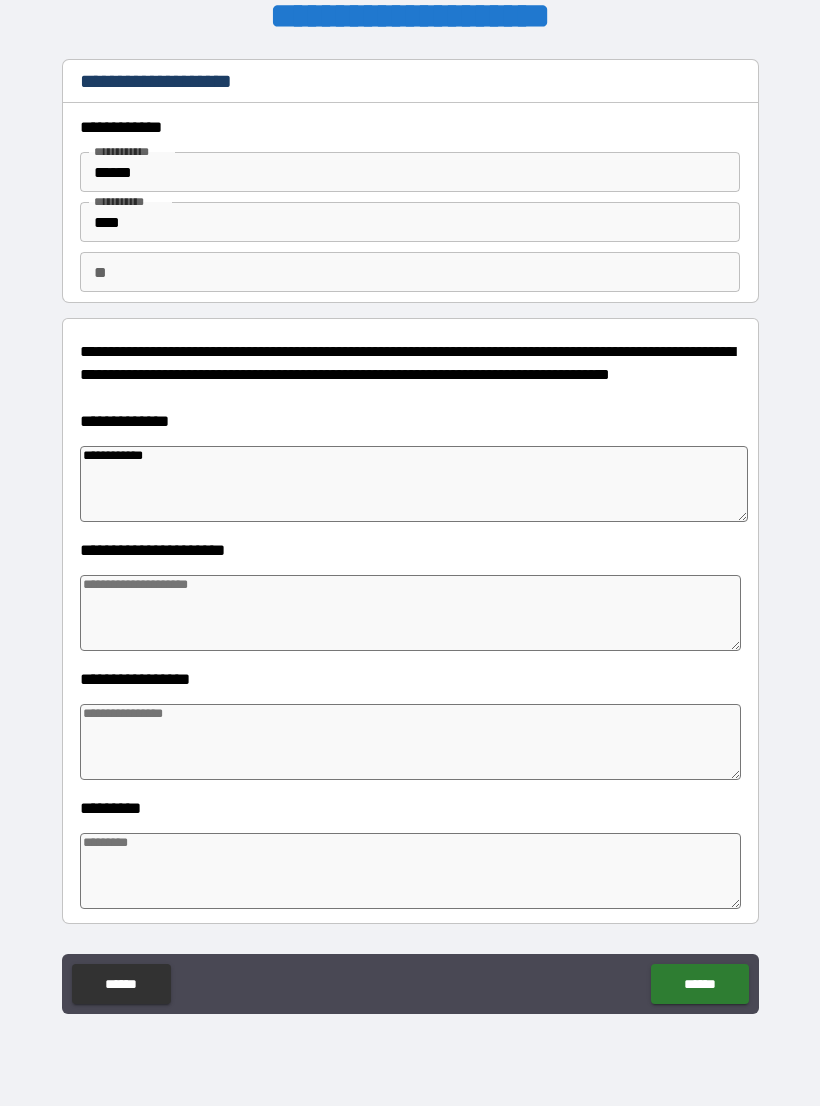 type on "*" 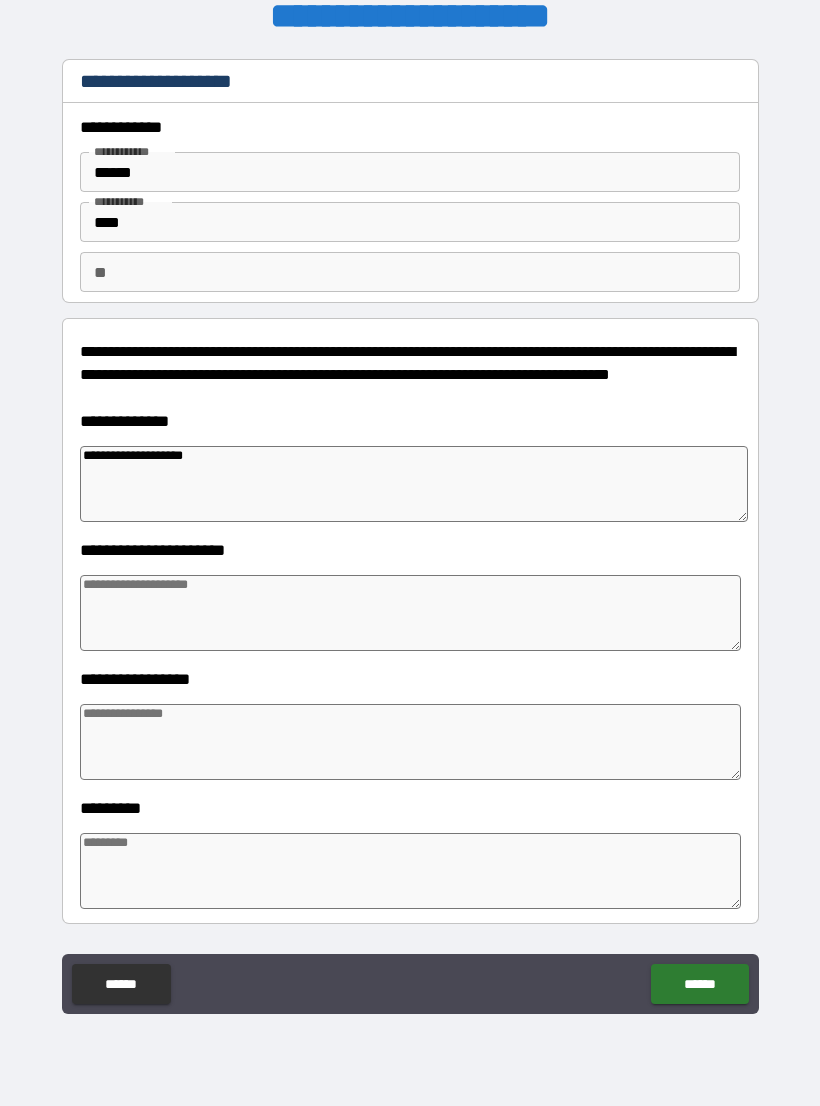 type on "*" 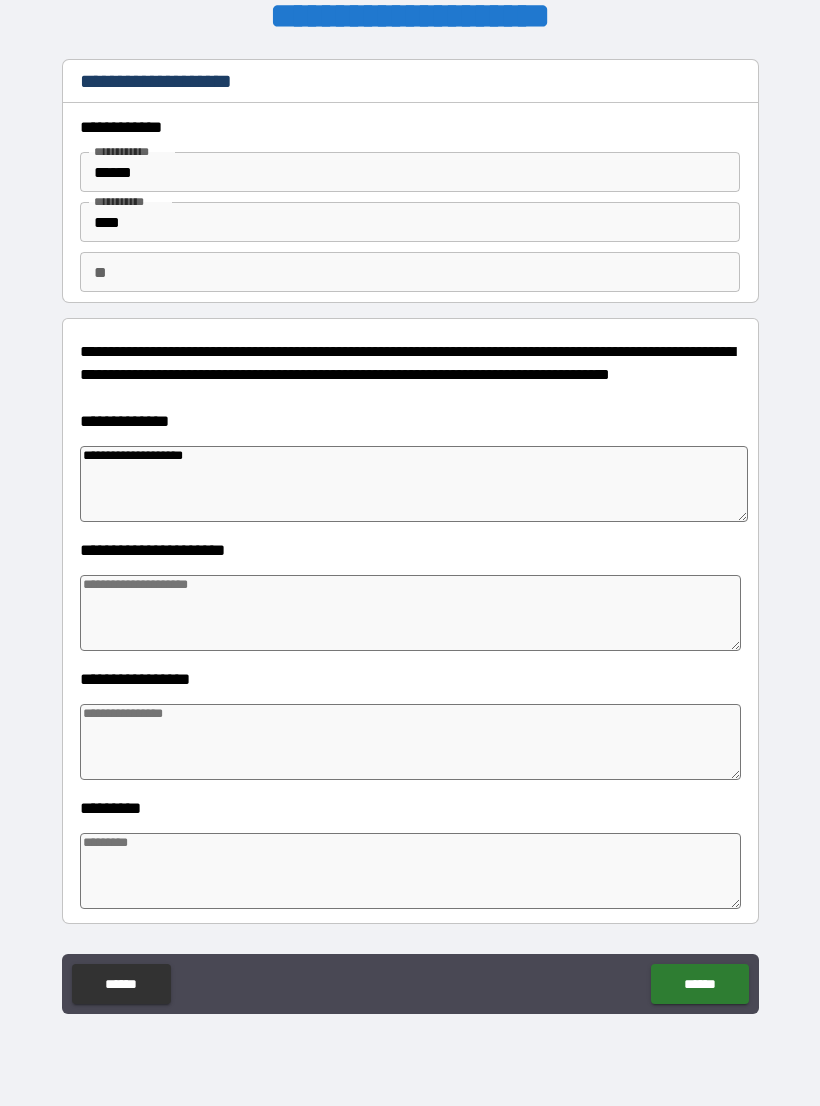 type on "**********" 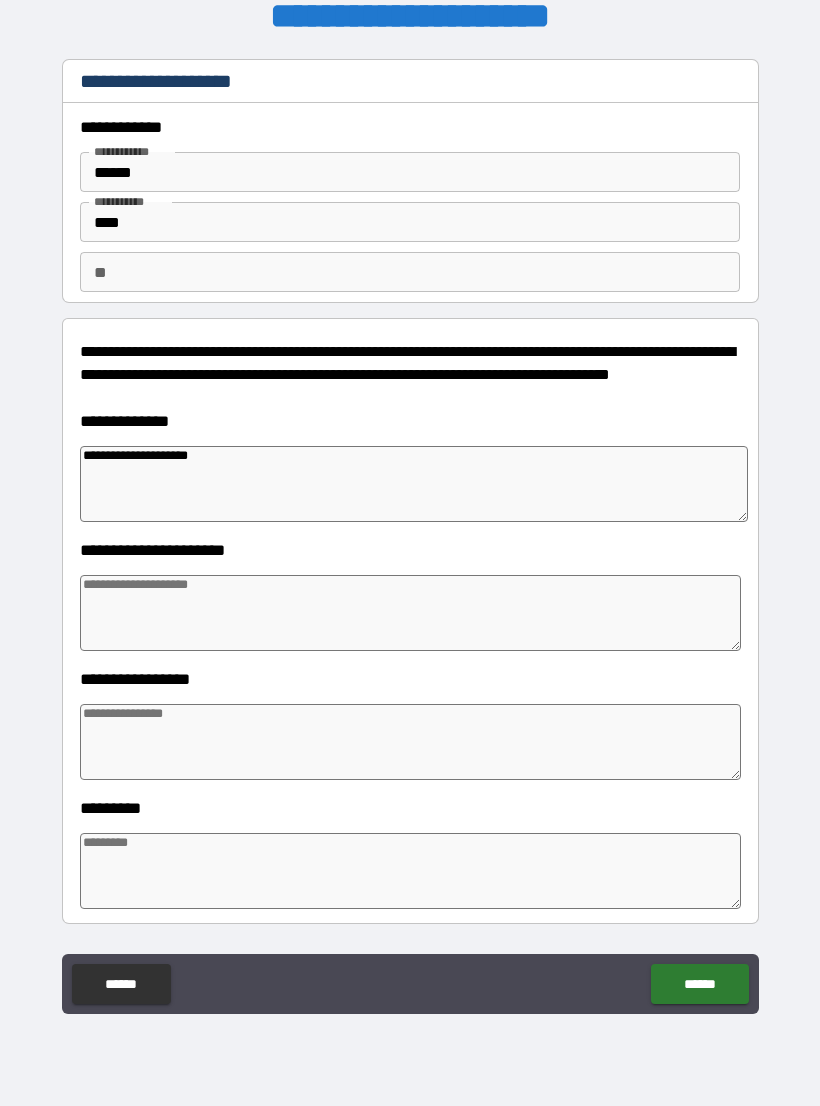 type on "*" 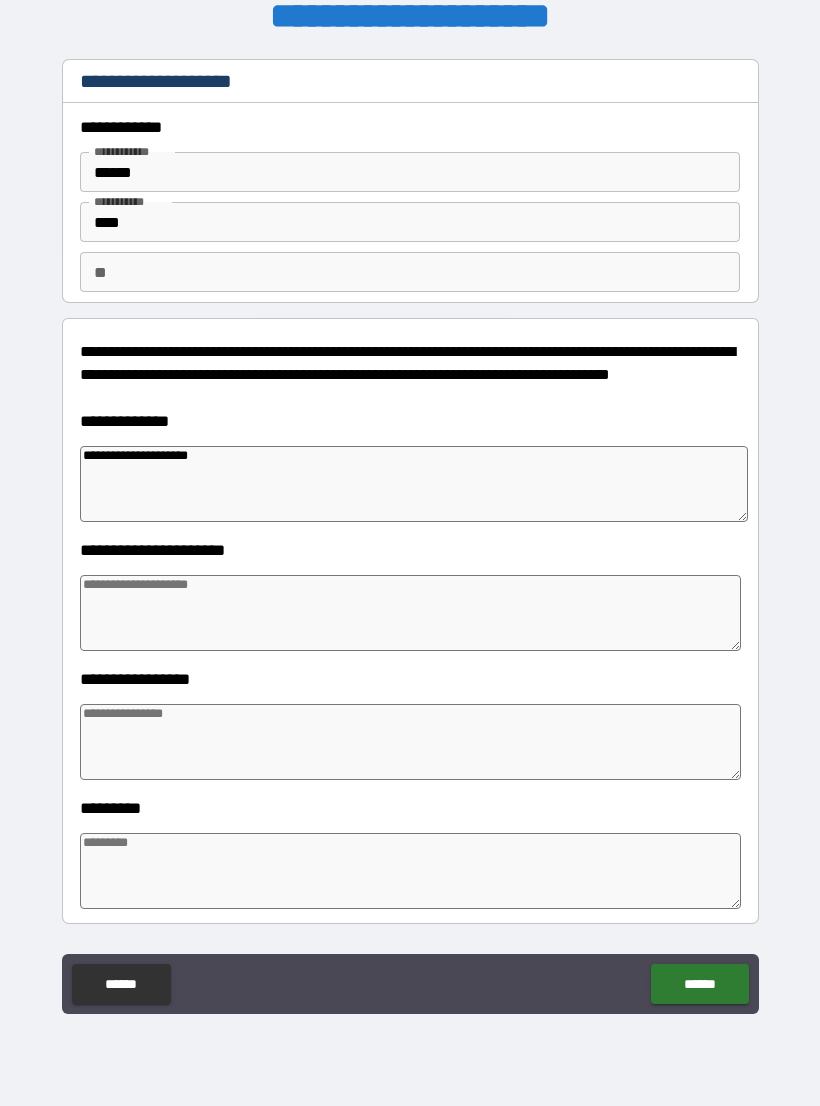 type on "**********" 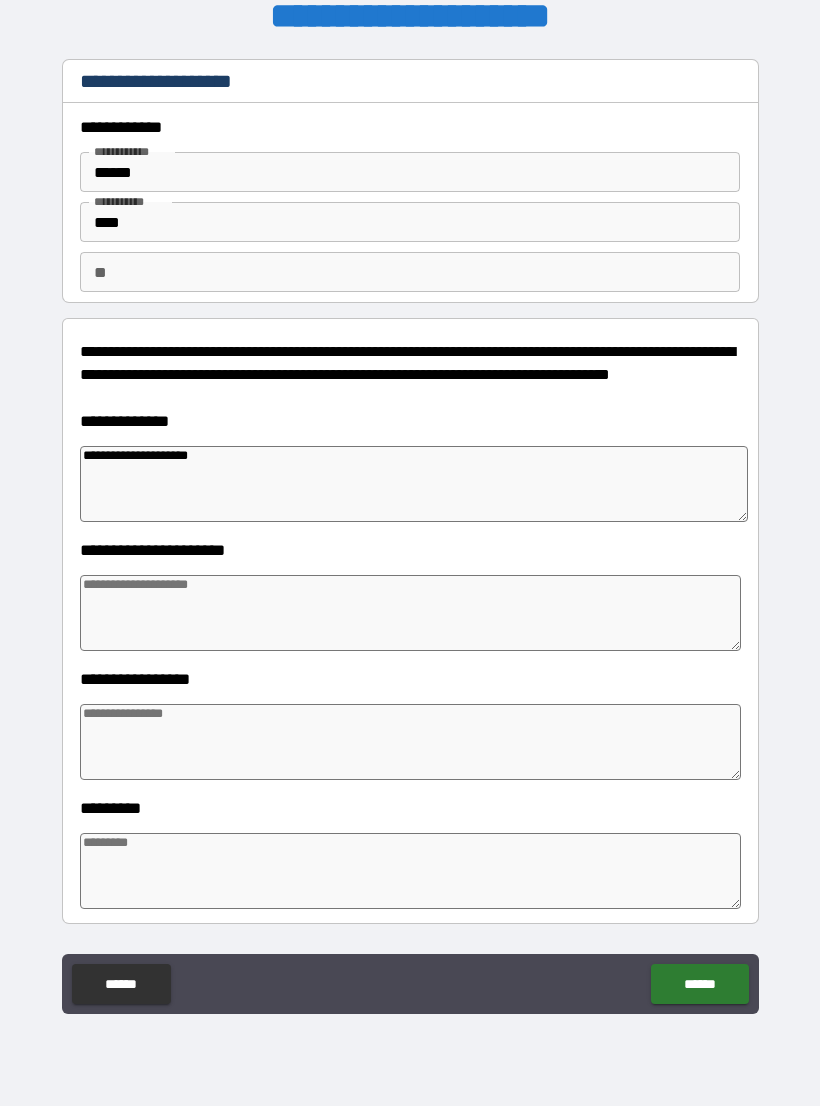 click at bounding box center [410, 613] 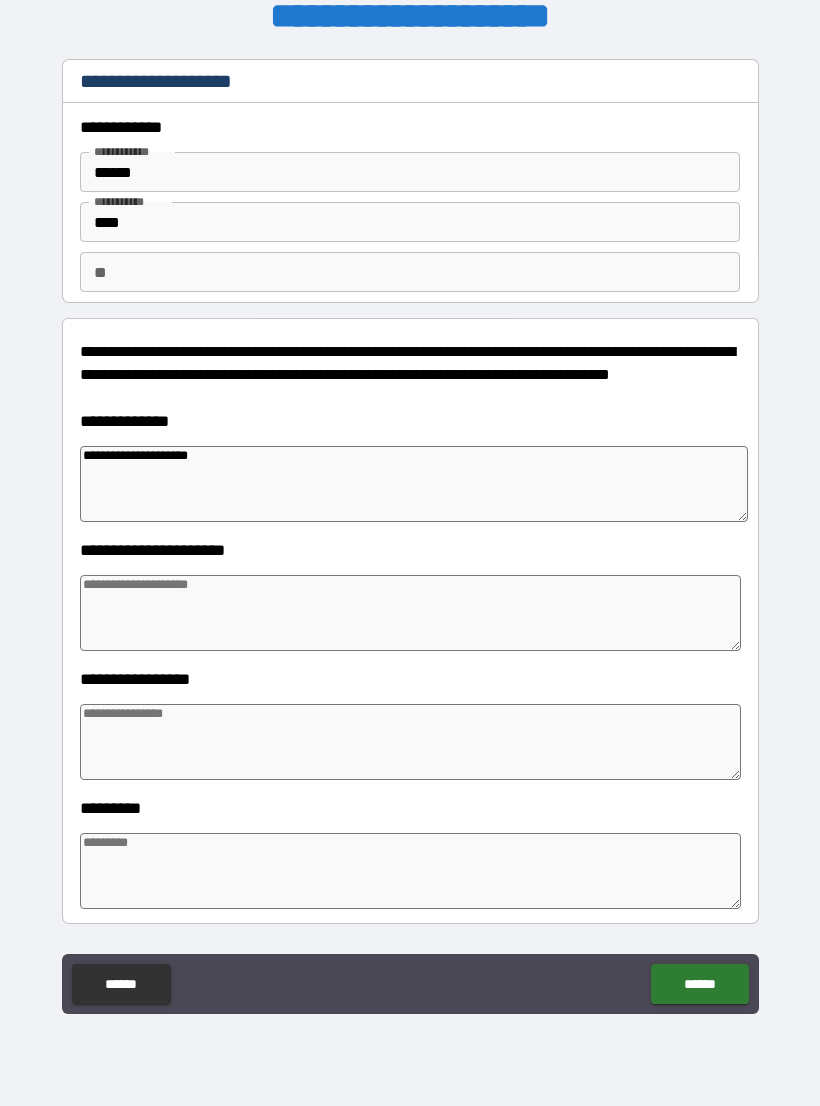 type on "*" 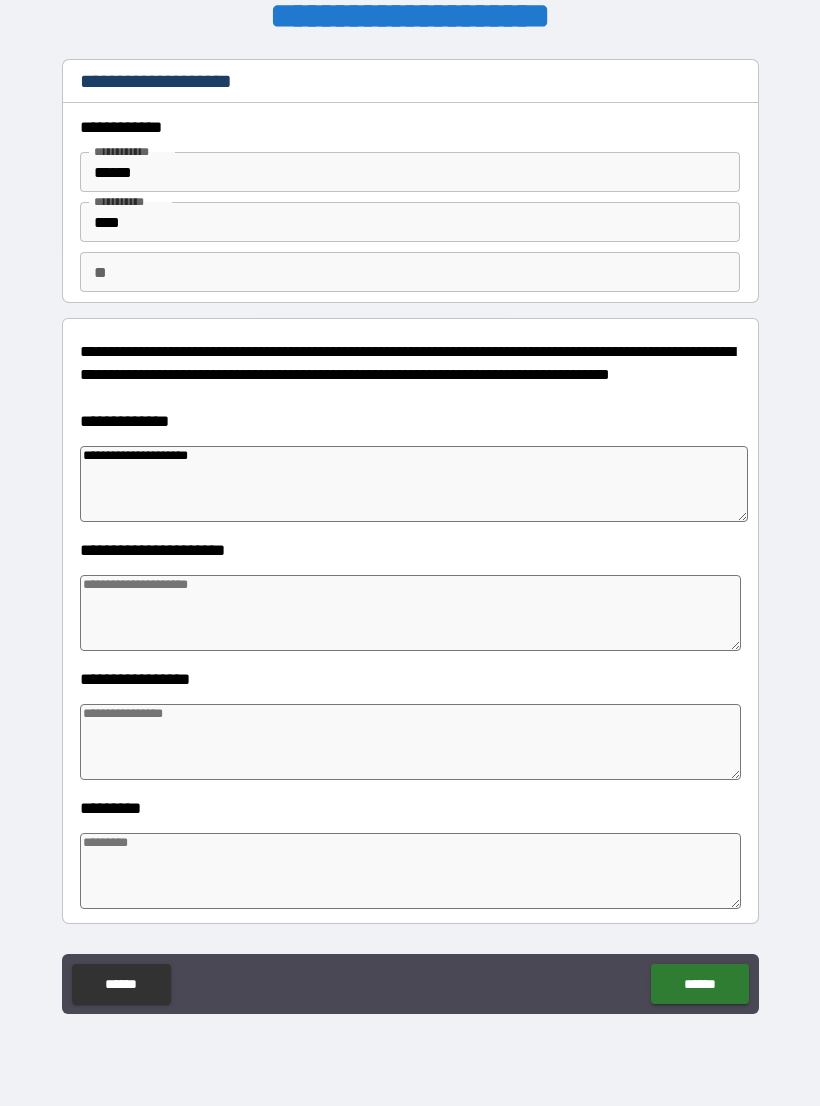 type on "*" 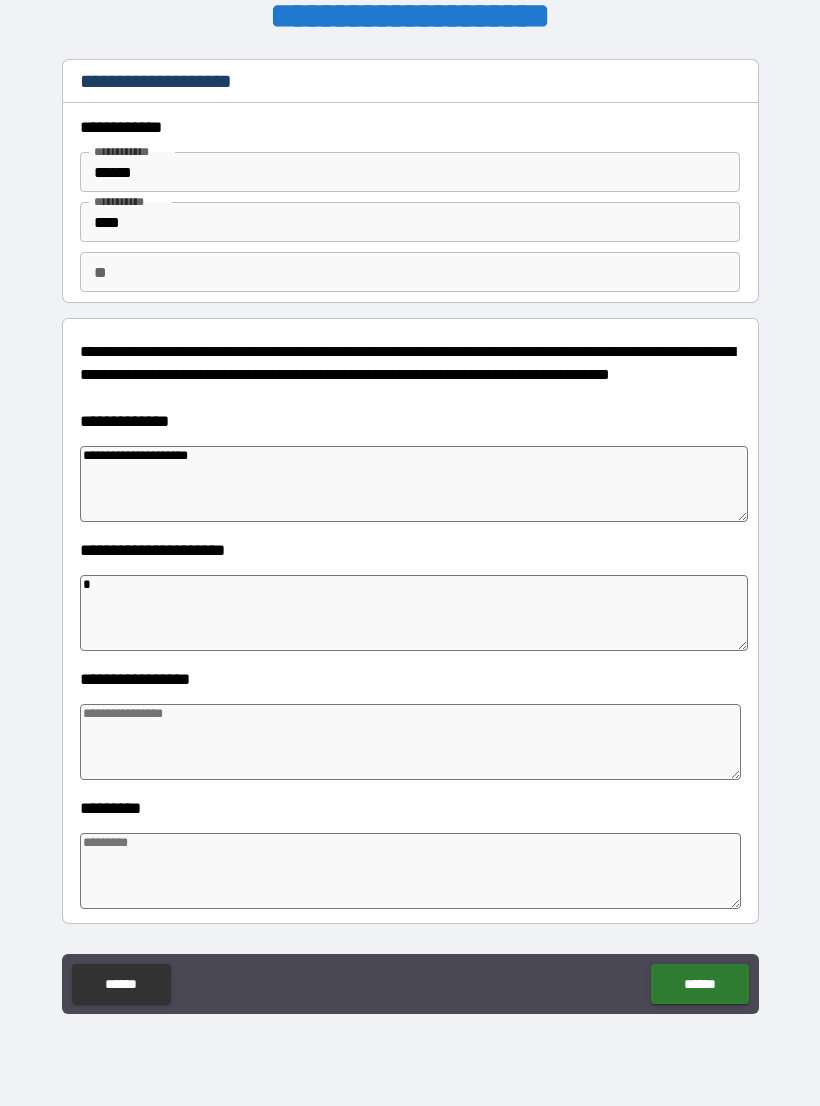 type on "*" 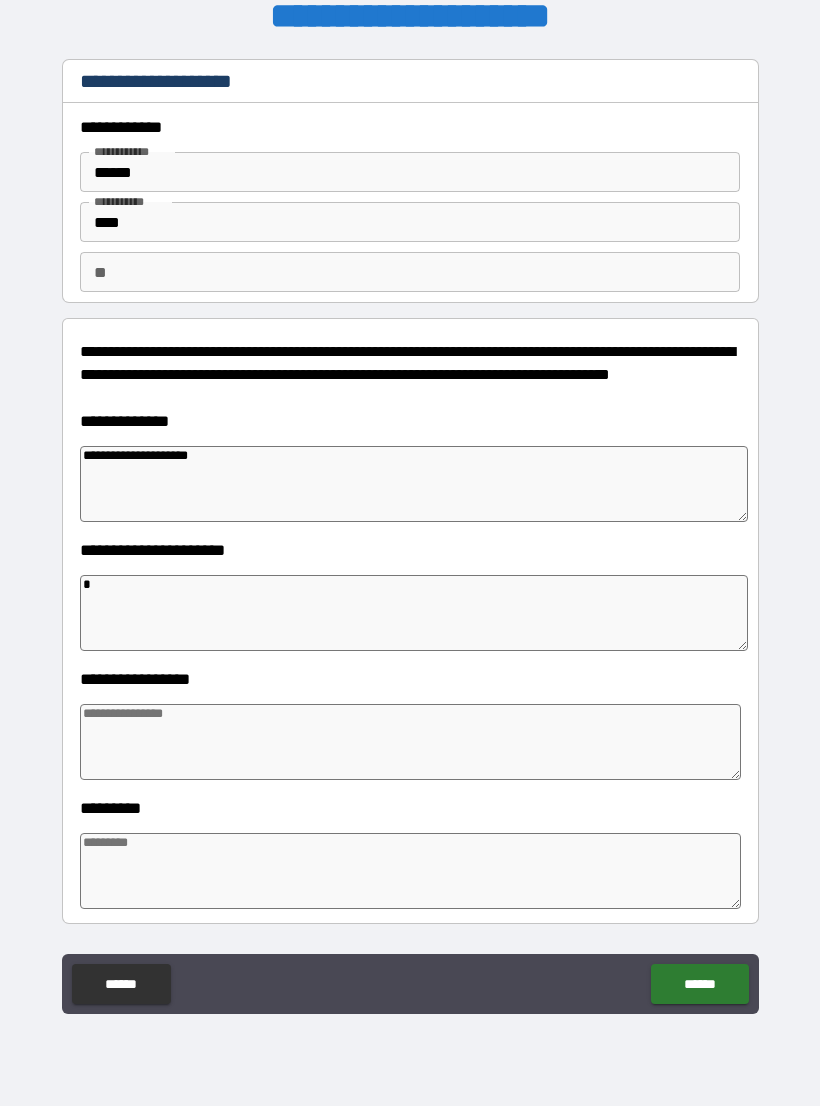 type on "*" 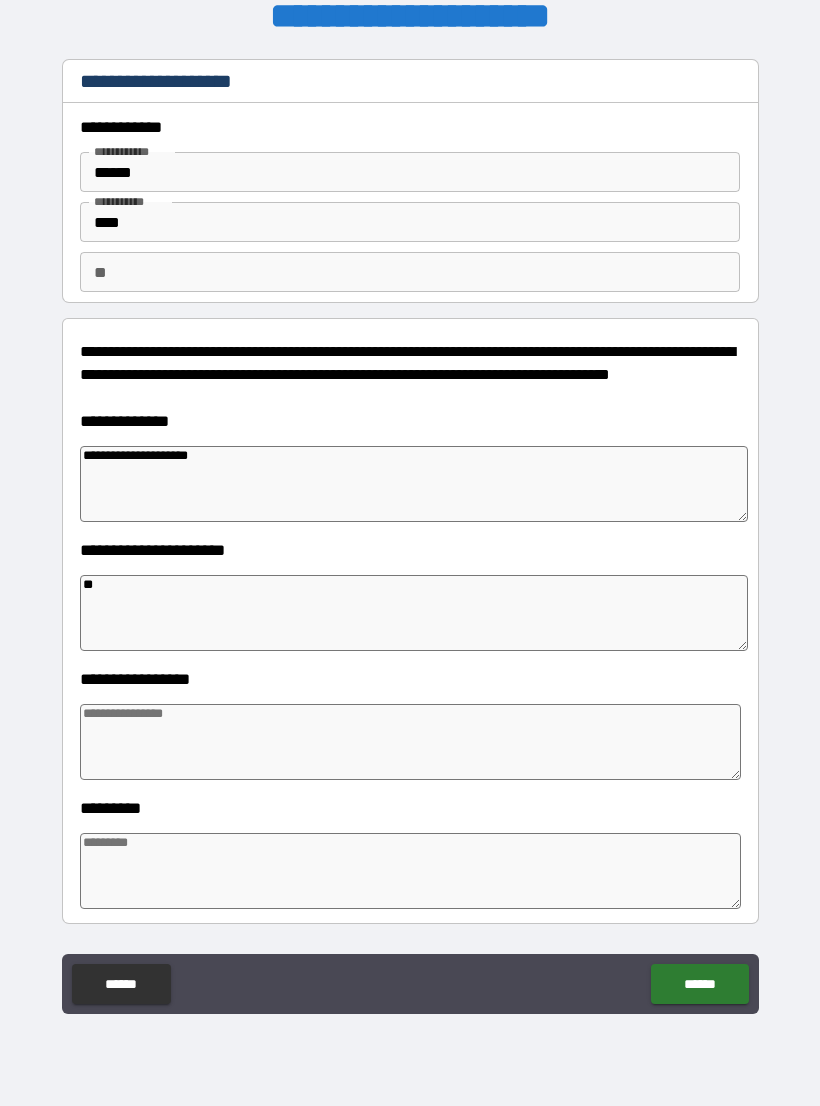 type on "*" 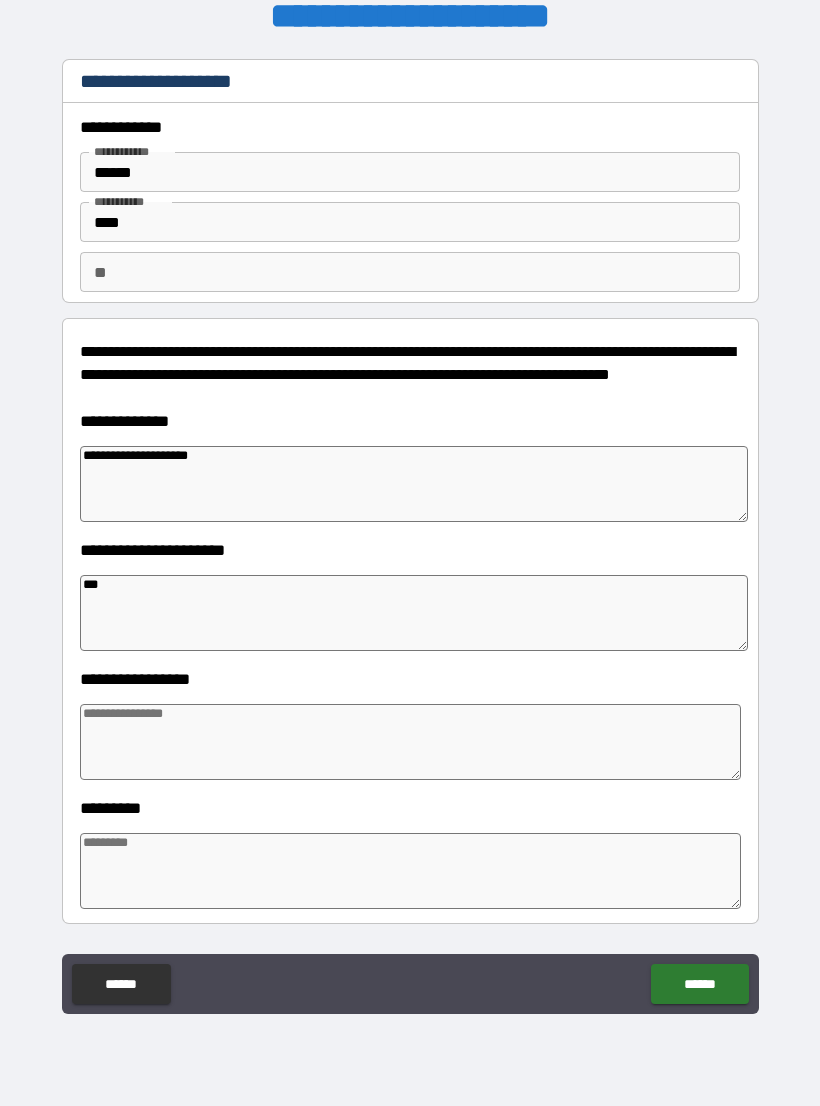 type on "*" 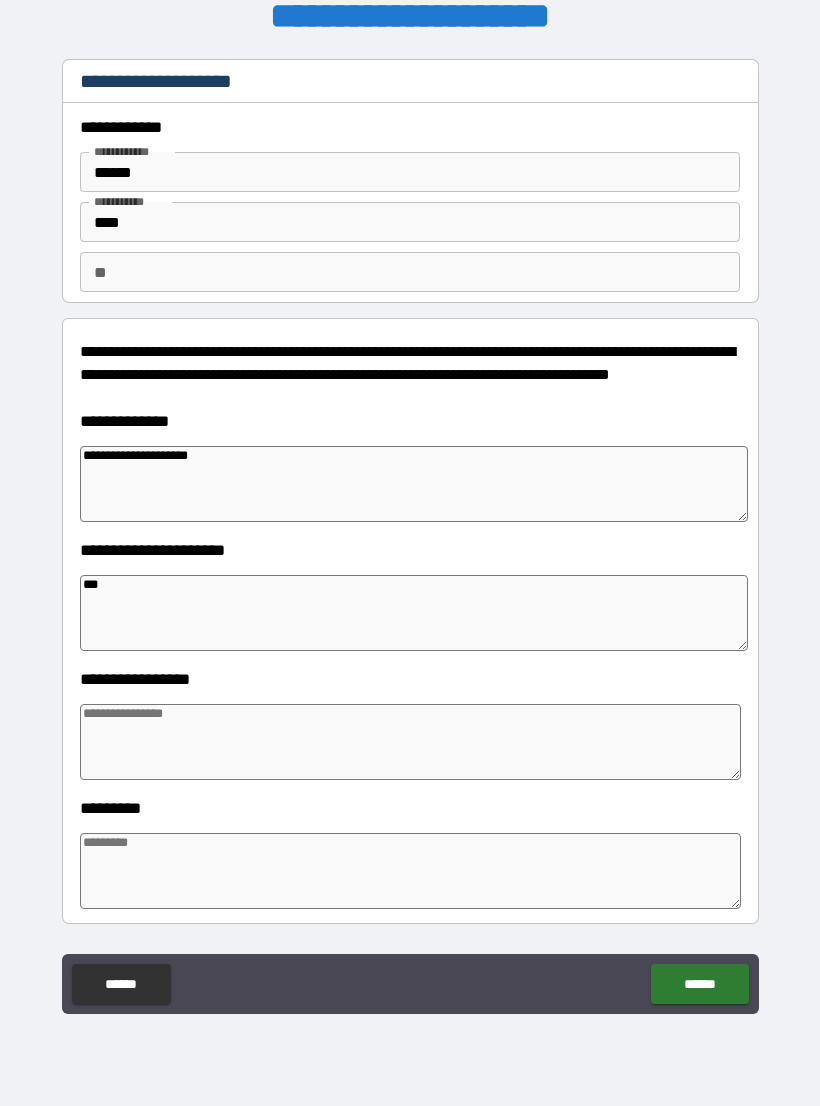 type on "****" 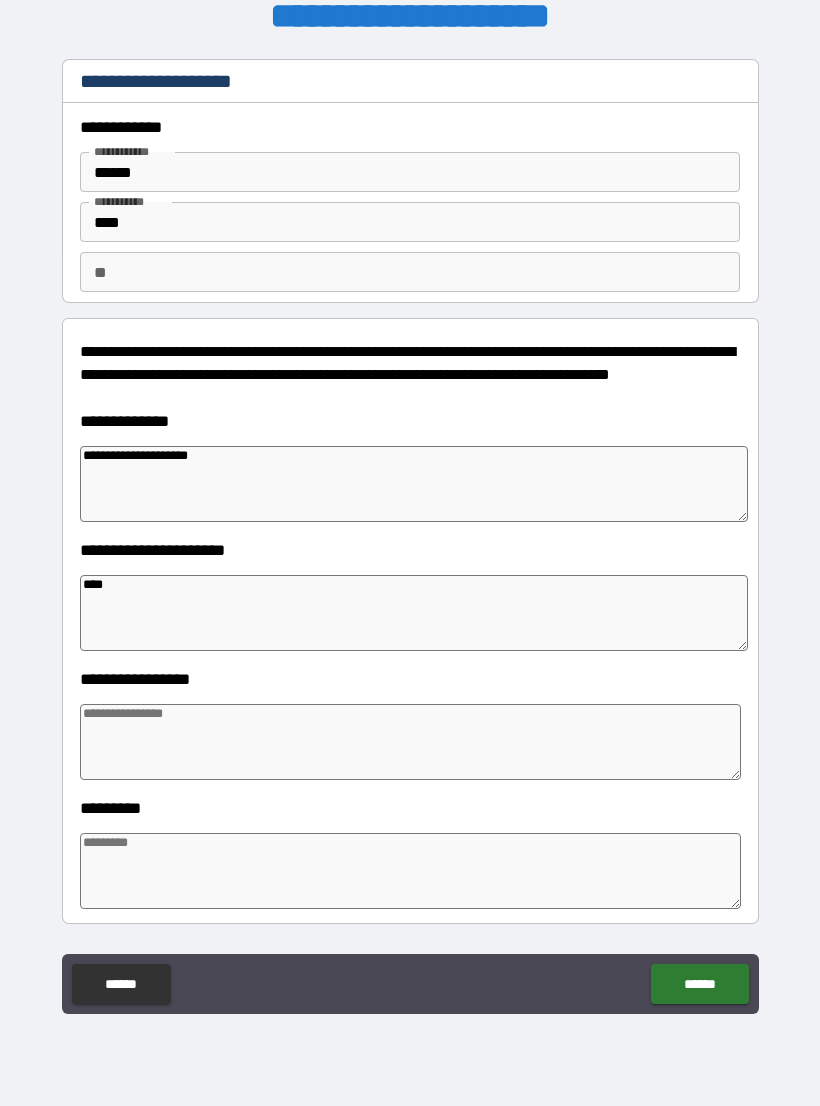 type on "*" 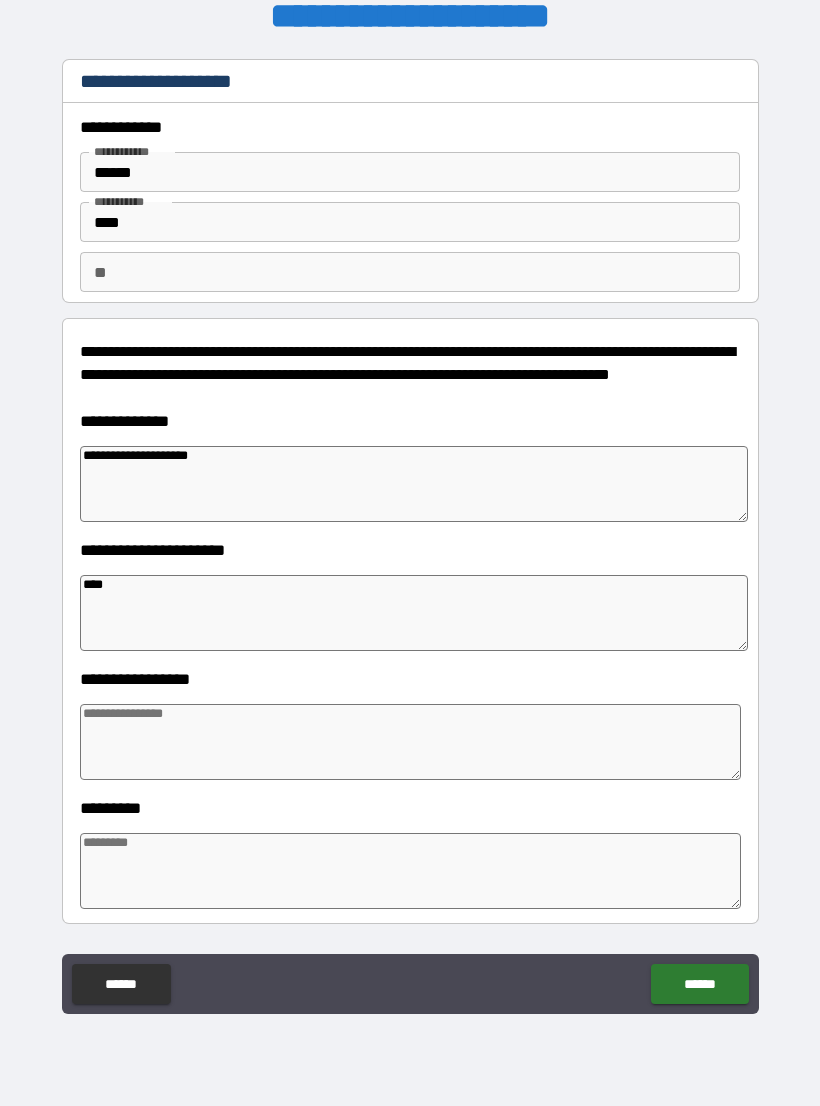type on "***" 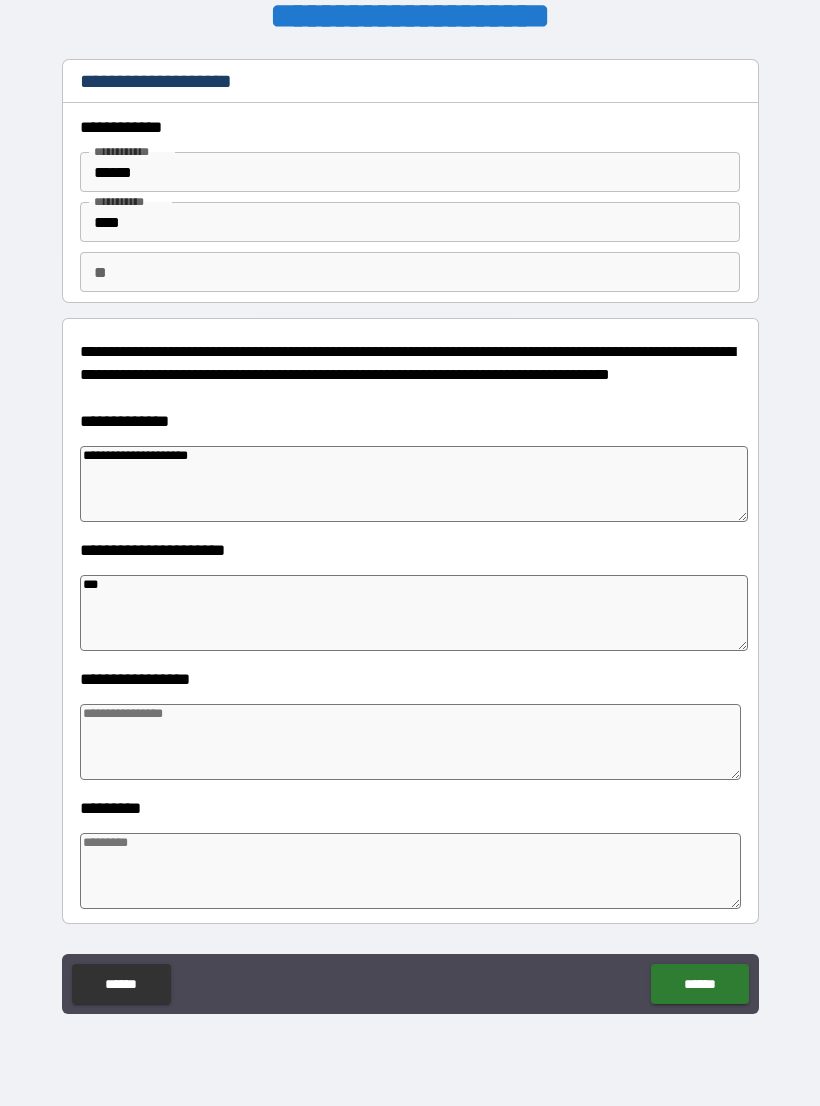 type on "*" 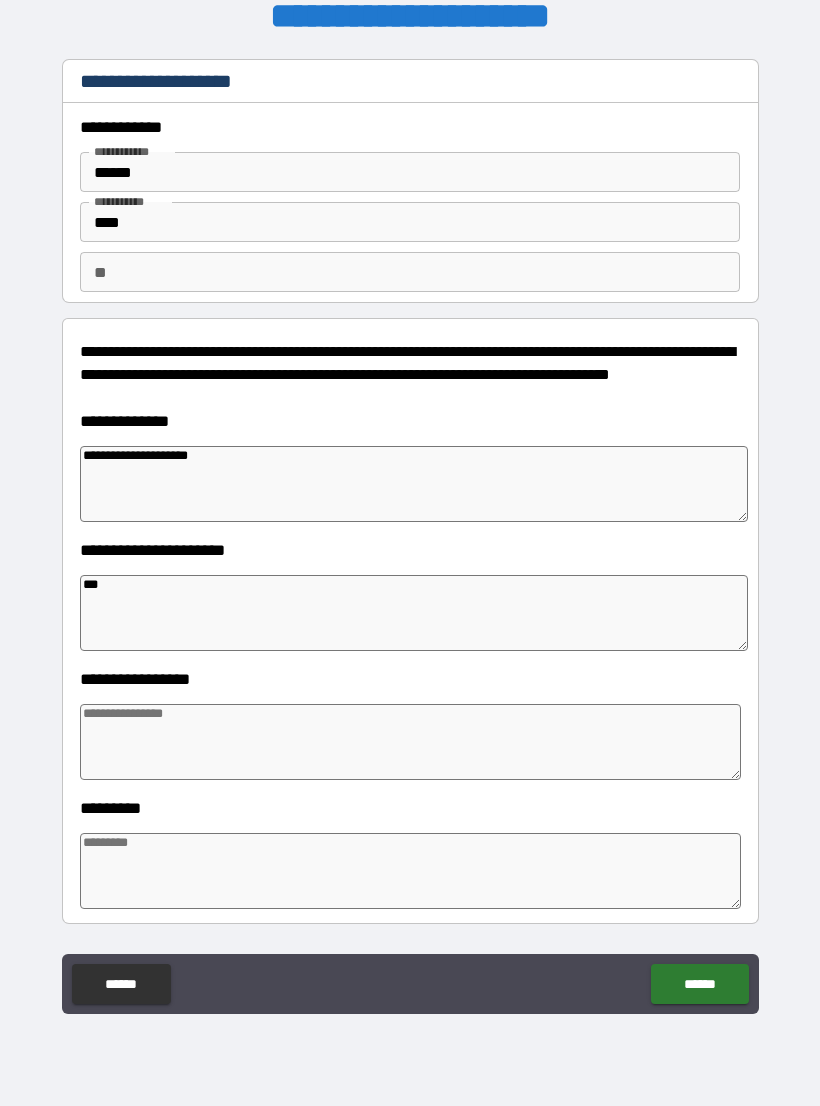 type on "****" 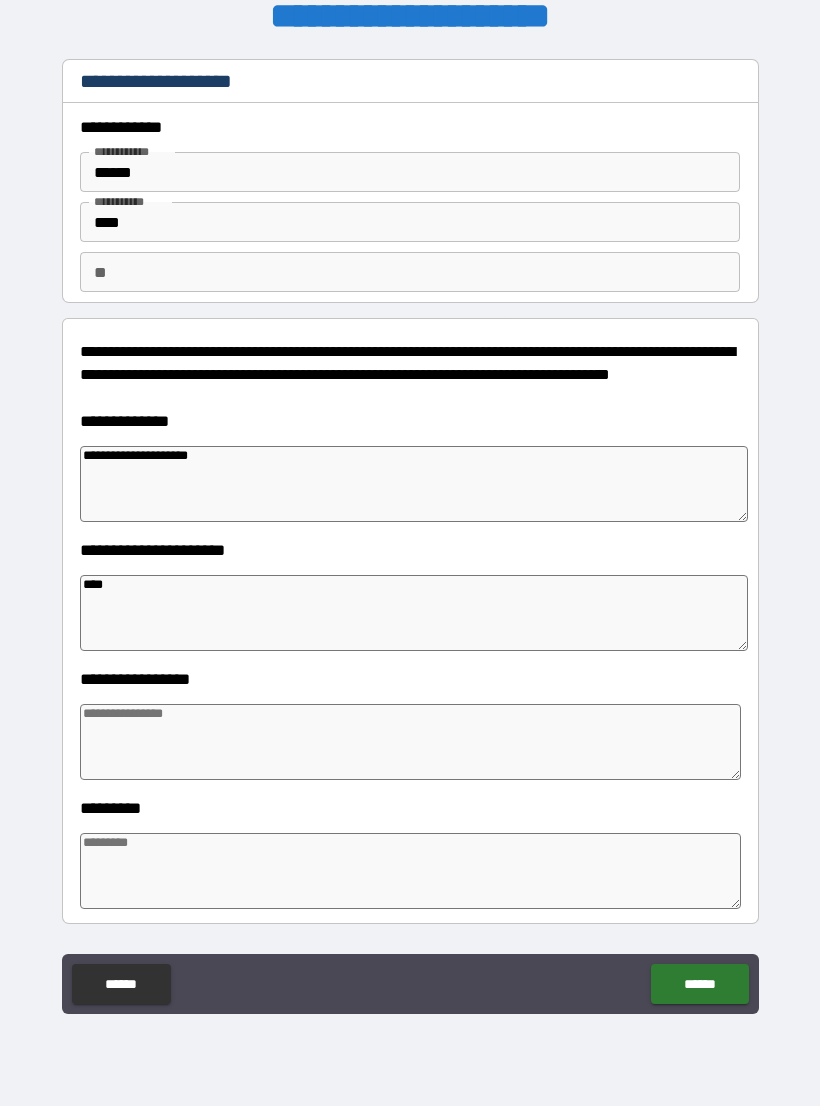 type on "*" 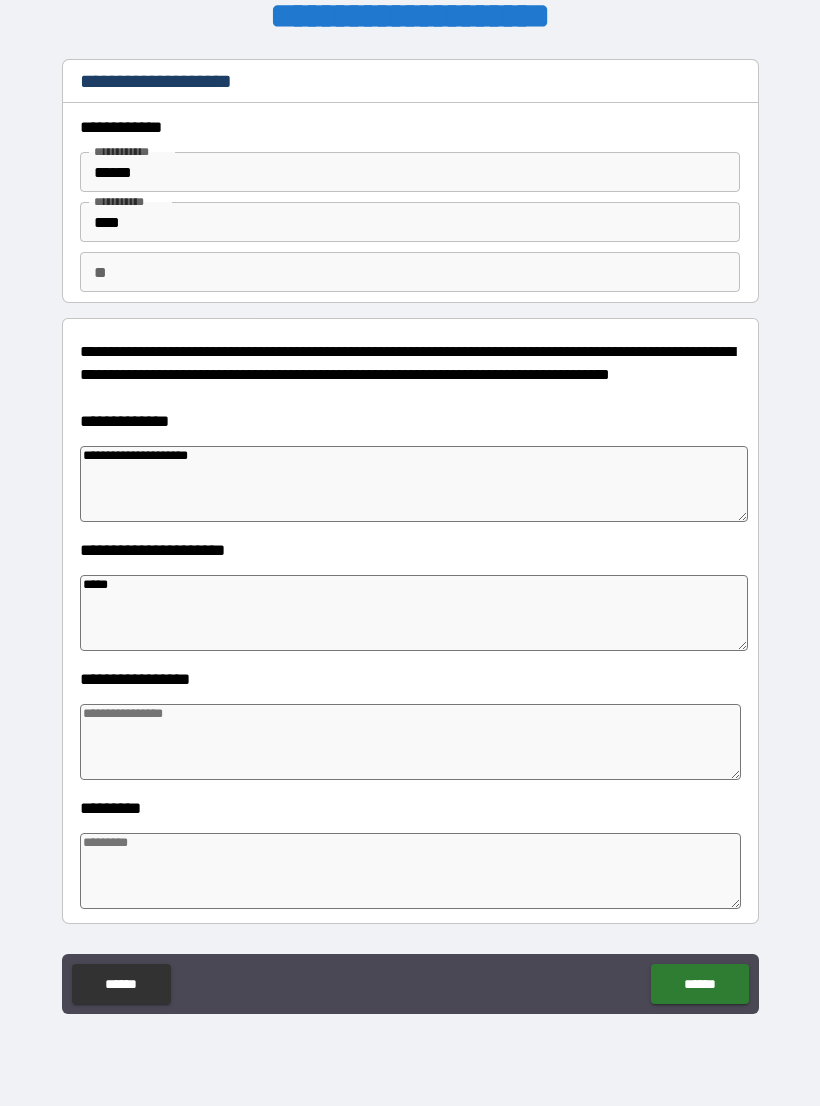 type on "*" 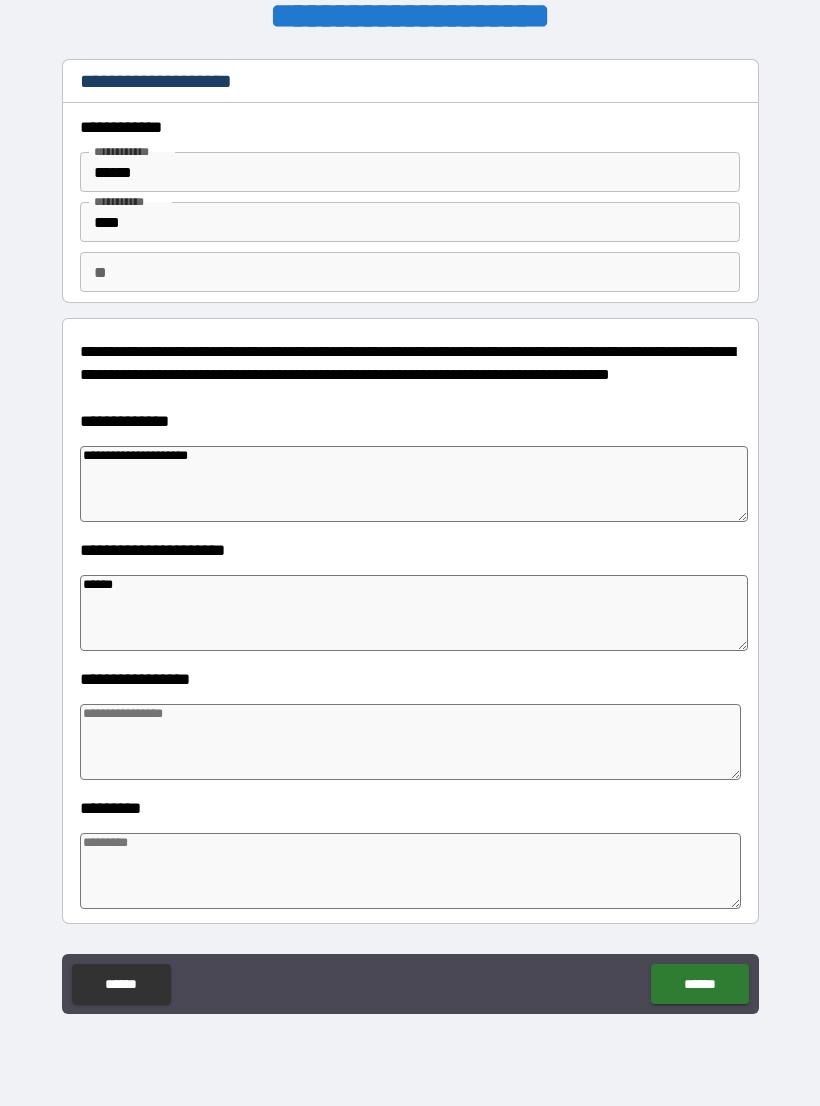 type on "*" 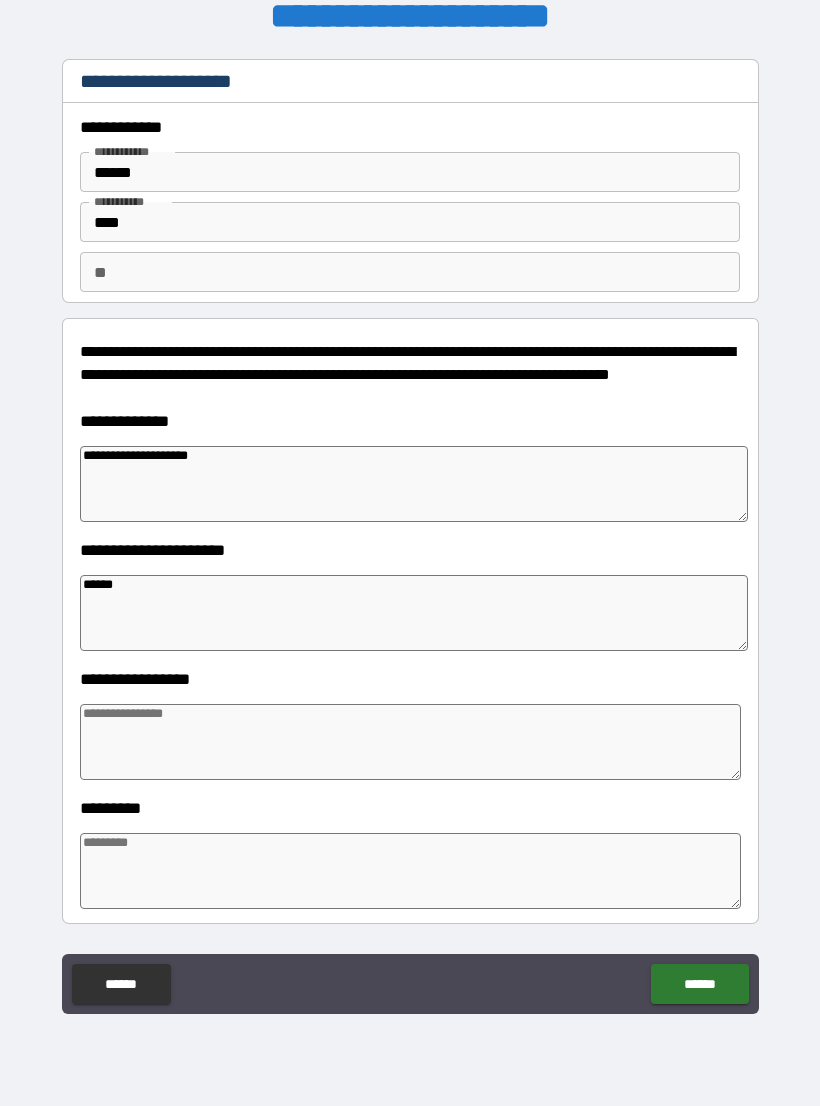 type on "*******" 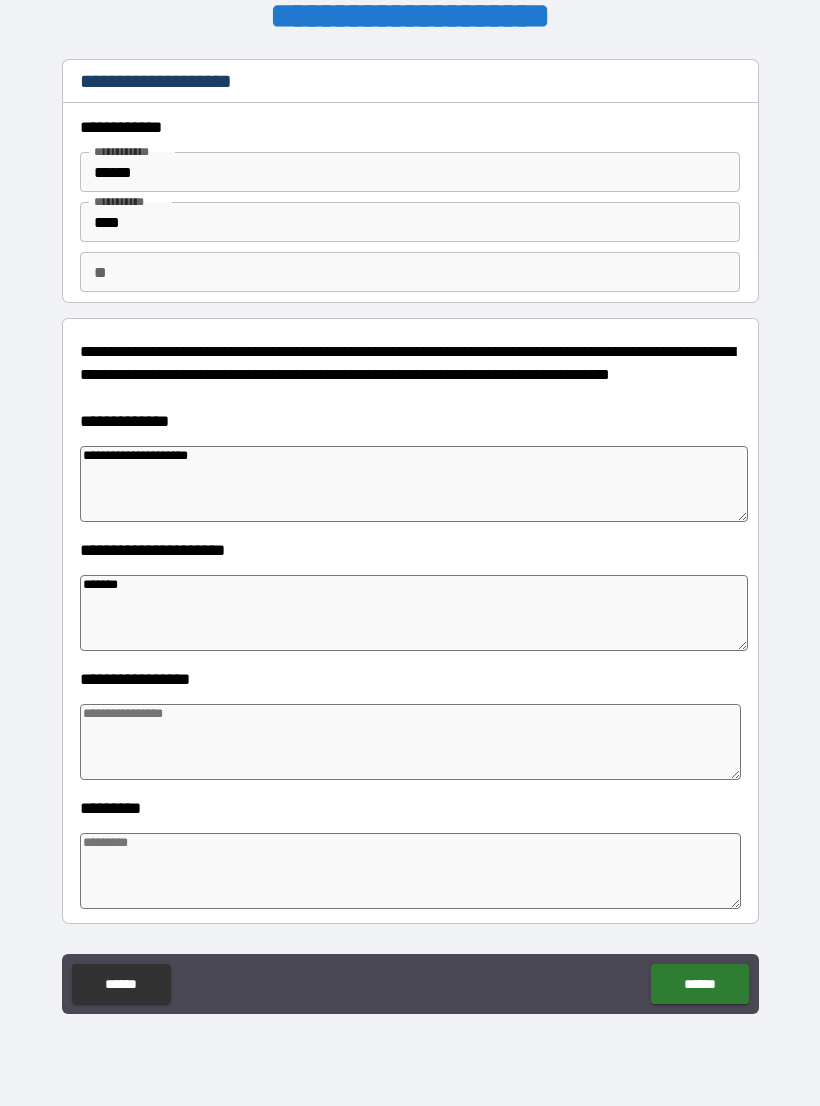 type on "*" 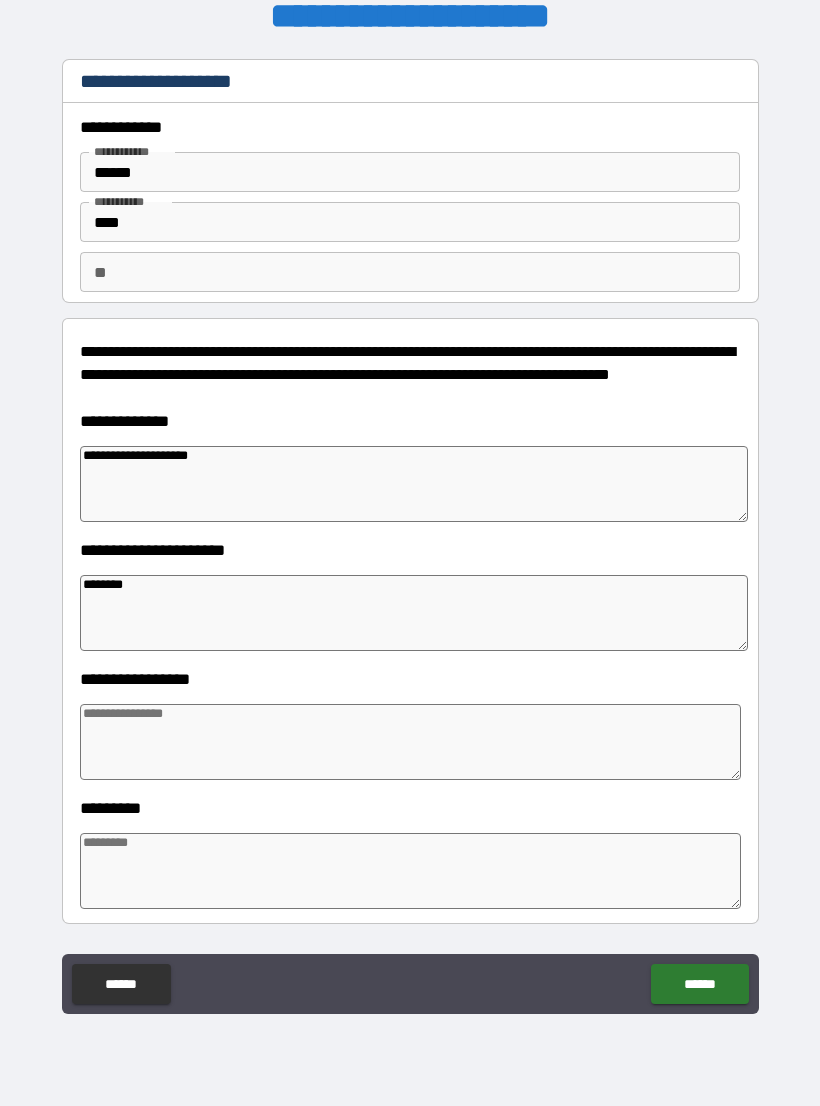 type on "*" 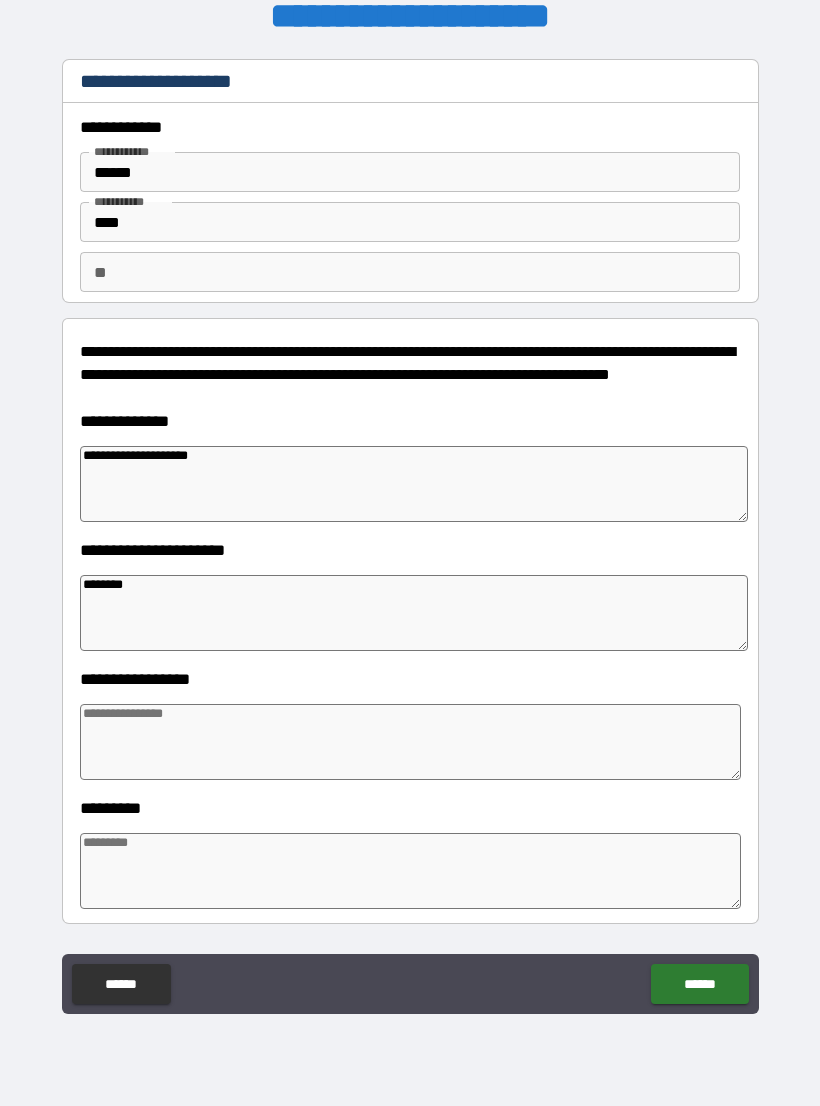 type 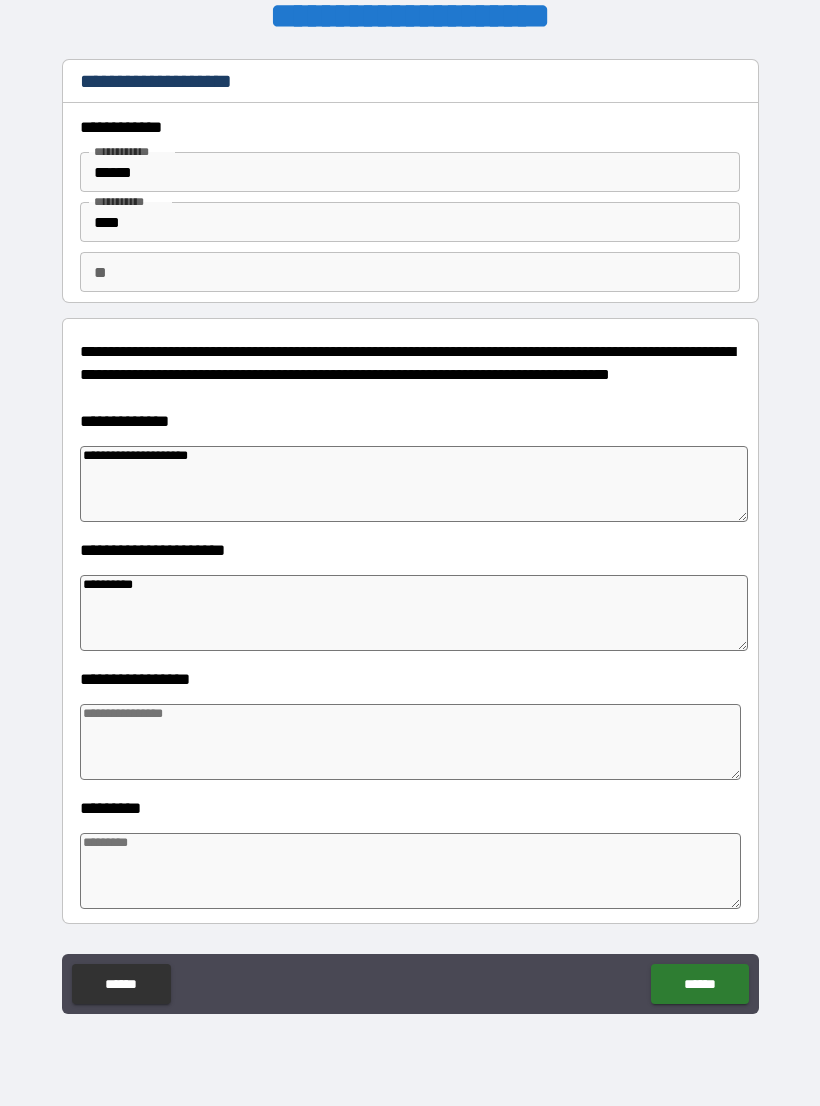 click at bounding box center (410, 742) 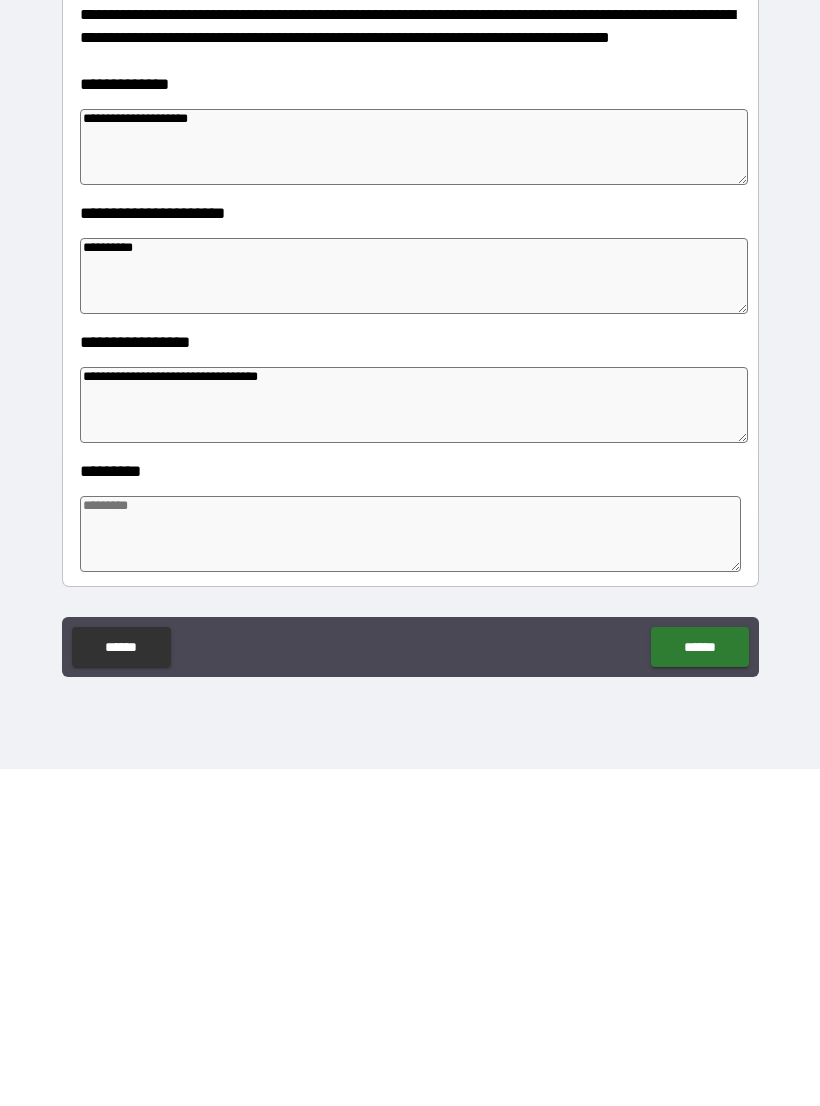 click at bounding box center [410, 871] 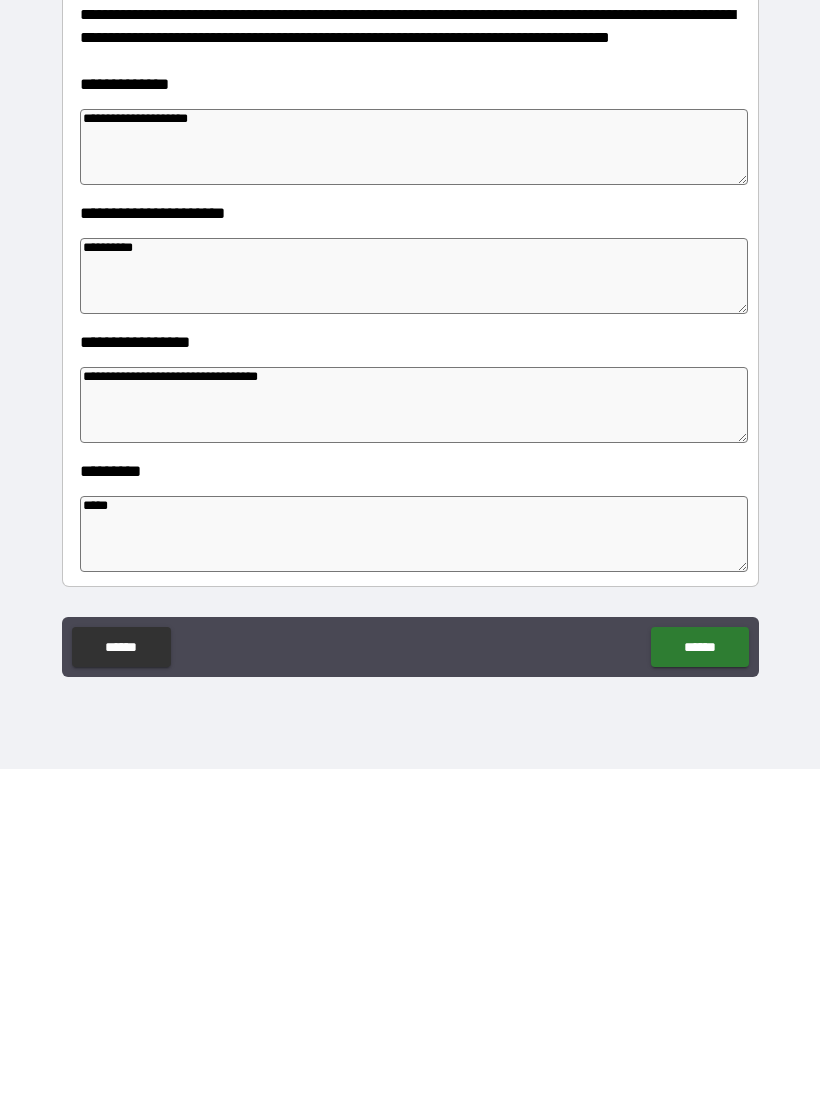 click on "******" at bounding box center (699, 984) 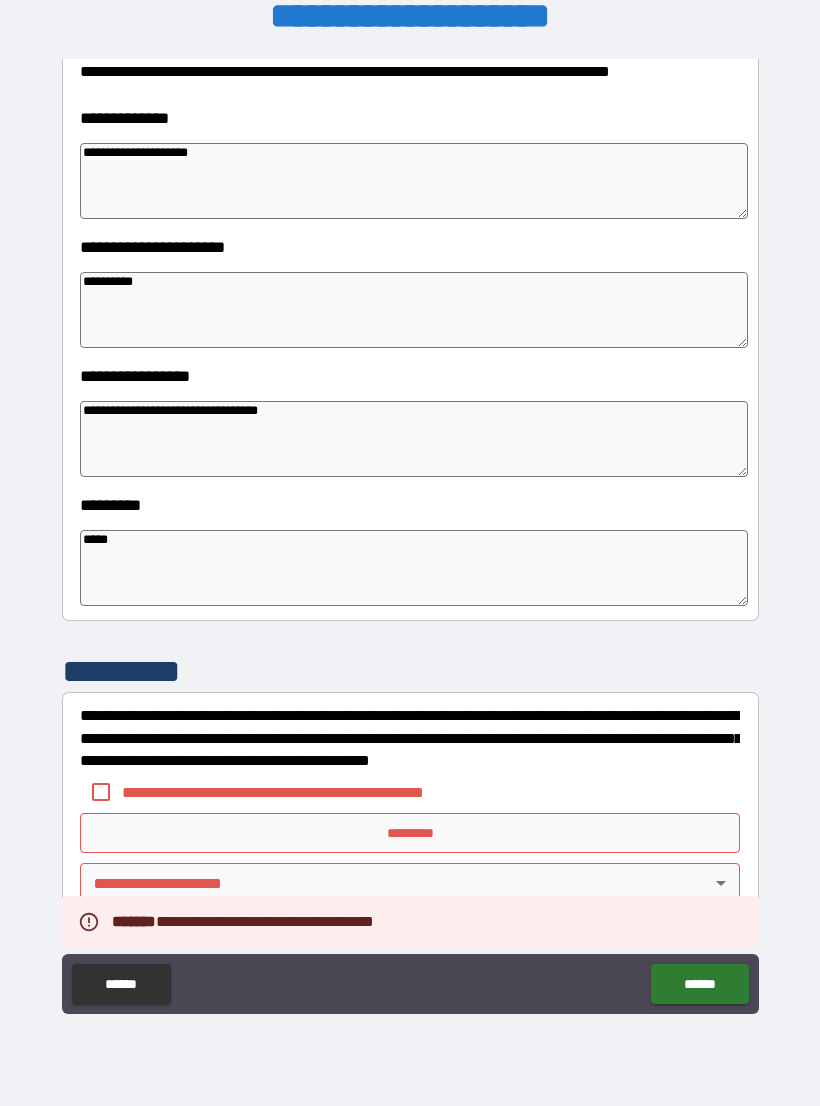 scroll, scrollTop: 303, scrollLeft: 0, axis: vertical 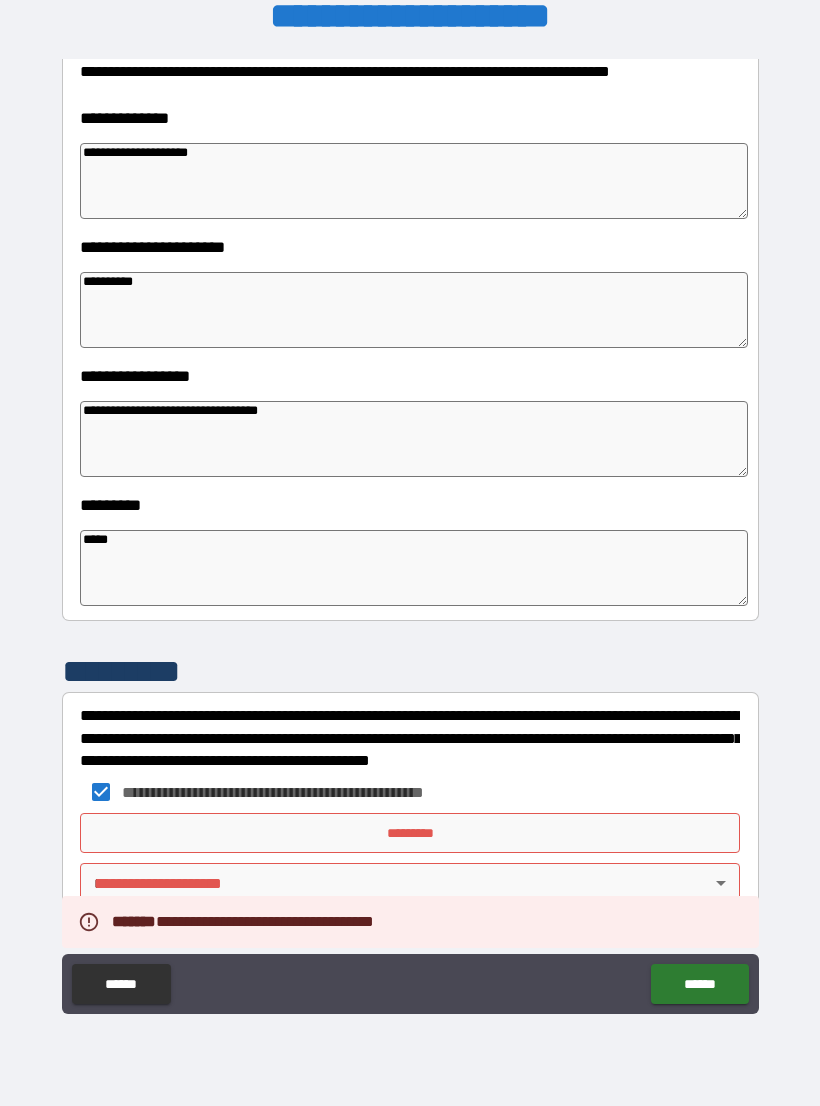 click on "**********" at bounding box center [410, 537] 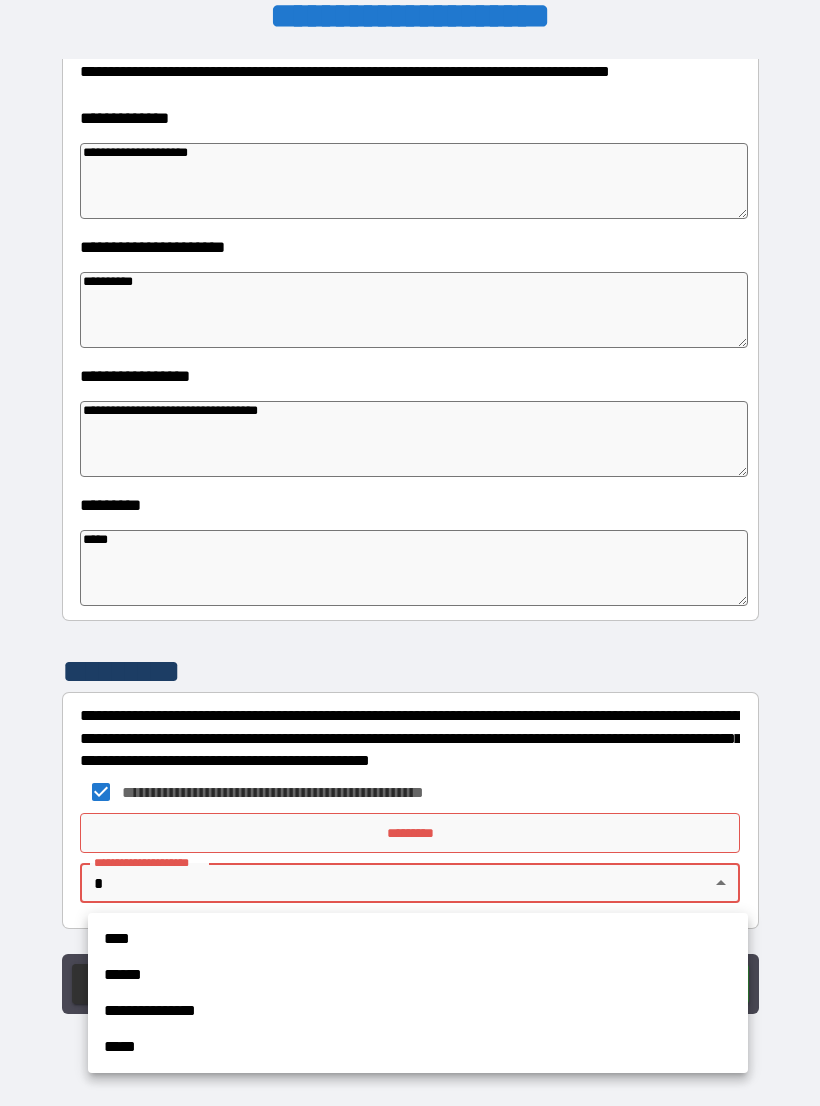 click on "****" at bounding box center [418, 939] 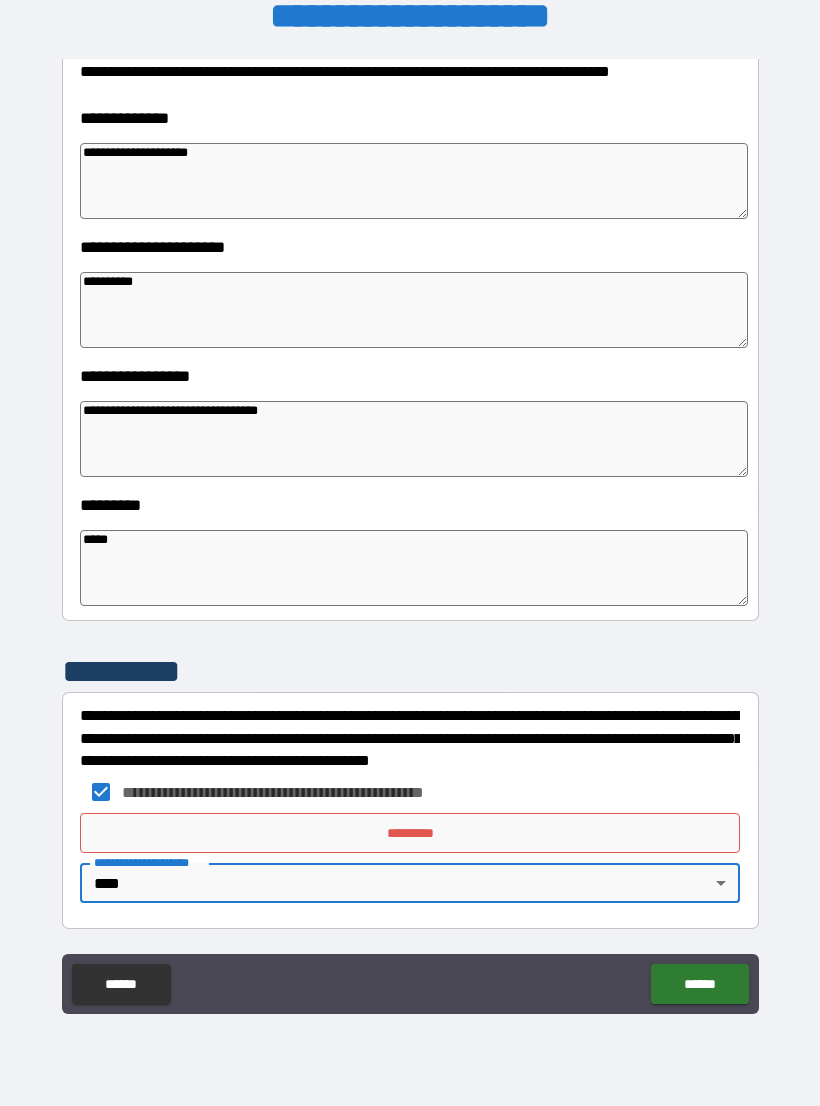 click on "*********" at bounding box center [410, 833] 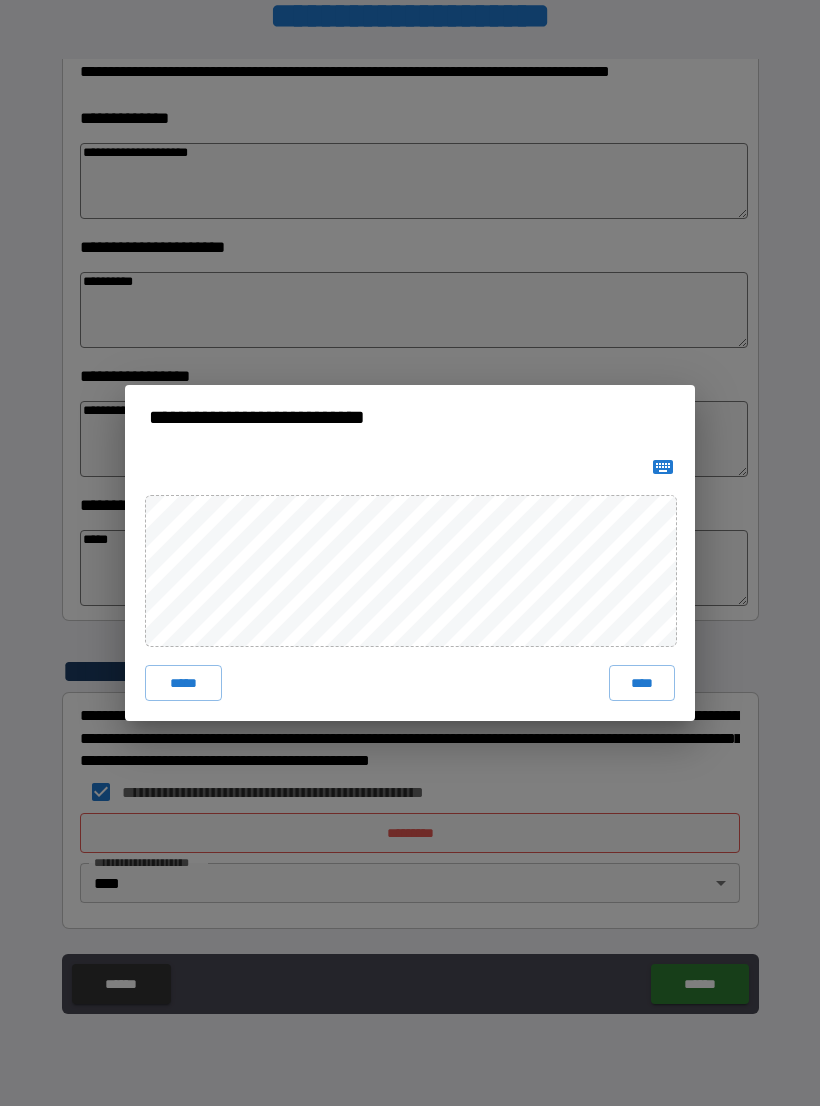 click on "****" at bounding box center [642, 683] 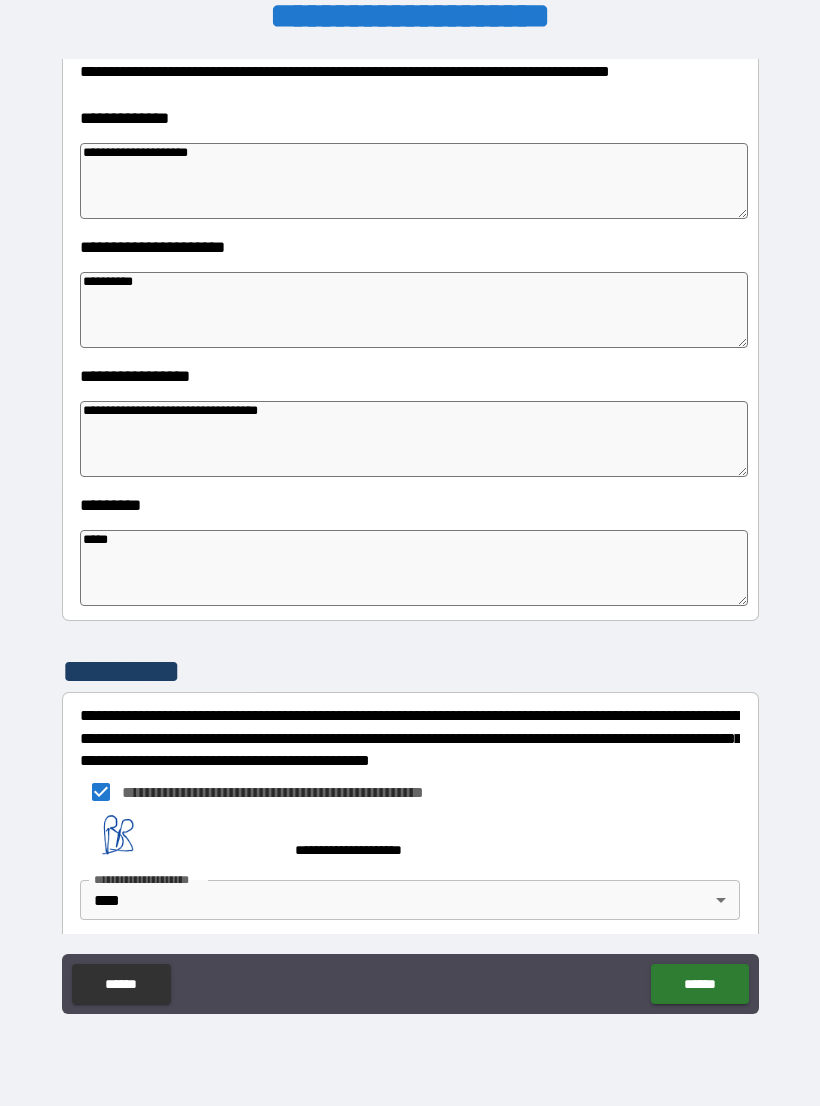 click on "******" at bounding box center [699, 984] 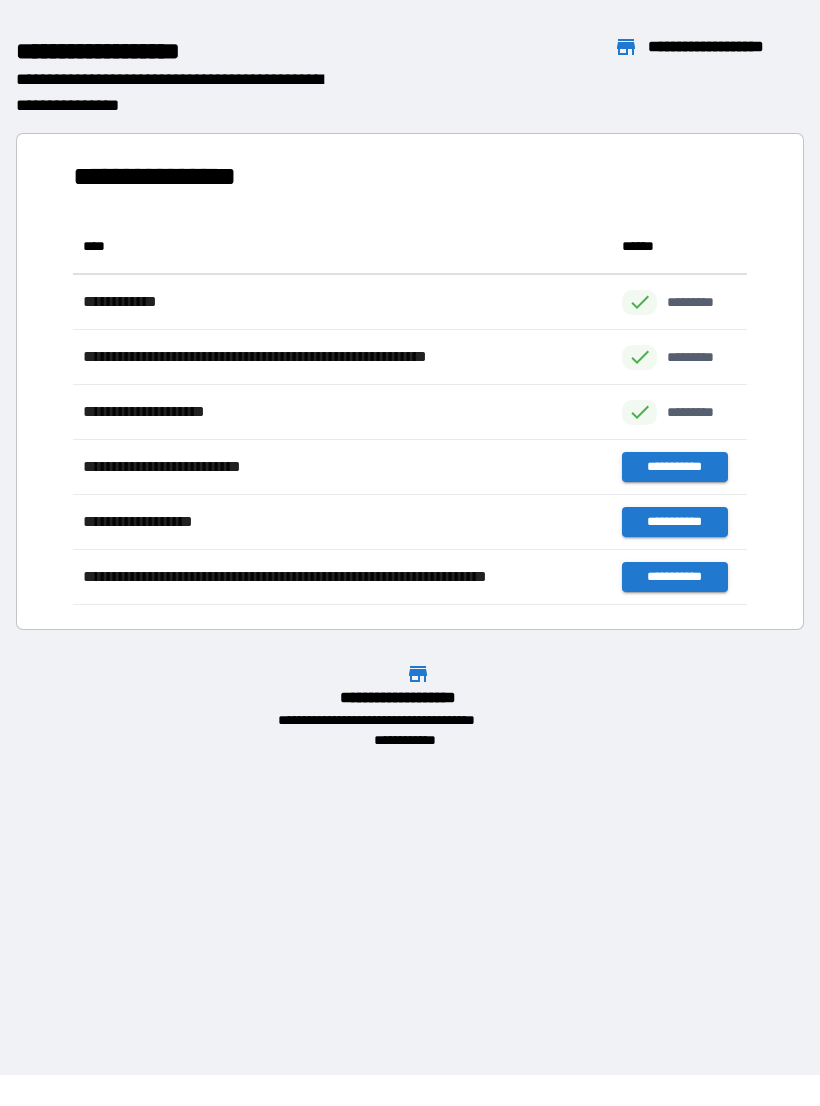 scroll, scrollTop: 386, scrollLeft: 674, axis: both 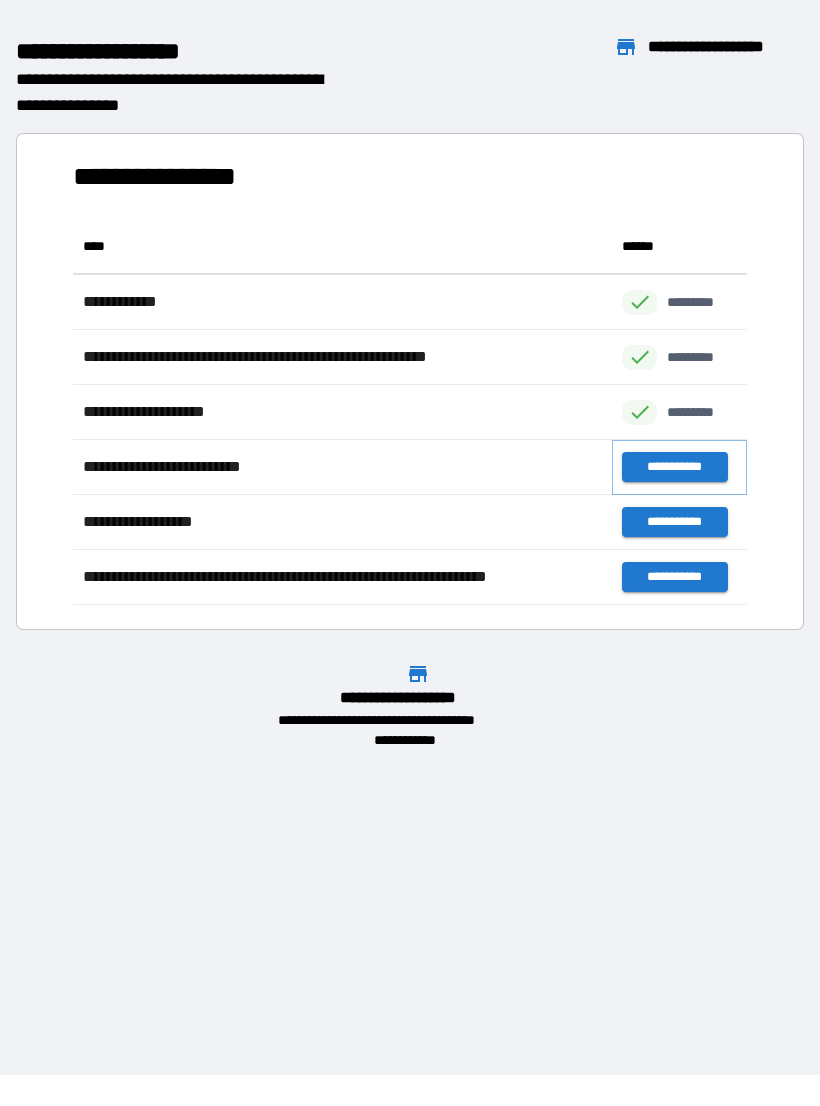 click on "**********" at bounding box center [674, 467] 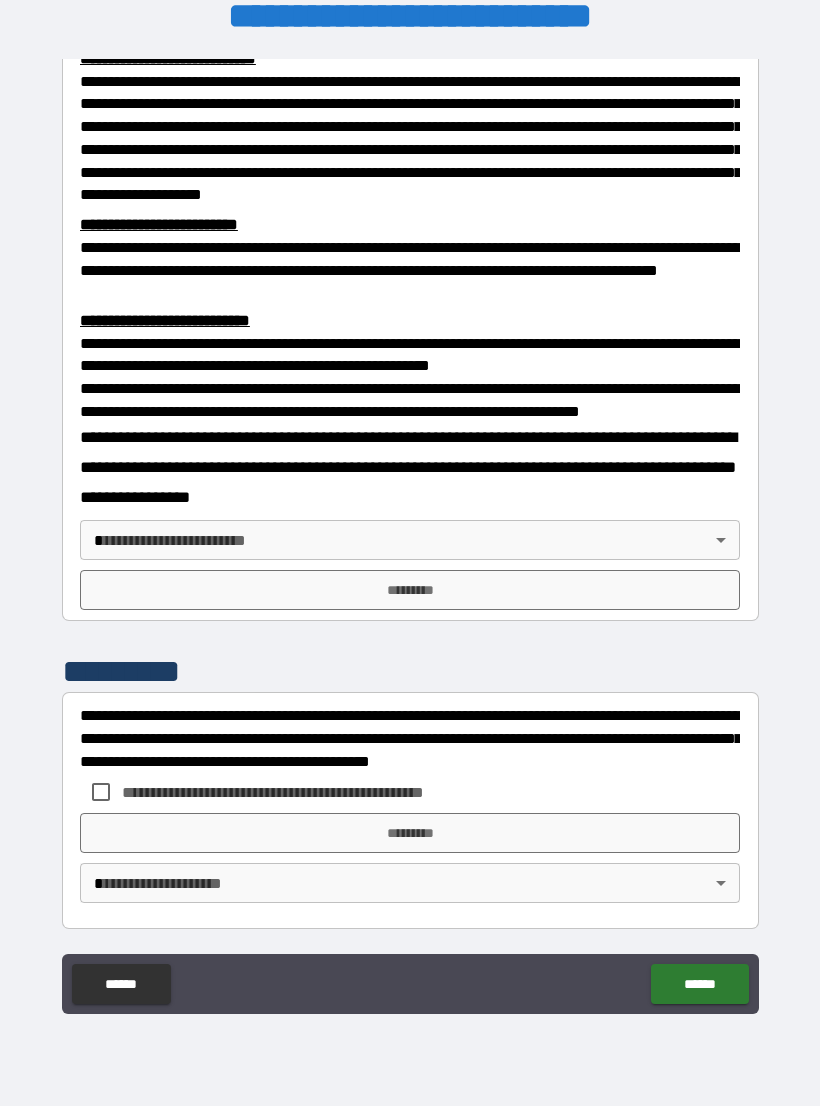 scroll, scrollTop: 549, scrollLeft: 0, axis: vertical 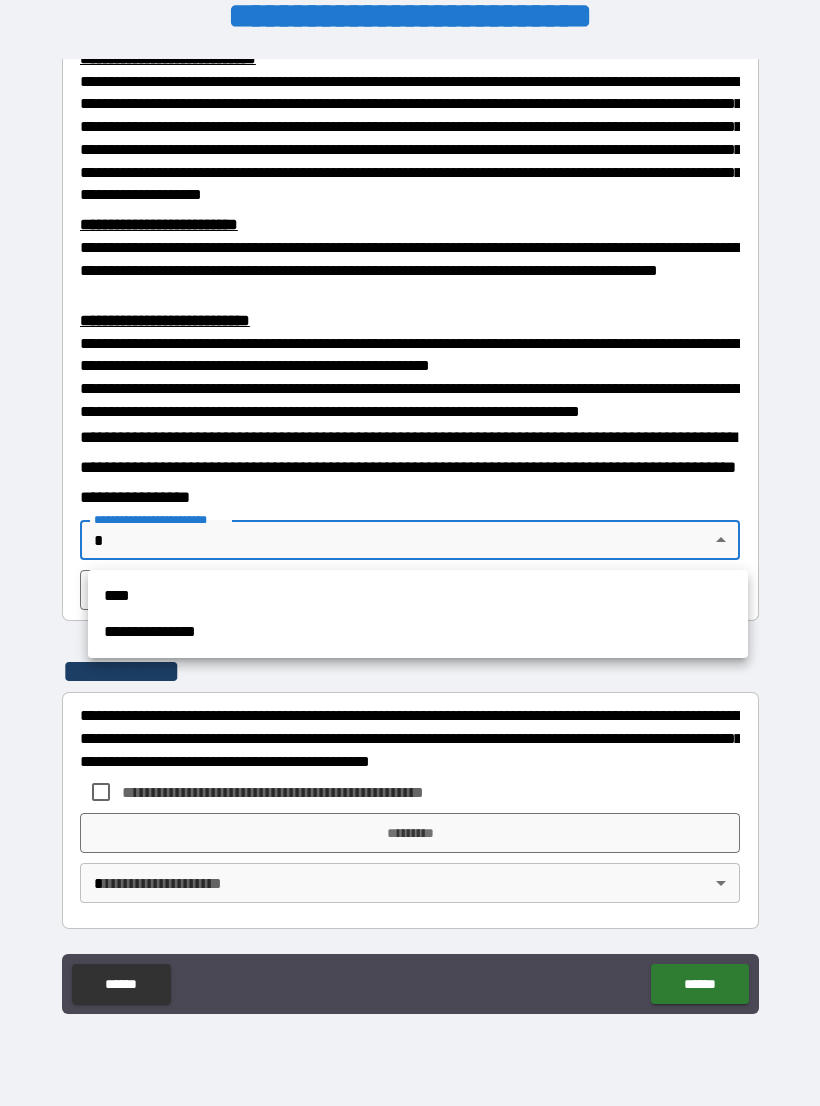 click on "****" at bounding box center [418, 596] 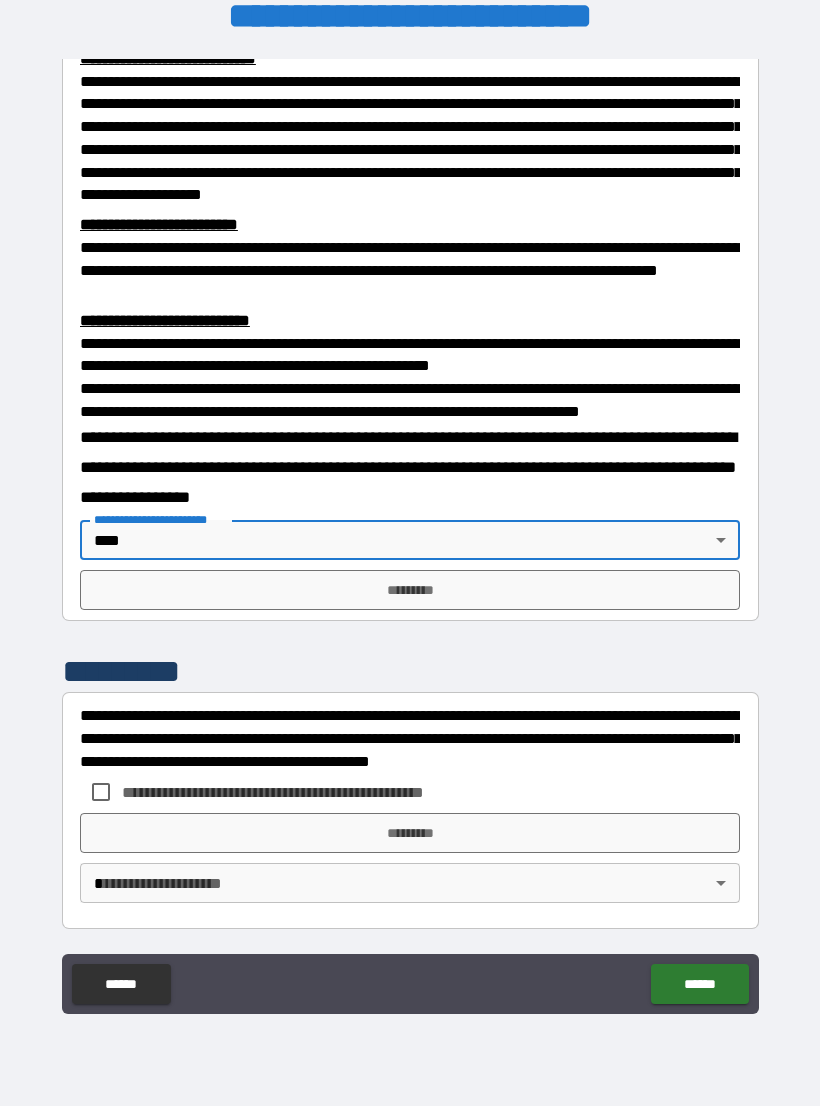click on "*********" at bounding box center [410, 590] 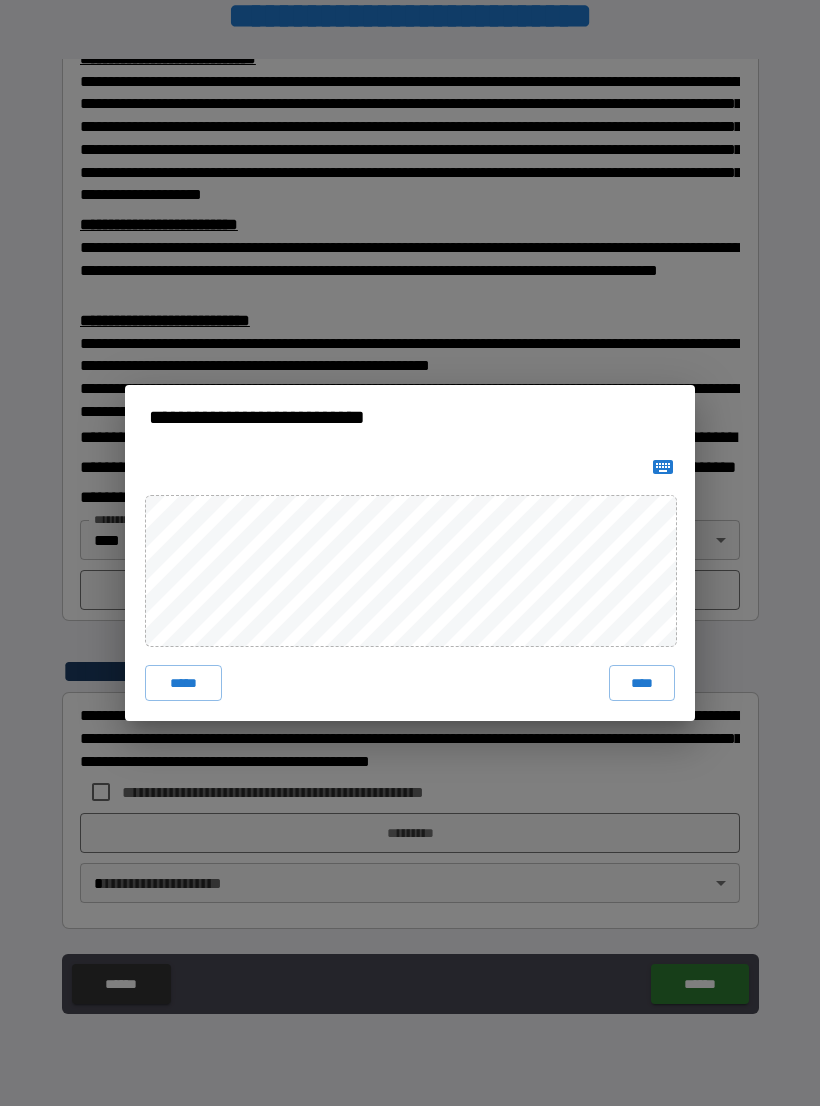 click on "****" at bounding box center (642, 683) 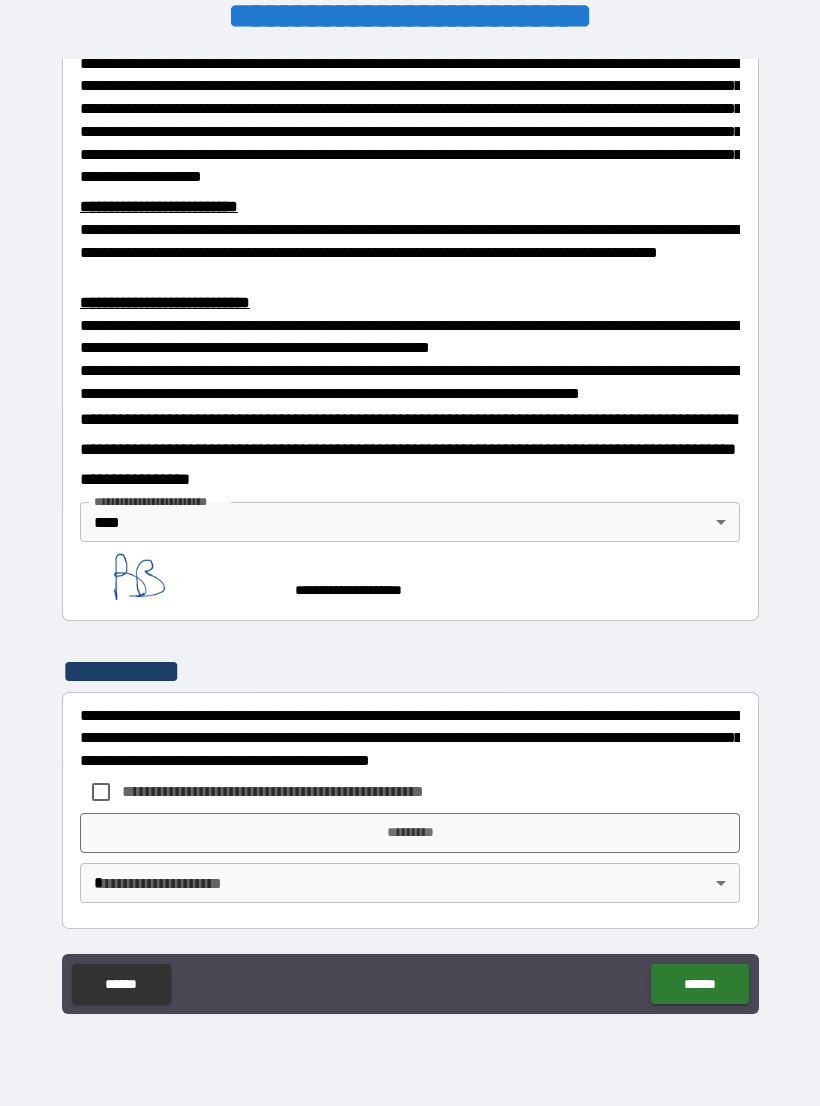 scroll, scrollTop: 566, scrollLeft: 0, axis: vertical 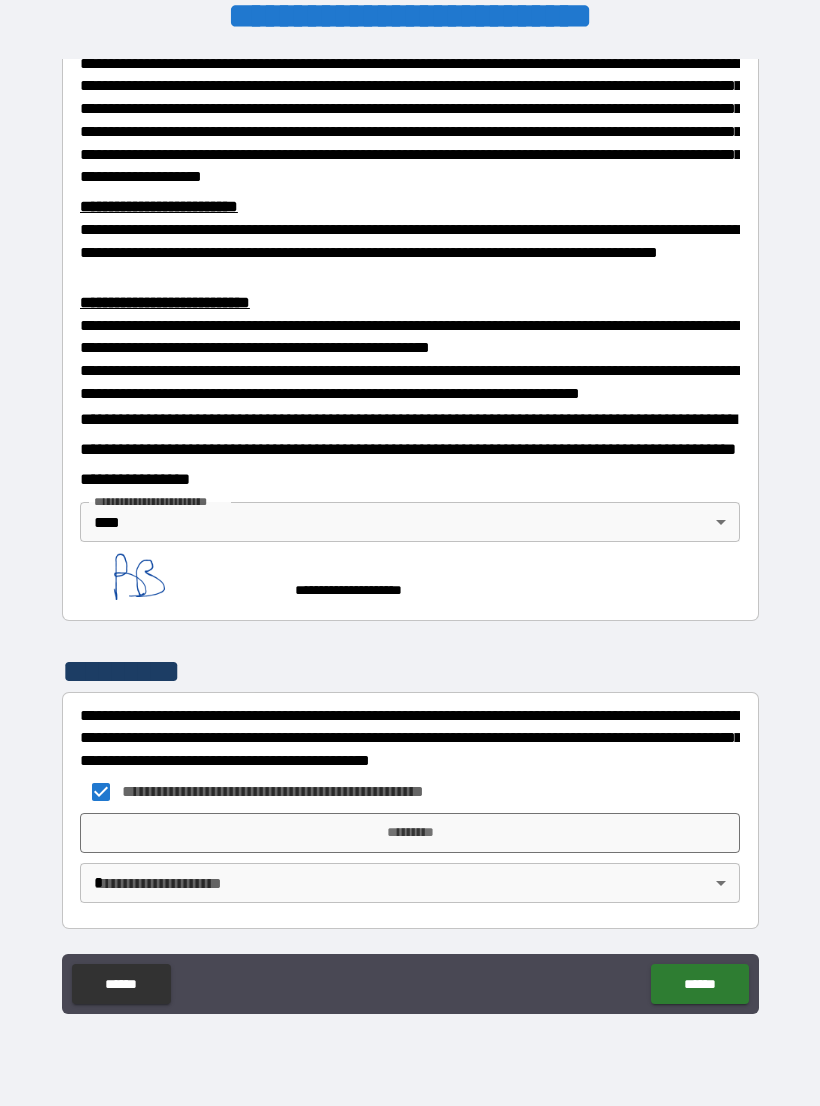 click on "*********" at bounding box center [410, 833] 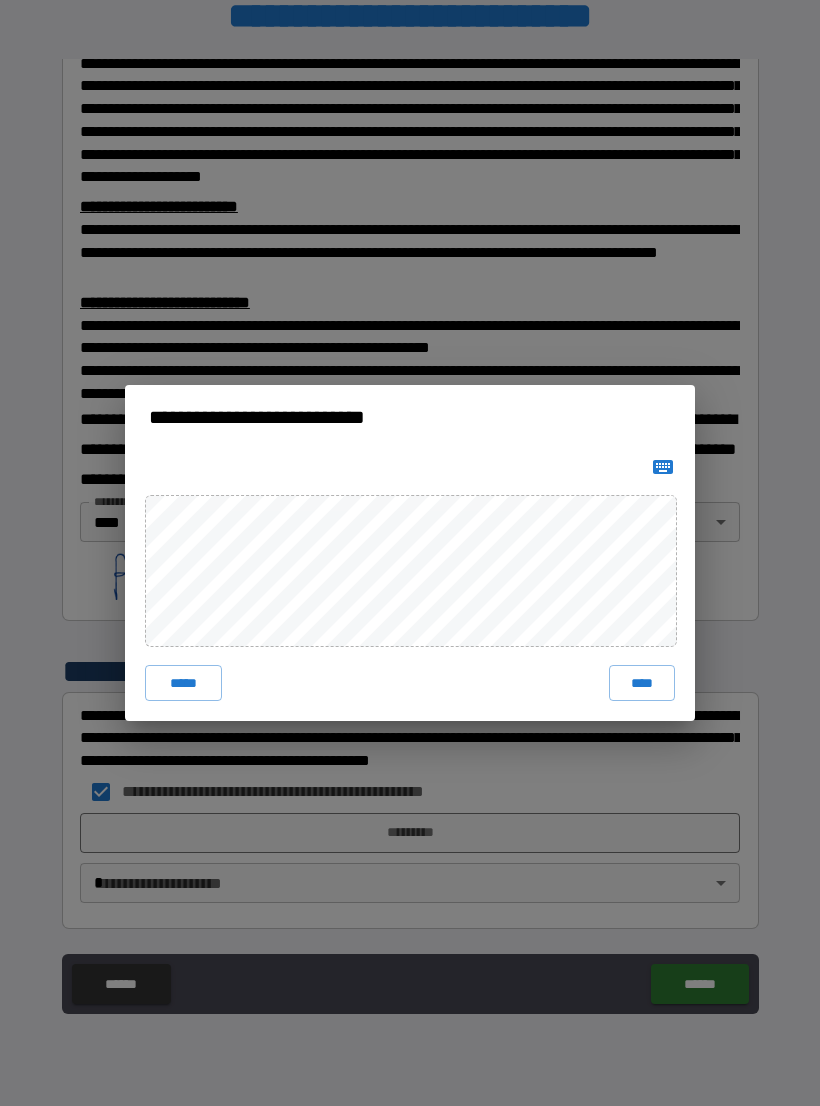 click on "****" at bounding box center (642, 683) 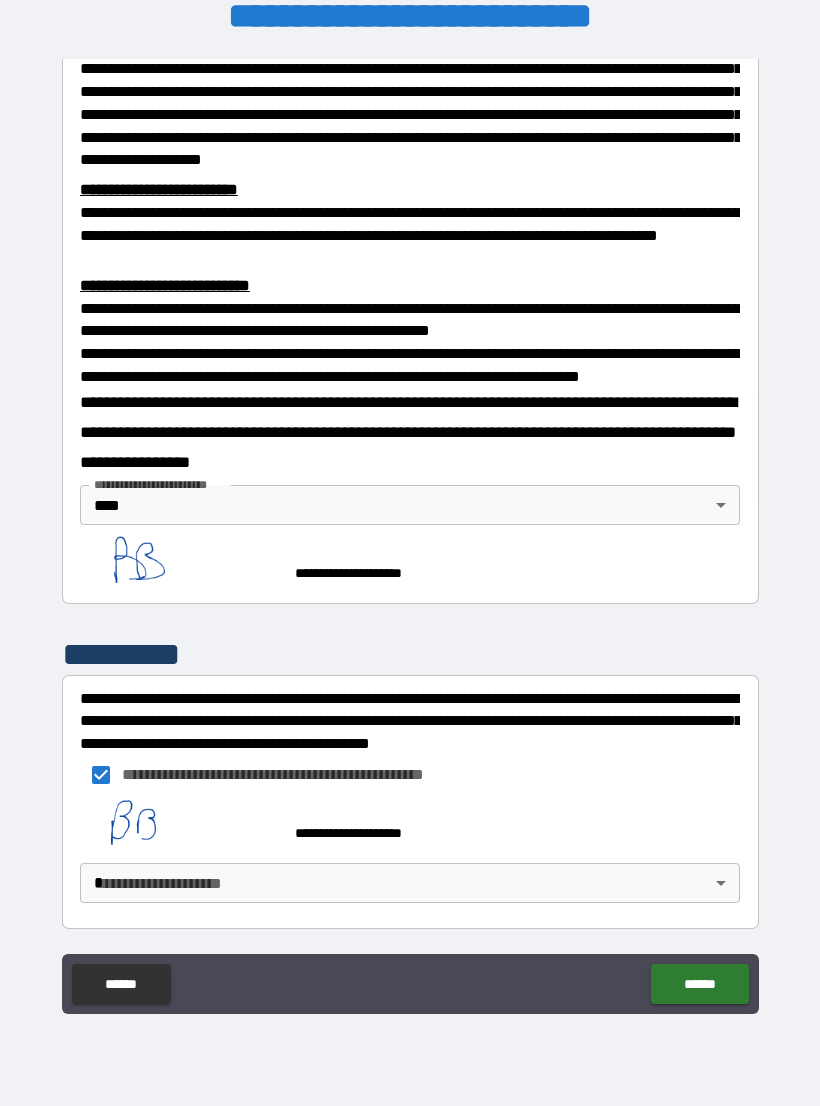 click on "**********" at bounding box center [410, 537] 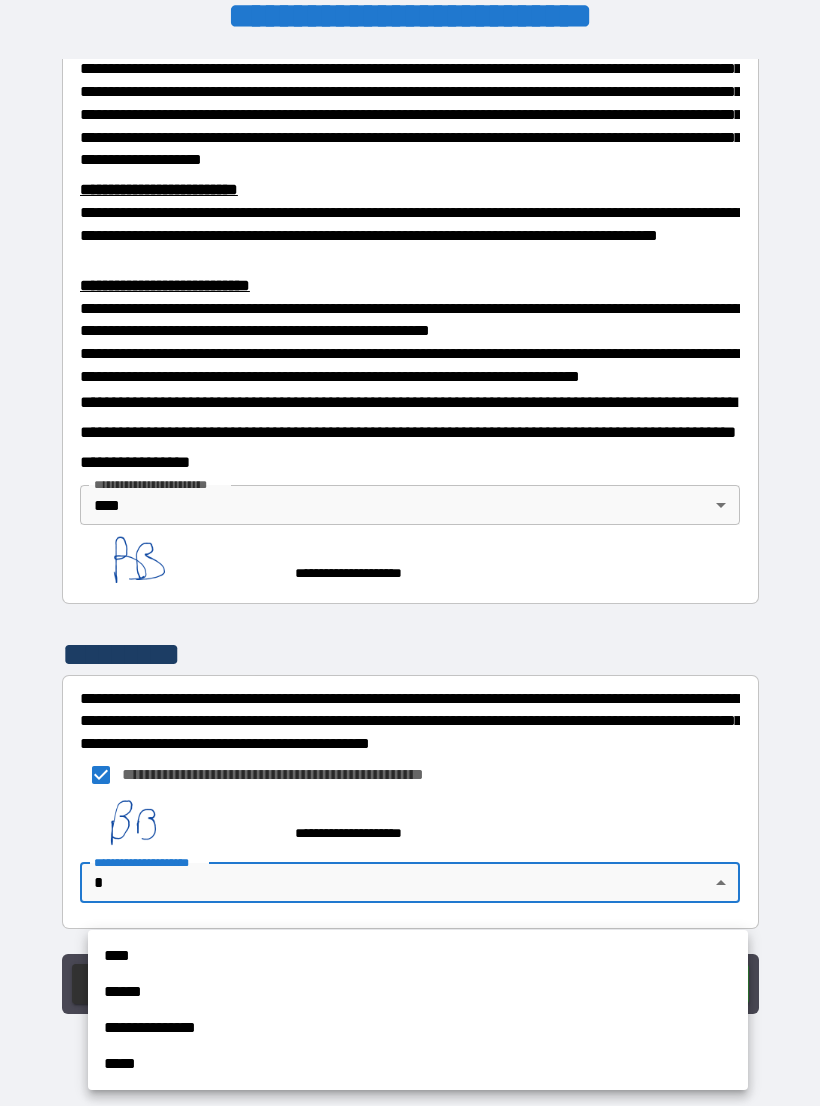 click on "****" at bounding box center [418, 956] 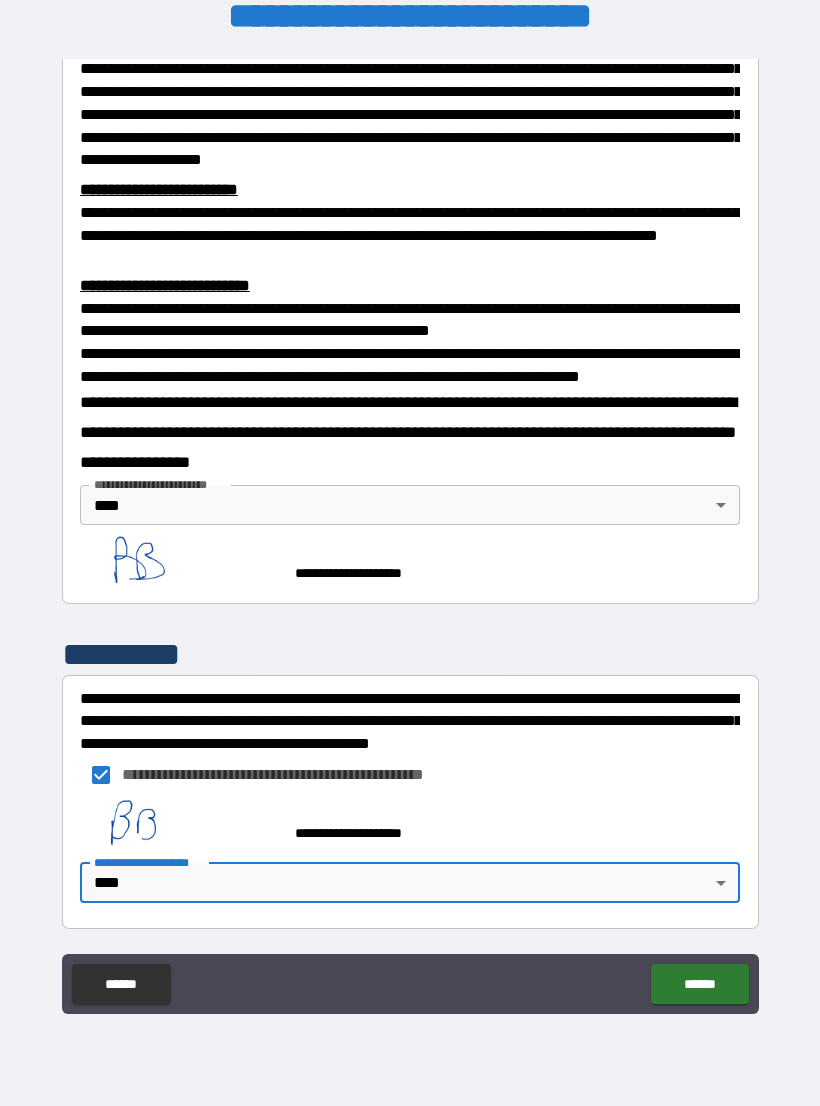 scroll, scrollTop: 584, scrollLeft: 0, axis: vertical 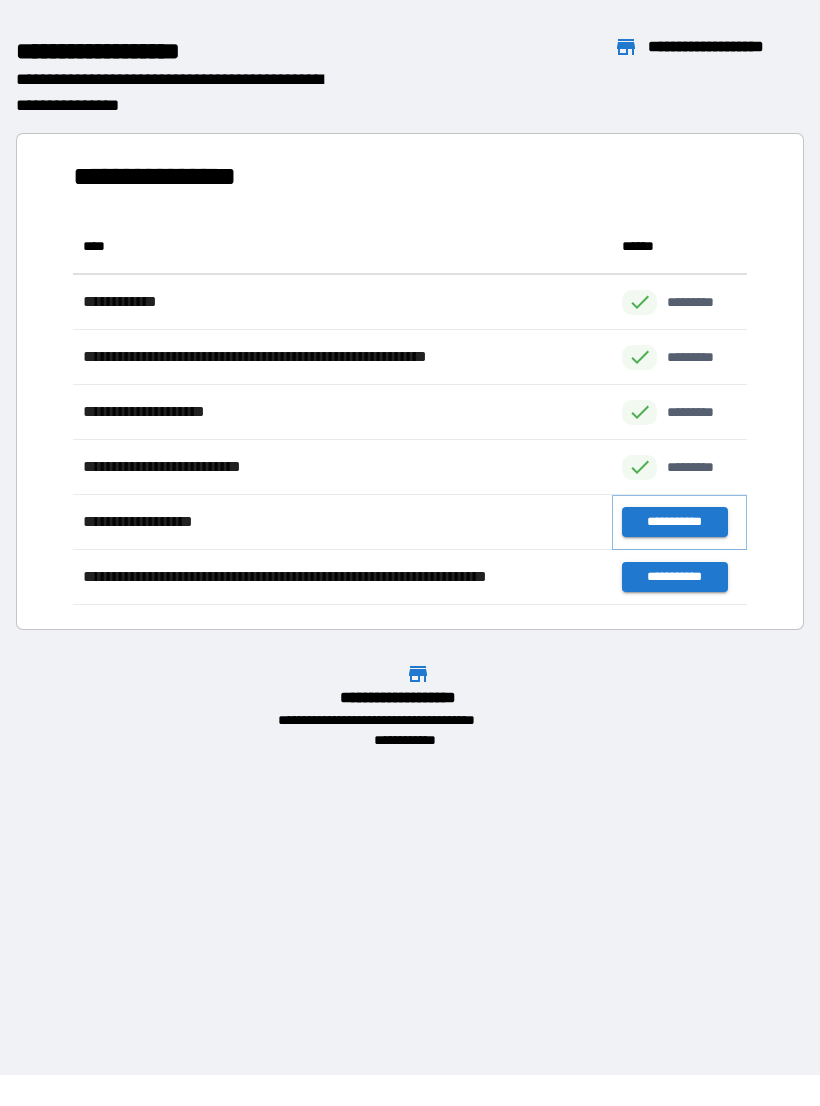 click on "**********" at bounding box center [674, 522] 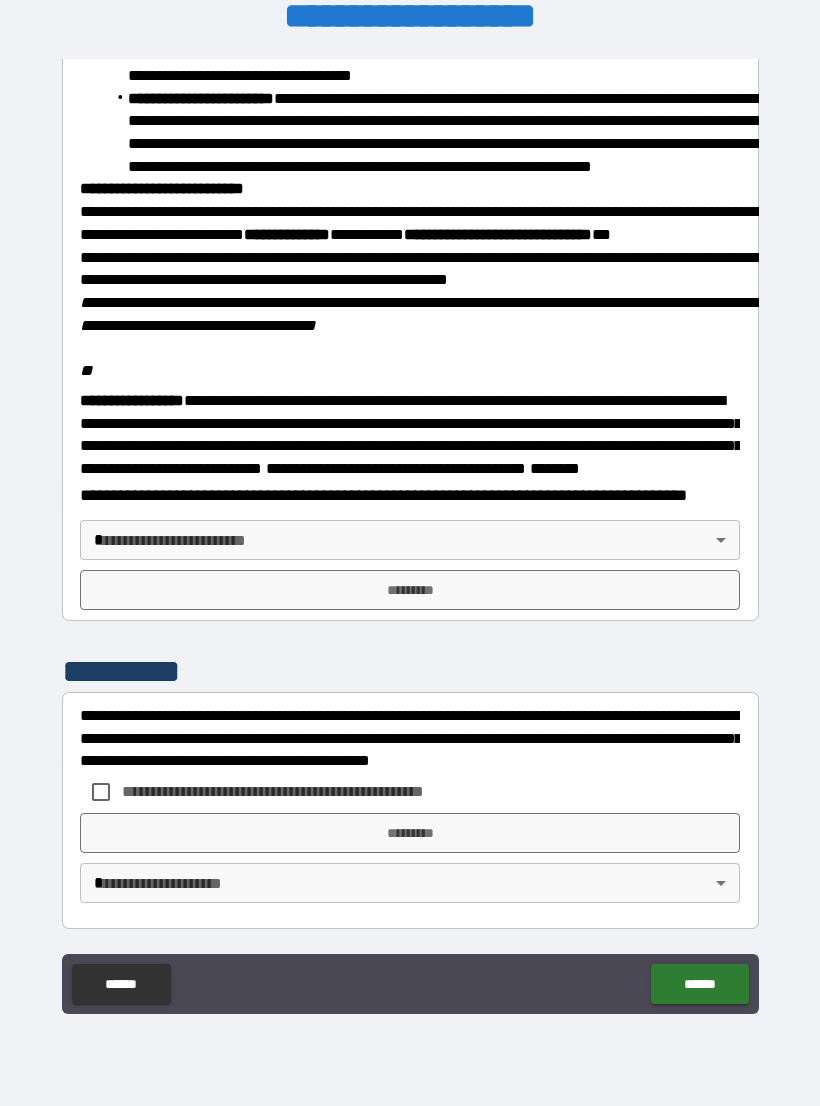 scroll, scrollTop: 2234, scrollLeft: 0, axis: vertical 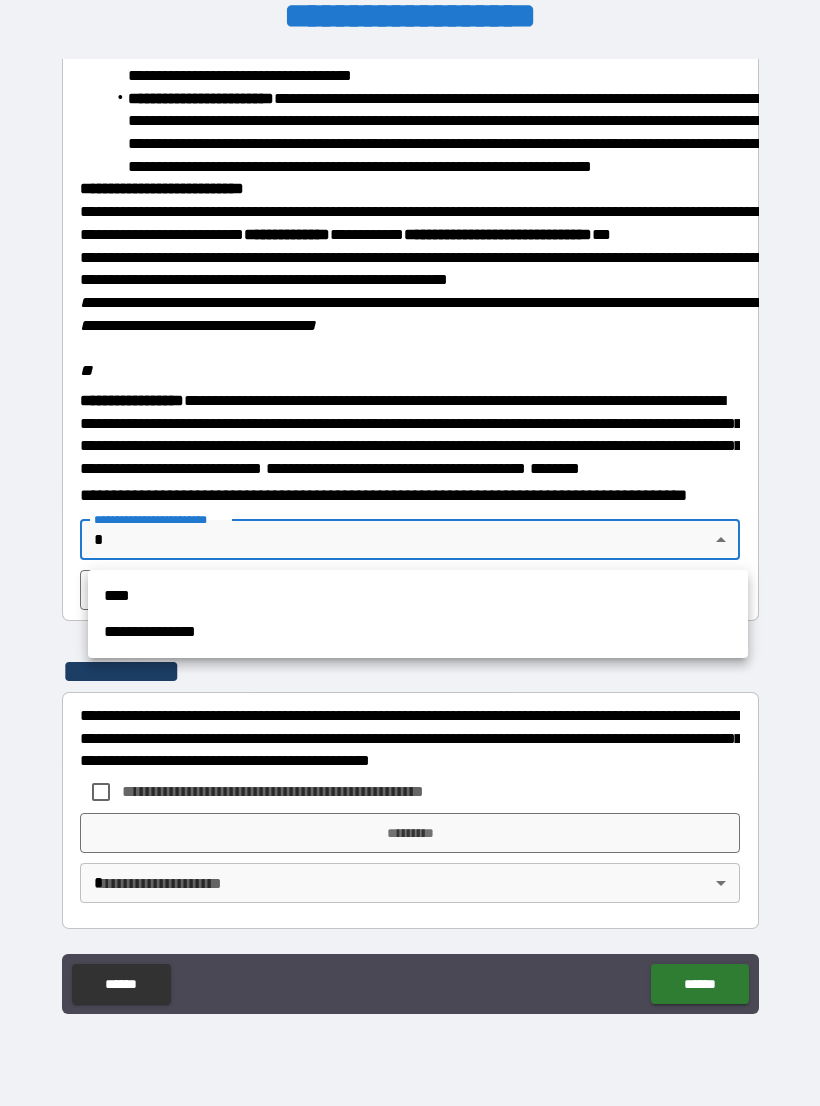 click on "****" at bounding box center [418, 596] 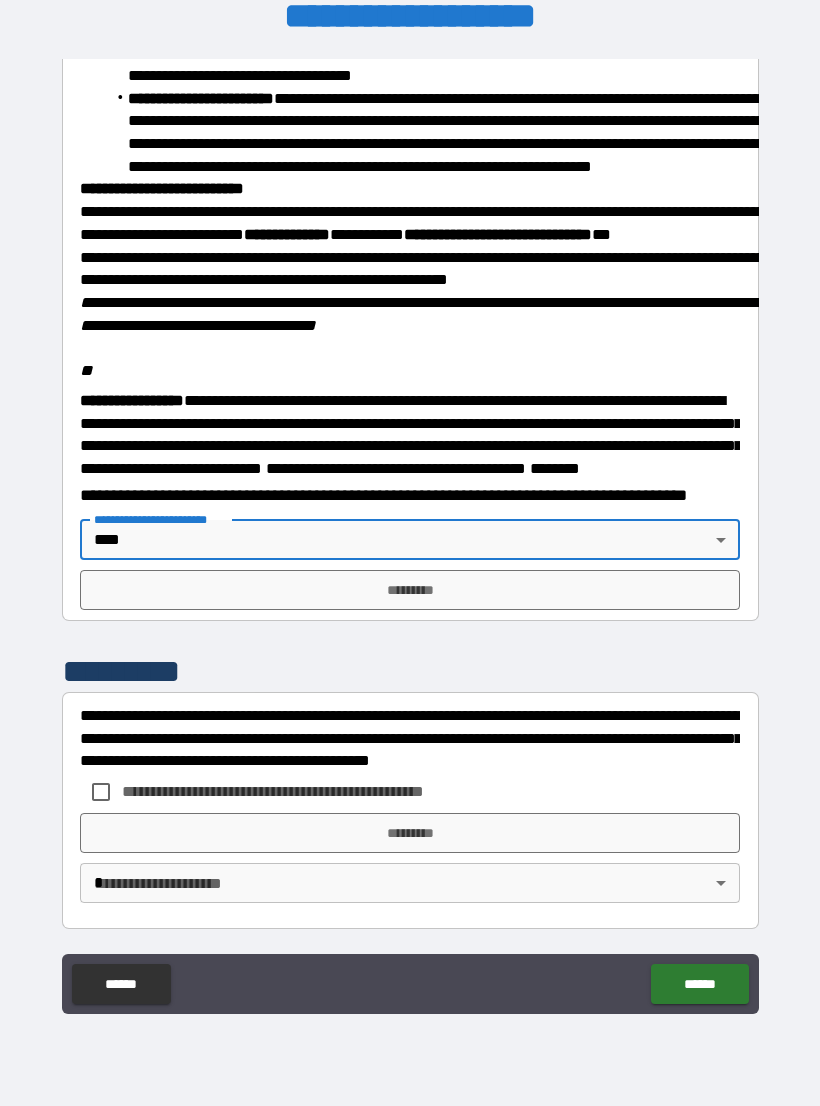 click on "*********" at bounding box center (410, 590) 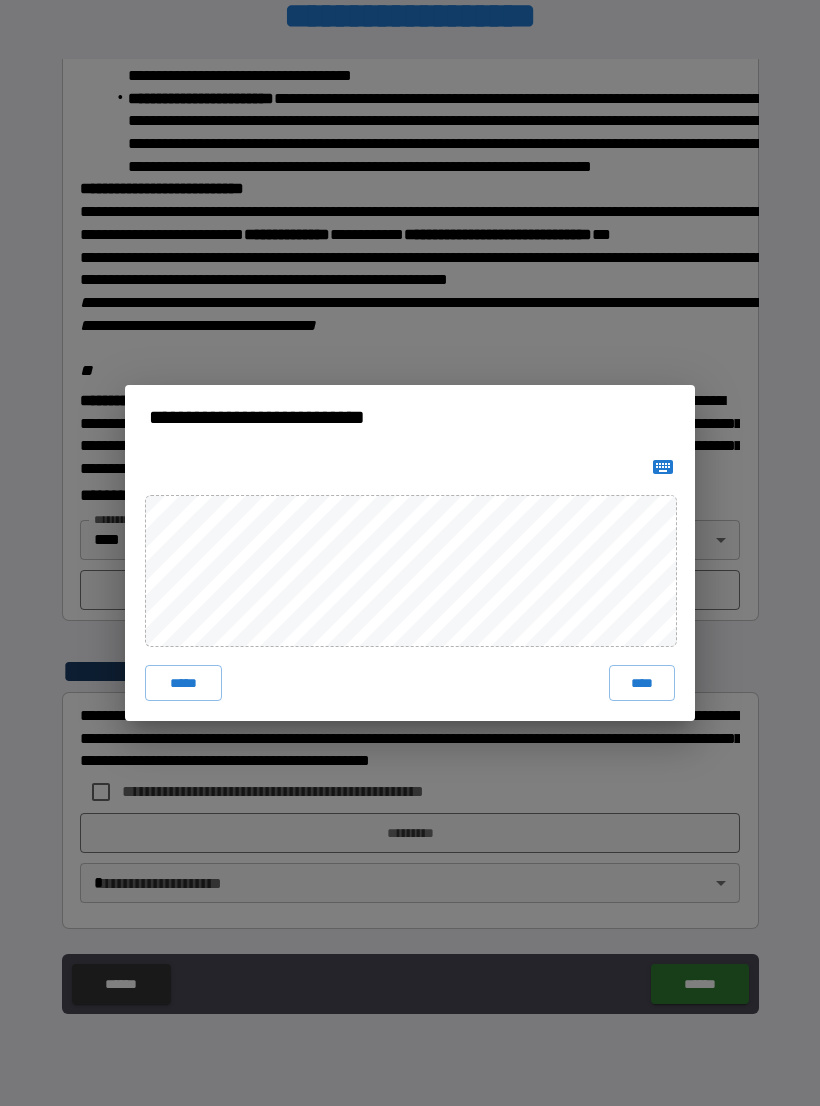 click on "****" at bounding box center (642, 683) 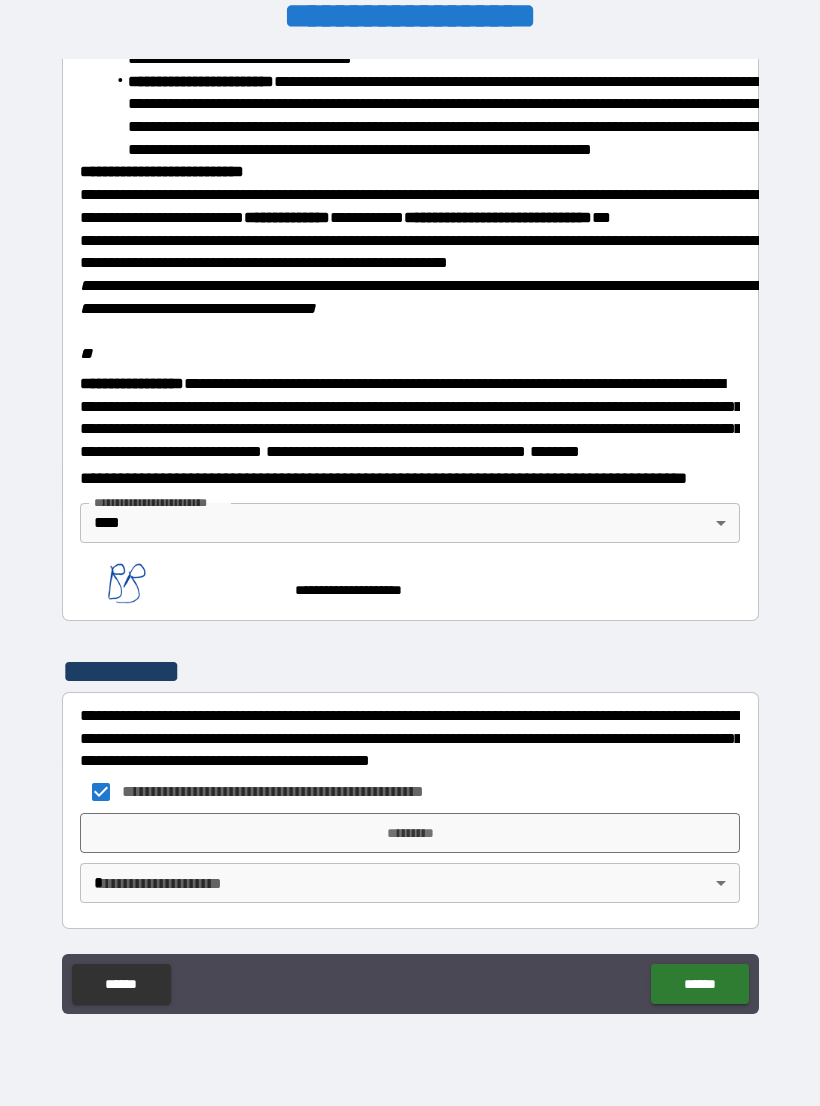 scroll, scrollTop: 2251, scrollLeft: 0, axis: vertical 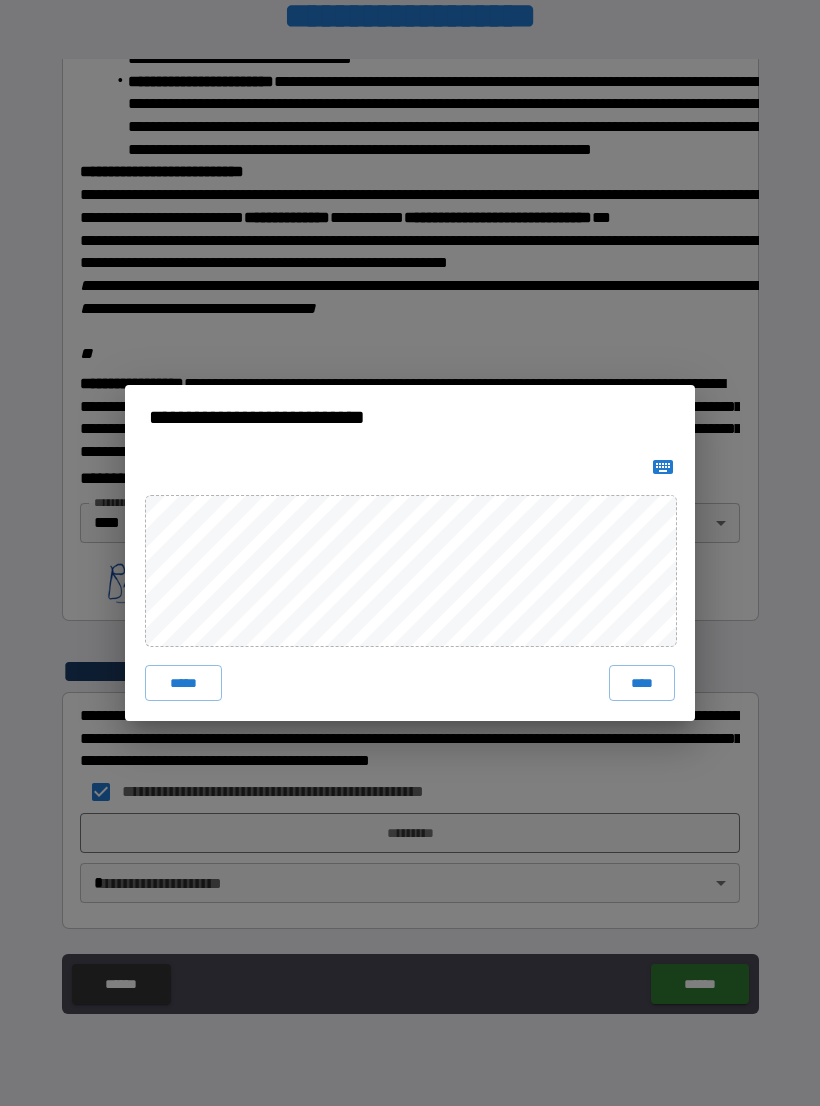 click on "****" at bounding box center (642, 683) 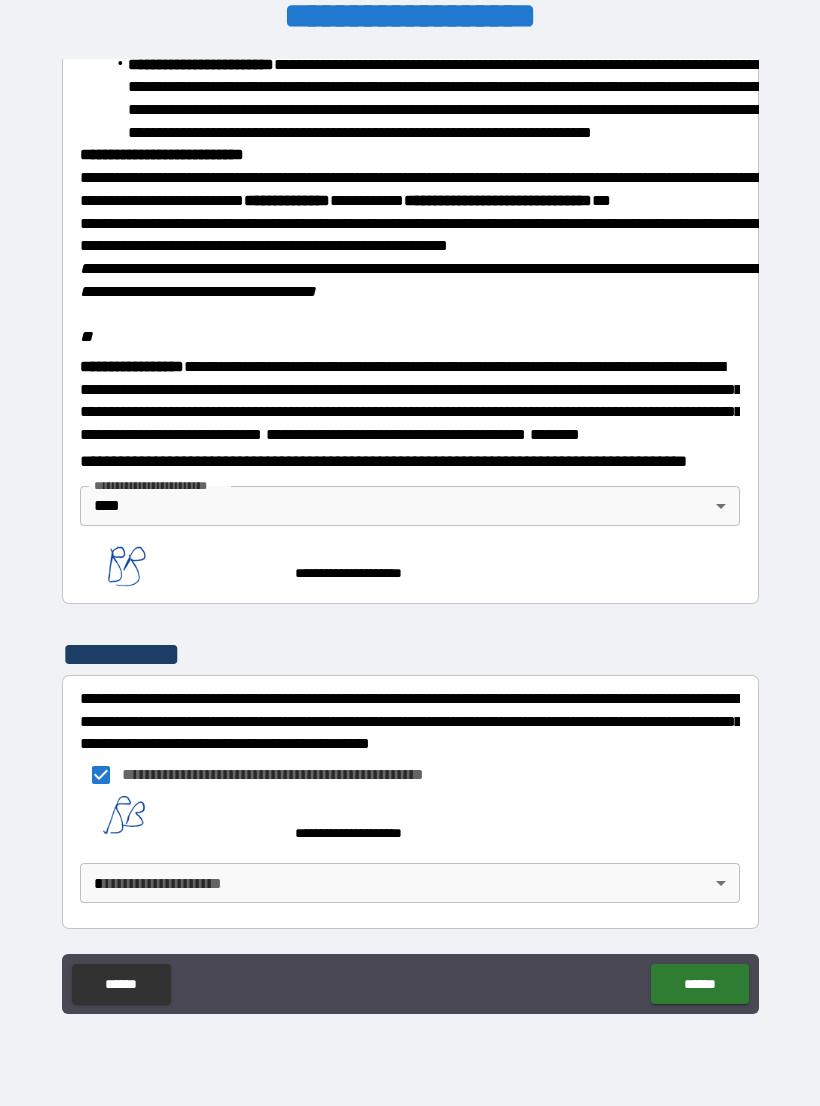click on "**********" at bounding box center [410, 537] 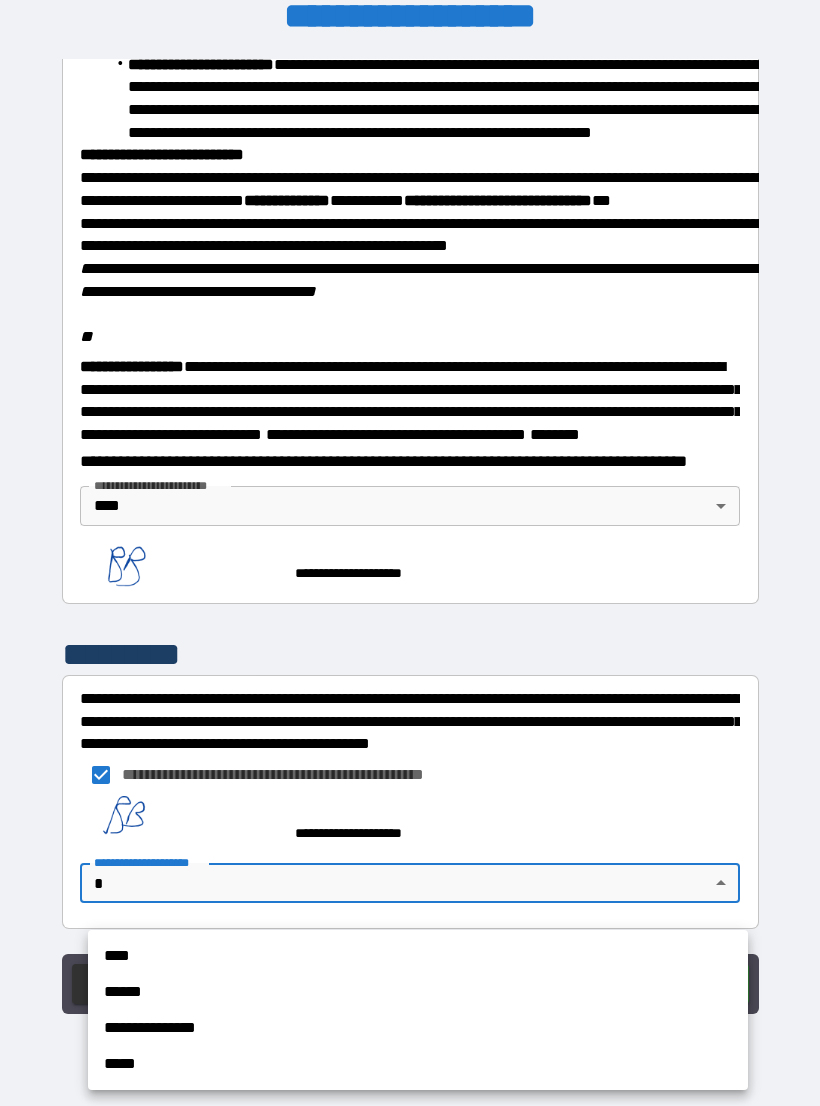 click on "****" at bounding box center [418, 956] 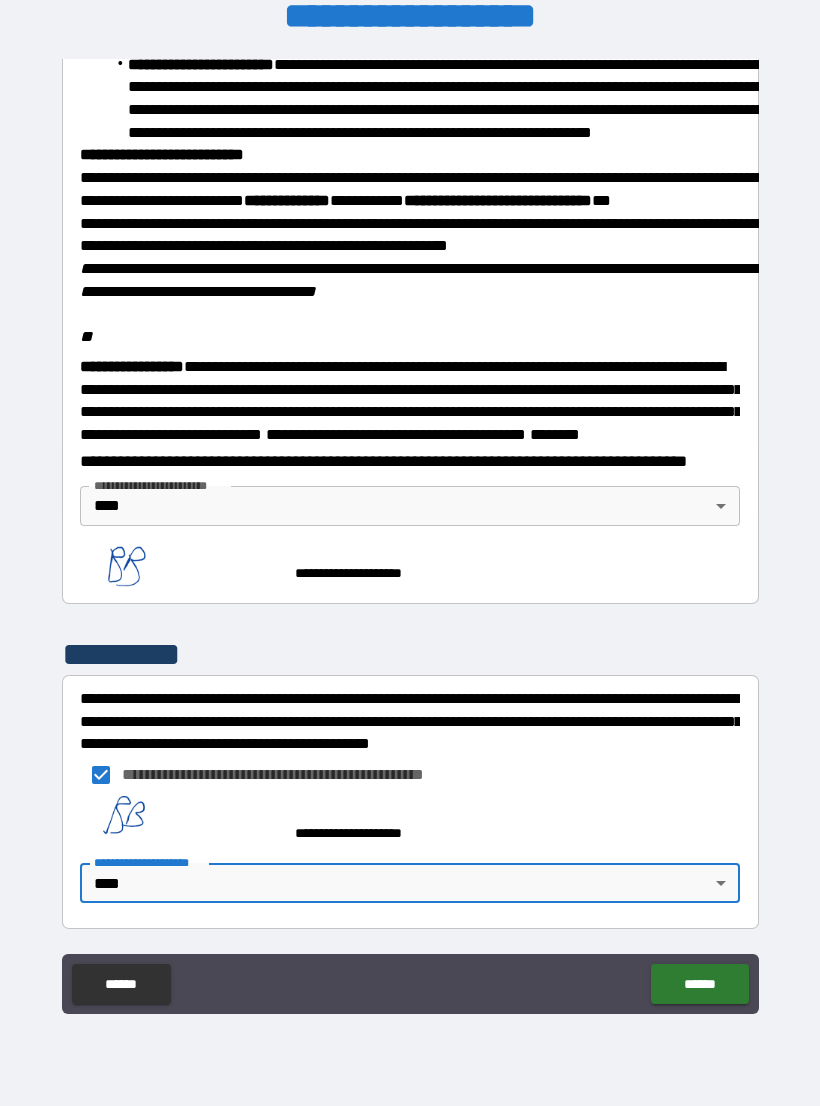click on "******" at bounding box center [699, 984] 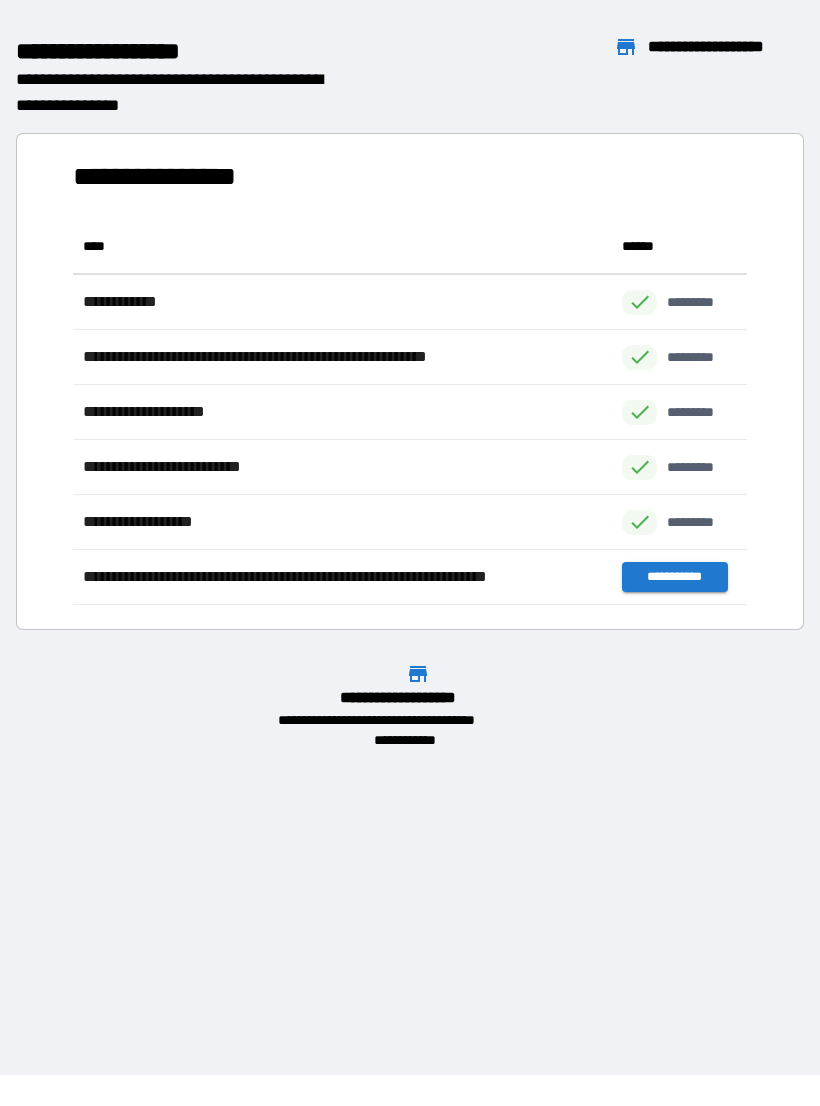 scroll, scrollTop: 386, scrollLeft: 674, axis: both 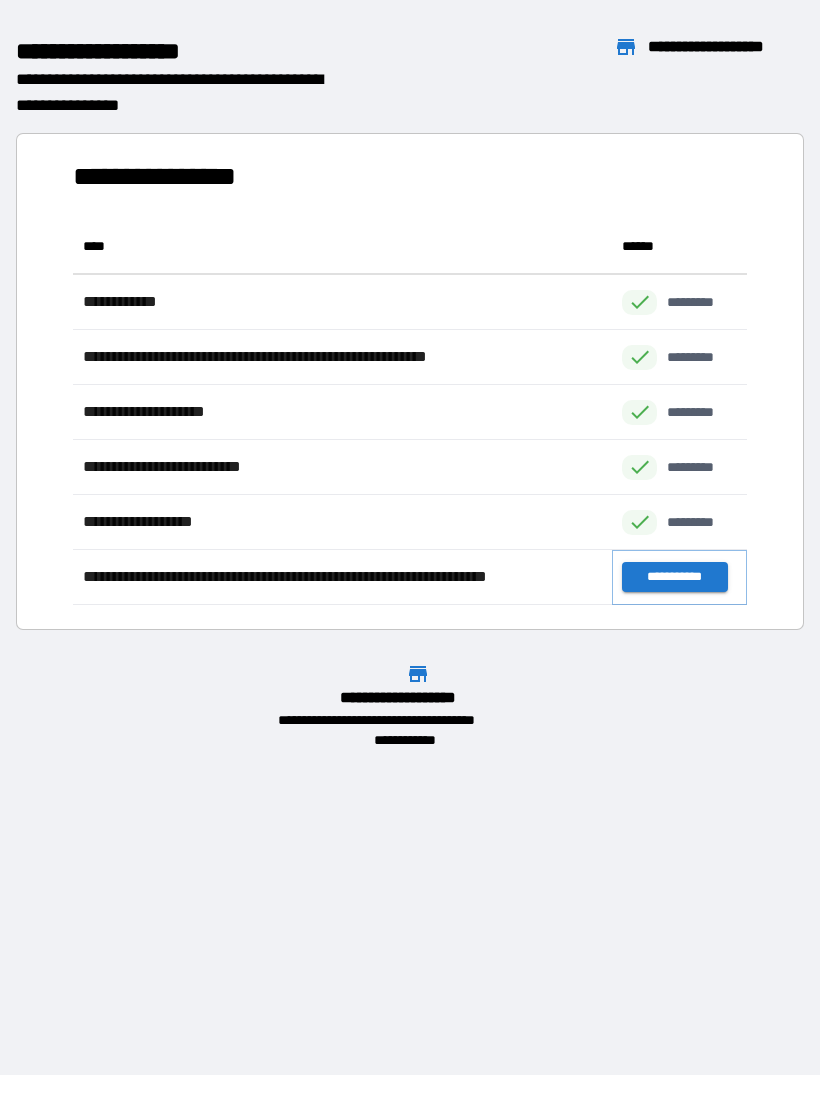 click on "**********" at bounding box center (674, 577) 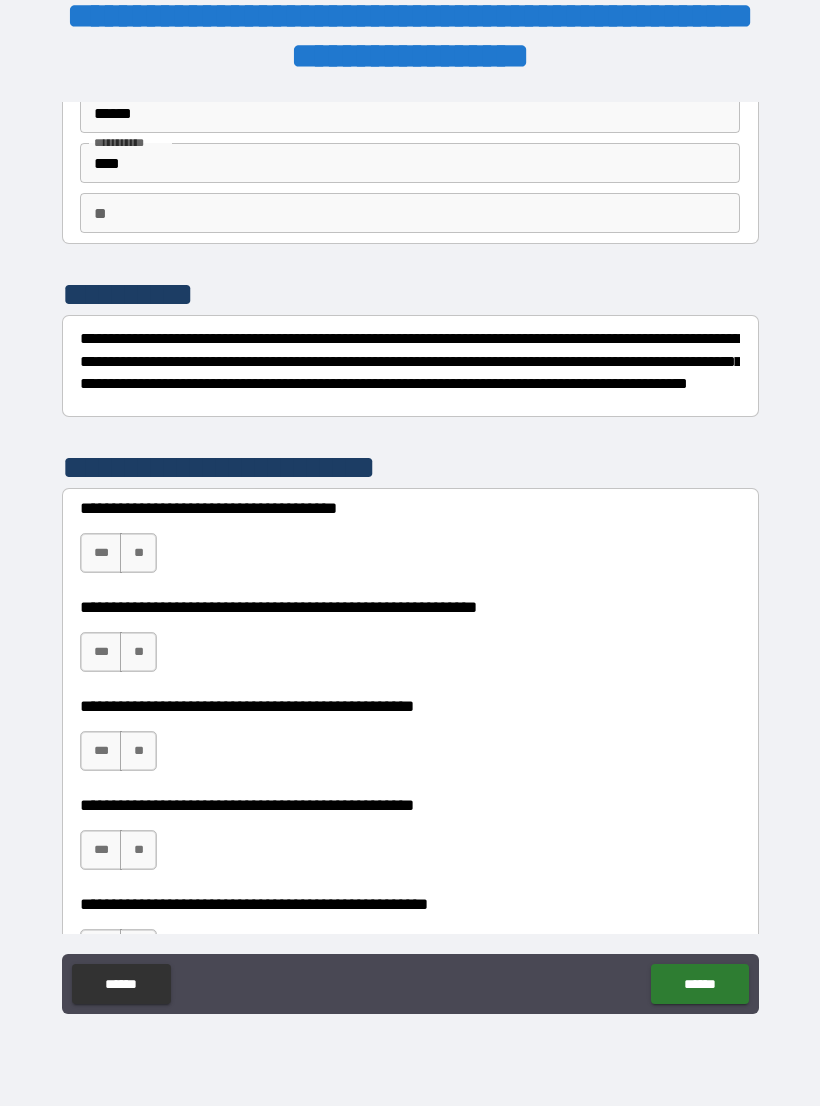 click on "**" at bounding box center [138, 553] 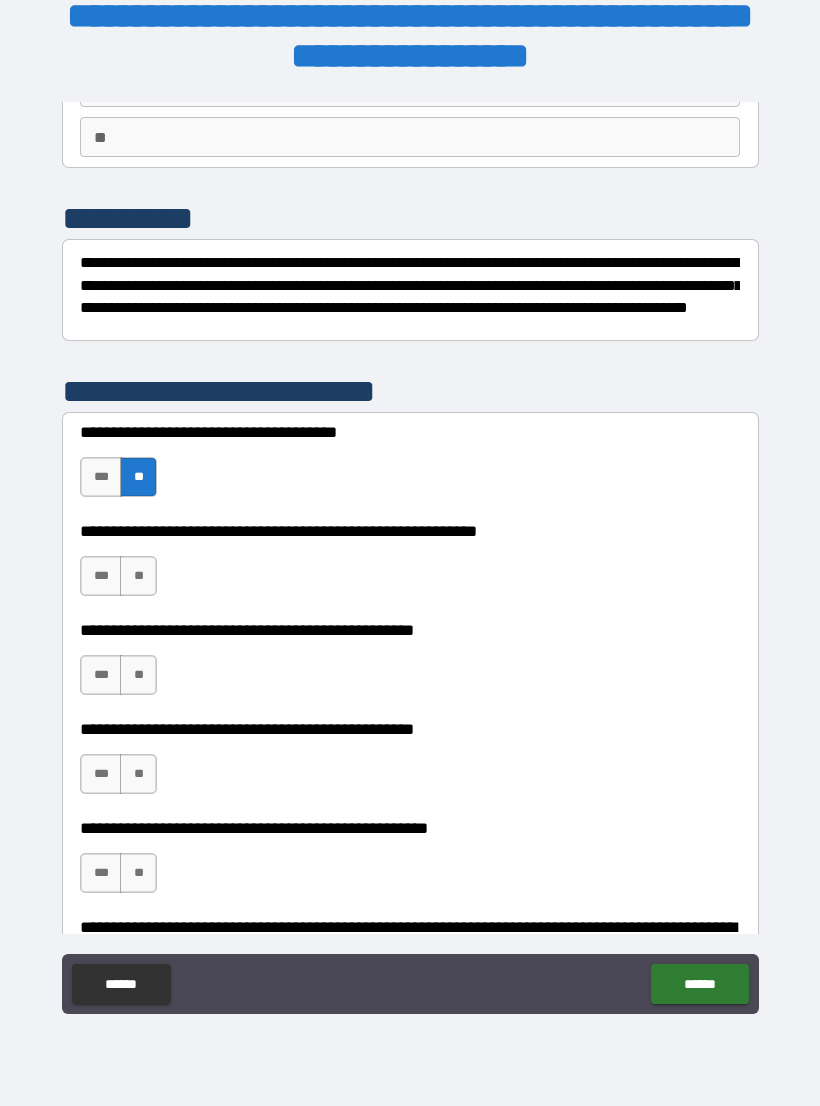 scroll, scrollTop: 179, scrollLeft: 0, axis: vertical 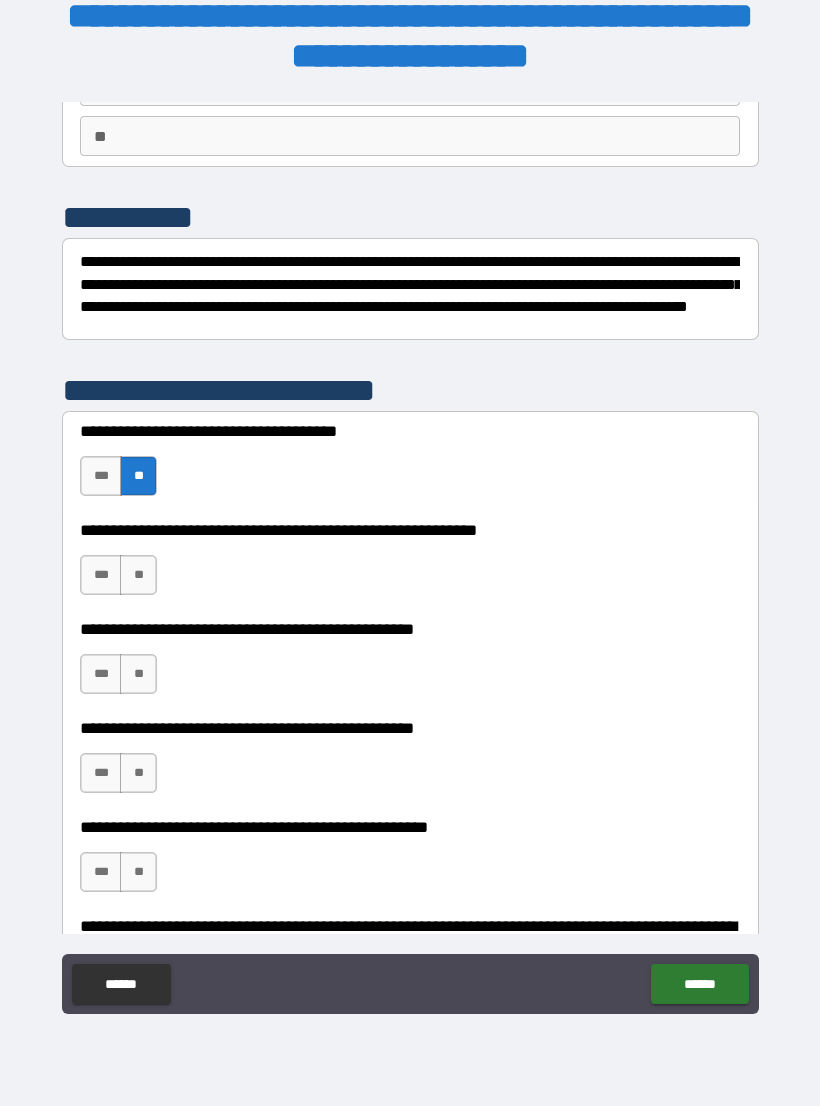 click on "**" at bounding box center (138, 575) 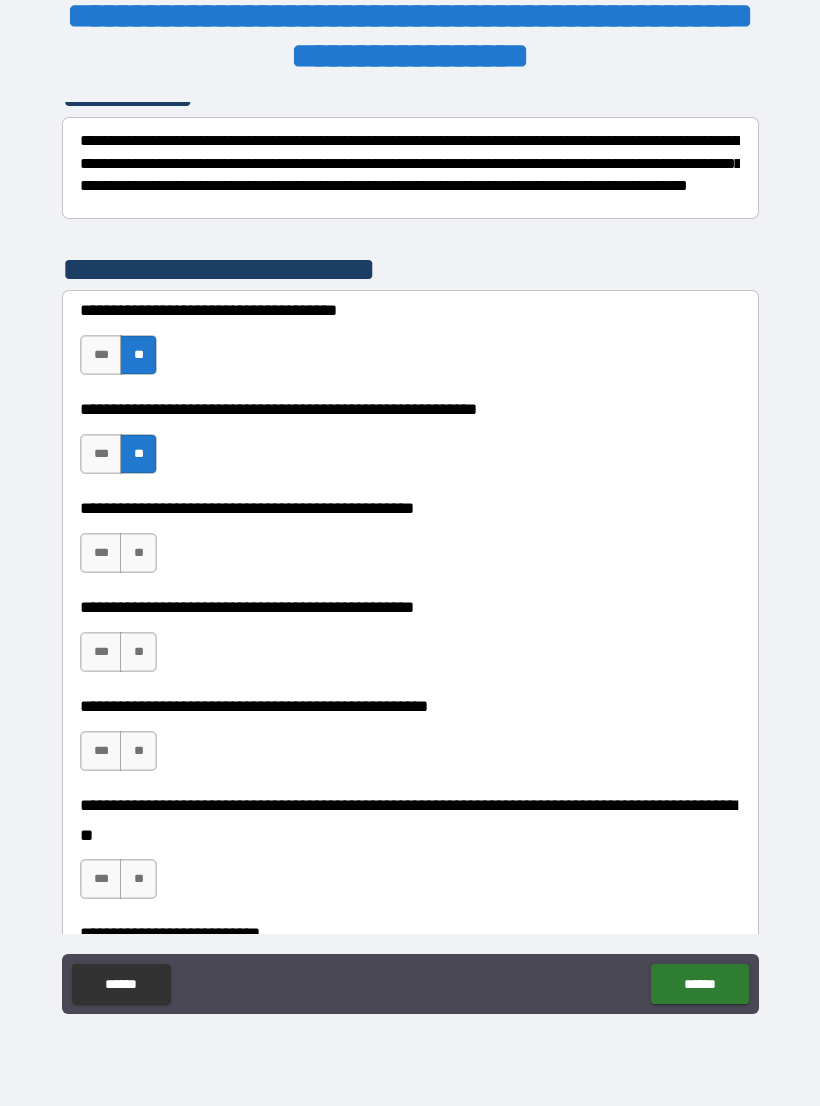 click on "**********" at bounding box center (410, 543) 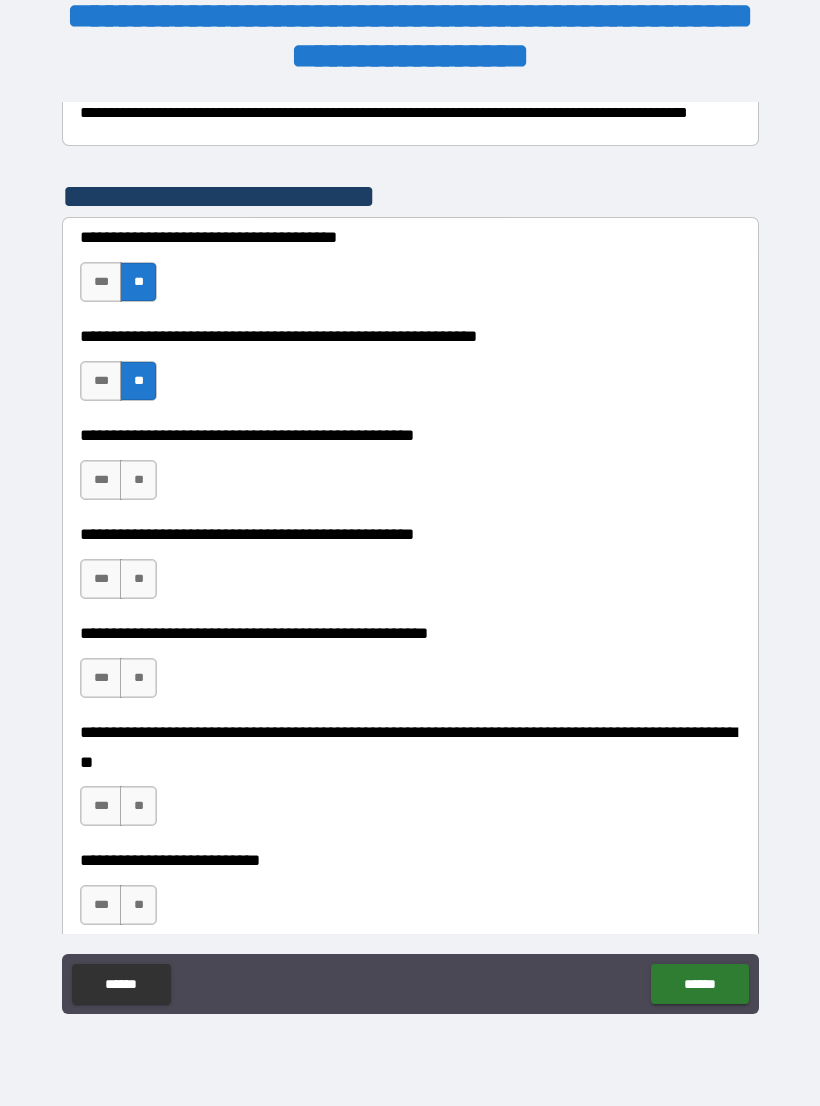 scroll, scrollTop: 375, scrollLeft: 0, axis: vertical 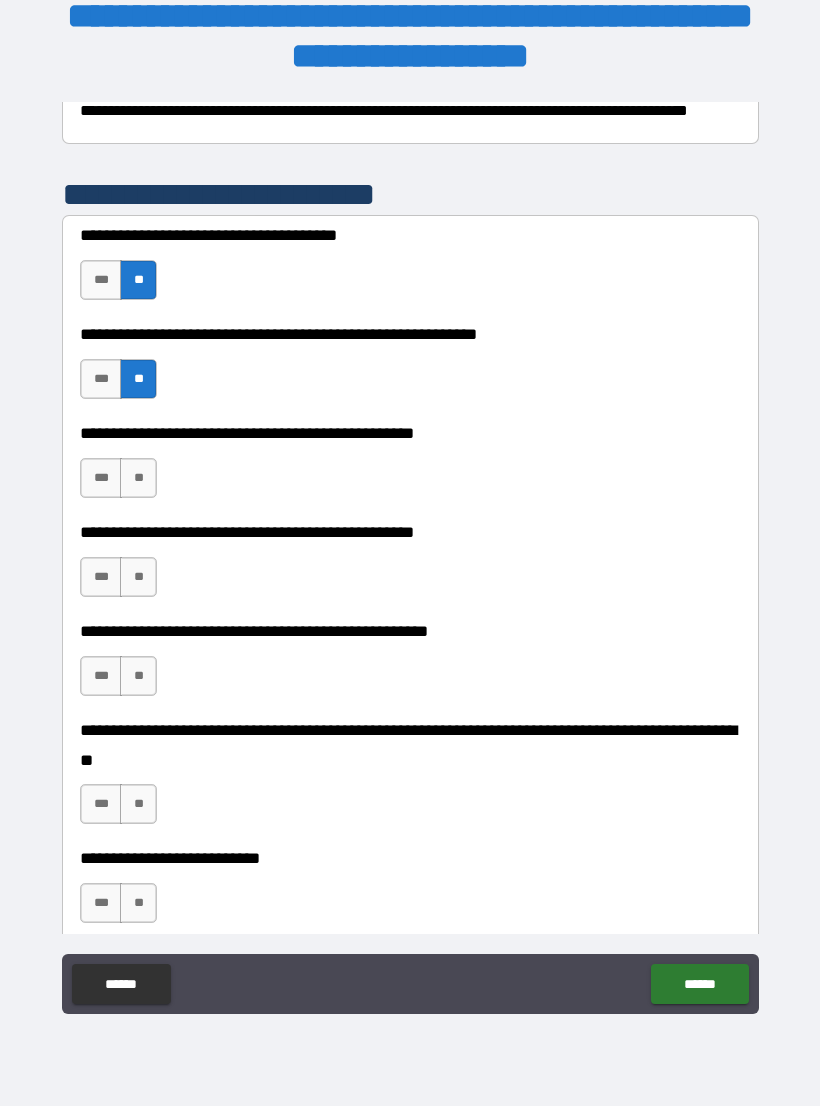 click on "**" at bounding box center [138, 478] 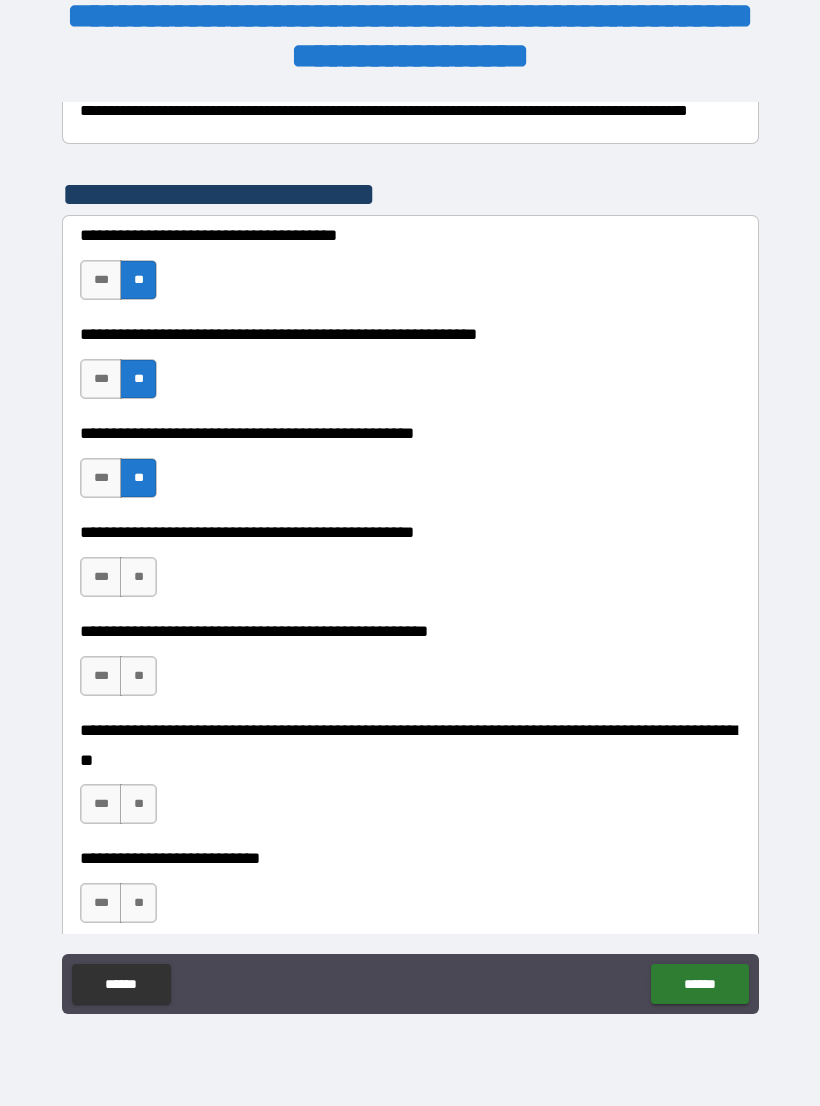 click on "**" at bounding box center [138, 577] 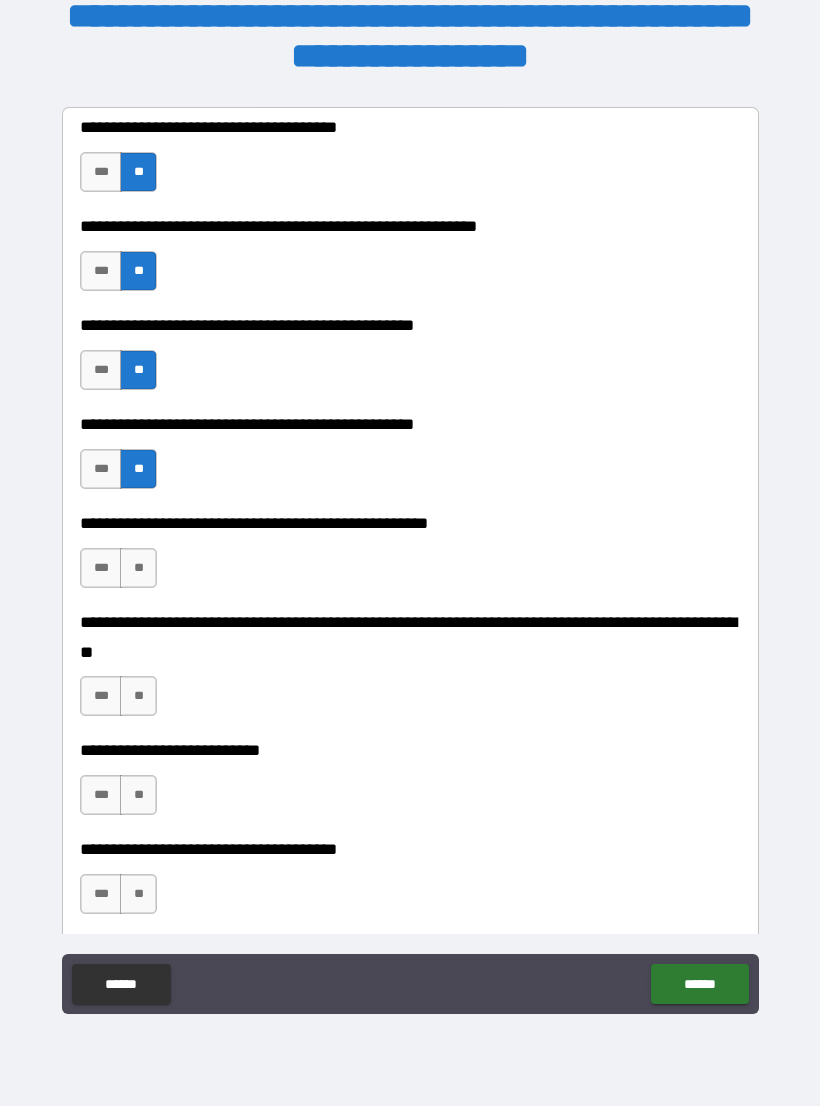 scroll, scrollTop: 484, scrollLeft: 0, axis: vertical 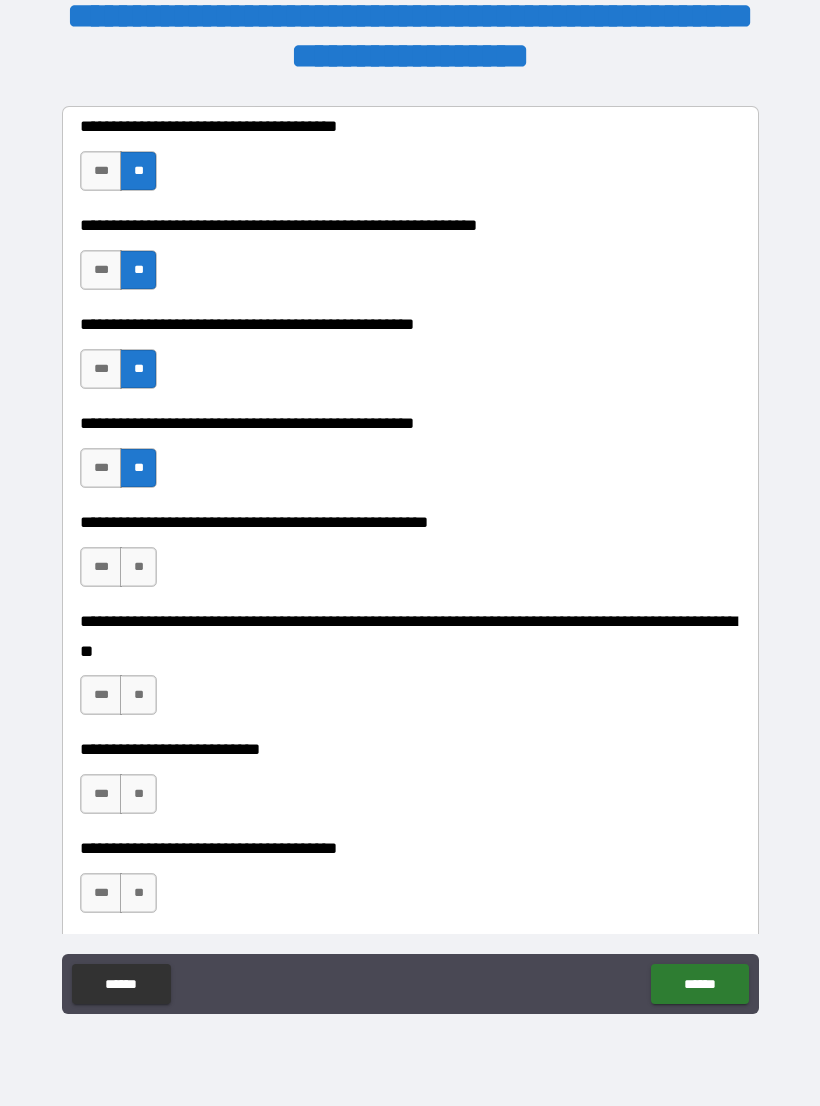 click on "**" at bounding box center (138, 567) 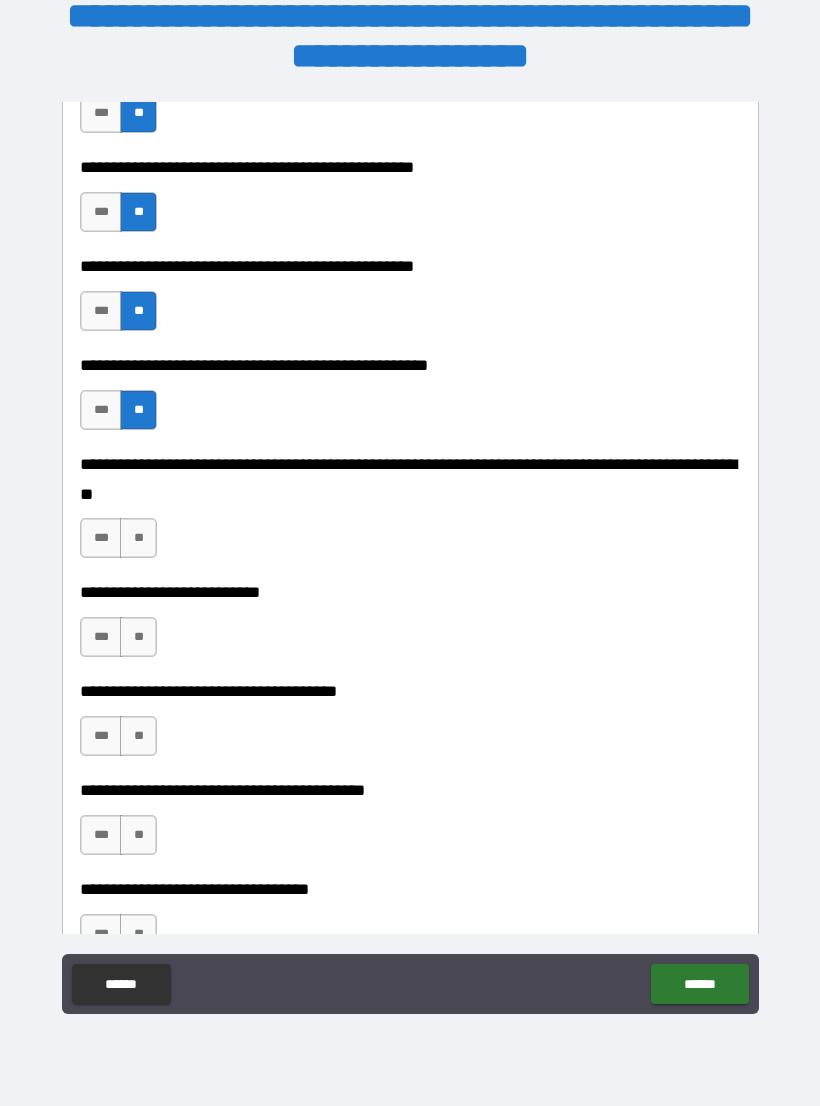 scroll, scrollTop: 642, scrollLeft: 0, axis: vertical 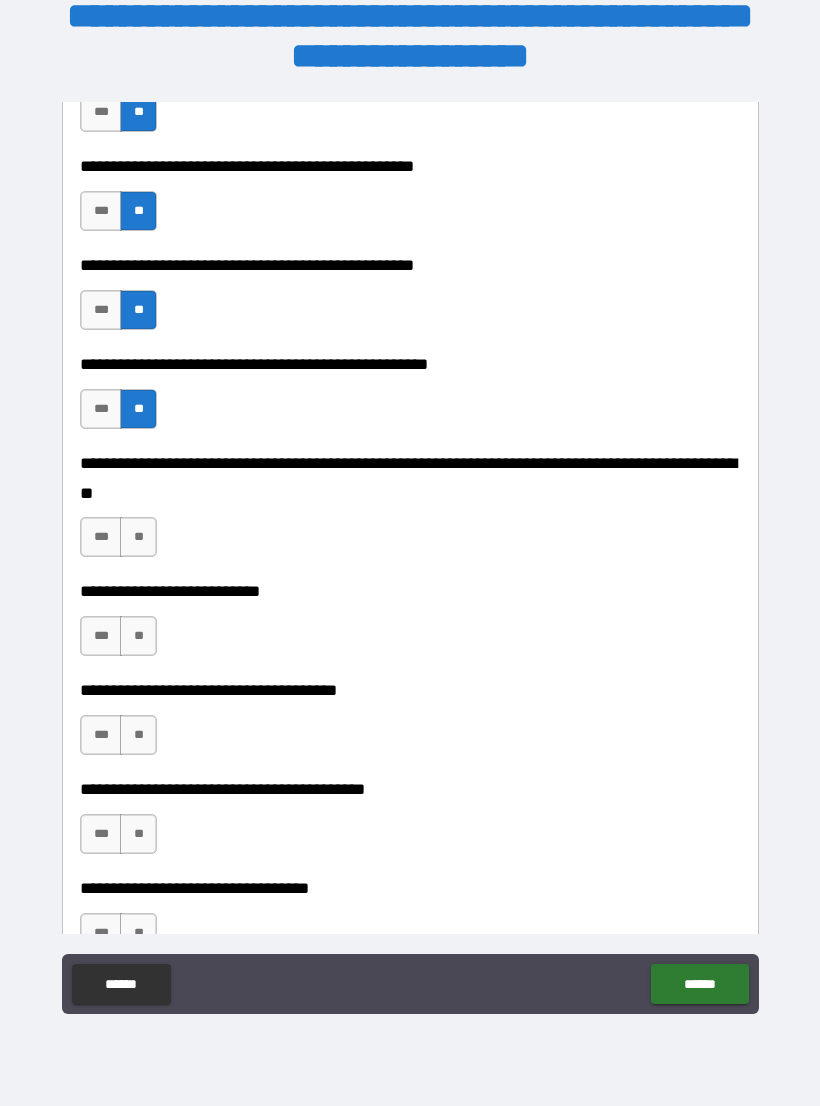 click on "**" at bounding box center [138, 537] 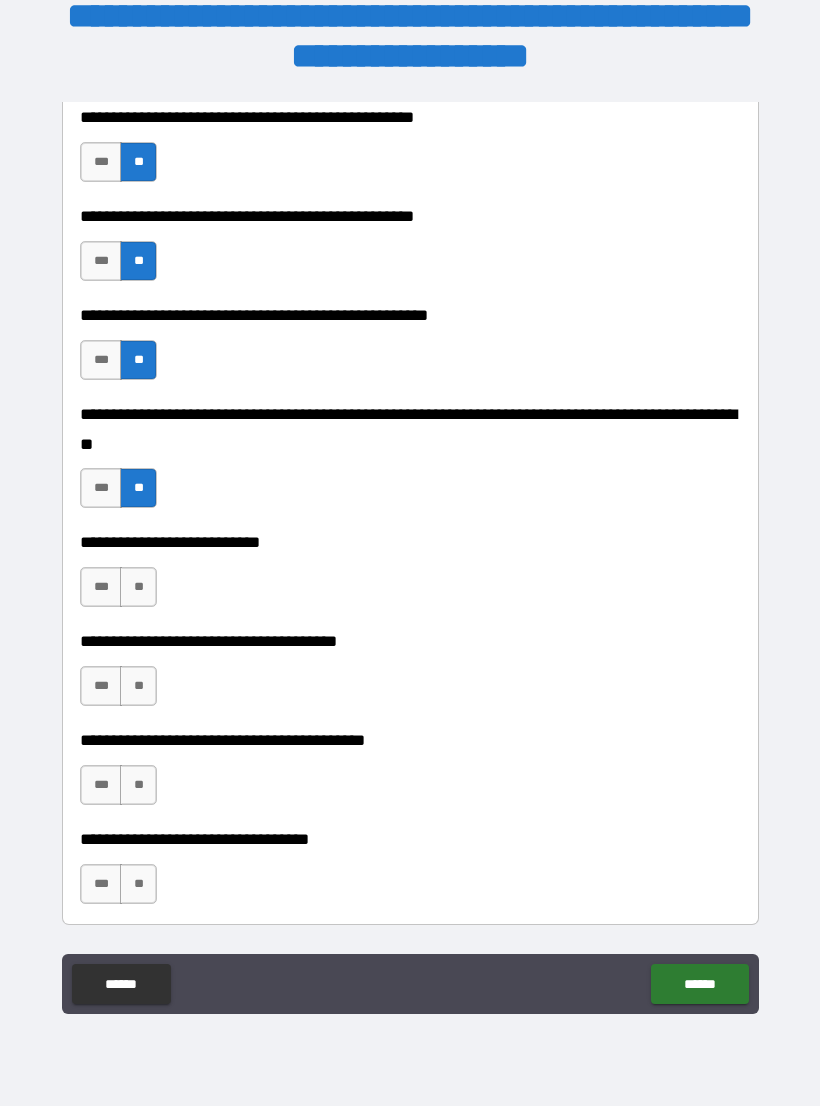 scroll, scrollTop: 694, scrollLeft: 0, axis: vertical 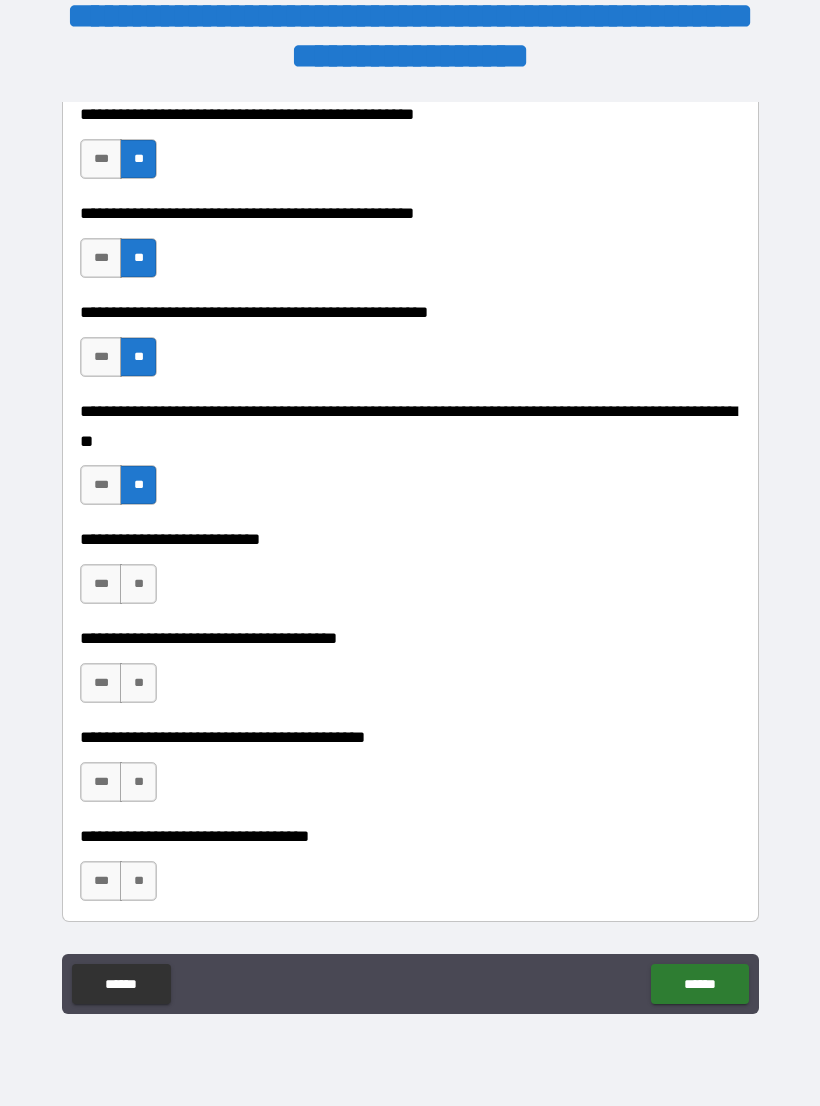click on "**" at bounding box center (138, 584) 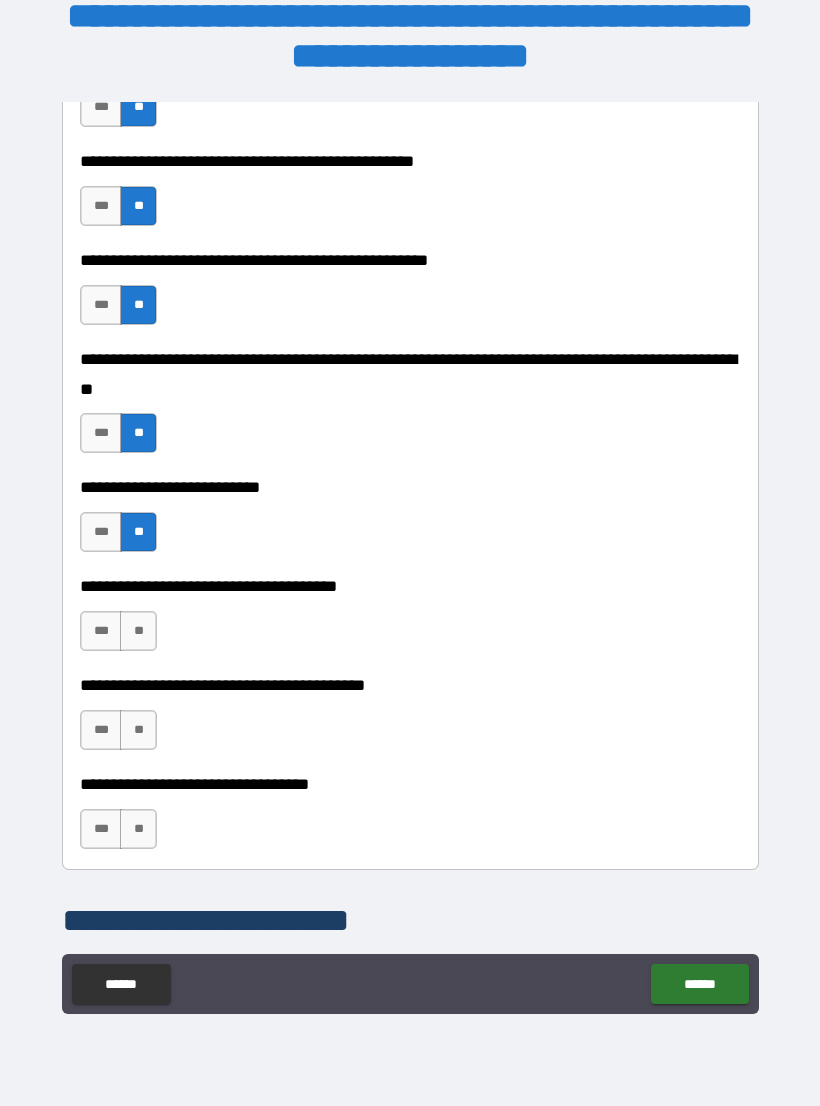 click on "**" at bounding box center (138, 631) 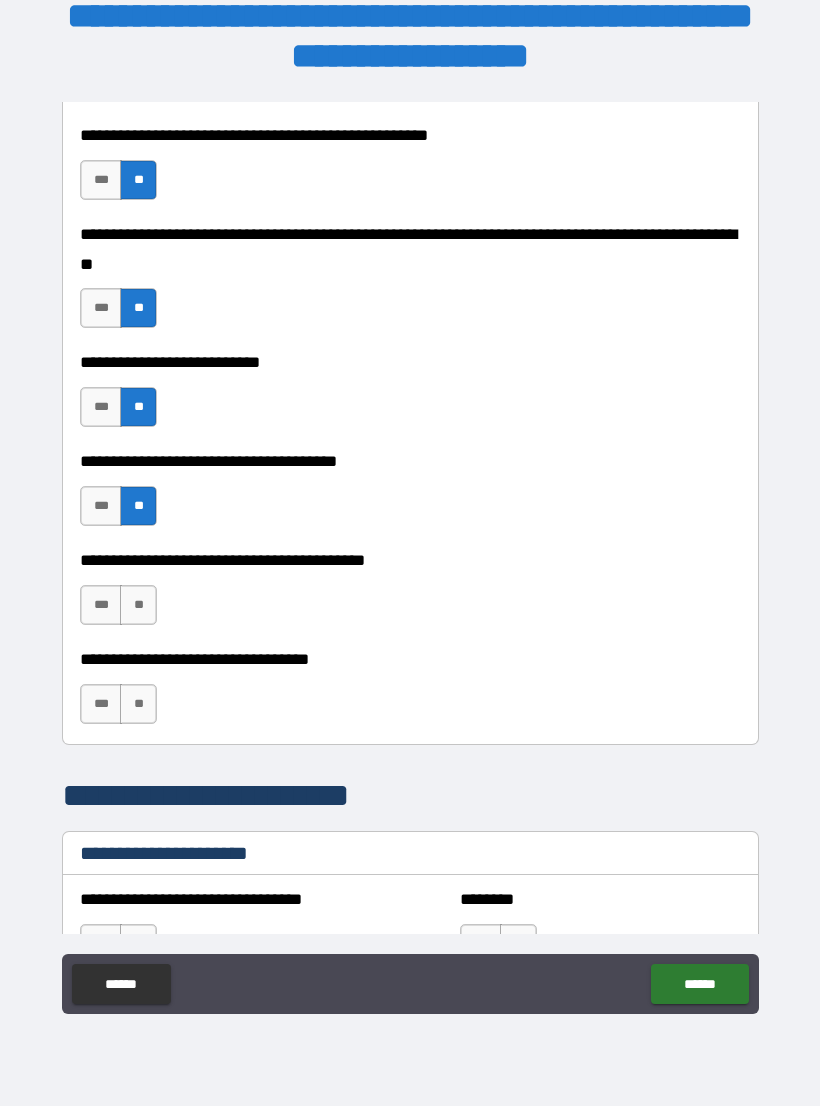 click on "**********" at bounding box center [410, 595] 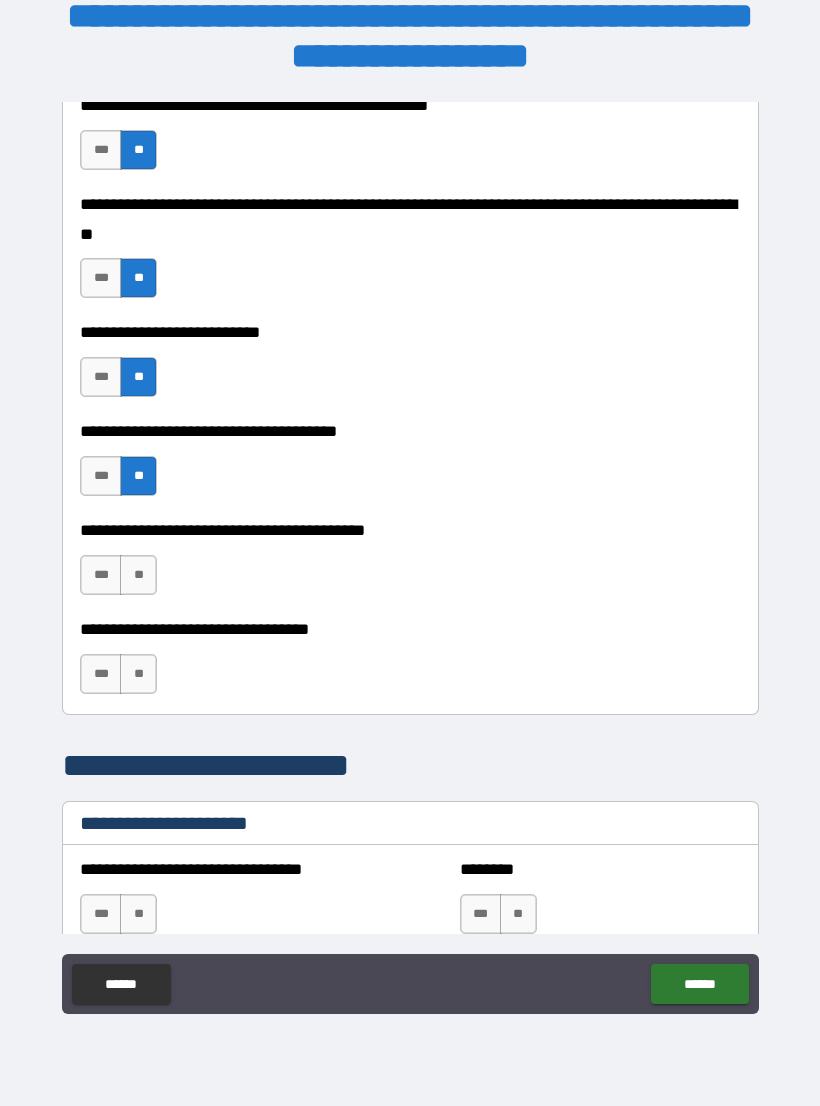 scroll, scrollTop: 903, scrollLeft: 0, axis: vertical 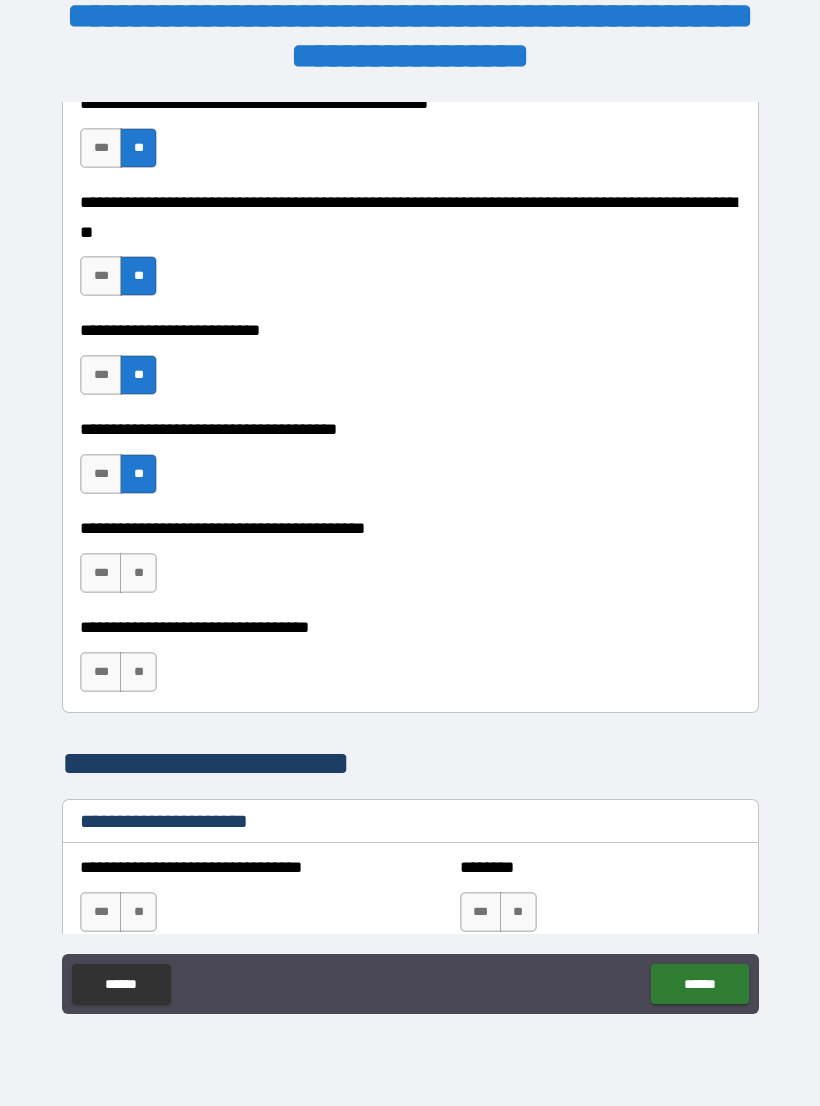 click on "**" at bounding box center [138, 573] 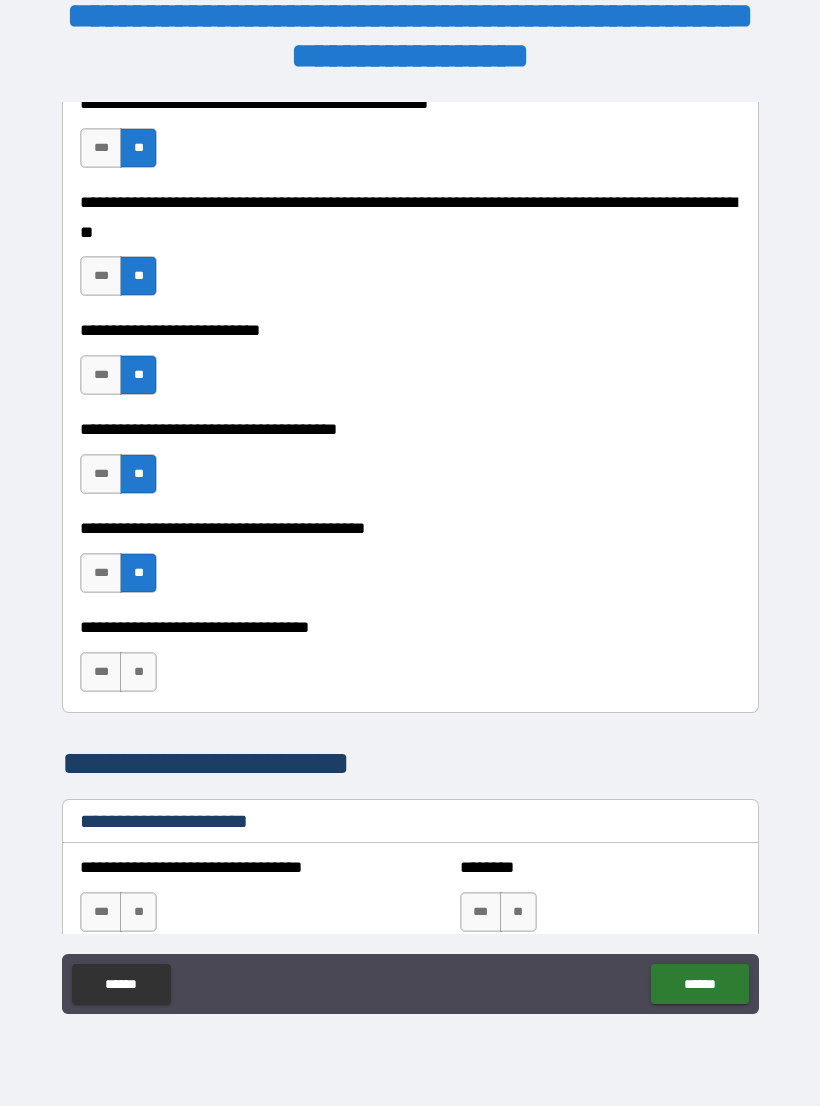 click on "**" at bounding box center [138, 672] 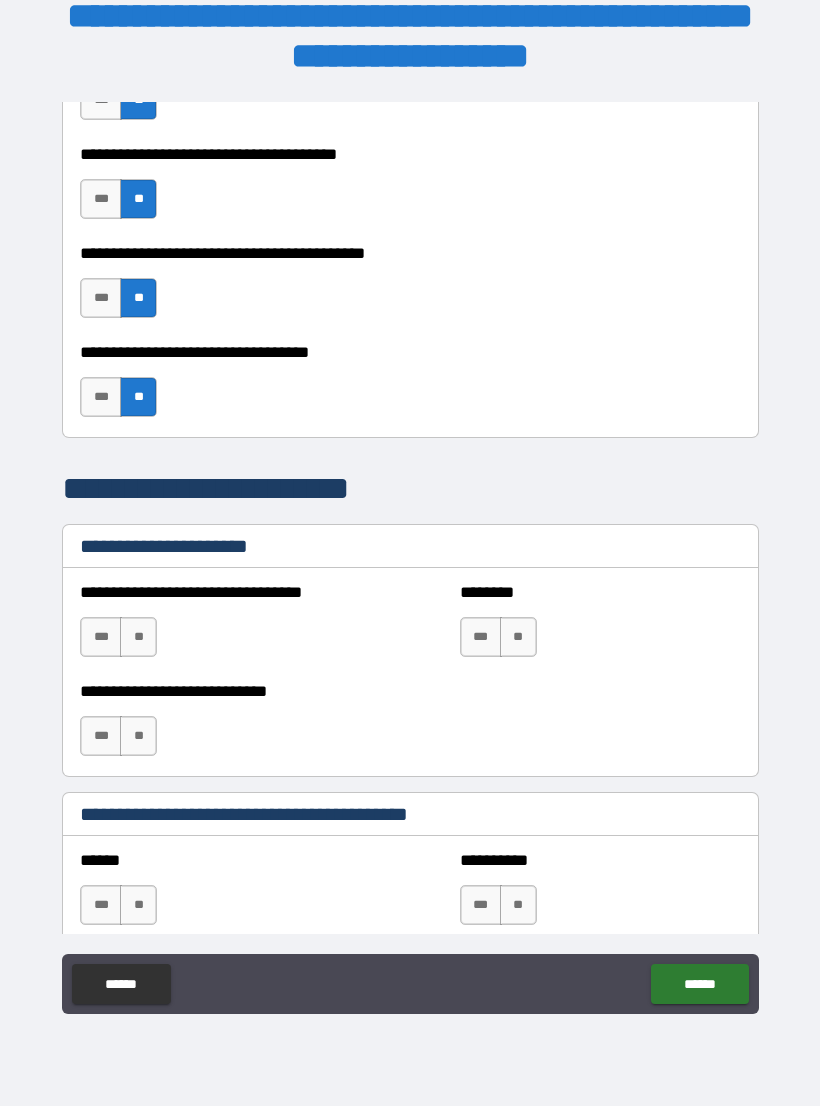 scroll, scrollTop: 1185, scrollLeft: 0, axis: vertical 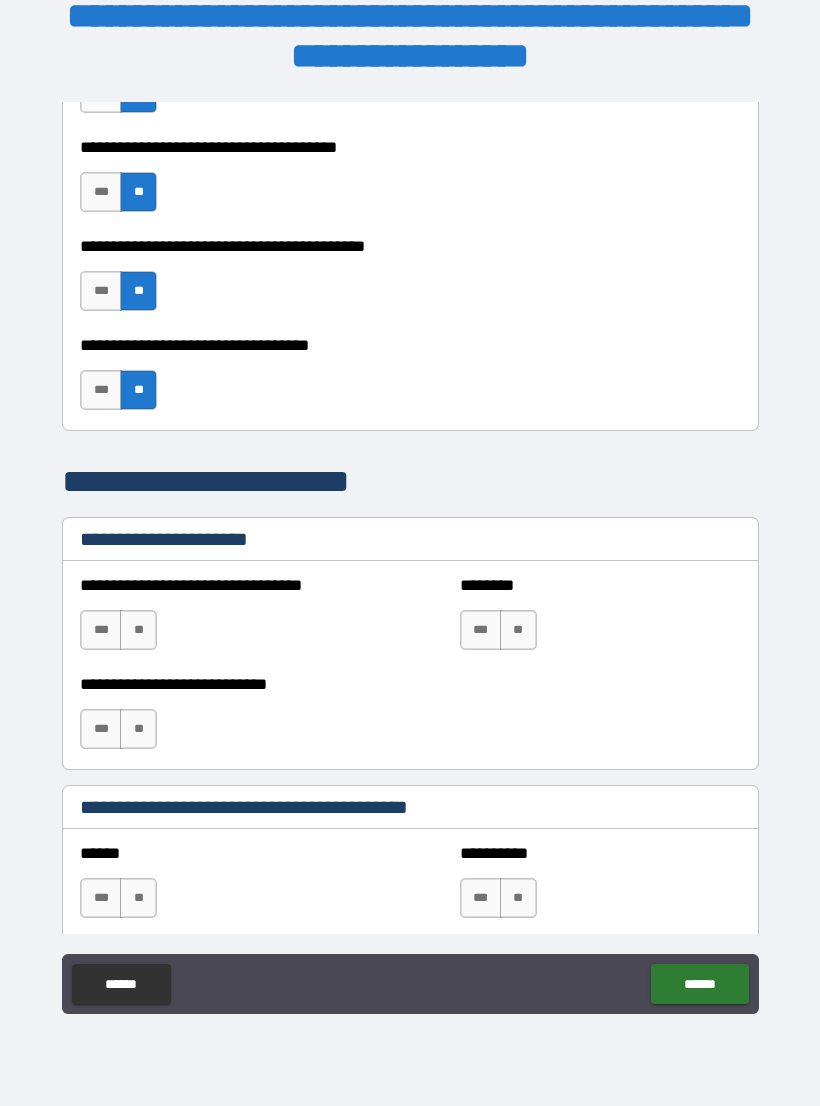 click on "**" at bounding box center [138, 630] 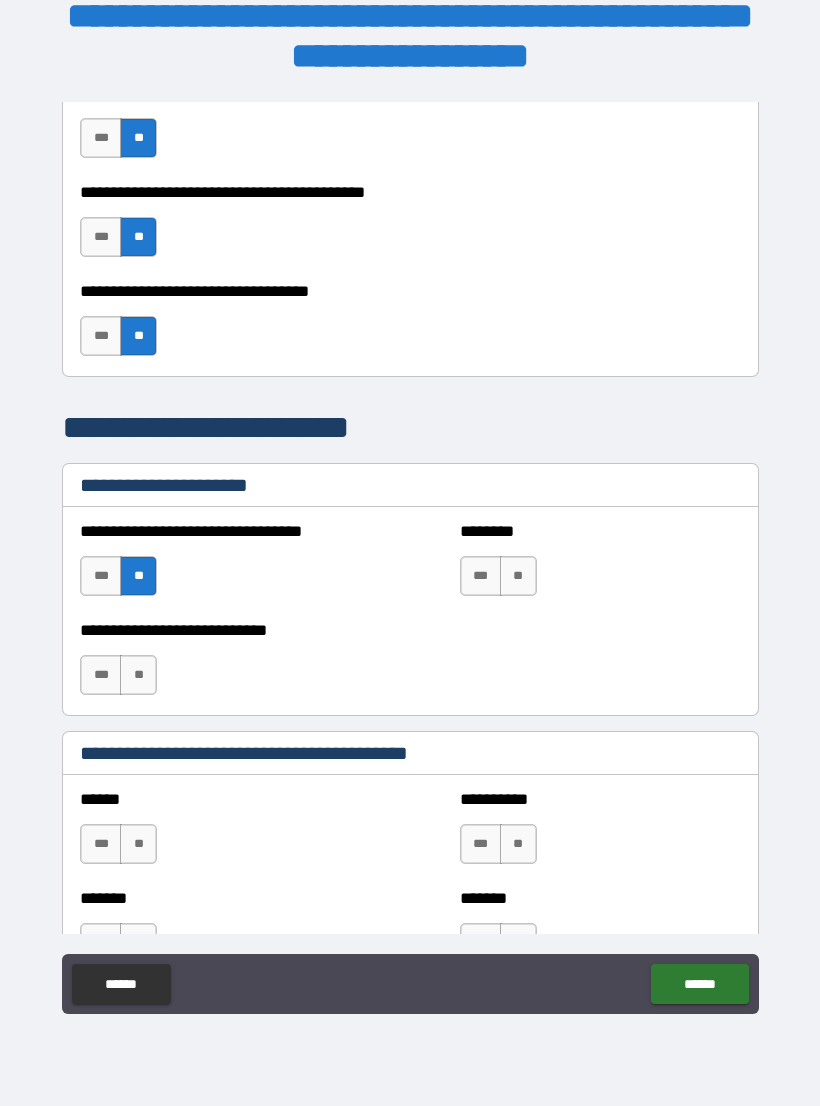 scroll, scrollTop: 1240, scrollLeft: 0, axis: vertical 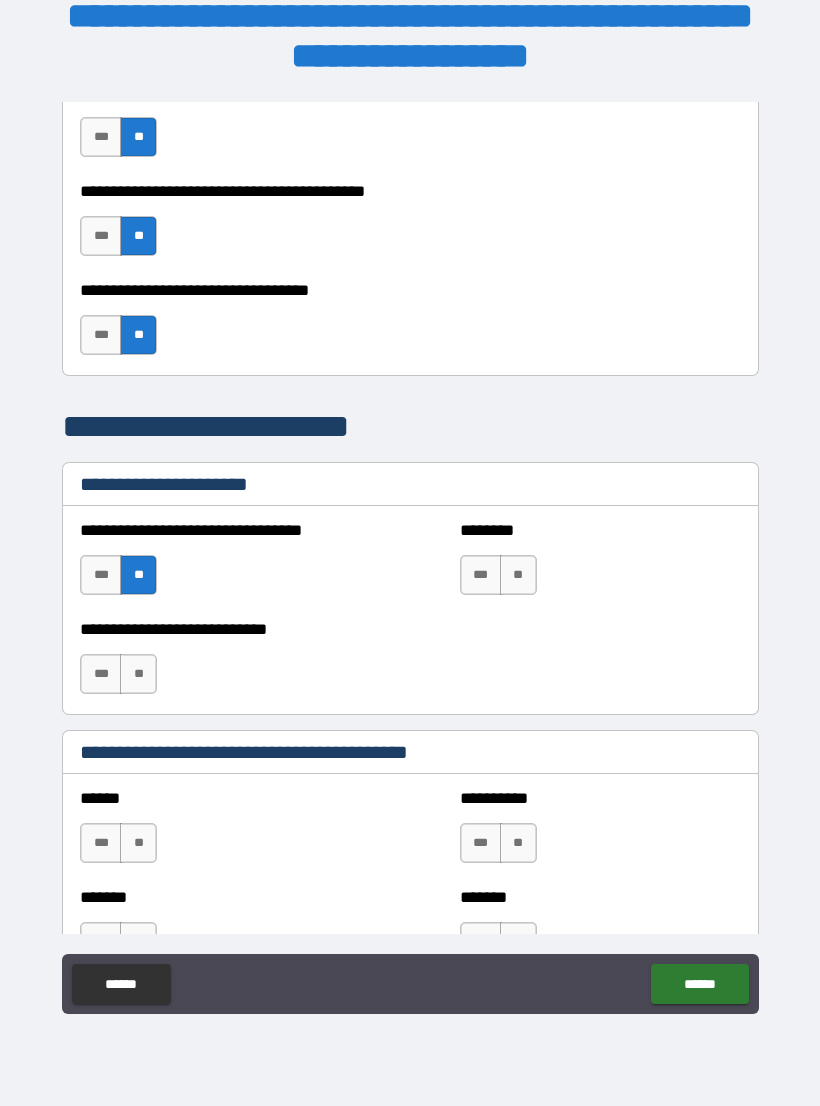 click on "**" at bounding box center (138, 674) 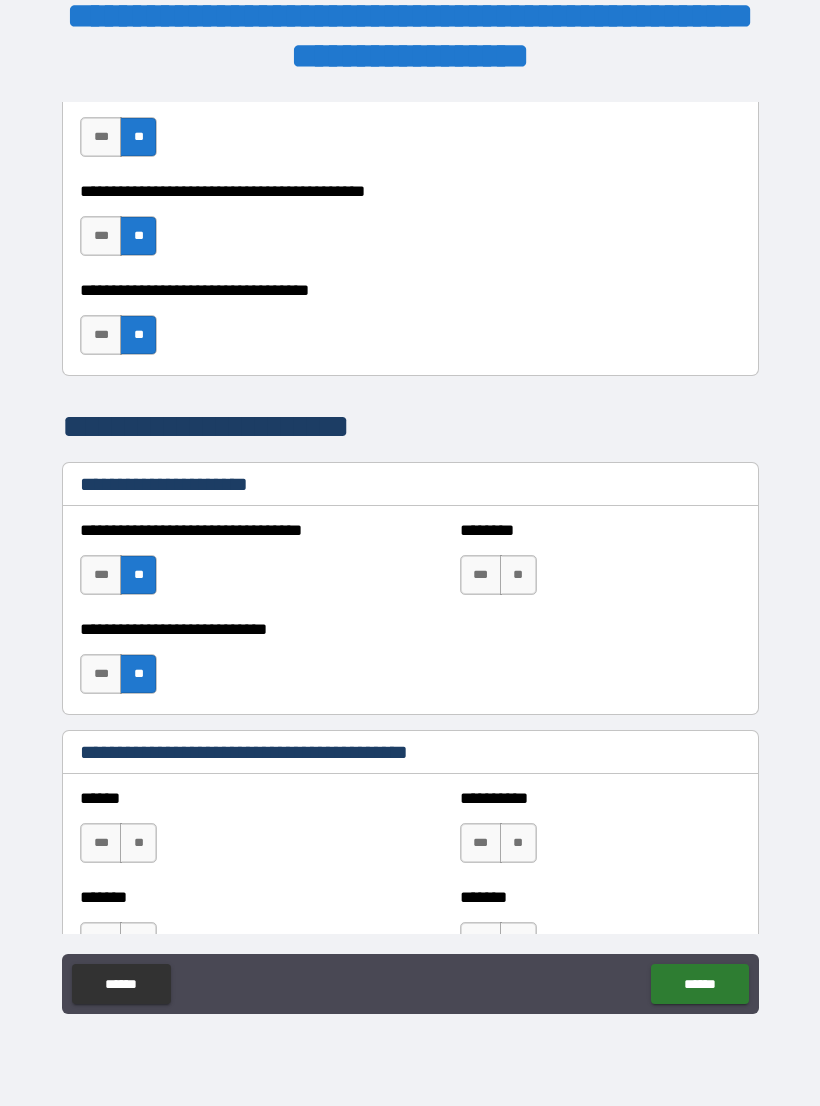 click on "**" at bounding box center [518, 575] 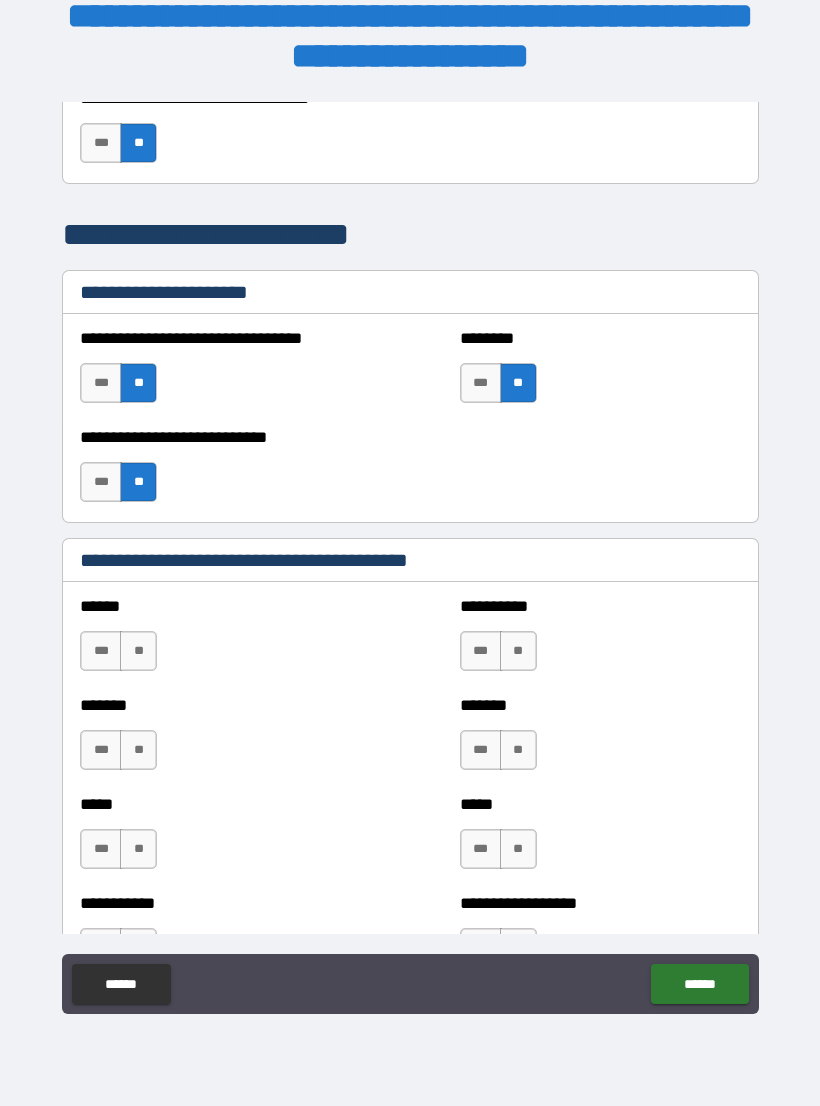 scroll, scrollTop: 1433, scrollLeft: 0, axis: vertical 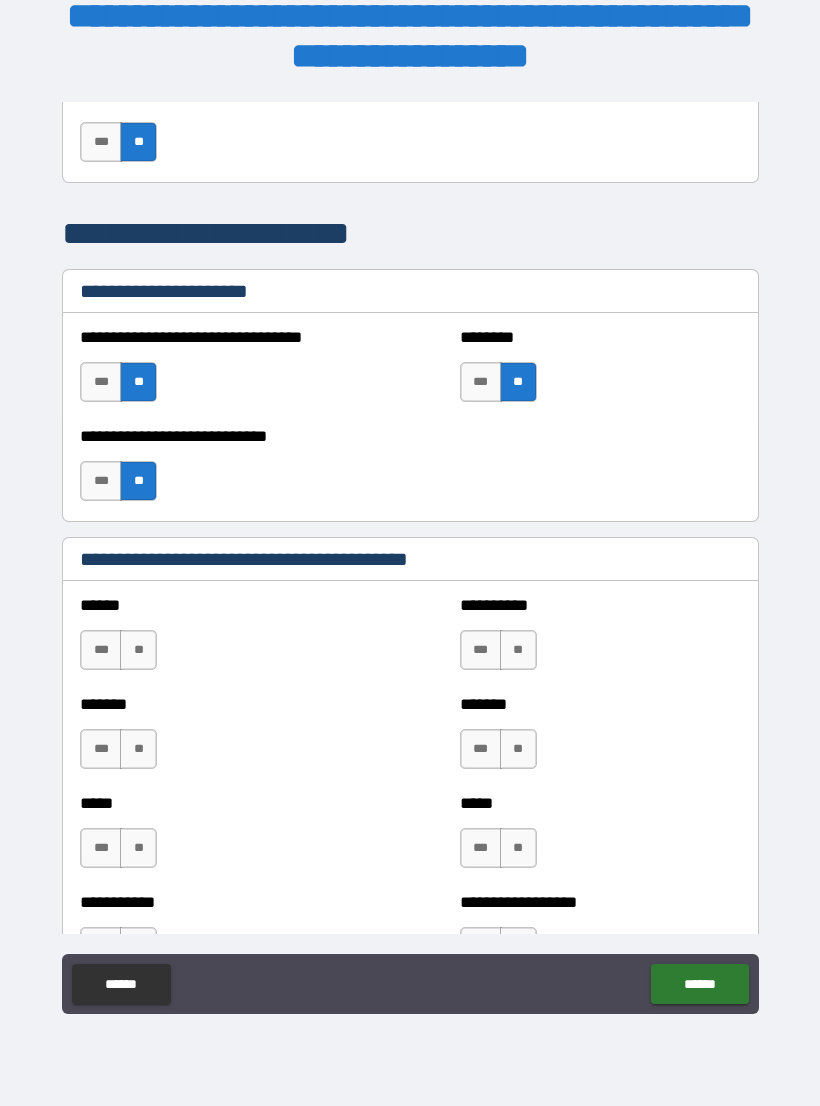 click on "**" at bounding box center (138, 650) 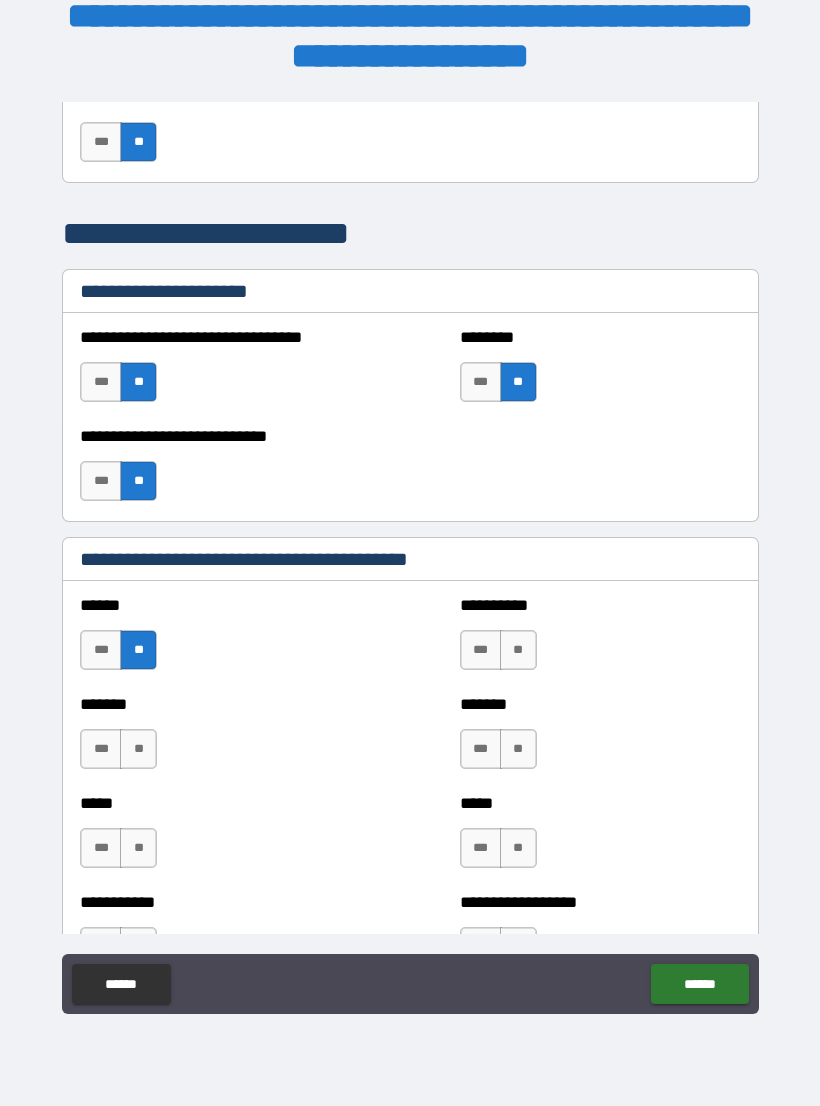 click on "**" at bounding box center (138, 749) 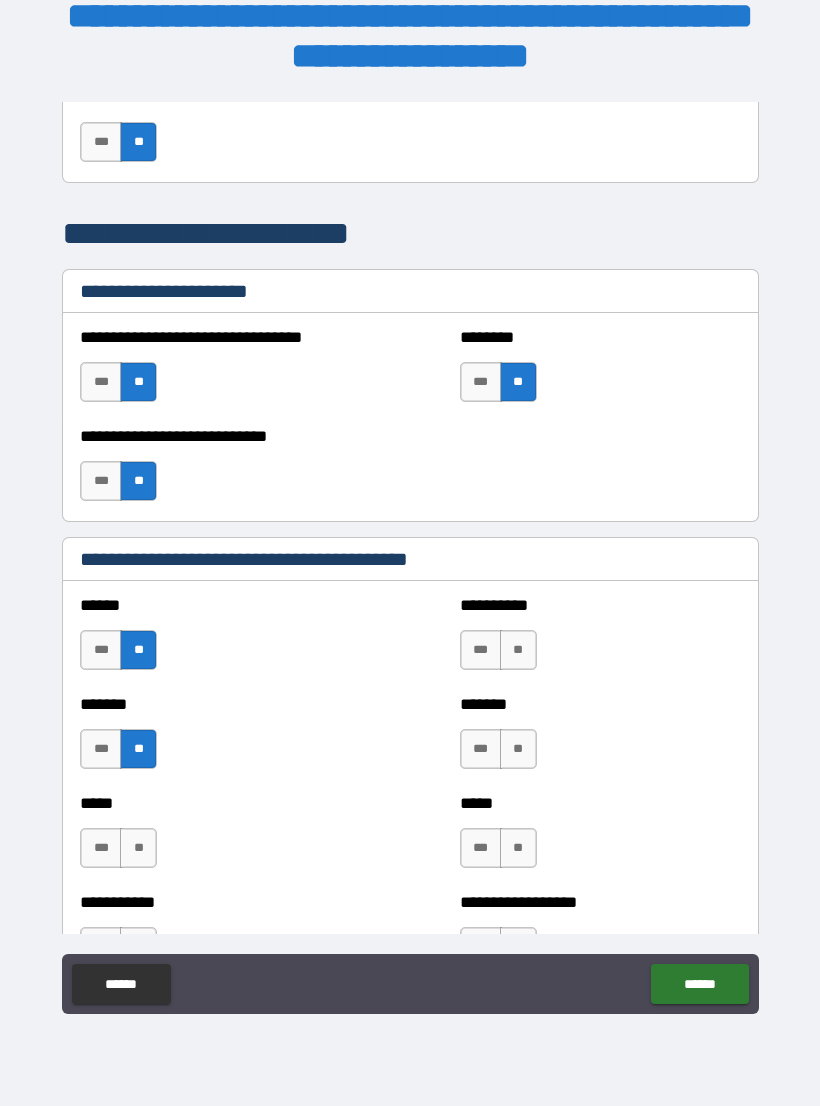 click on "**" at bounding box center (138, 848) 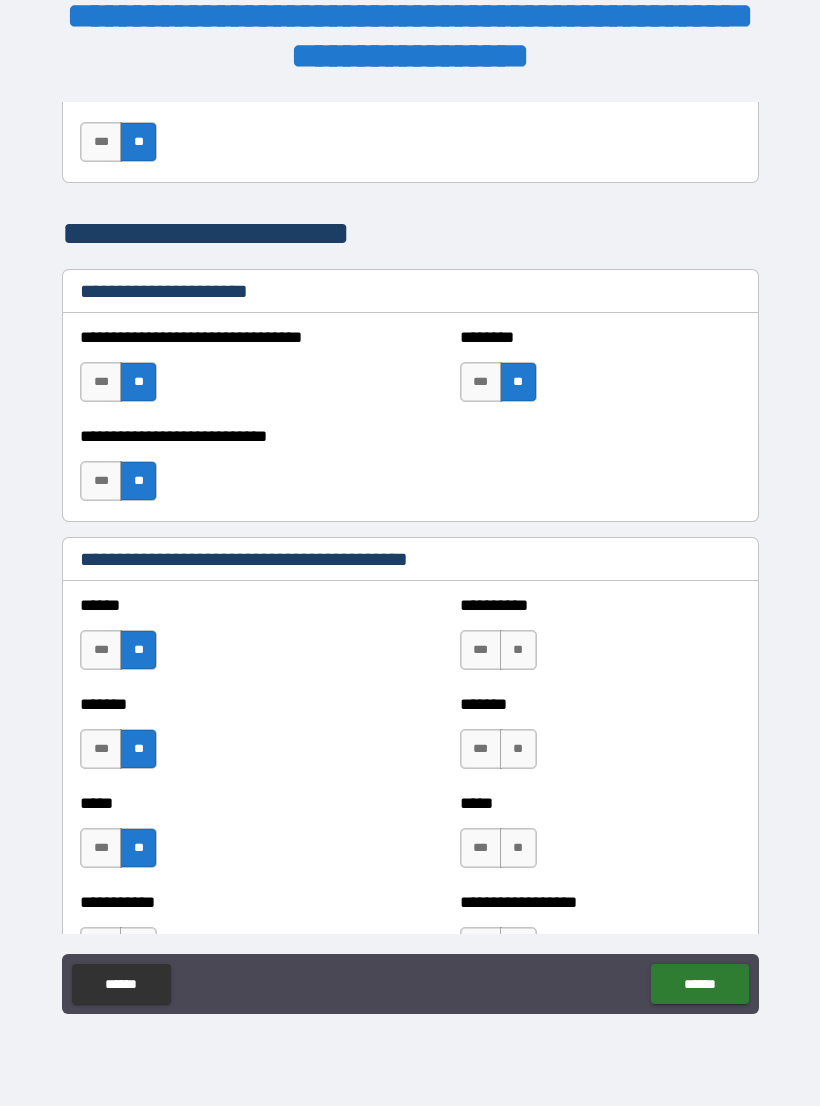 click on "**" at bounding box center [518, 650] 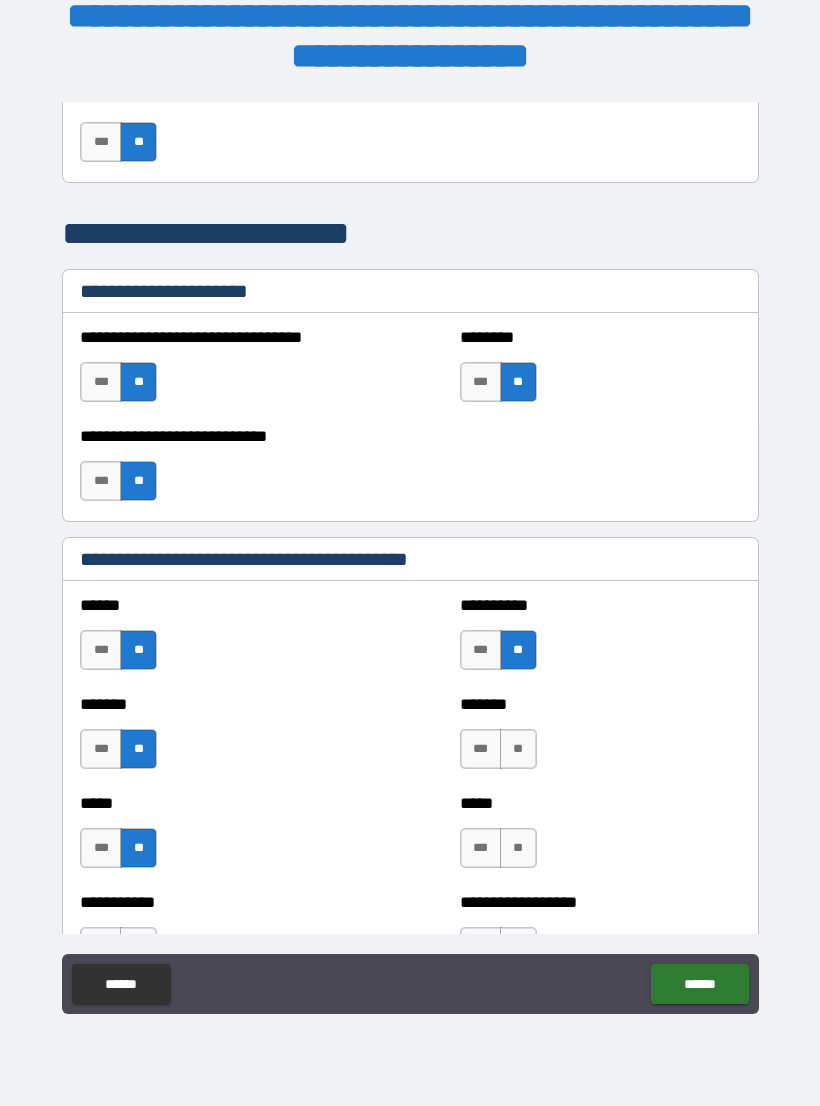 click on "**" at bounding box center [518, 749] 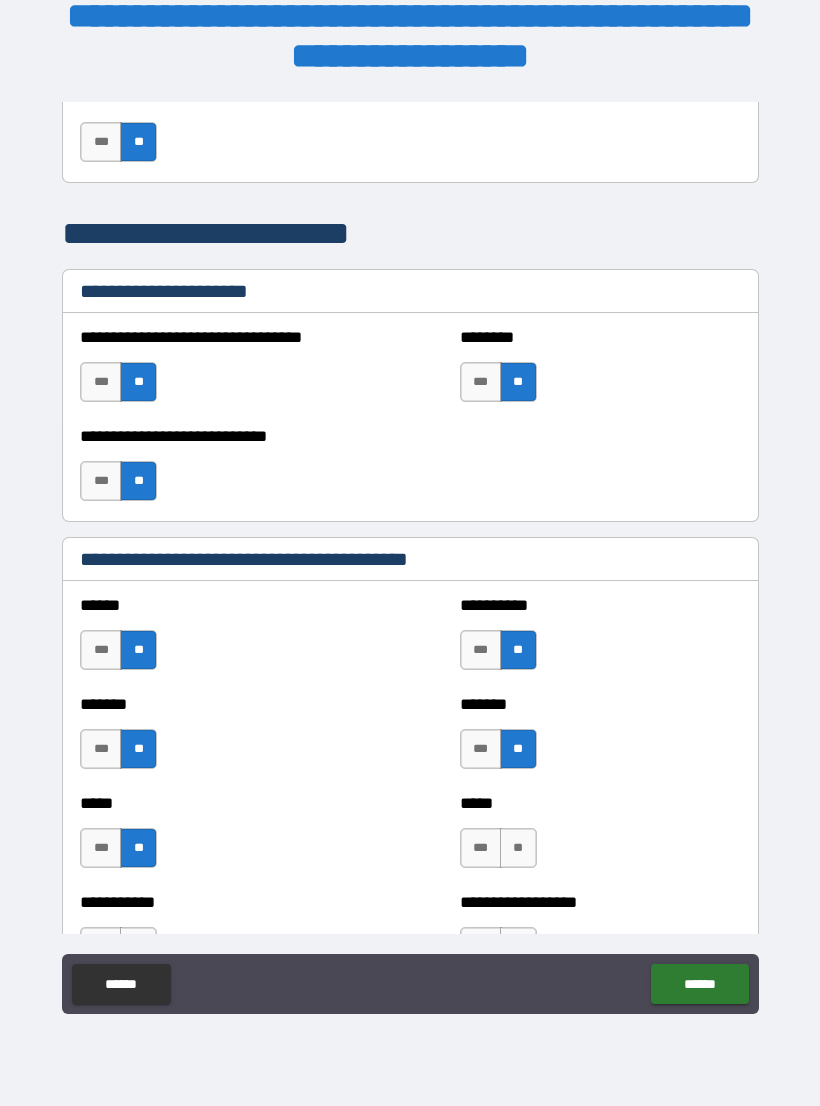 click on "**" at bounding box center [518, 848] 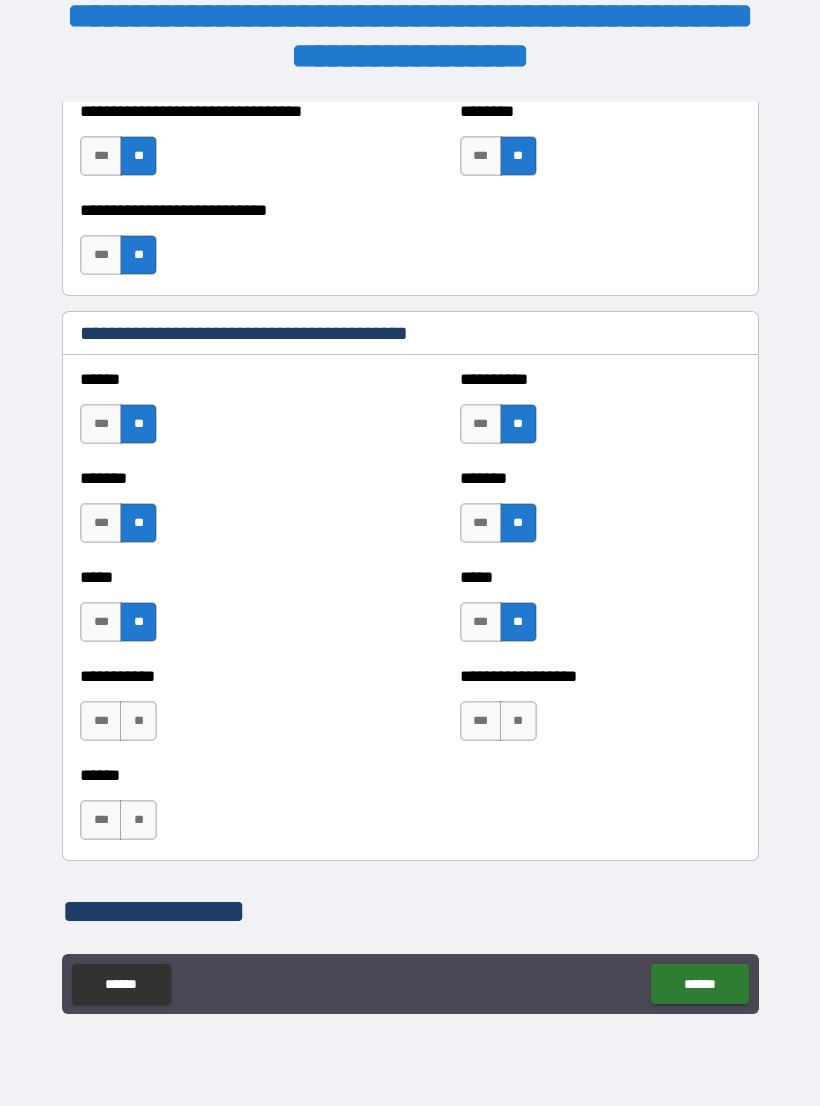 scroll, scrollTop: 1676, scrollLeft: 0, axis: vertical 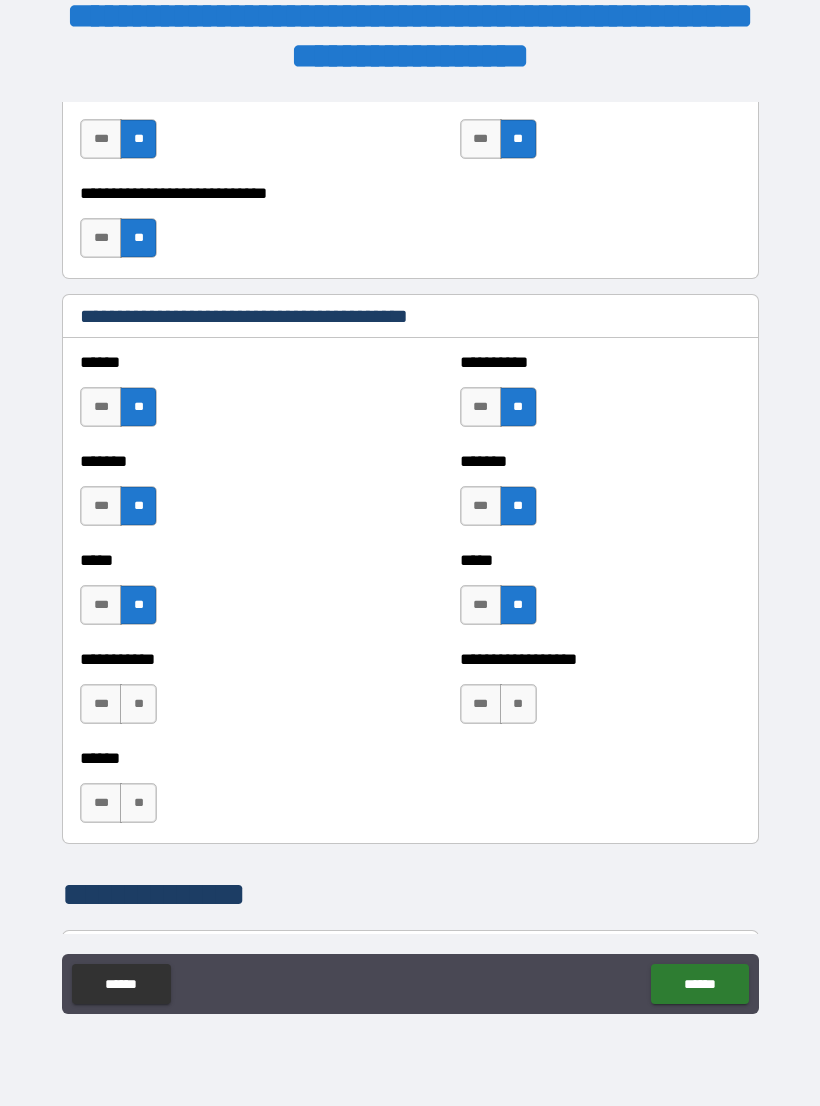 click on "**" at bounding box center [518, 704] 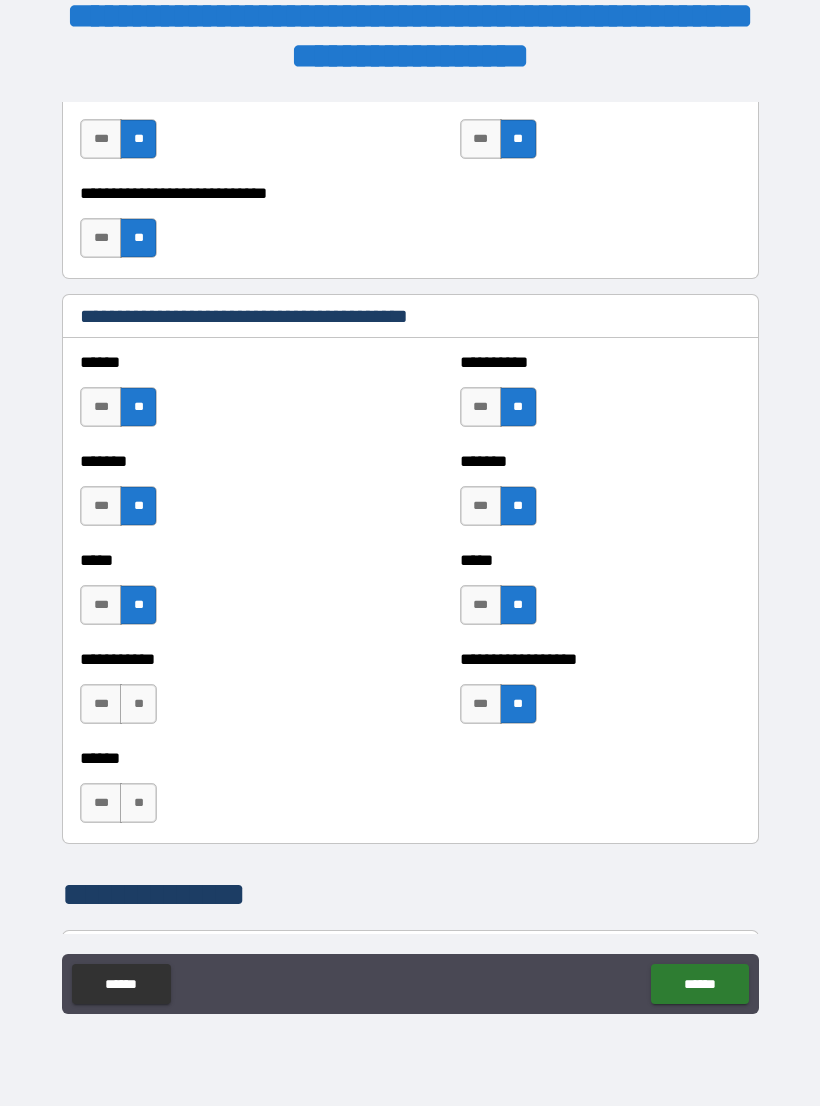 click on "**" at bounding box center [138, 704] 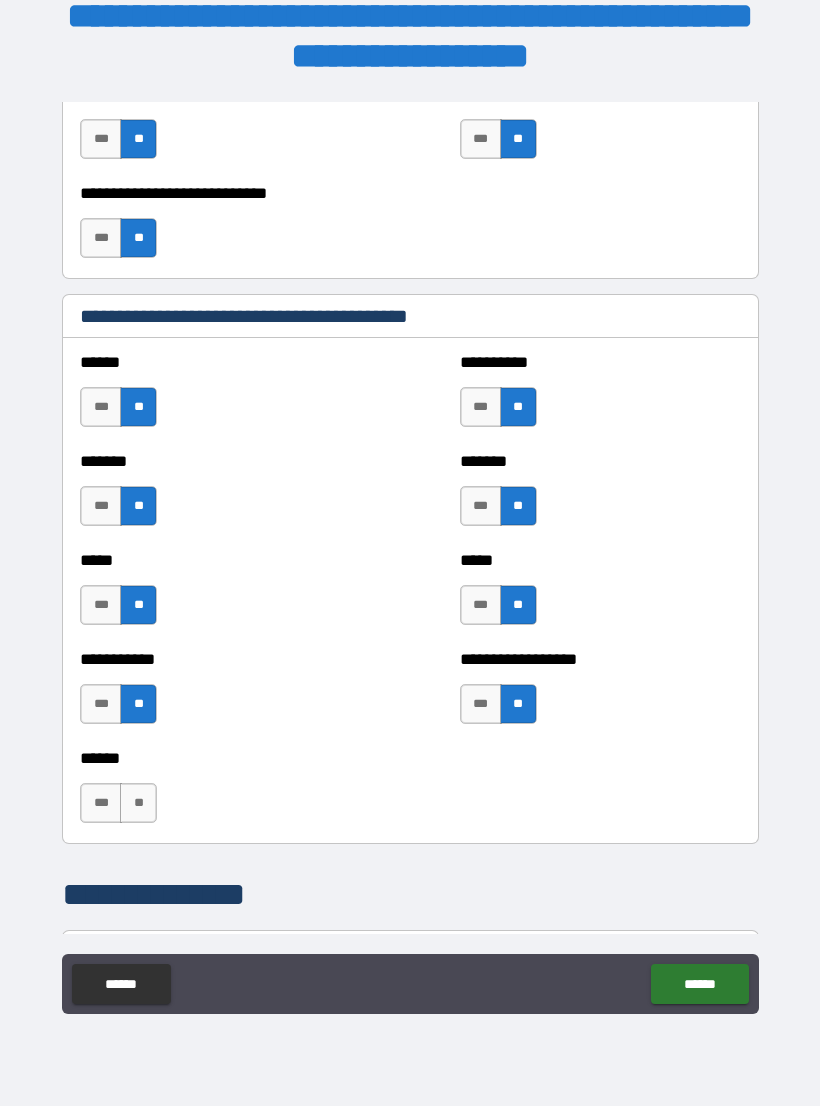 click on "**" at bounding box center [138, 803] 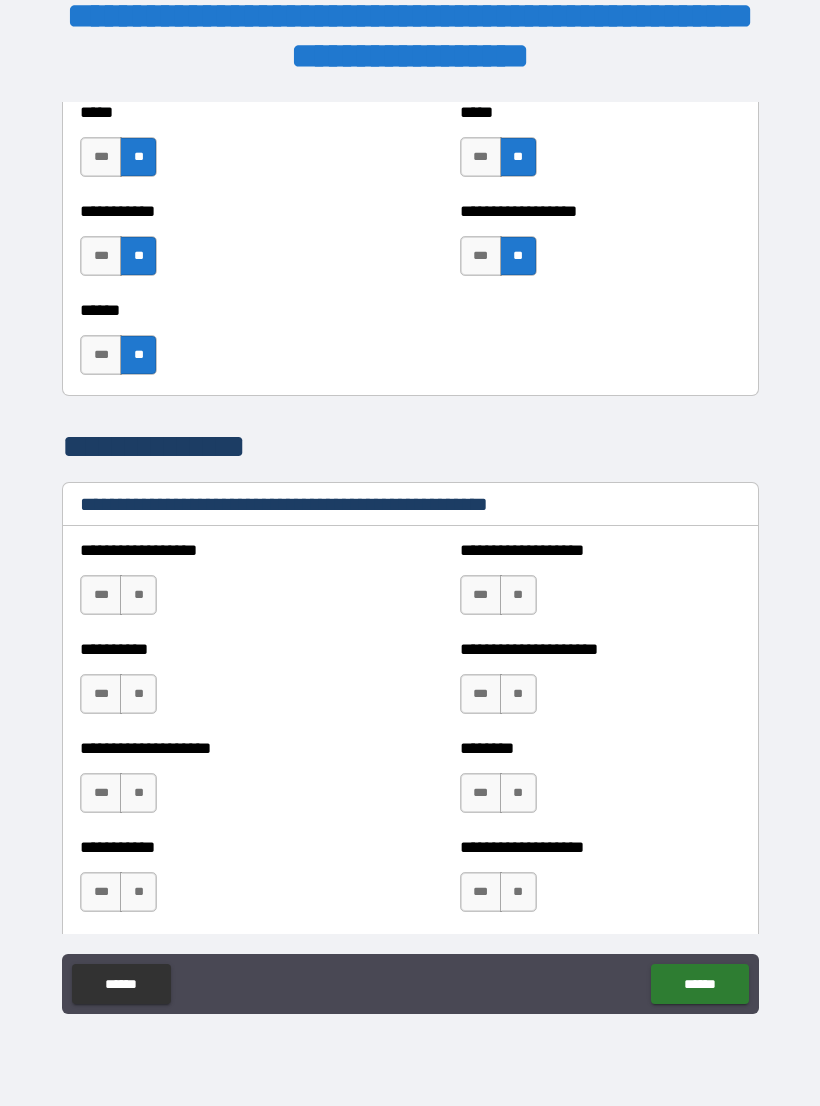 scroll, scrollTop: 2126, scrollLeft: 0, axis: vertical 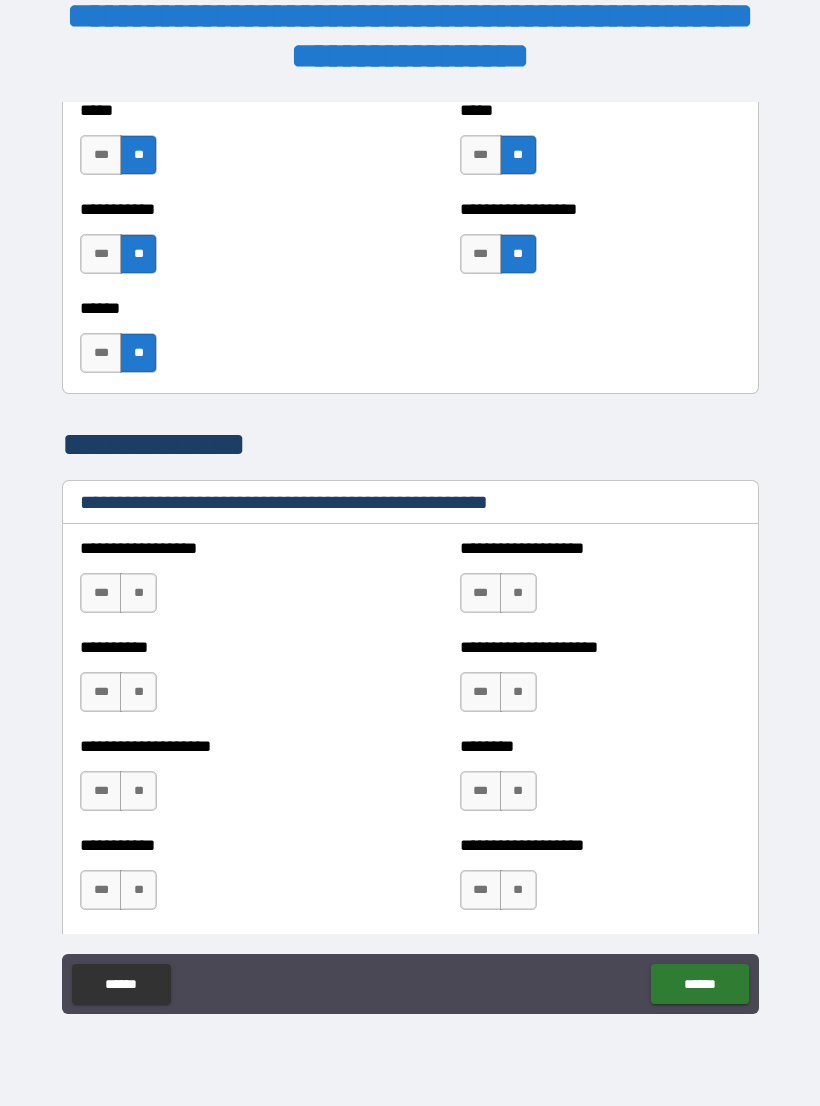 click on "**" at bounding box center (138, 593) 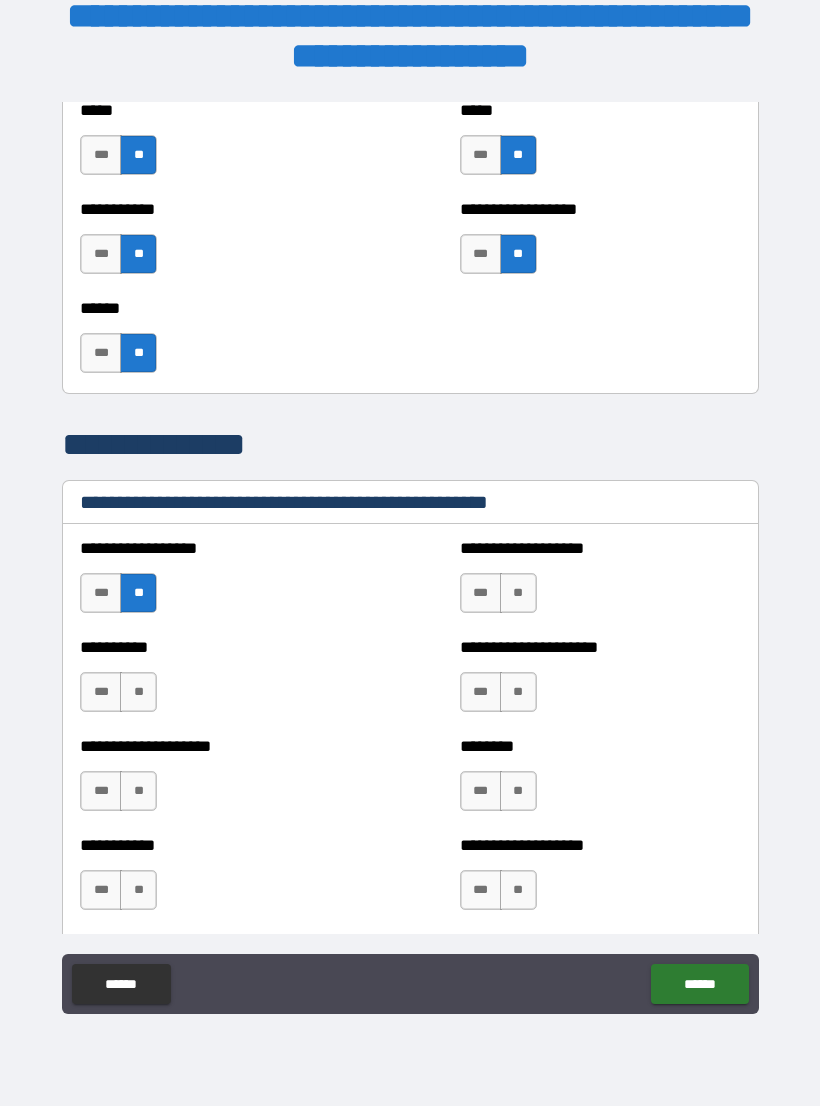 click on "**" at bounding box center [138, 692] 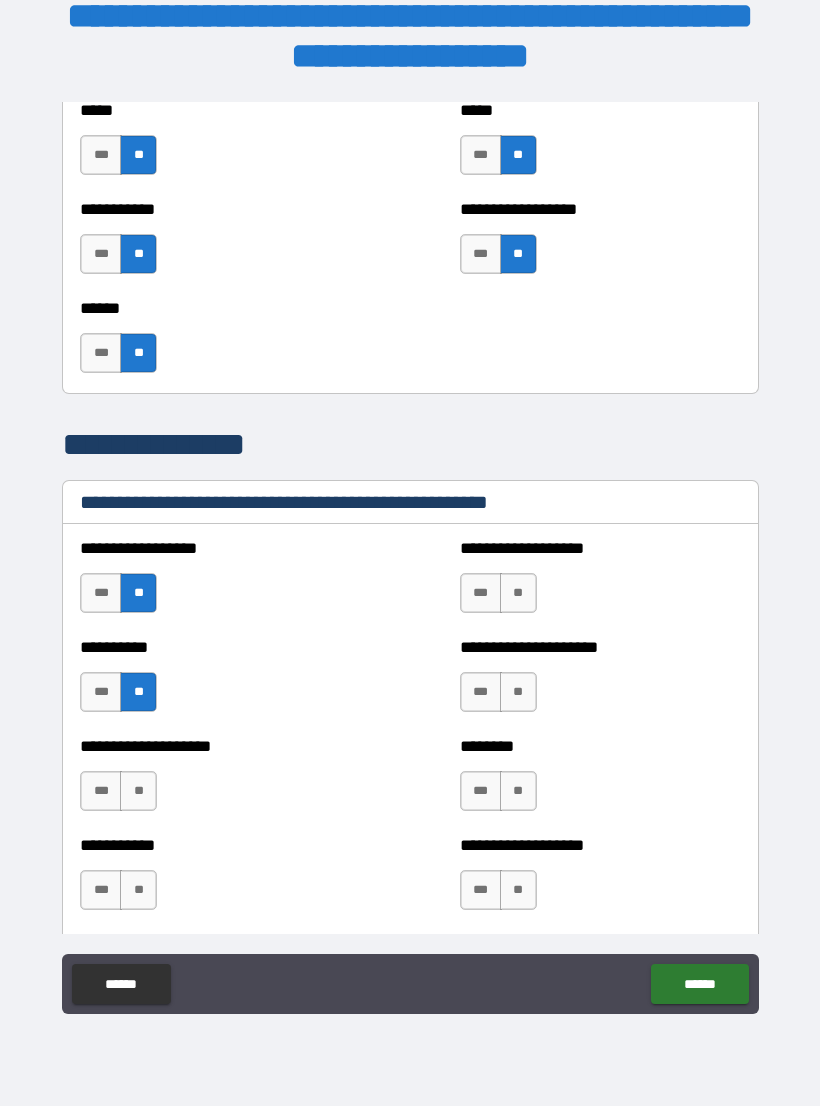 click on "**" at bounding box center (138, 791) 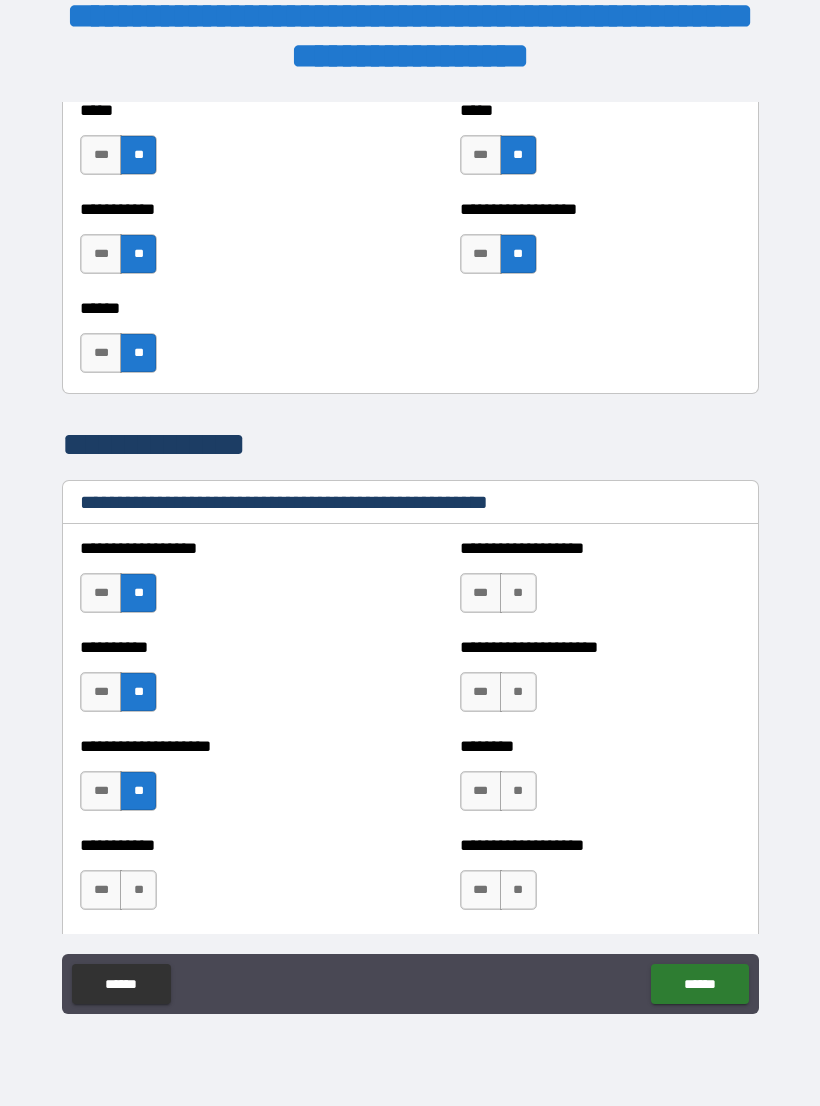 click on "**" at bounding box center (138, 890) 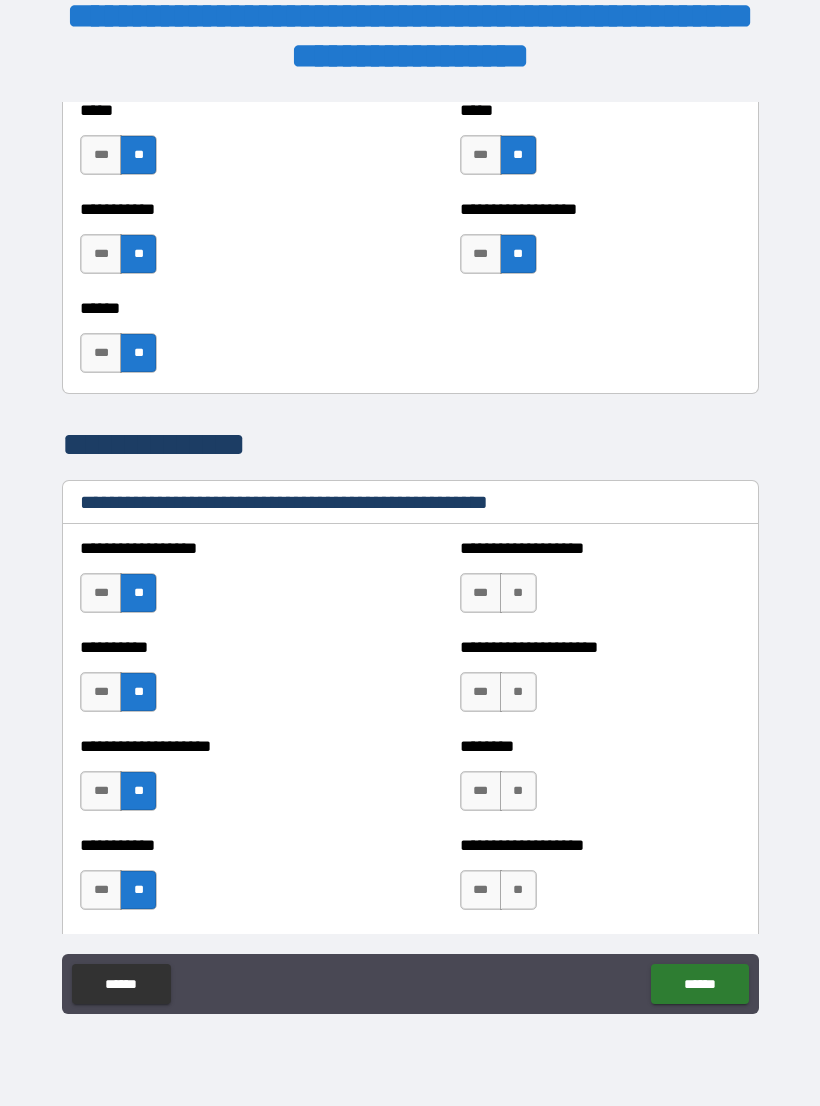 click on "**" at bounding box center (518, 890) 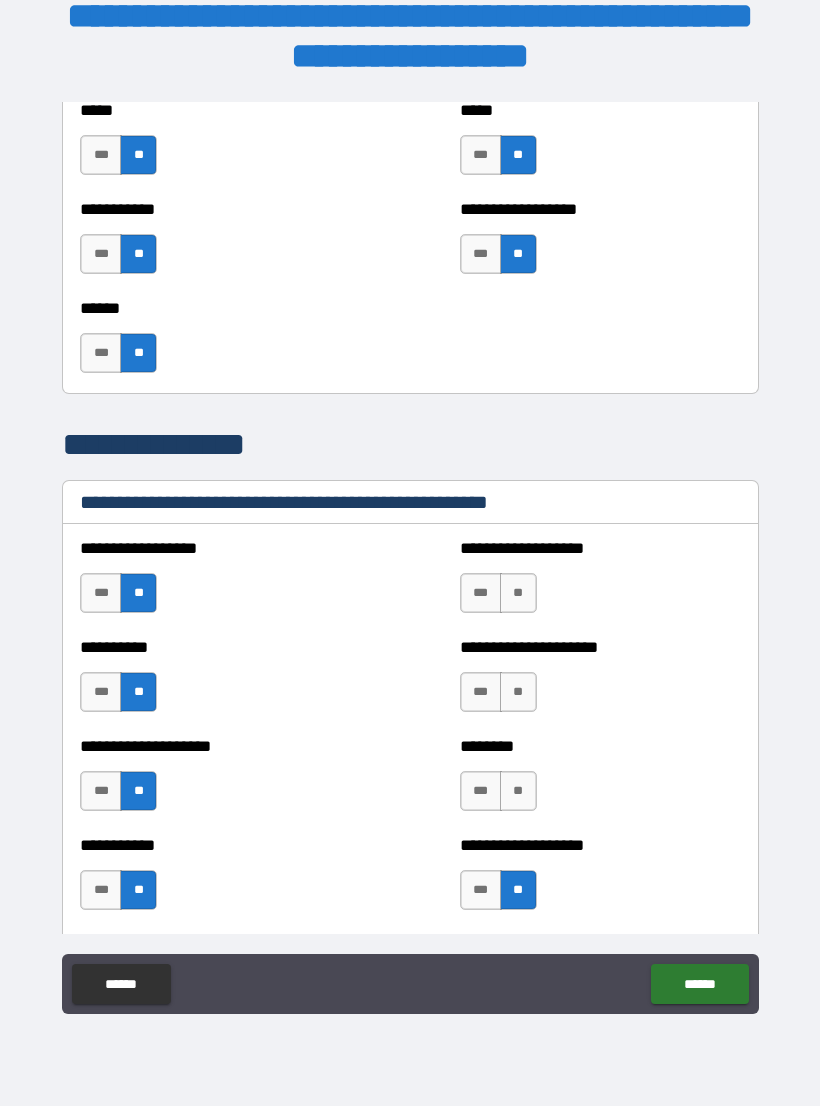 click on "**" at bounding box center (518, 791) 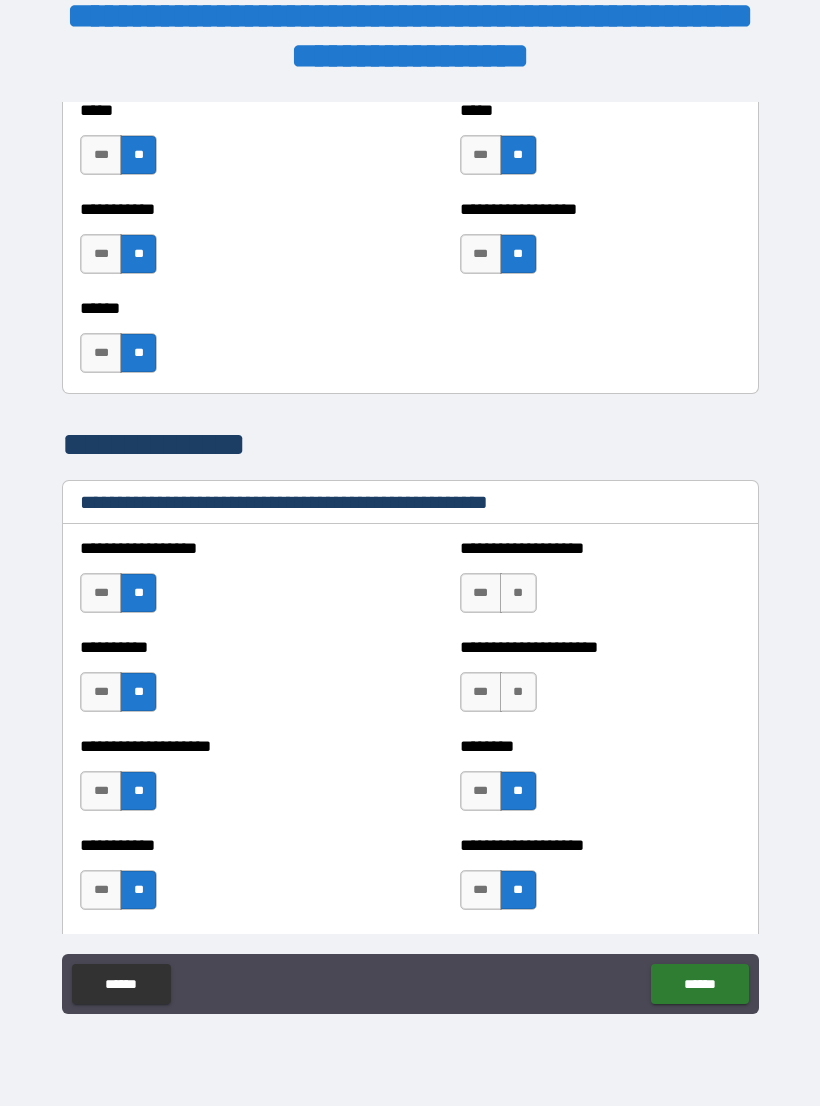 click on "**" at bounding box center (518, 692) 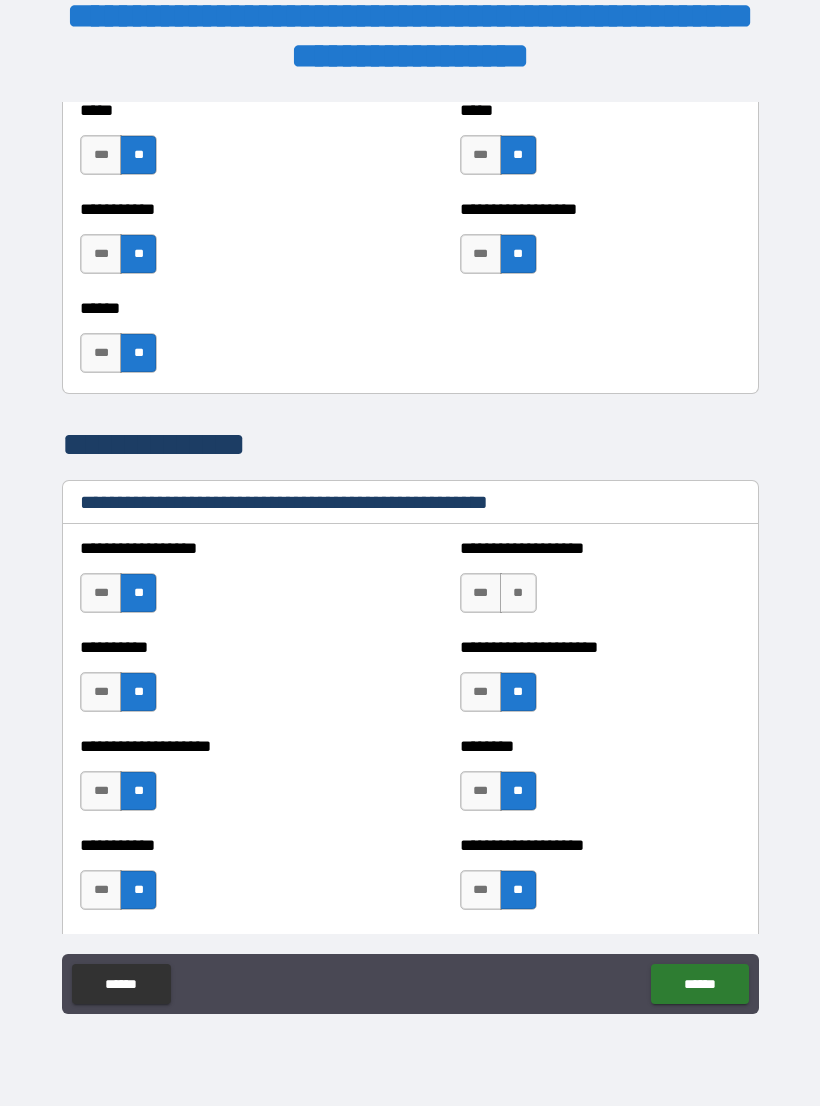 click on "**" at bounding box center [518, 593] 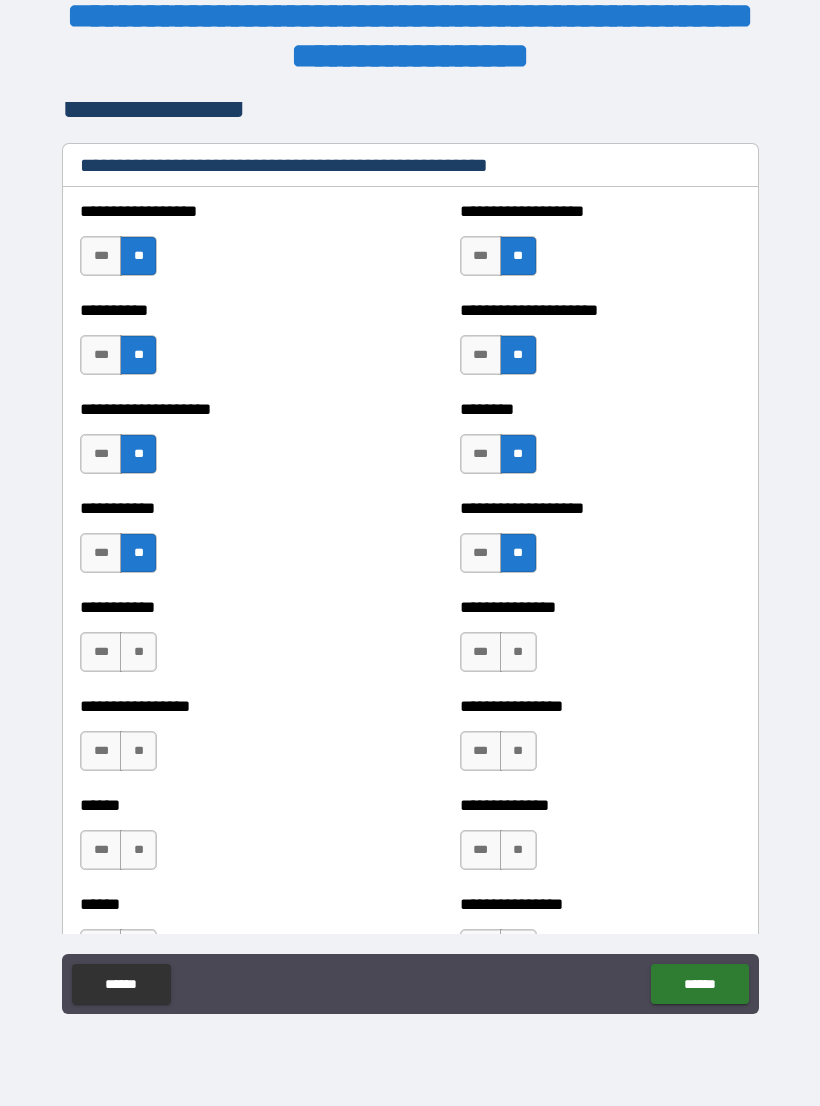 scroll, scrollTop: 2464, scrollLeft: 0, axis: vertical 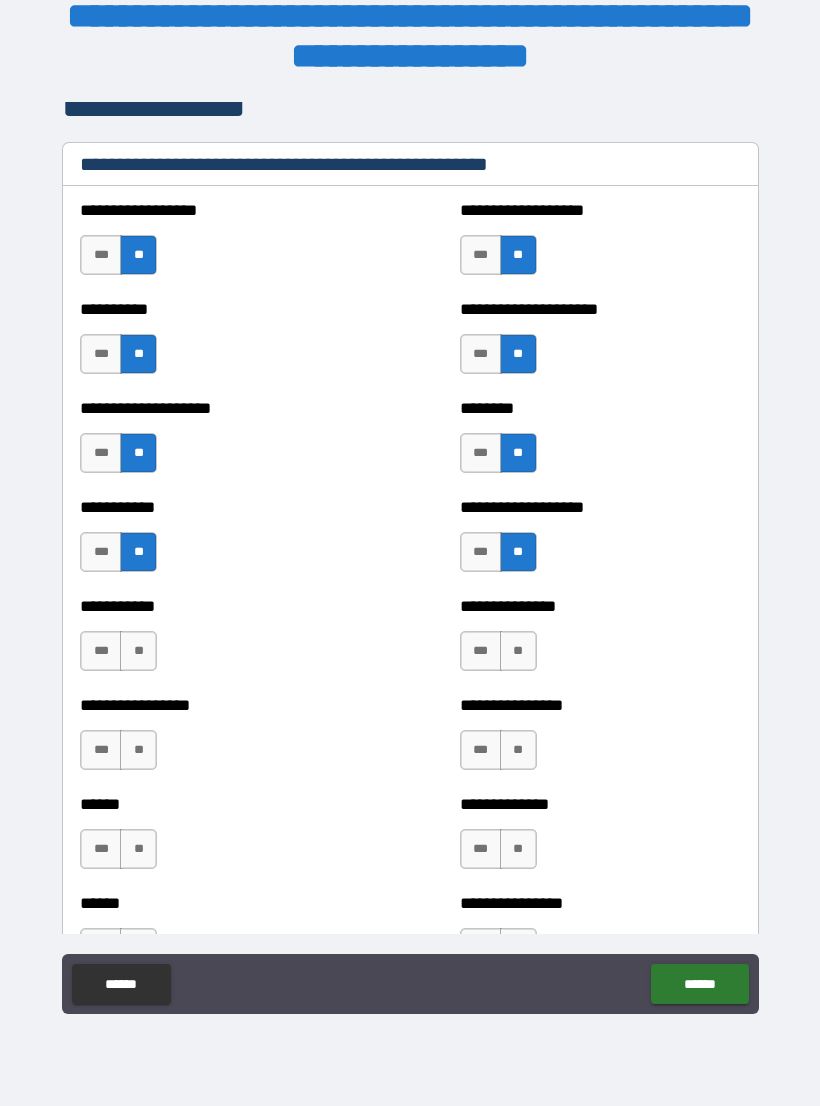 click on "**" at bounding box center (138, 651) 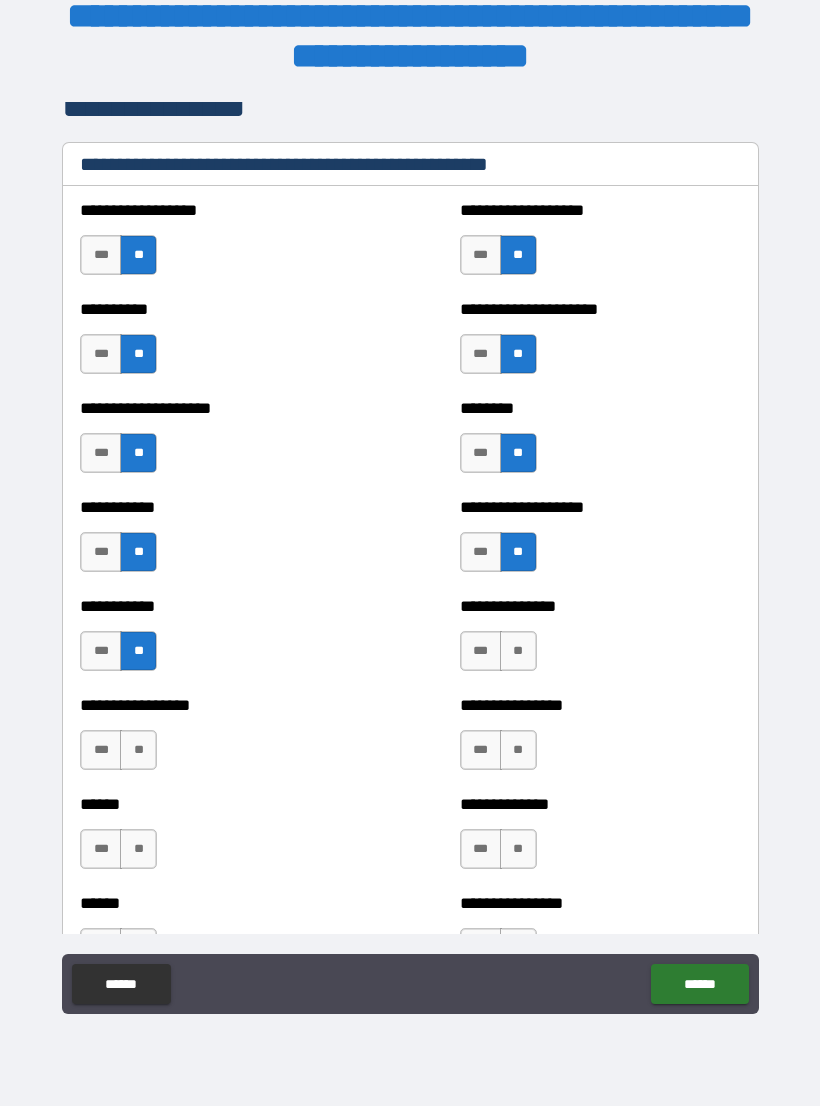 click on "**" at bounding box center [138, 750] 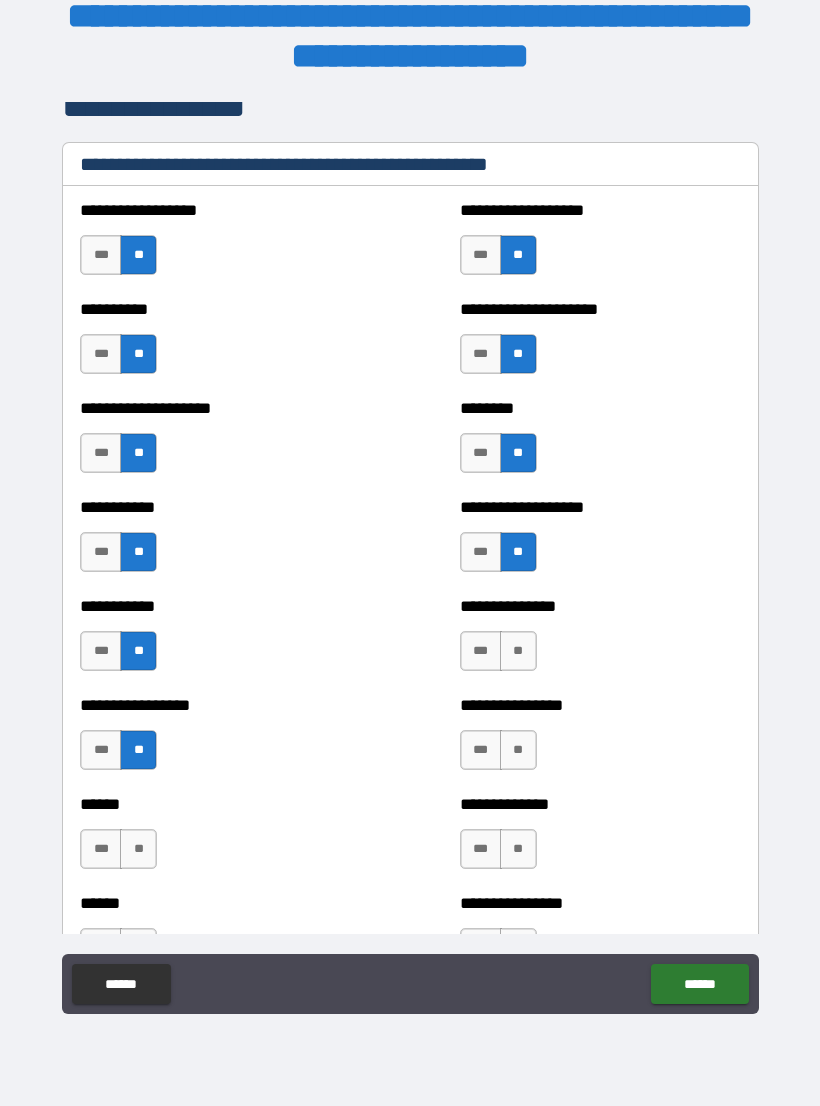 click on "**" at bounding box center (138, 849) 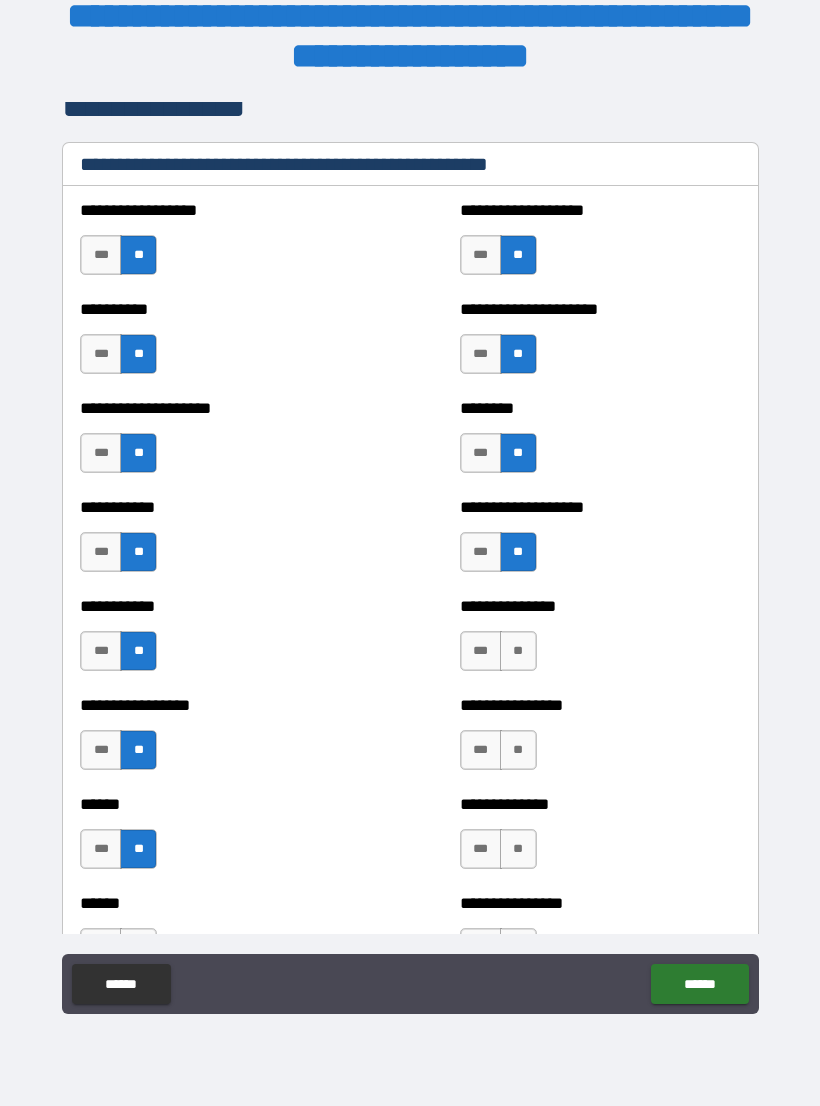 click on "**" at bounding box center (518, 849) 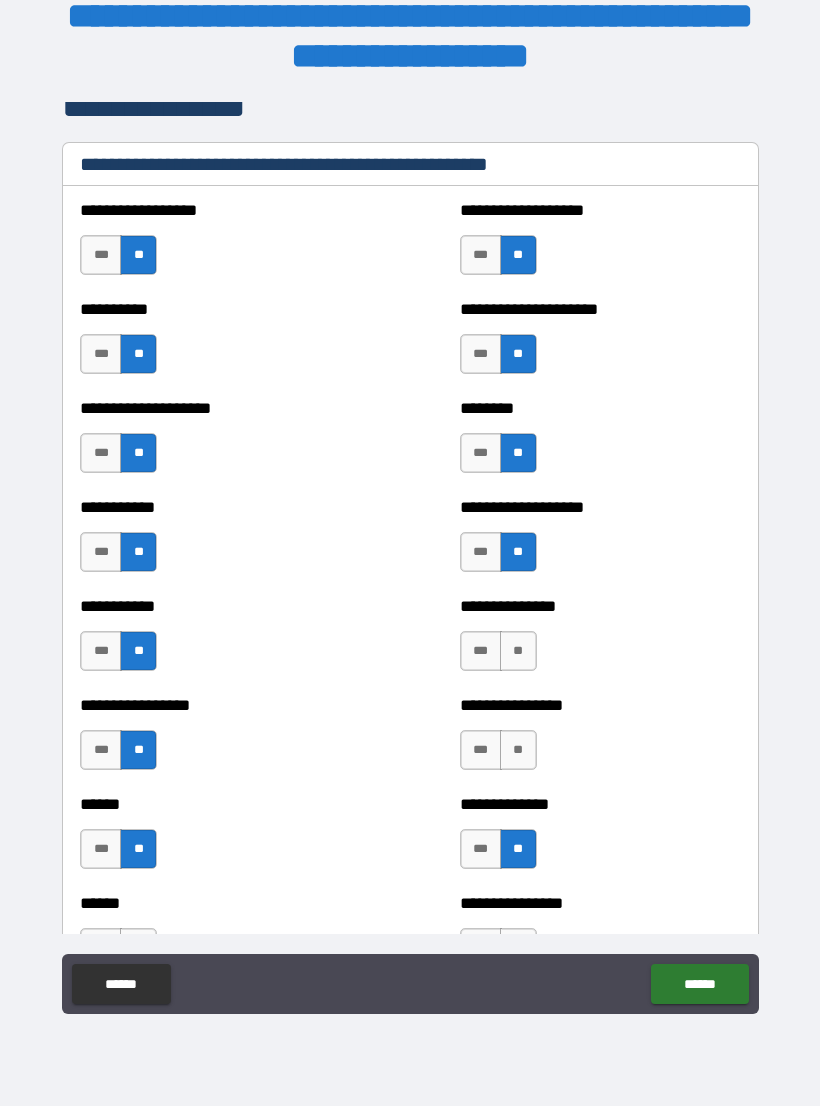 click on "**" at bounding box center [518, 750] 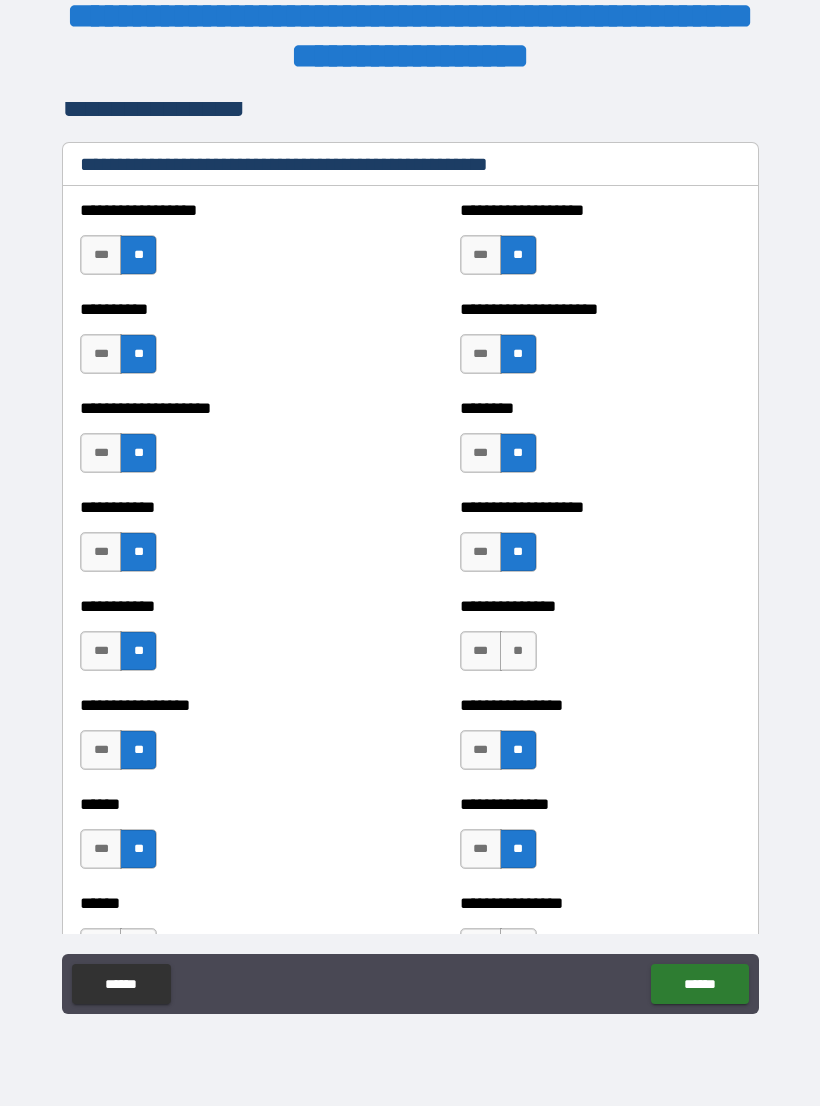 click on "**" at bounding box center [518, 651] 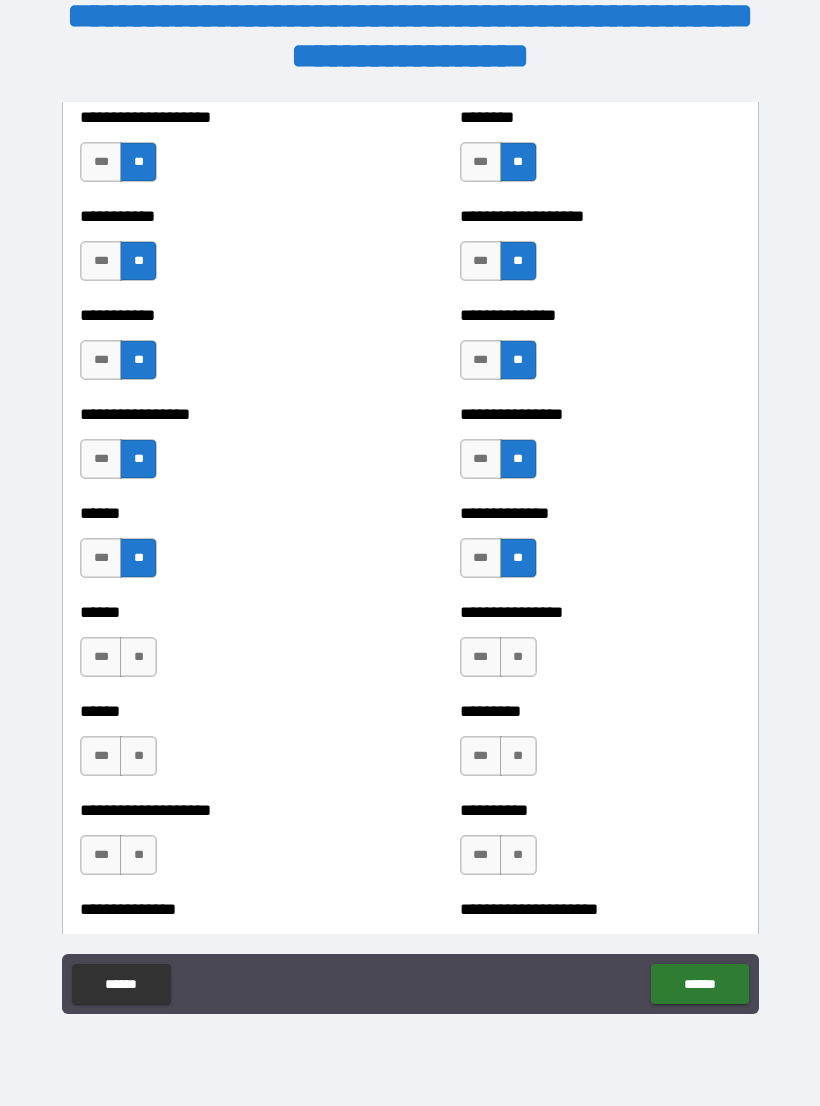 scroll, scrollTop: 2764, scrollLeft: 0, axis: vertical 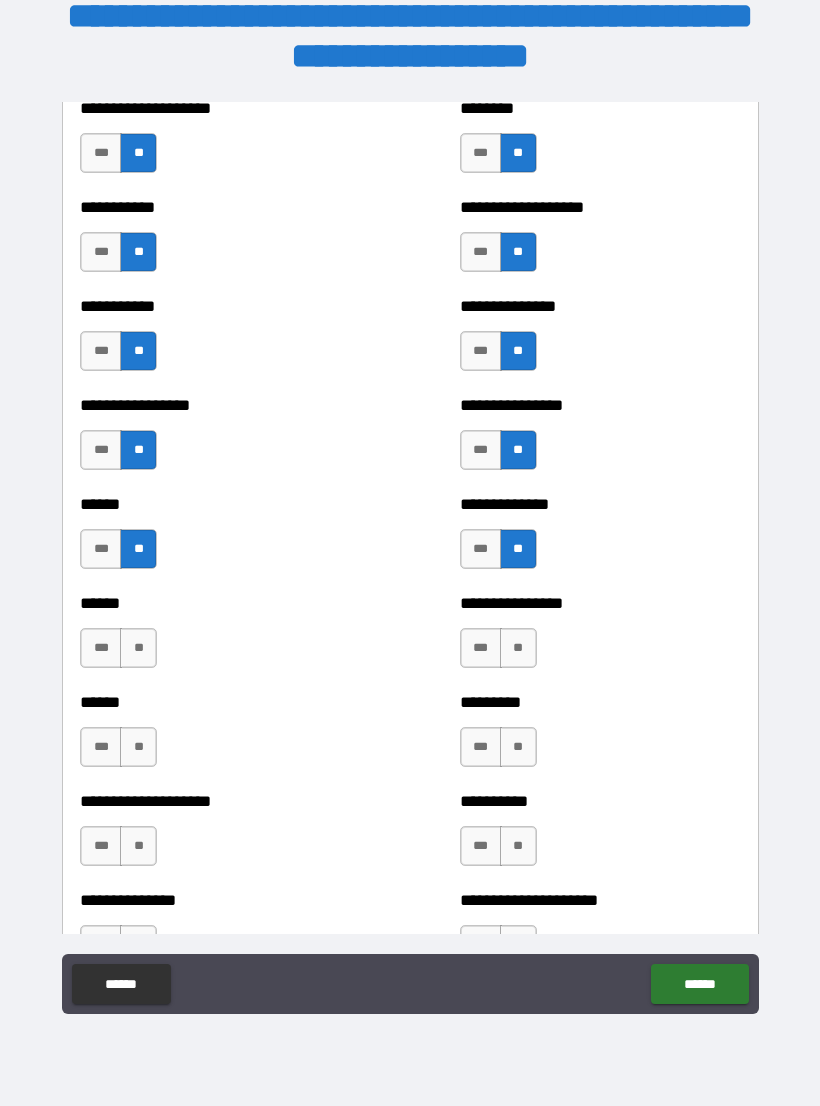click on "**" at bounding box center (138, 648) 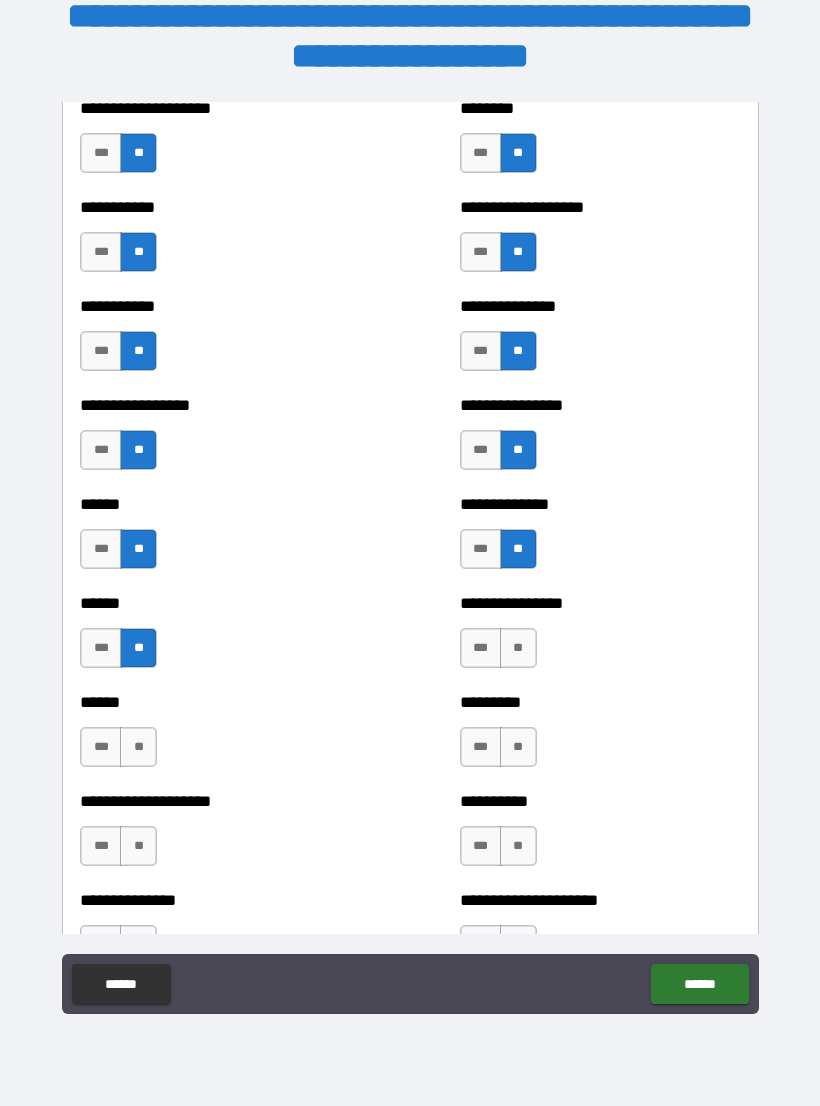 click on "**" at bounding box center (138, 747) 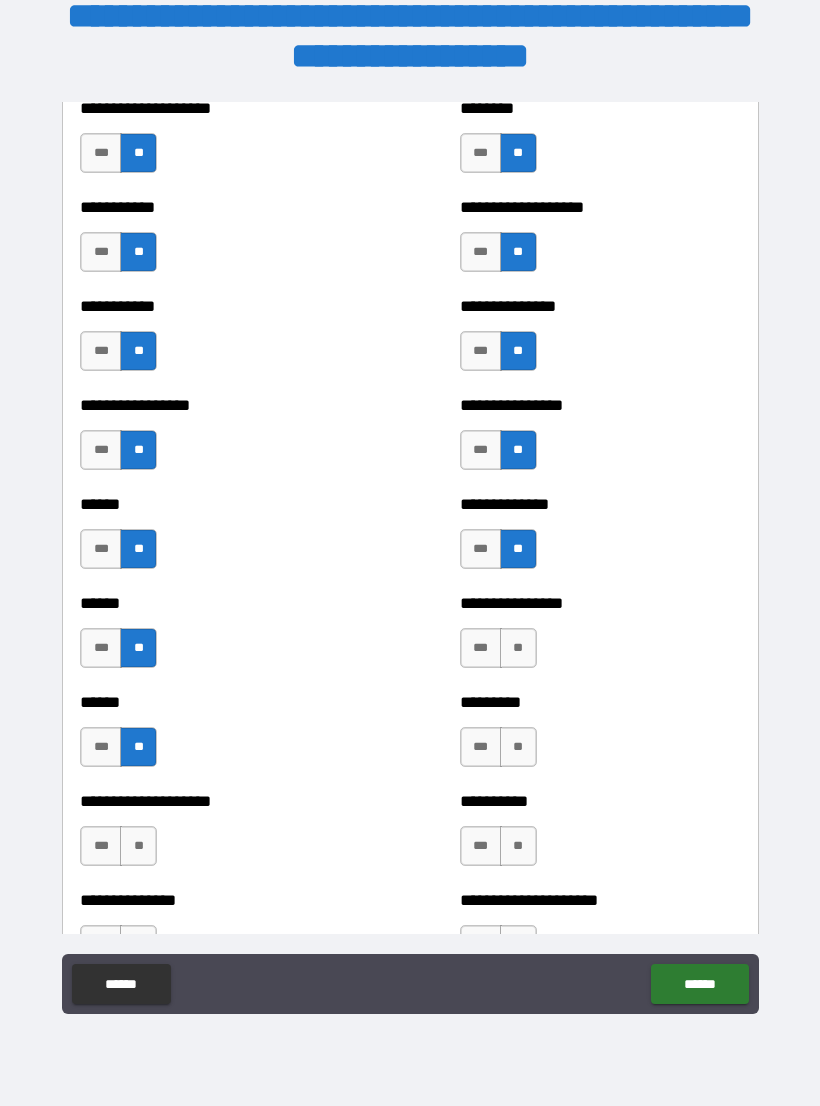 click on "**" at bounding box center [138, 846] 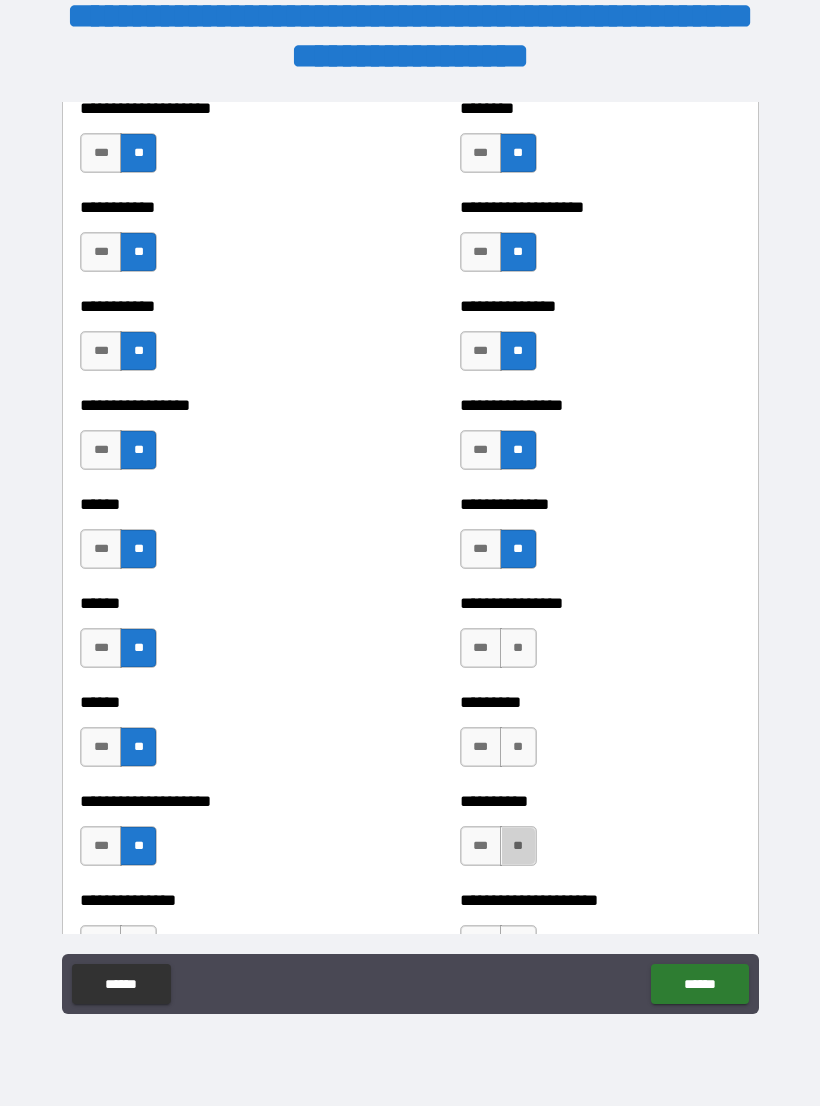 click on "**" at bounding box center [518, 846] 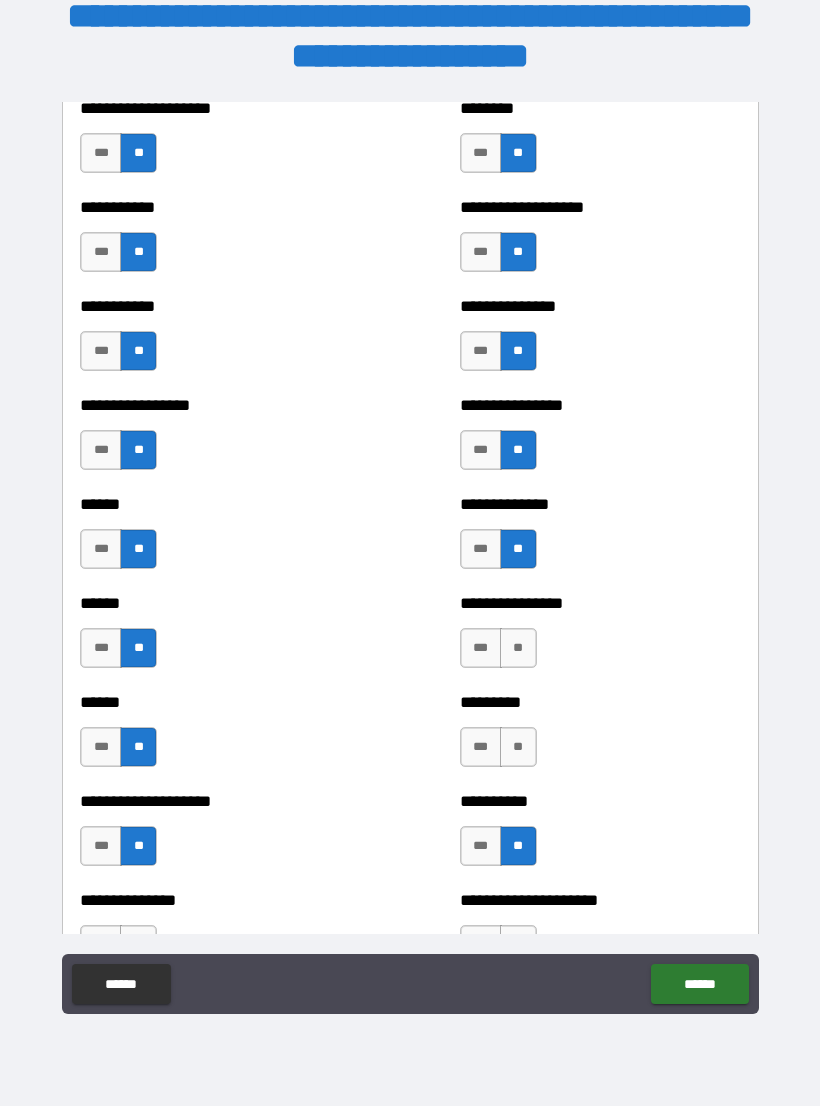 click on "**" at bounding box center [518, 747] 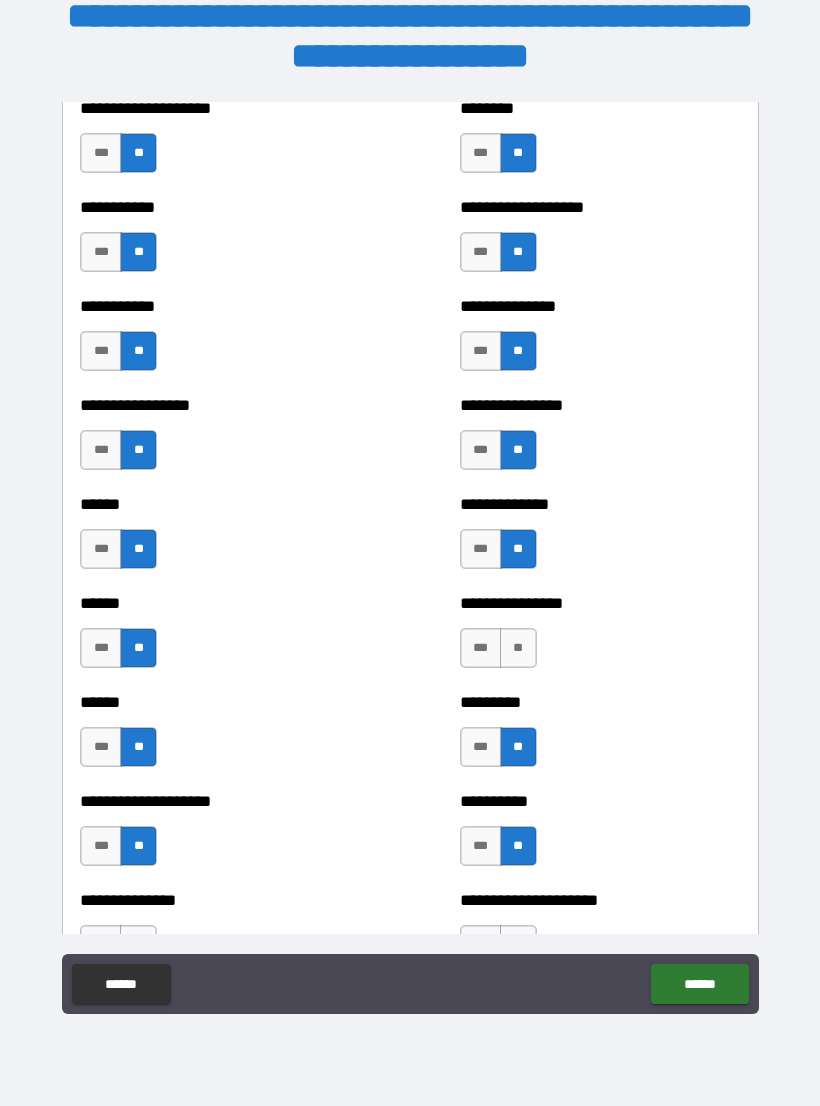 click on "**" at bounding box center (518, 648) 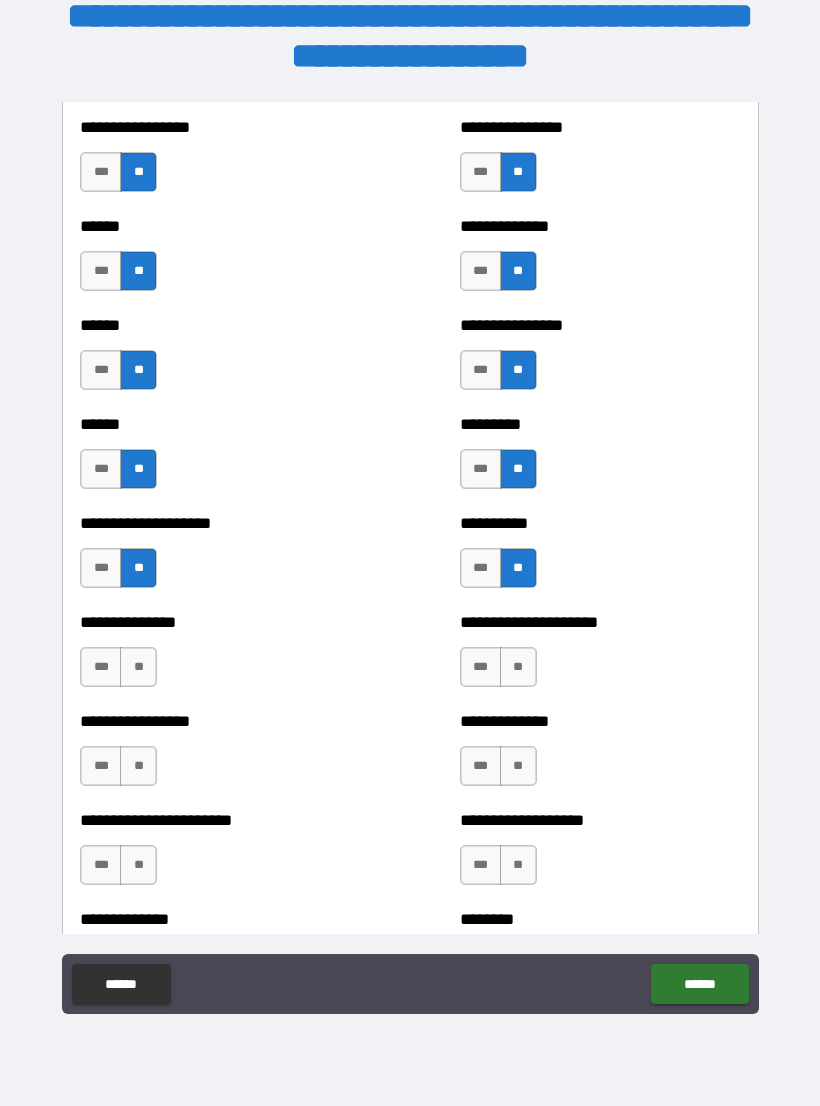 scroll, scrollTop: 3048, scrollLeft: 0, axis: vertical 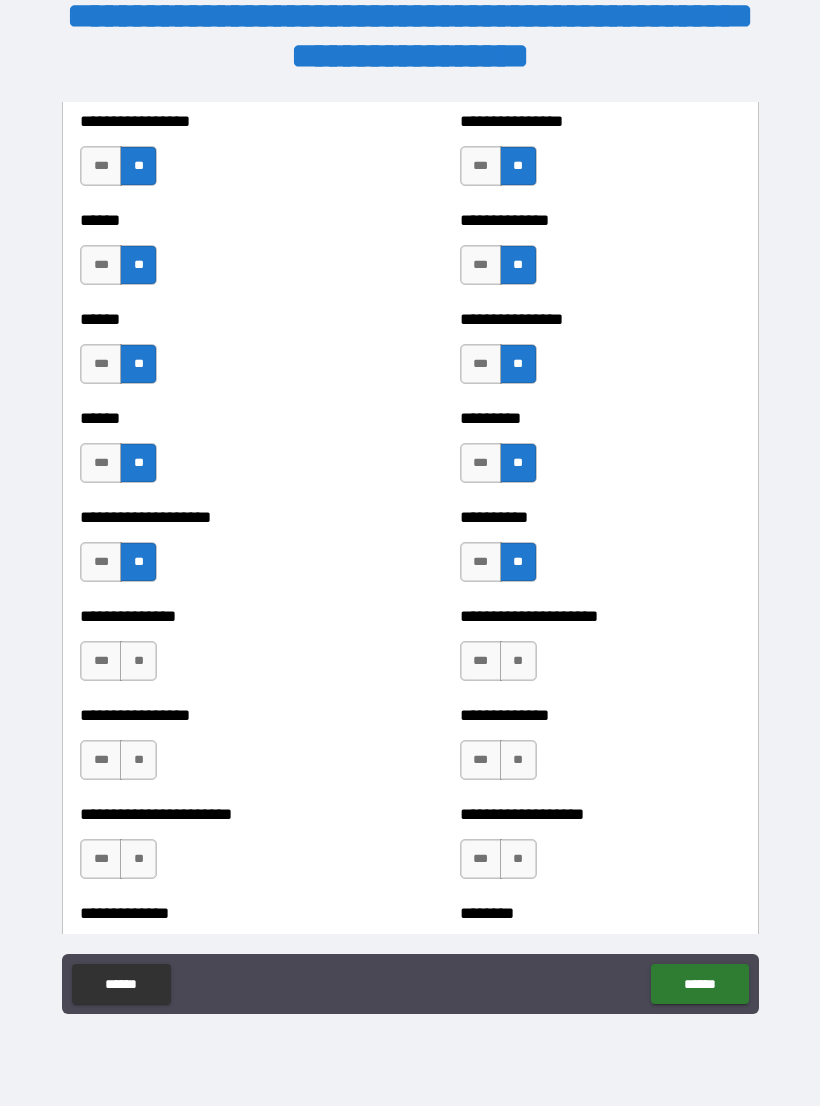 click on "**" at bounding box center [518, 661] 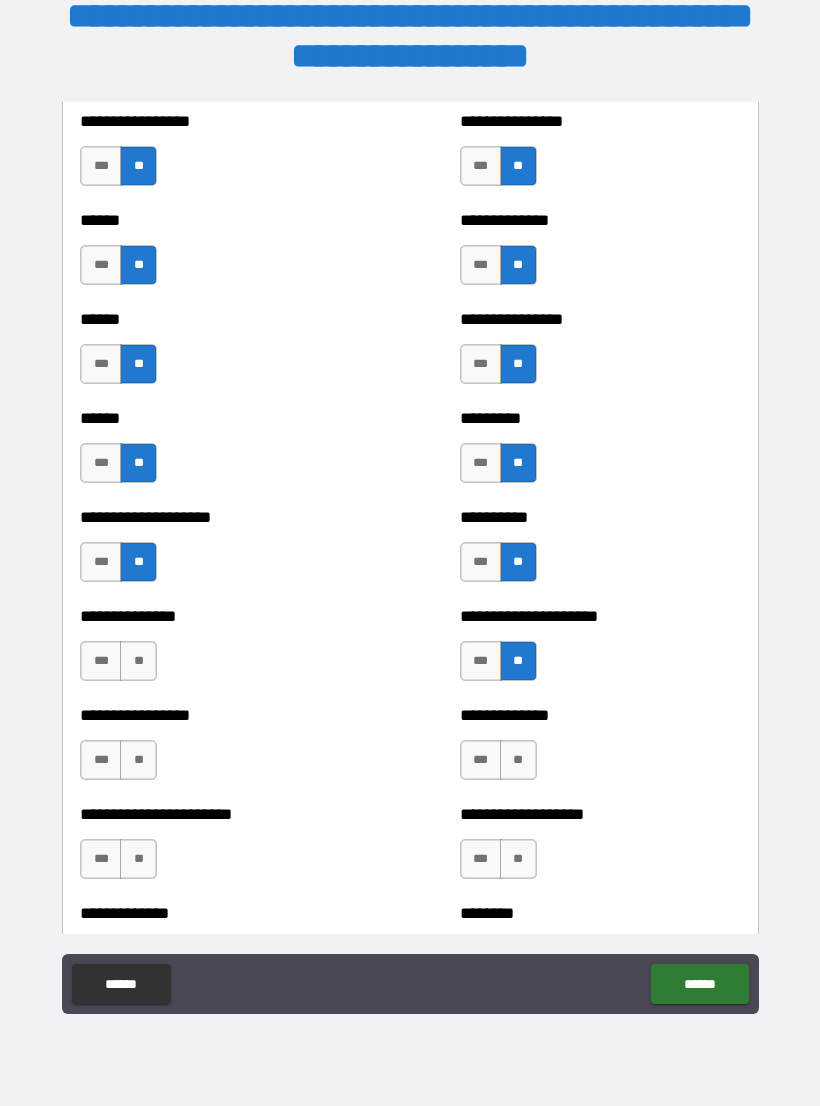 click on "**" at bounding box center (518, 760) 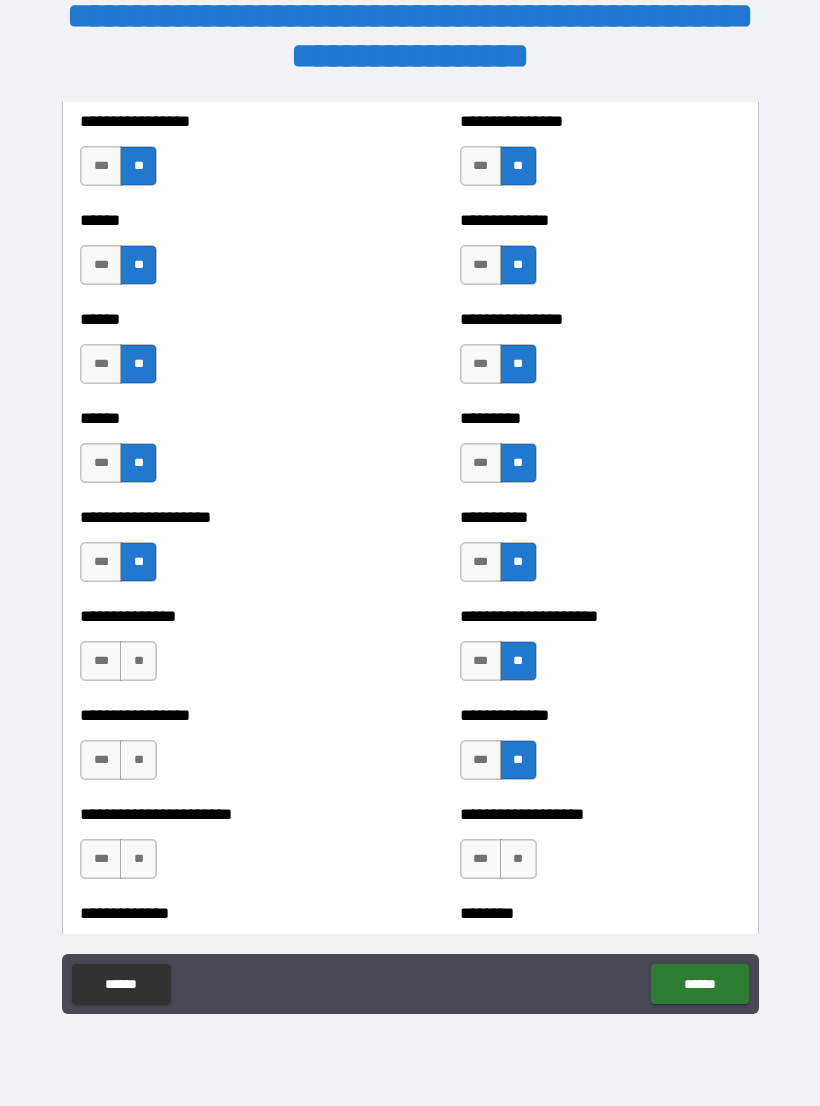 click on "**" at bounding box center (518, 859) 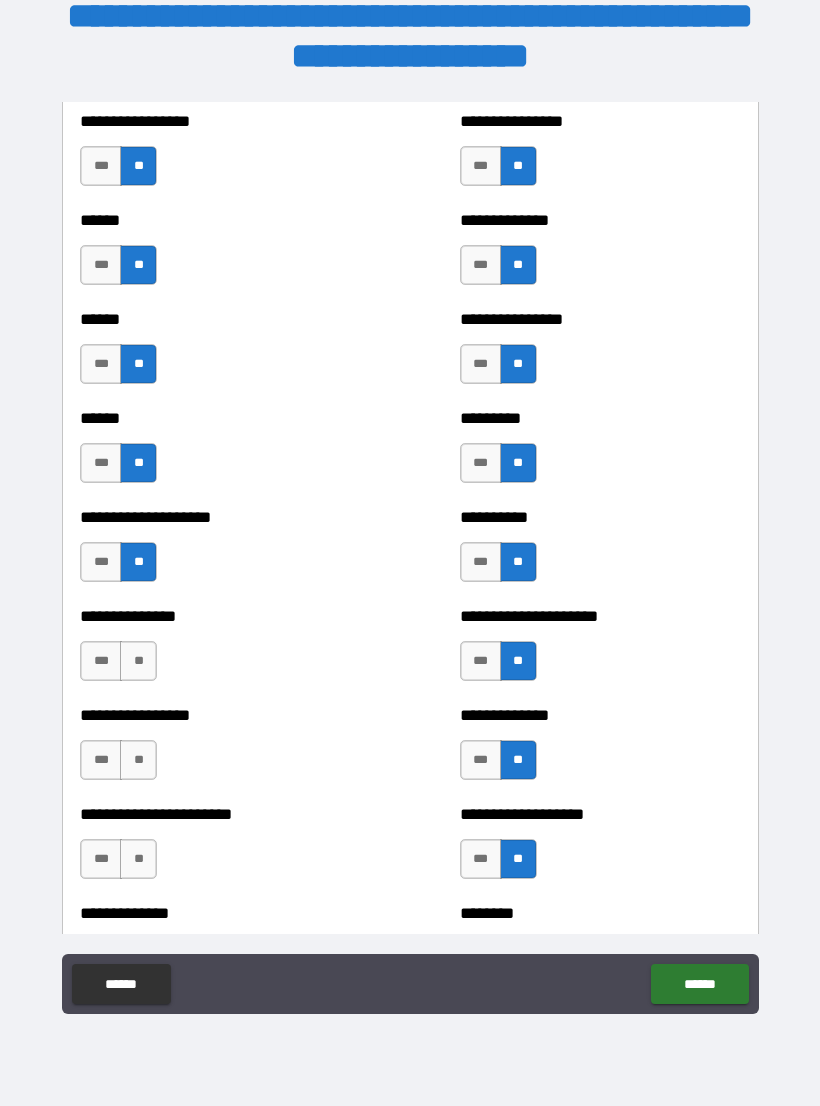 click on "**" at bounding box center [138, 760] 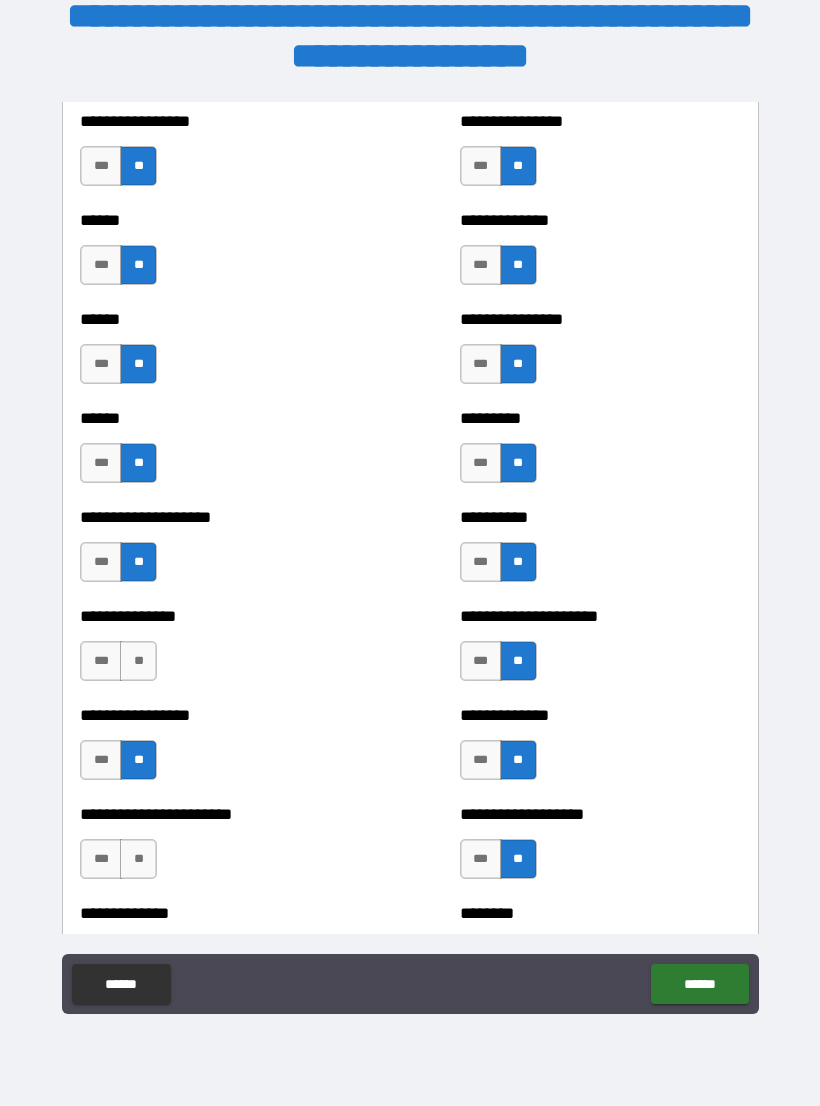 click on "**" at bounding box center [138, 661] 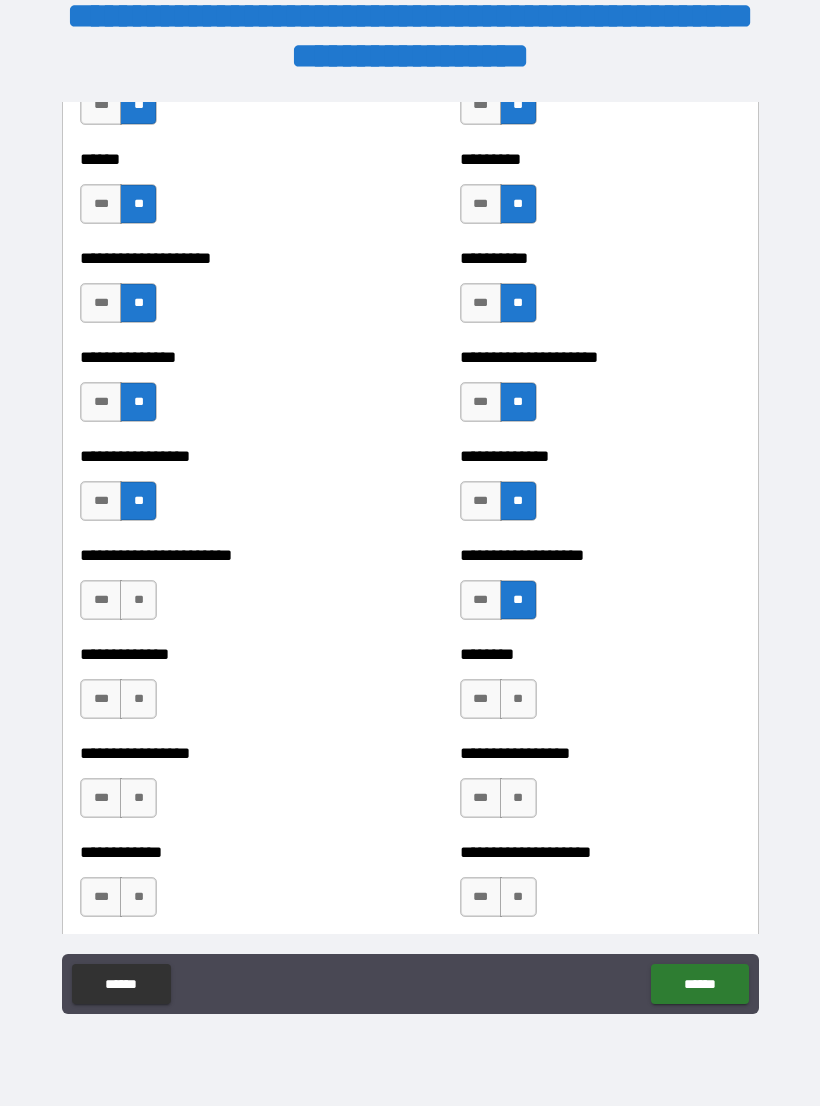 scroll, scrollTop: 3309, scrollLeft: 0, axis: vertical 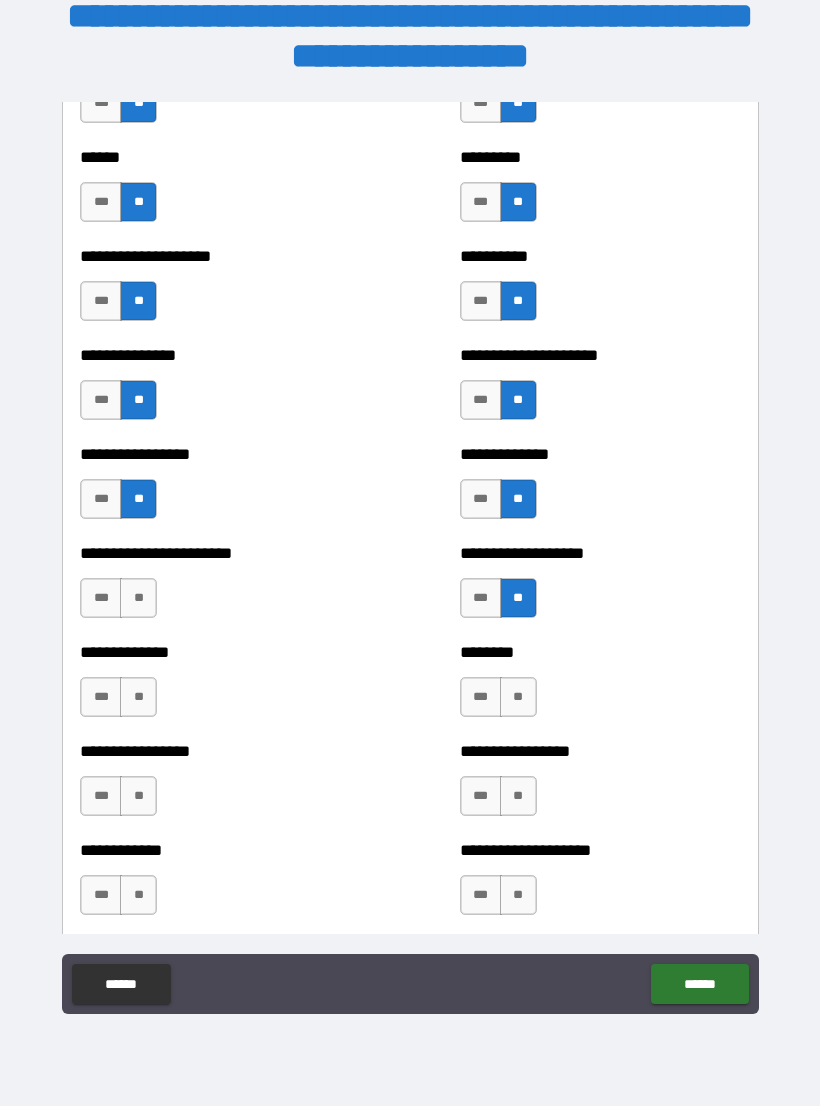 click on "**" at bounding box center (138, 598) 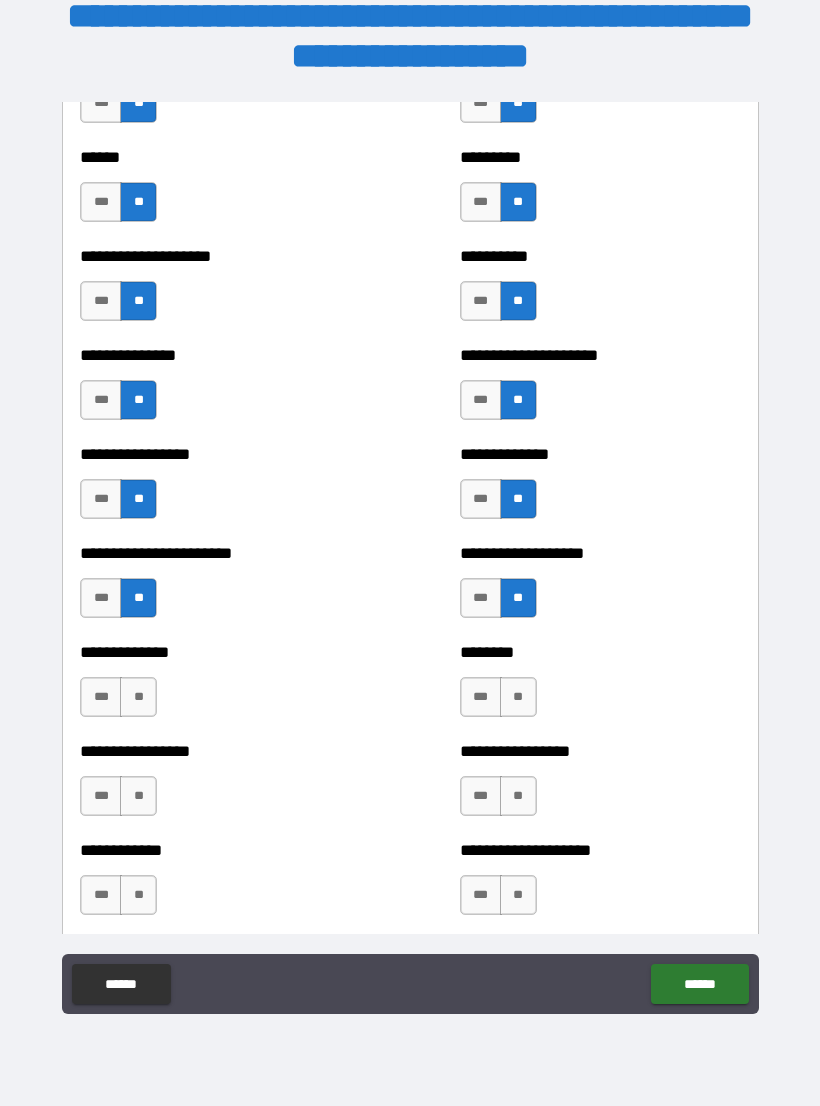 click on "**" at bounding box center [138, 697] 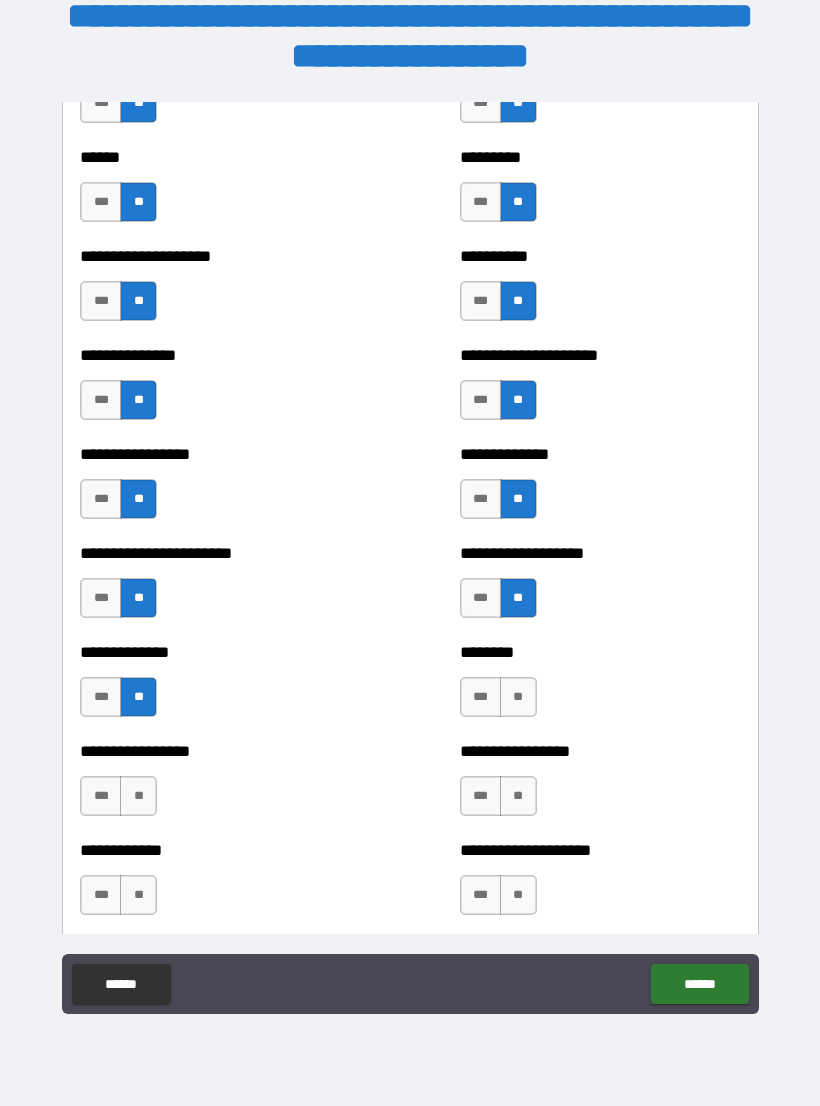 click on "**" at bounding box center (138, 796) 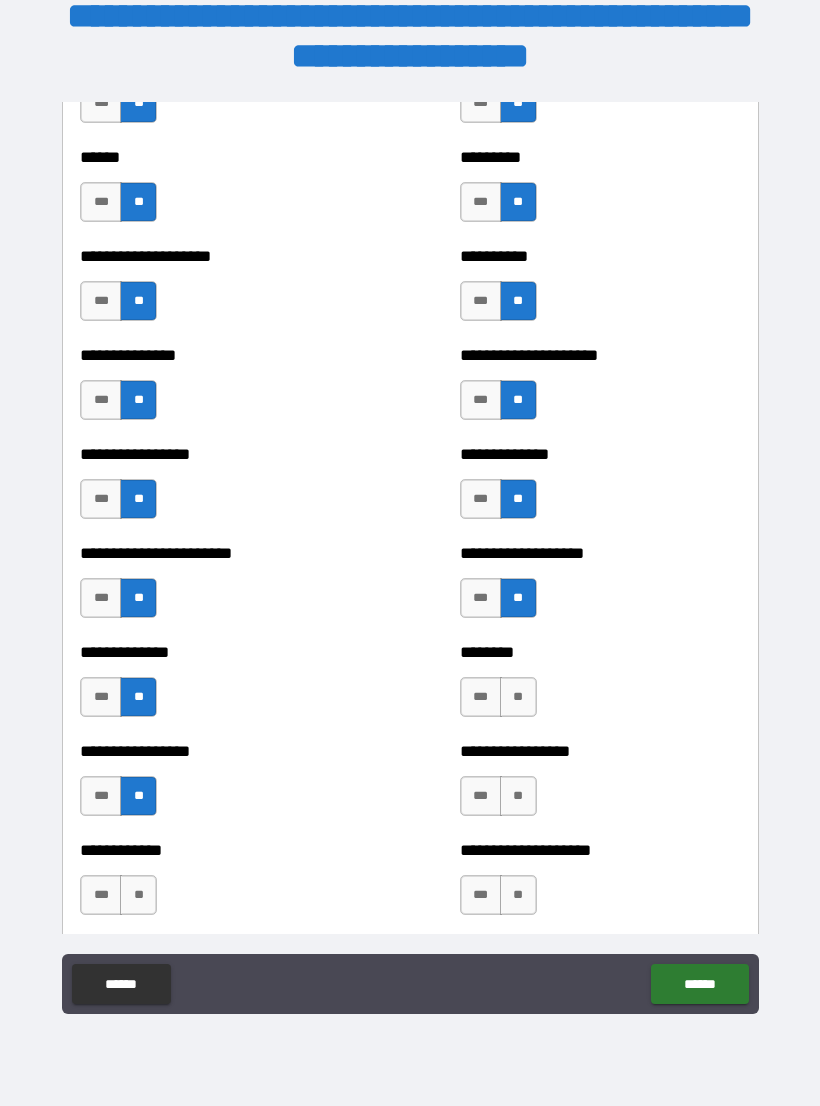 click on "**" at bounding box center (138, 895) 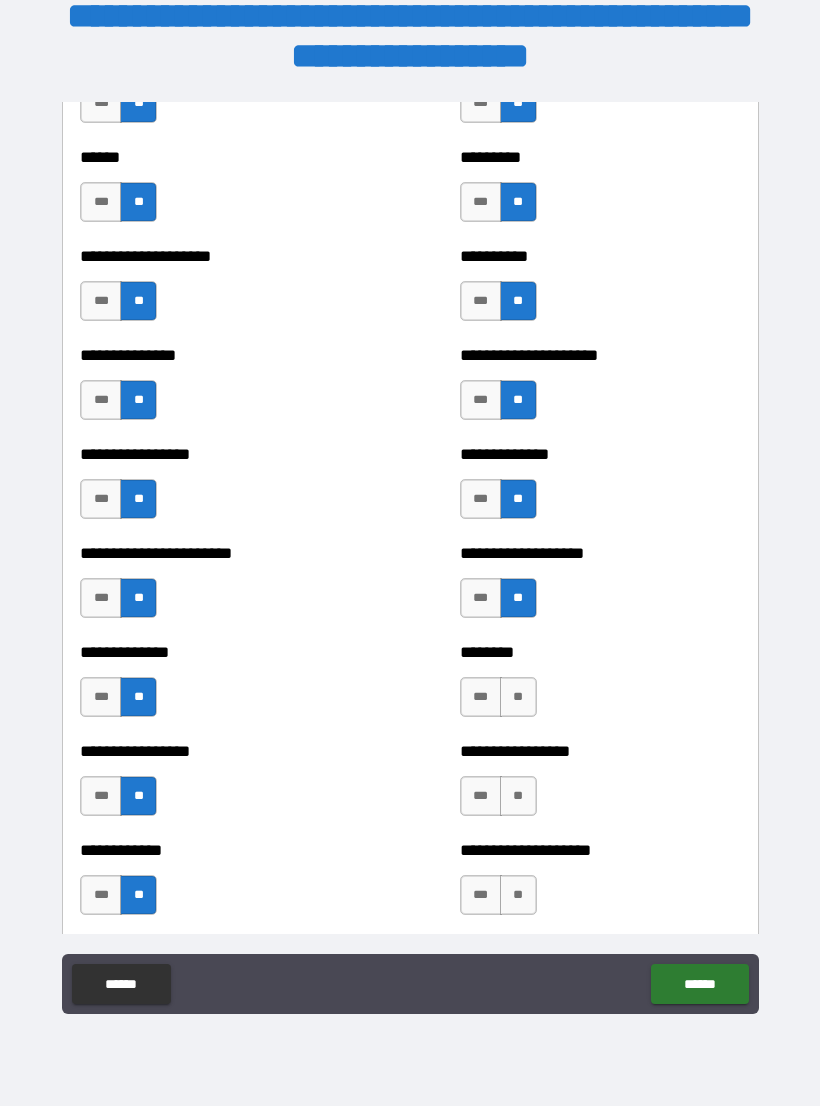 click on "**" at bounding box center [518, 895] 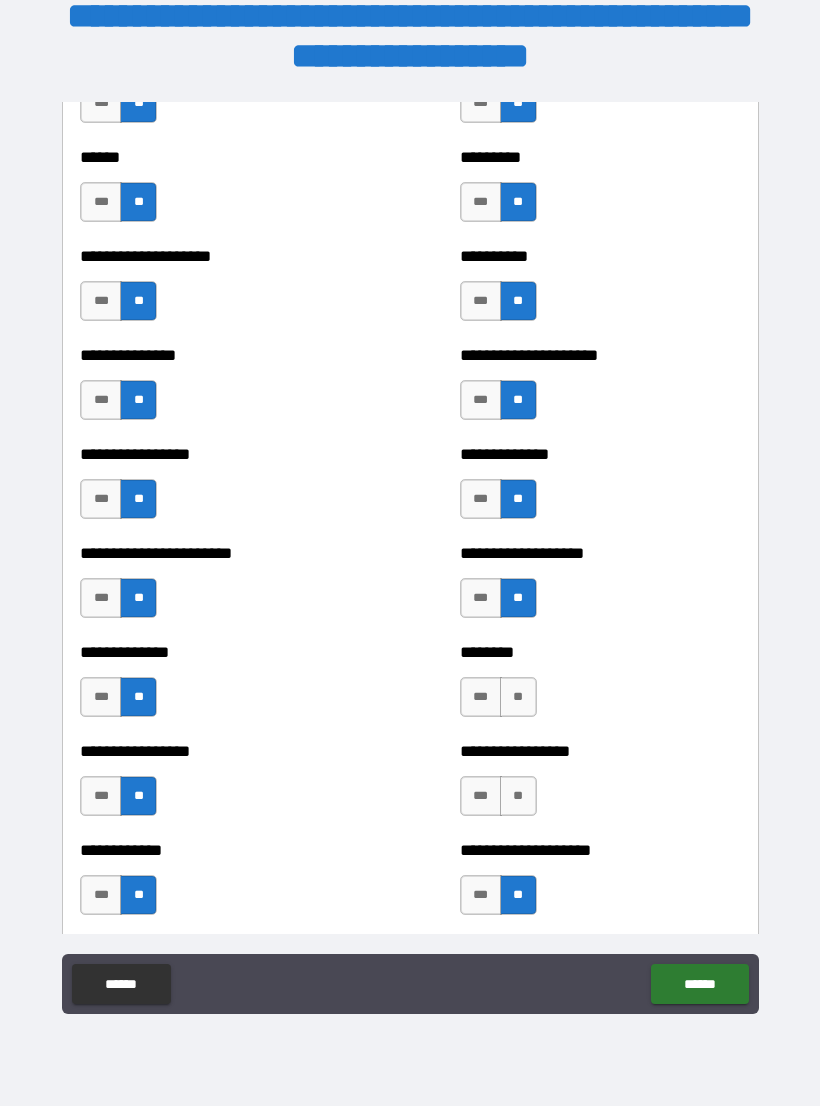 click on "**" at bounding box center (518, 796) 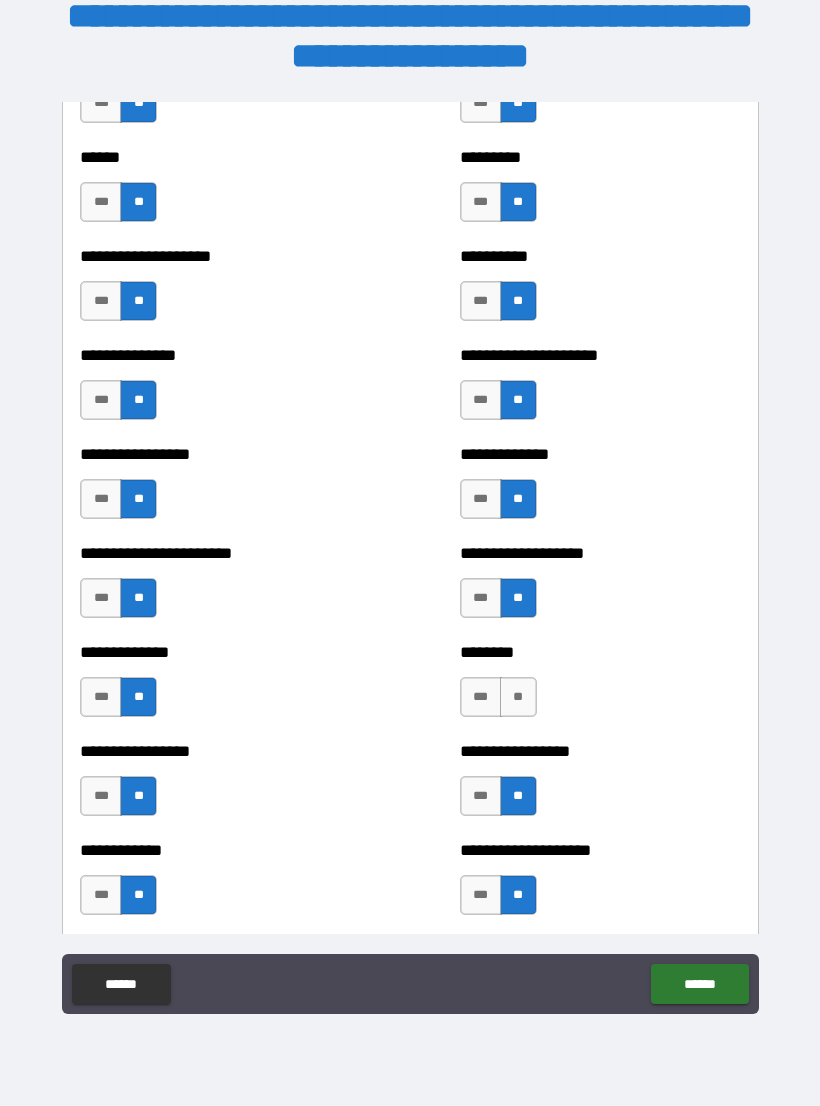 click on "**" at bounding box center (518, 697) 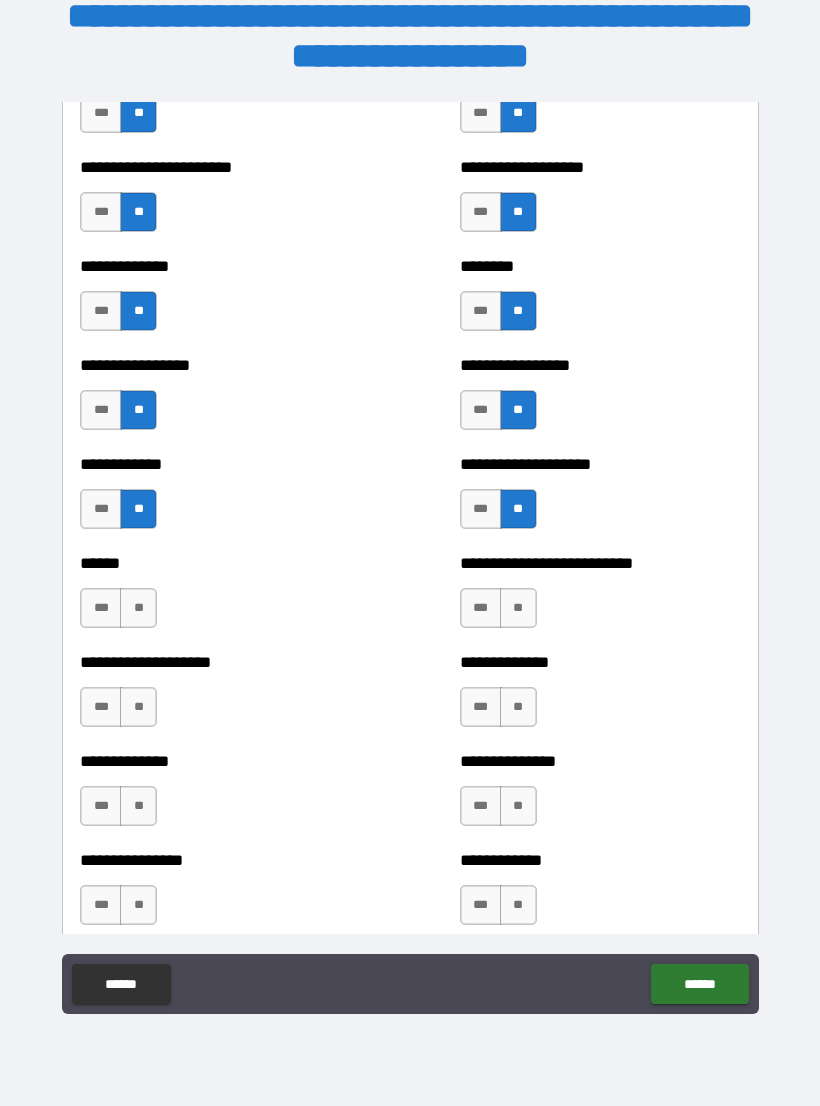 scroll, scrollTop: 3697, scrollLeft: 0, axis: vertical 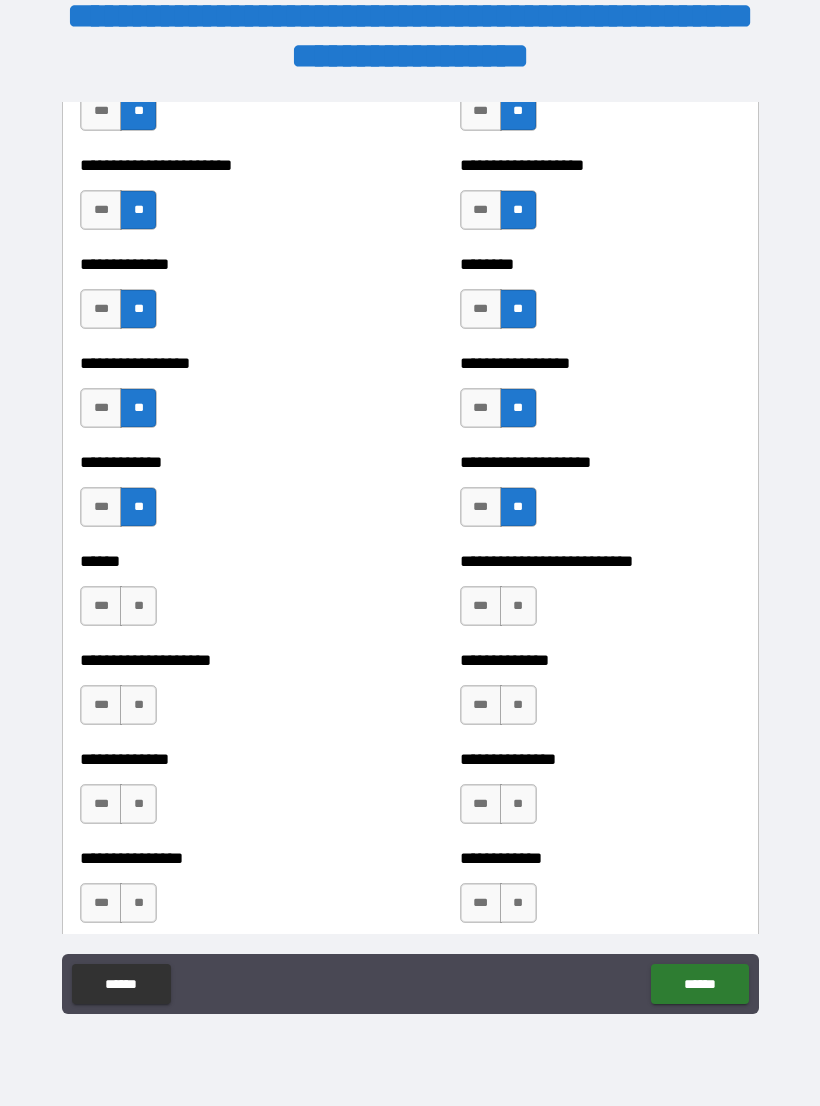 click on "**" at bounding box center [518, 606] 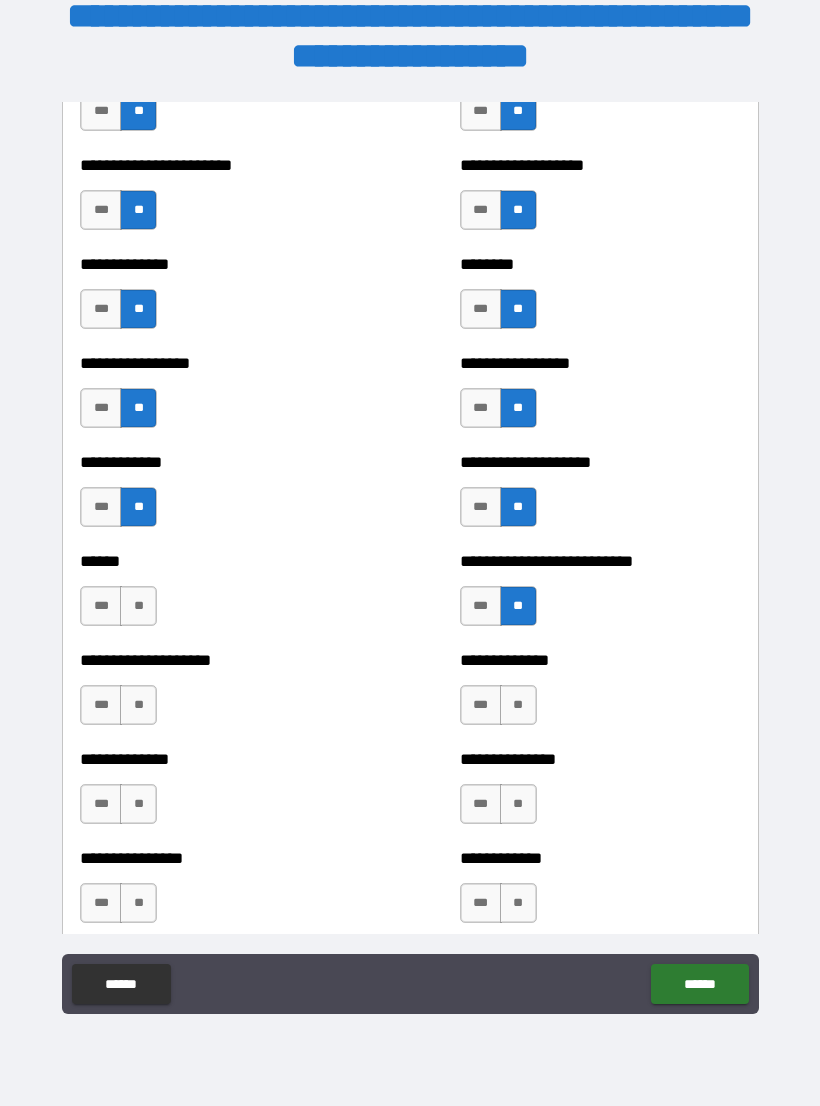 click on "**" at bounding box center [518, 705] 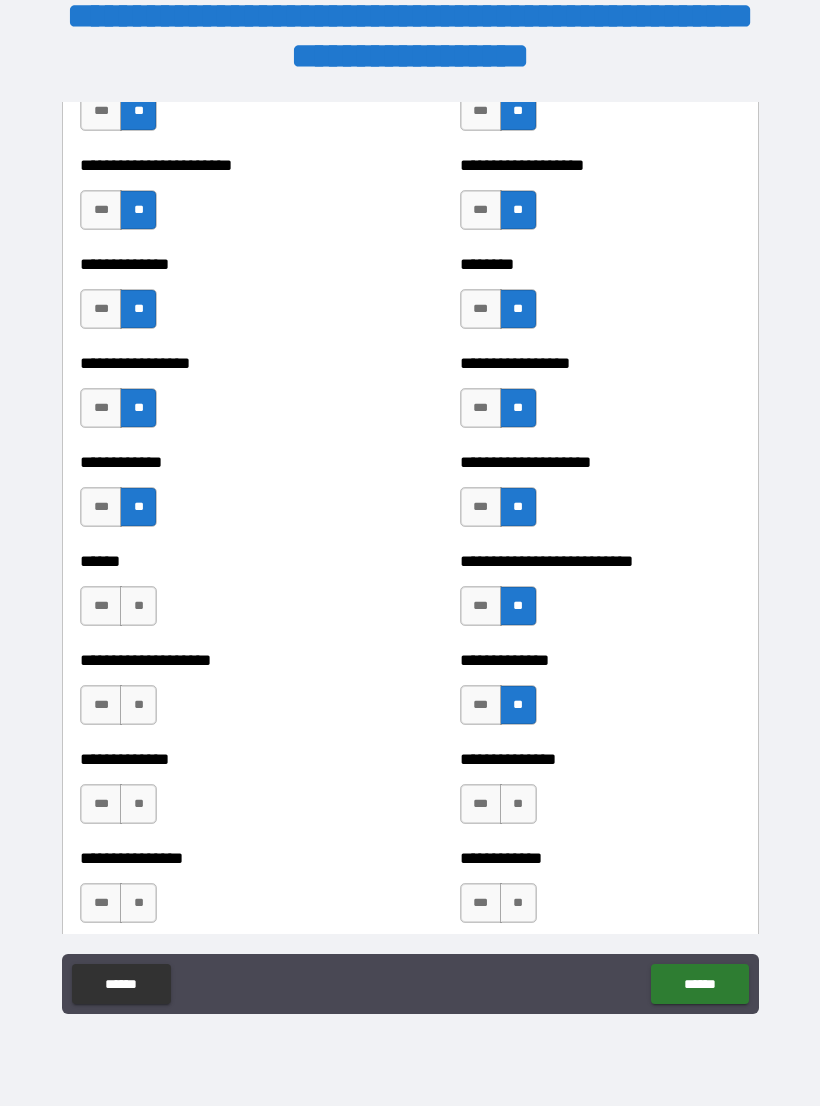 click on "**" at bounding box center [518, 804] 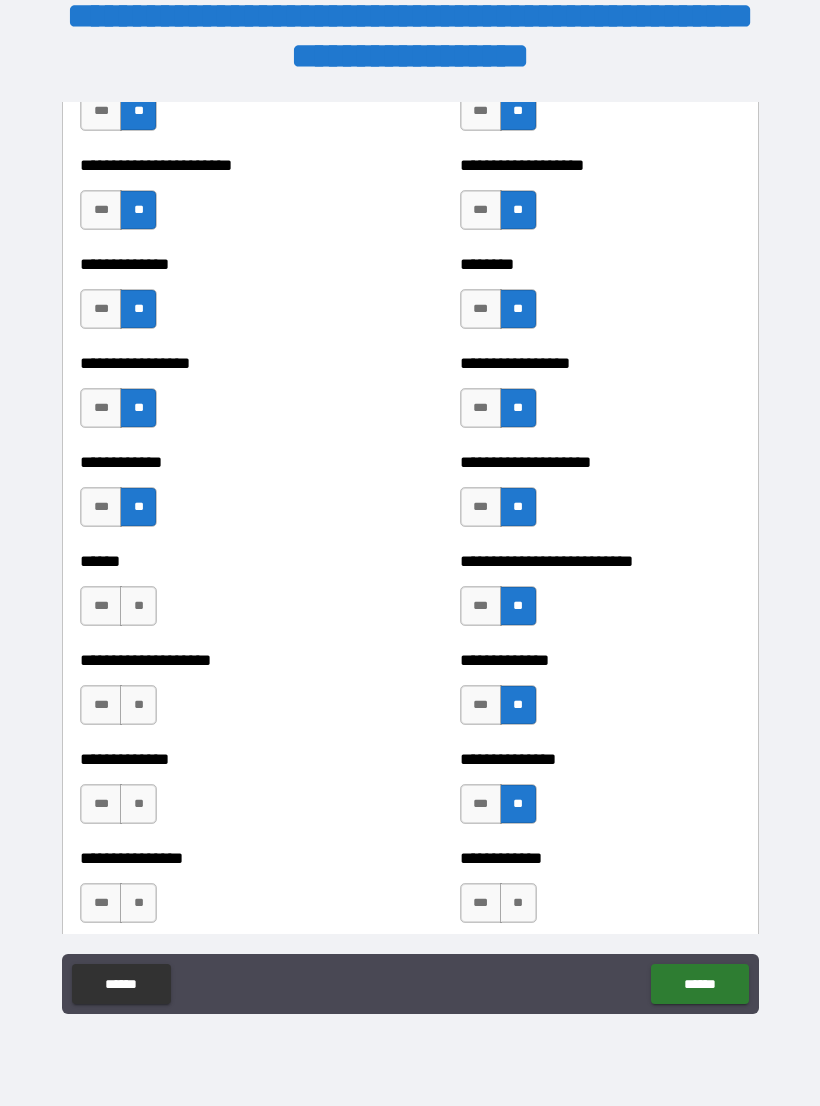click on "**" at bounding box center [518, 903] 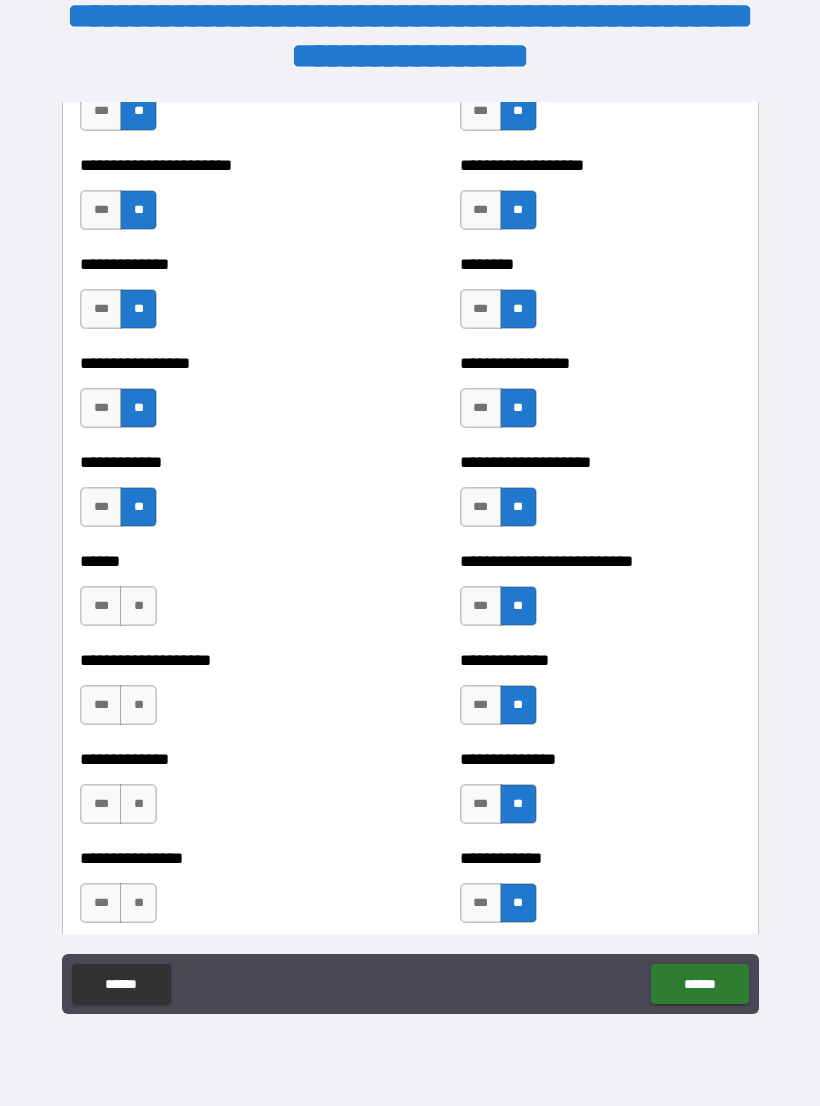 click on "**" at bounding box center [138, 903] 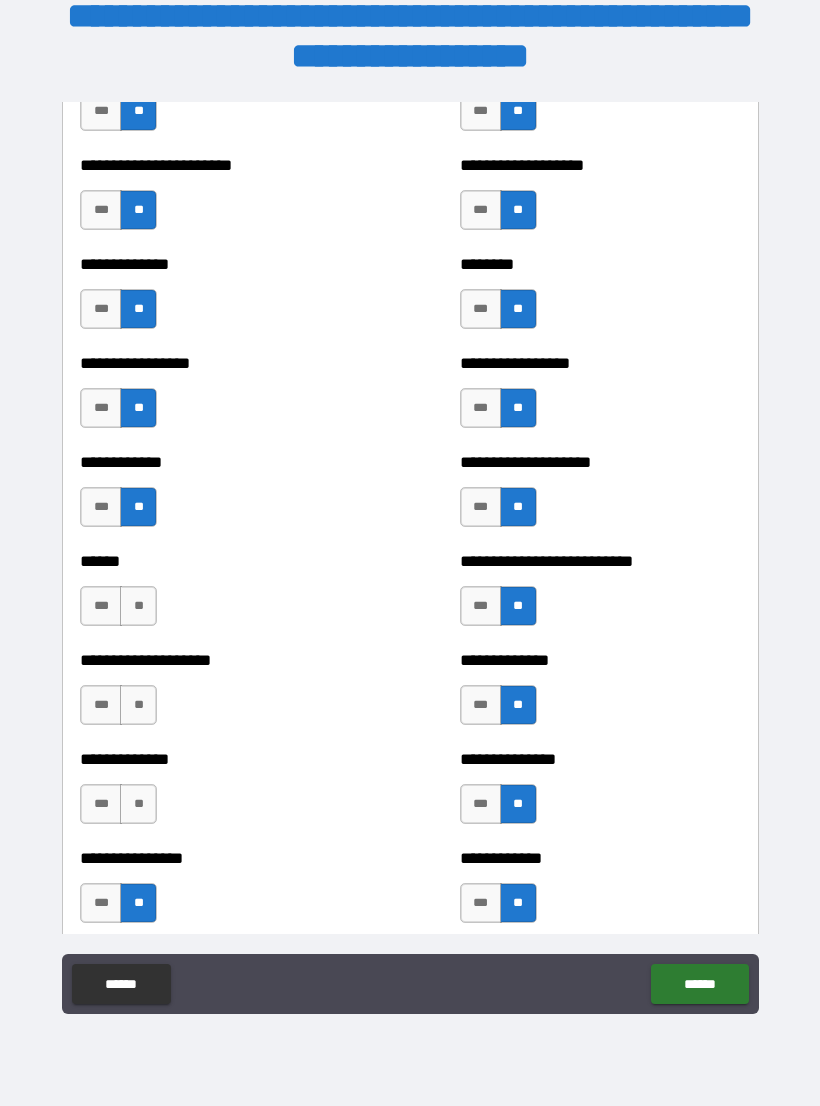 click on "**" at bounding box center (138, 804) 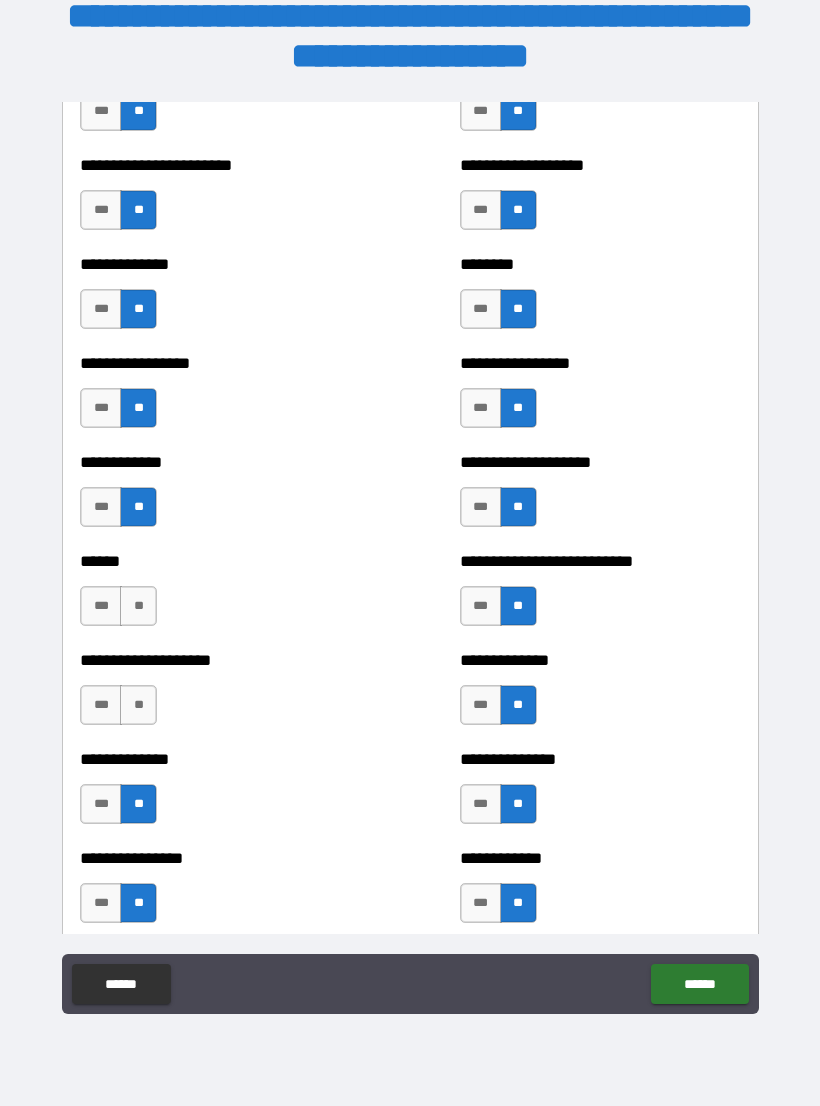 click on "**" at bounding box center (138, 705) 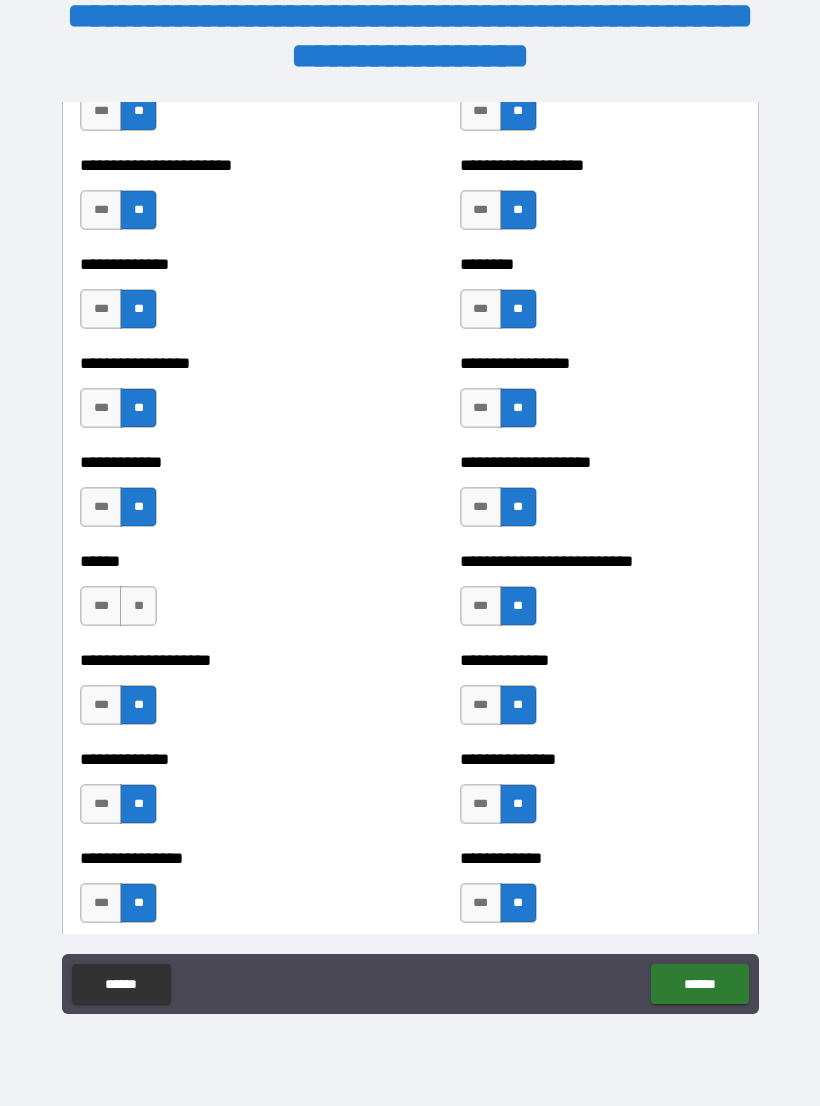 click on "**" at bounding box center (138, 606) 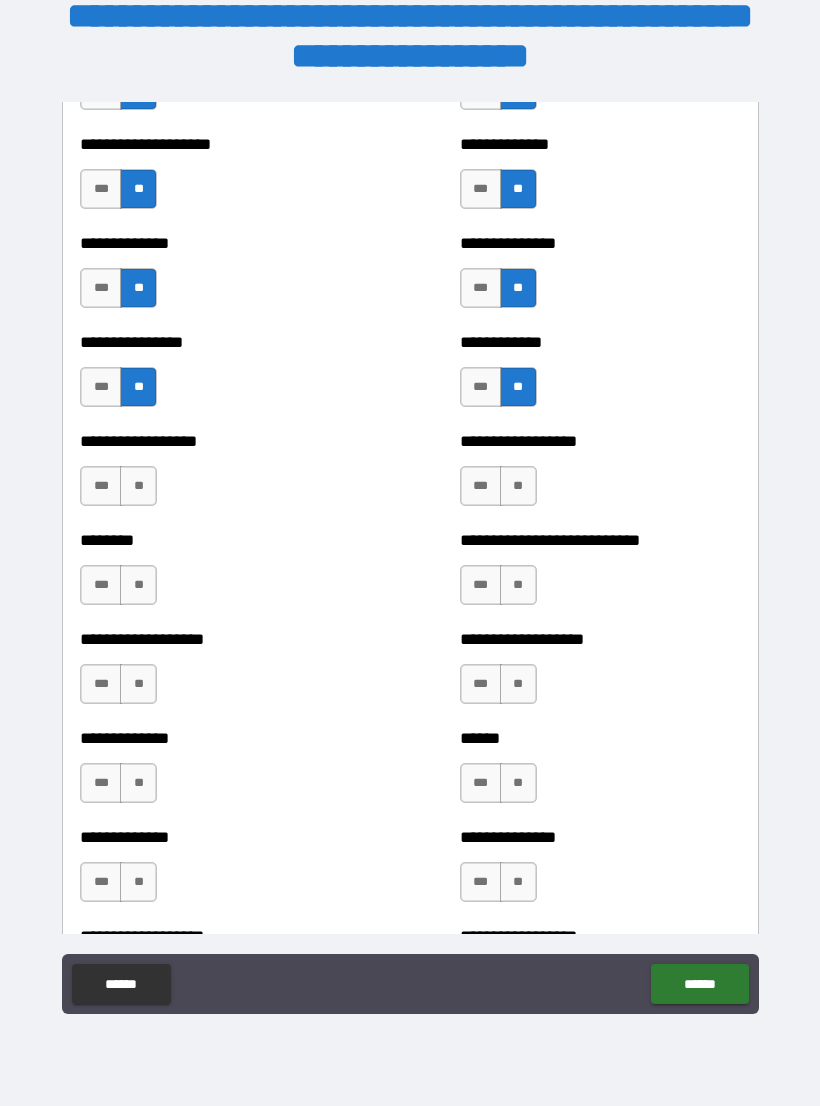 scroll, scrollTop: 4222, scrollLeft: 0, axis: vertical 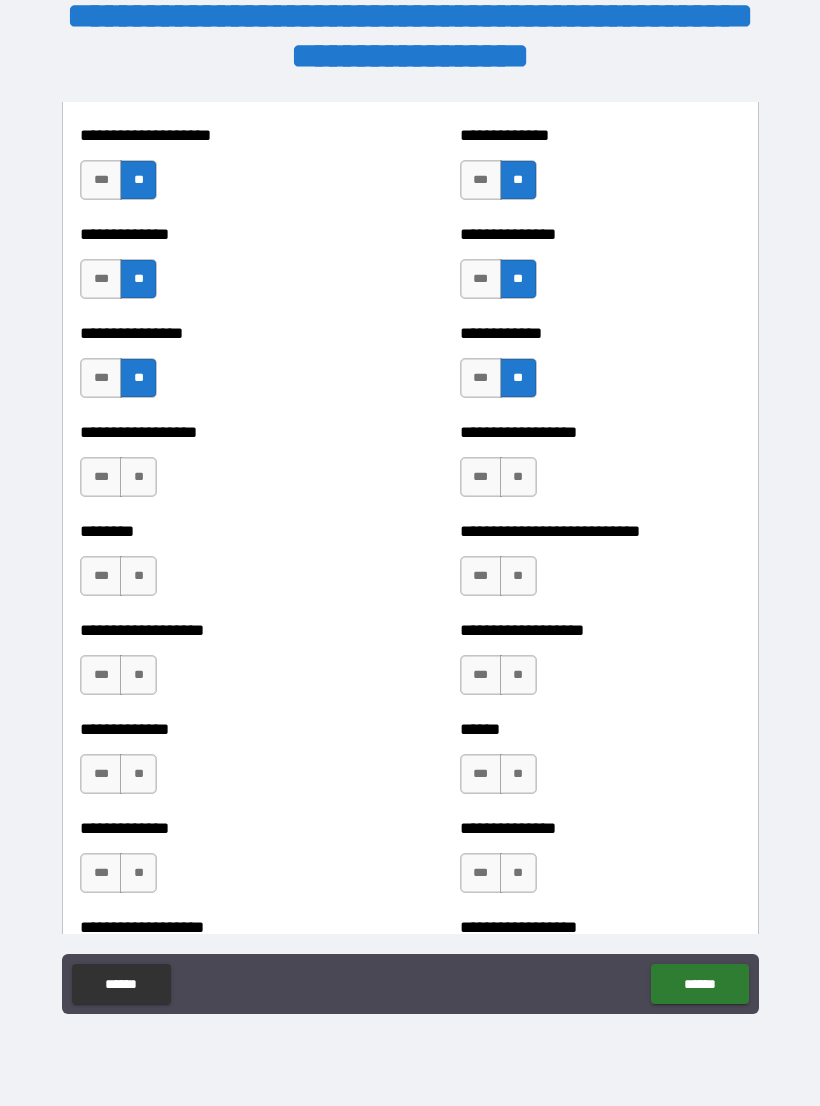 click on "**" at bounding box center [138, 477] 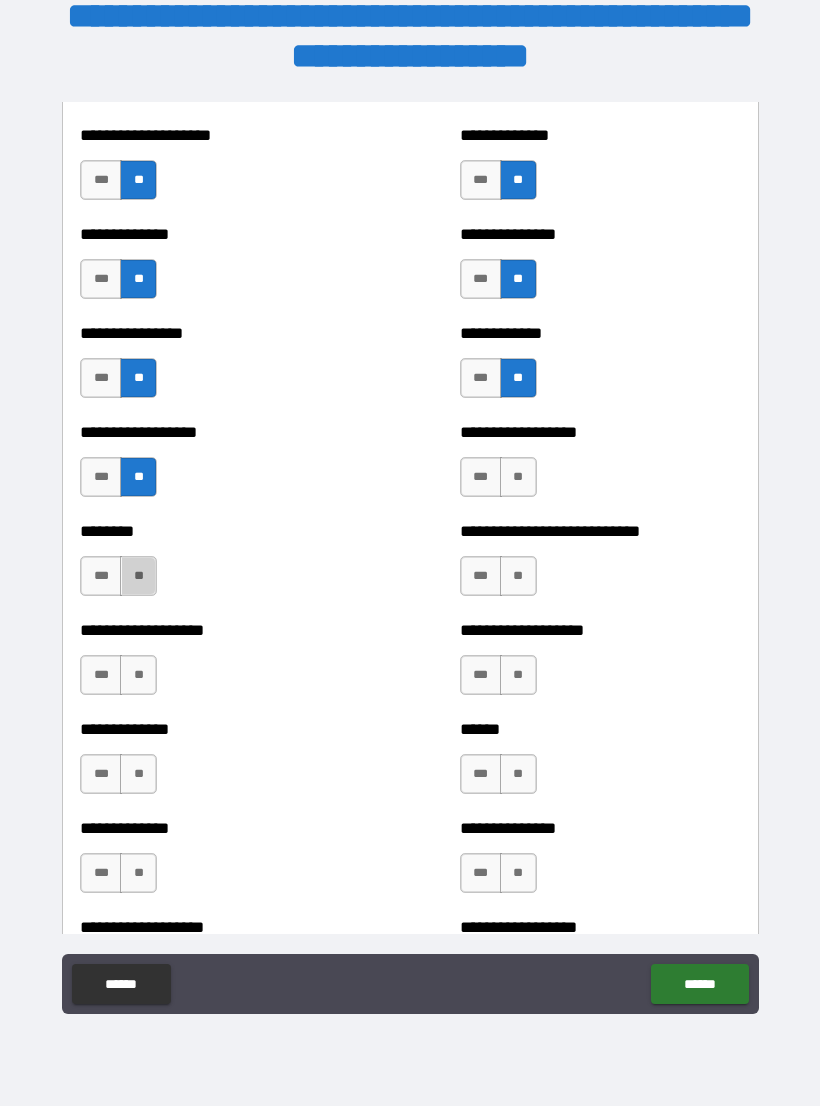 click on "**" at bounding box center (138, 576) 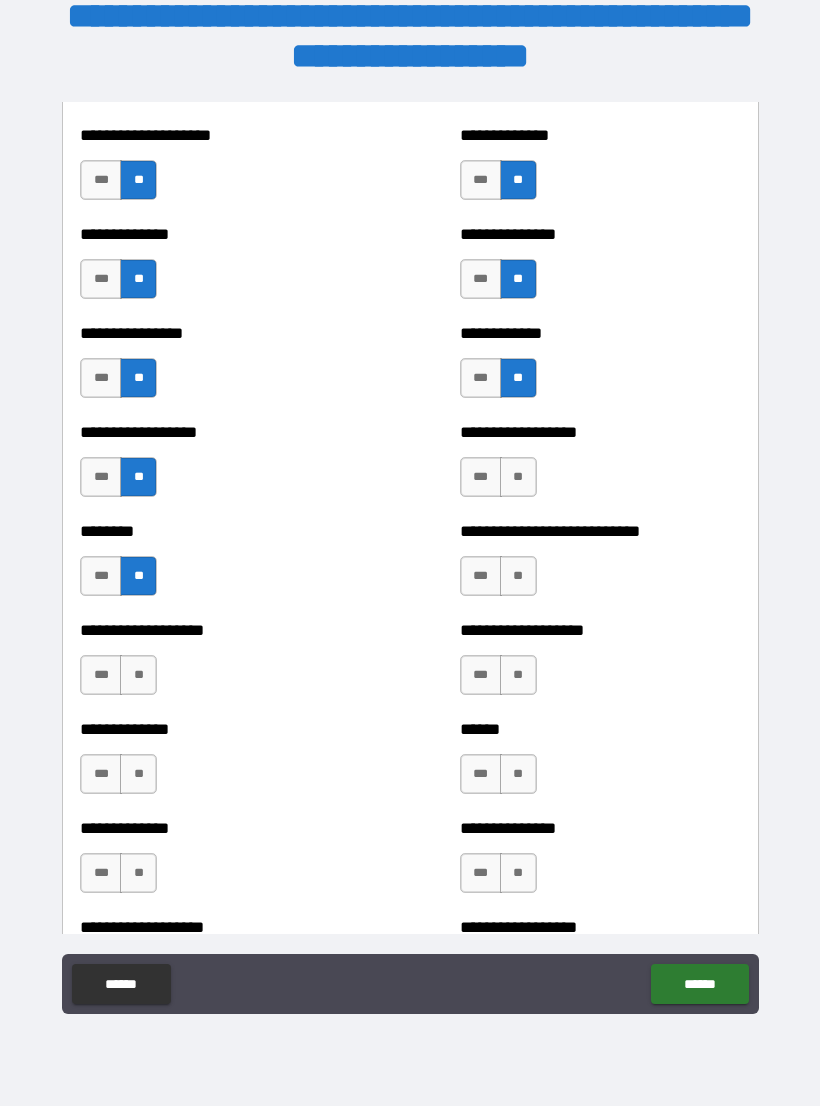 click on "**" at bounding box center [138, 675] 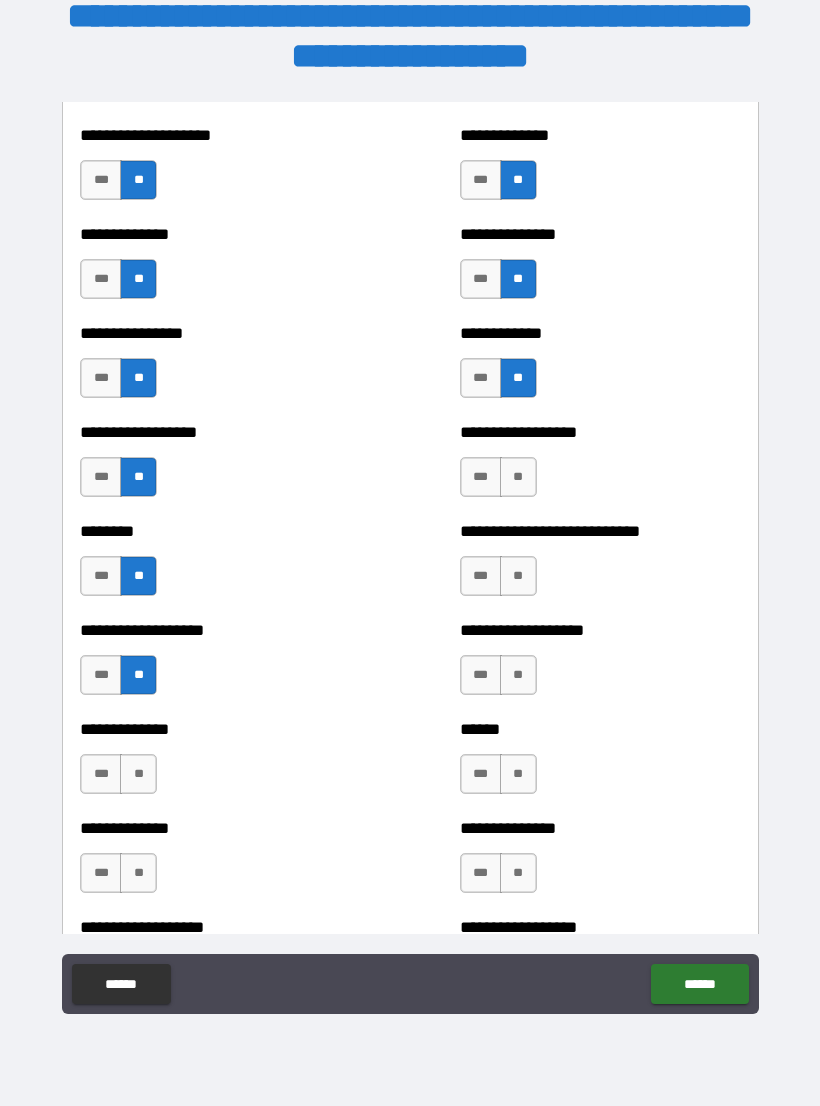 click on "**" at bounding box center (138, 774) 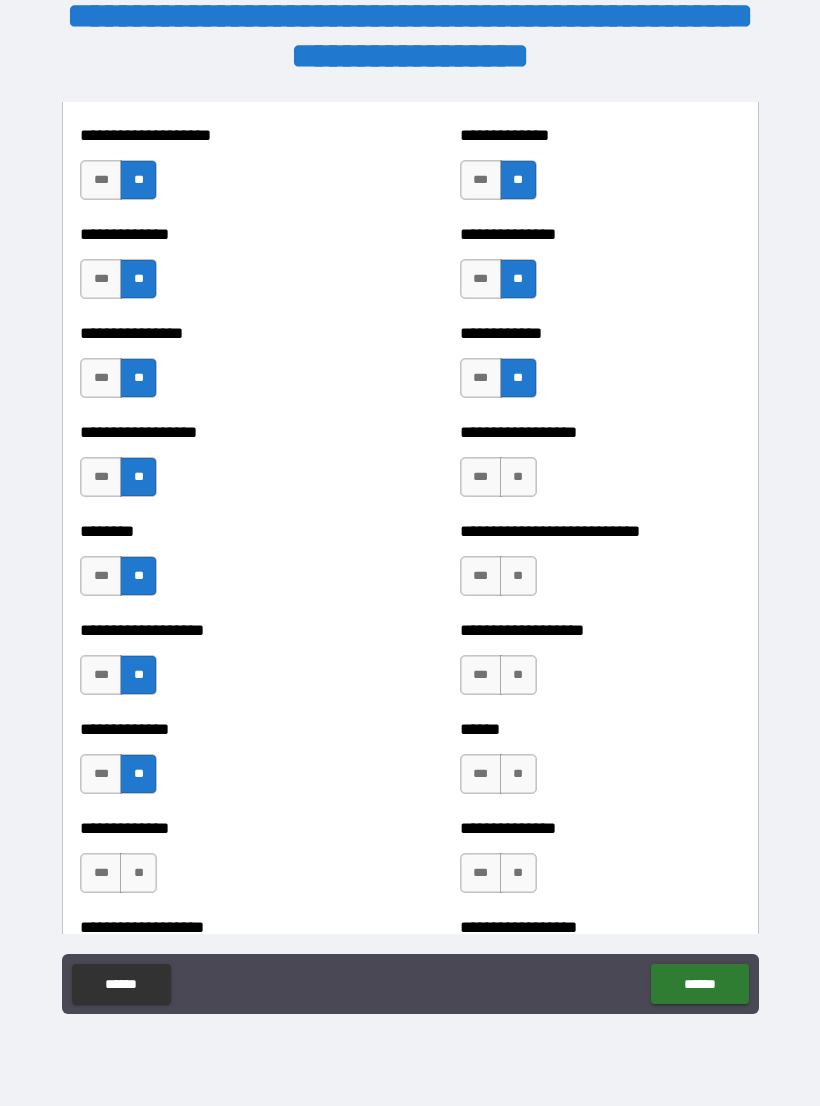 click on "**" at bounding box center (138, 873) 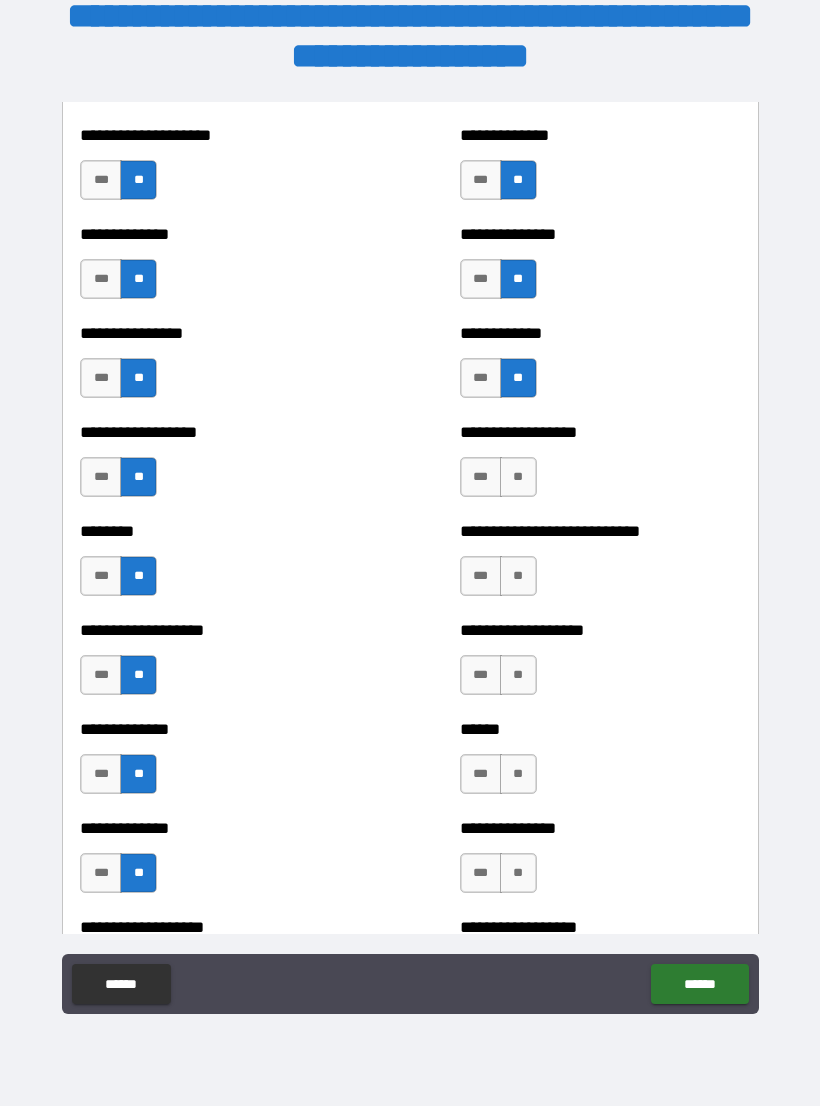 click on "**" at bounding box center [518, 873] 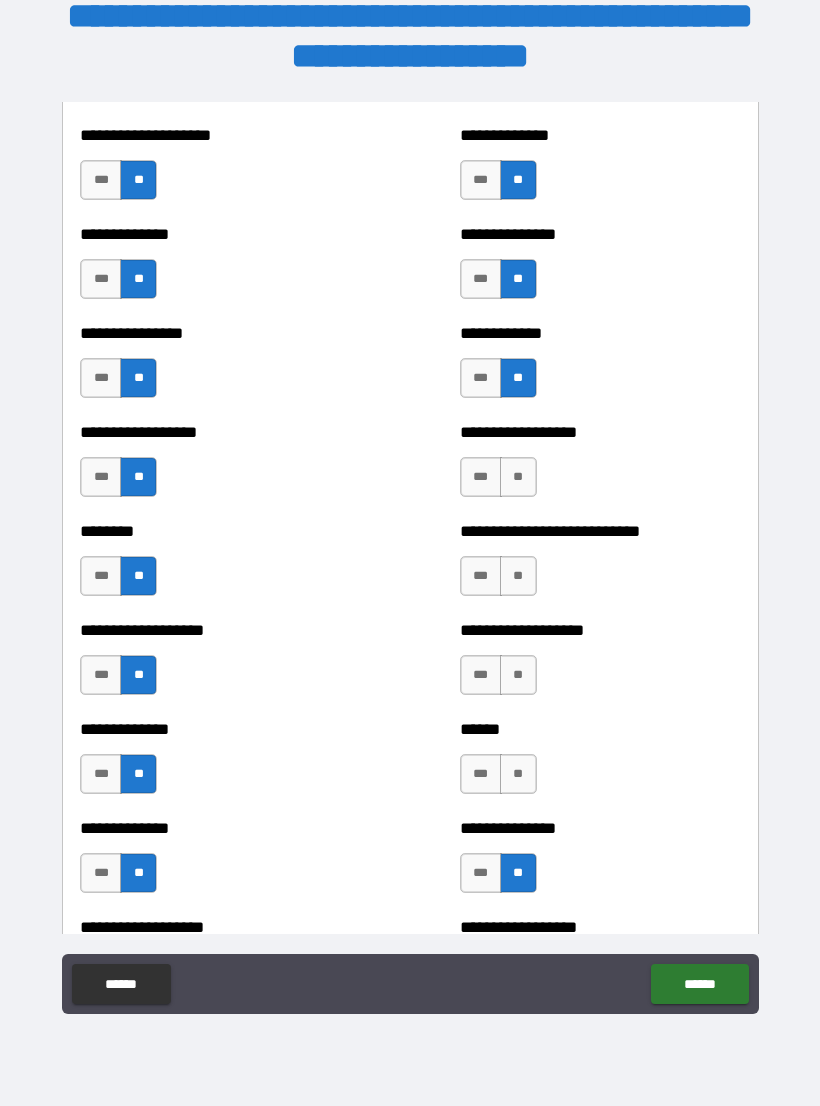 click on "**" at bounding box center (518, 774) 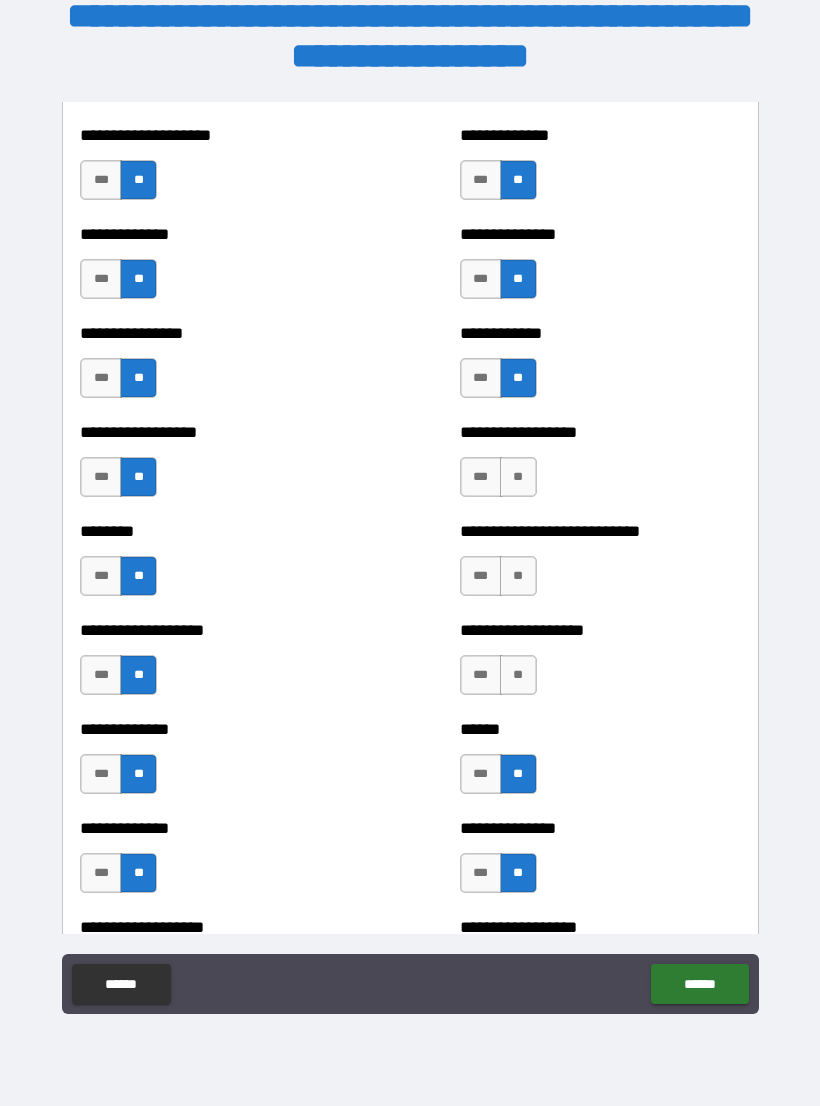 click on "**" at bounding box center [518, 675] 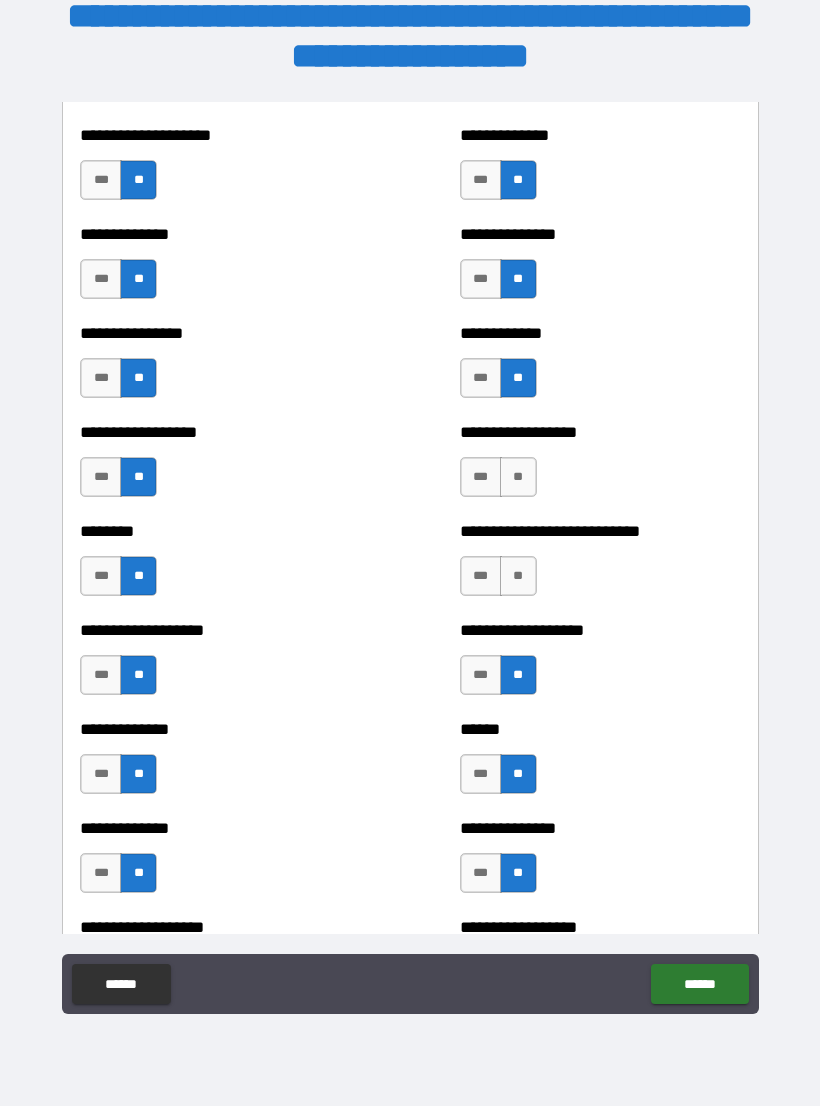 click on "**" at bounding box center (518, 576) 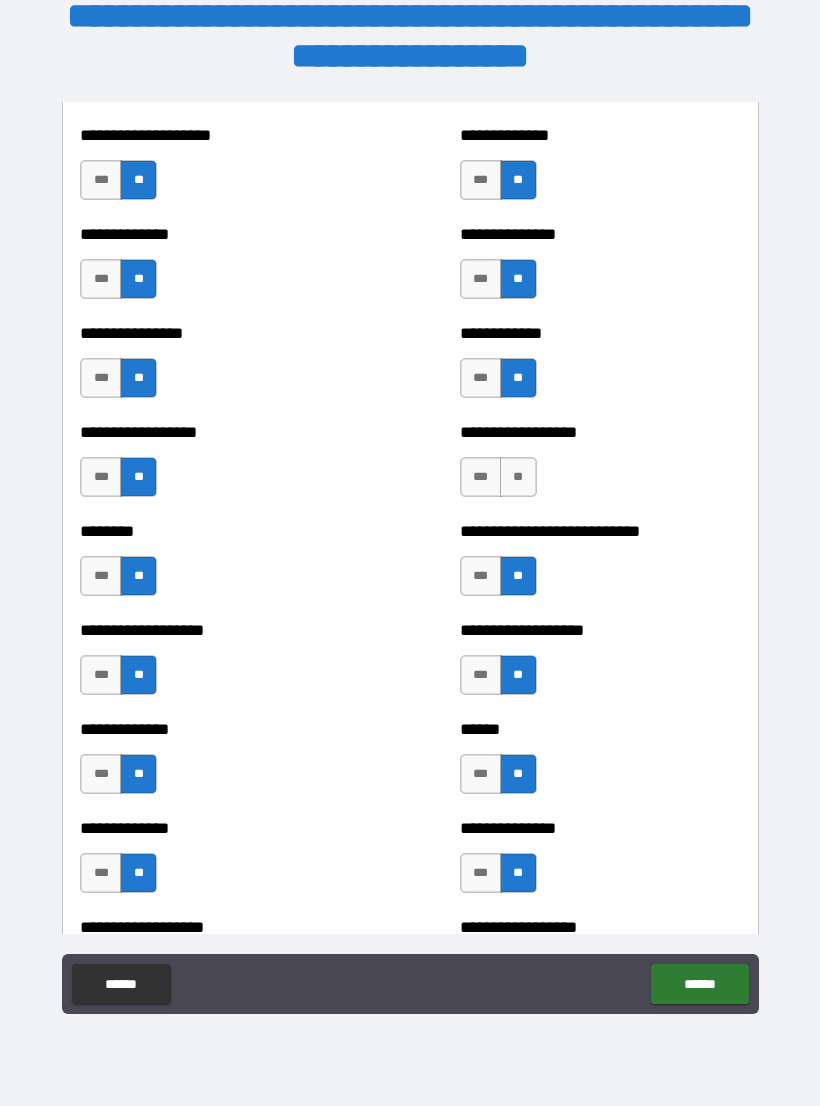 click on "**" at bounding box center [518, 477] 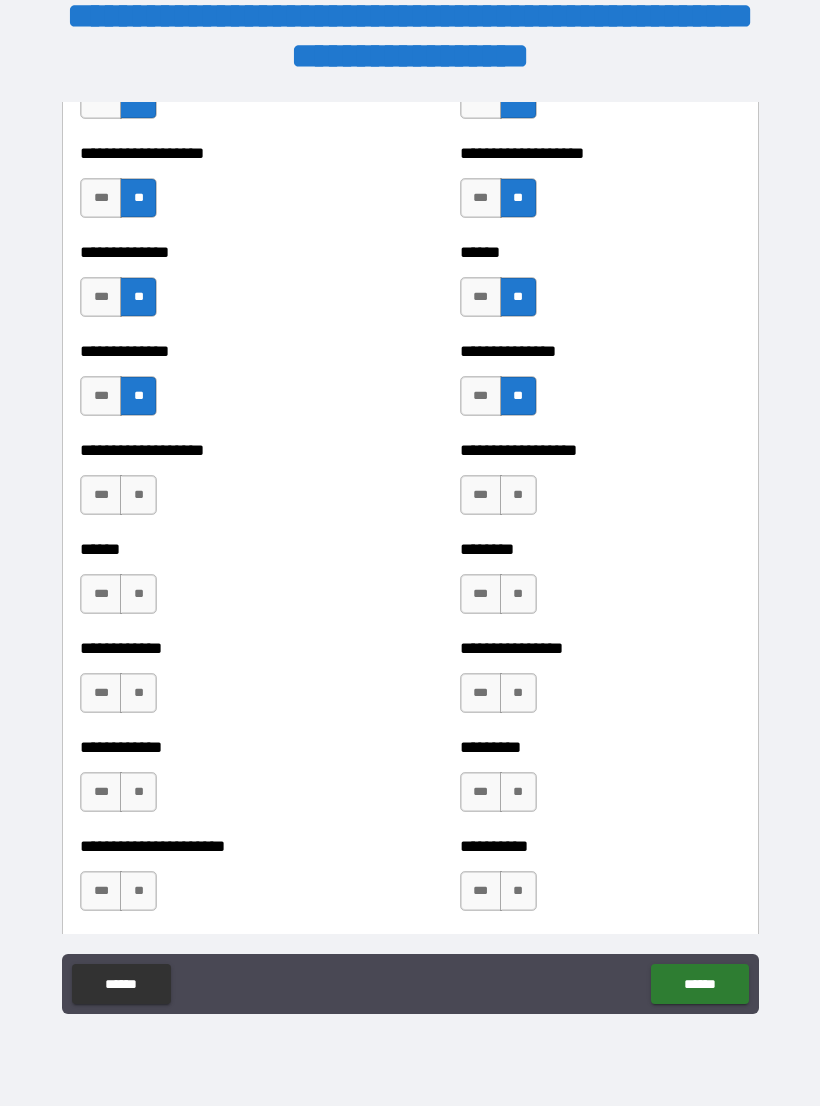 scroll, scrollTop: 4700, scrollLeft: 0, axis: vertical 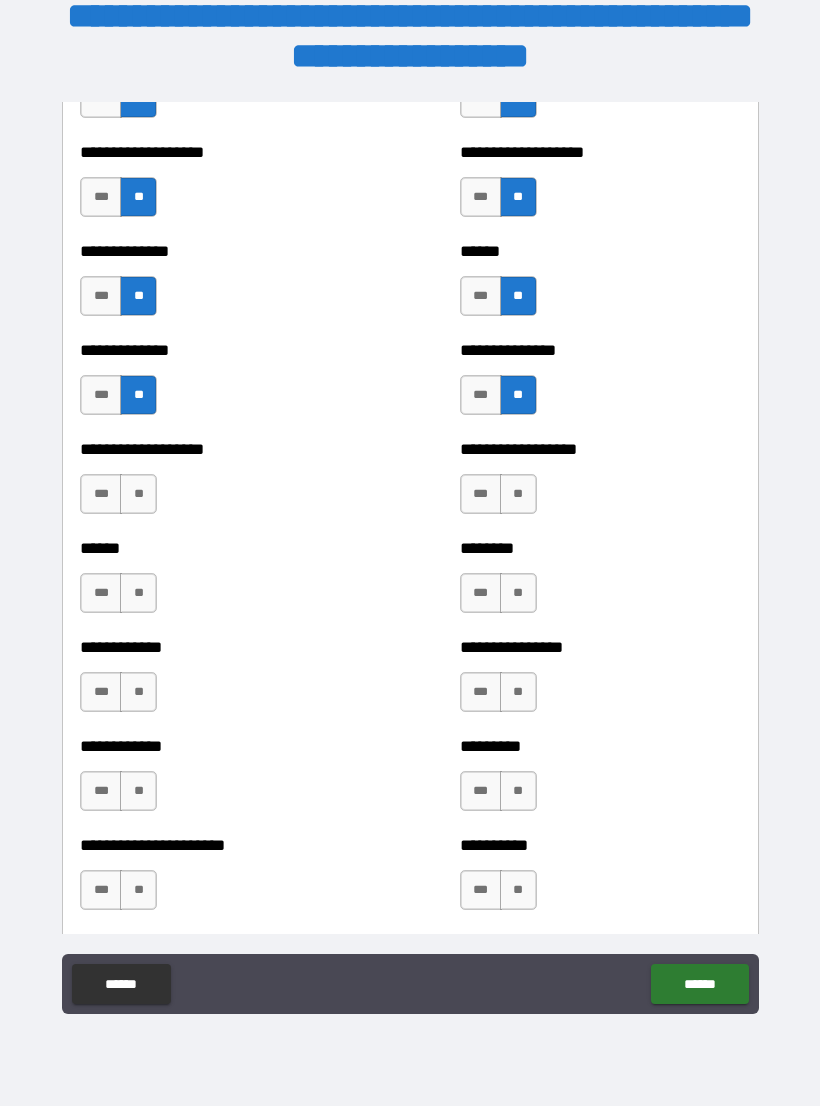 click on "**" at bounding box center (518, 494) 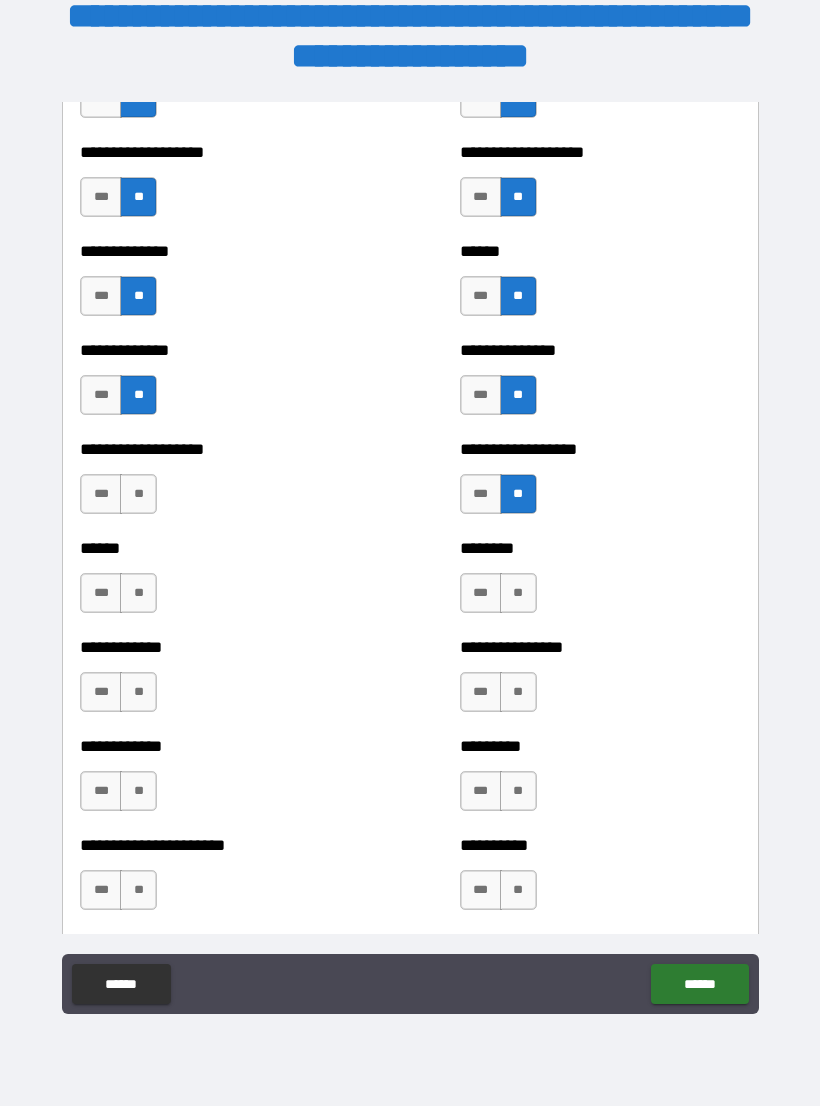 click on "**" at bounding box center [518, 593] 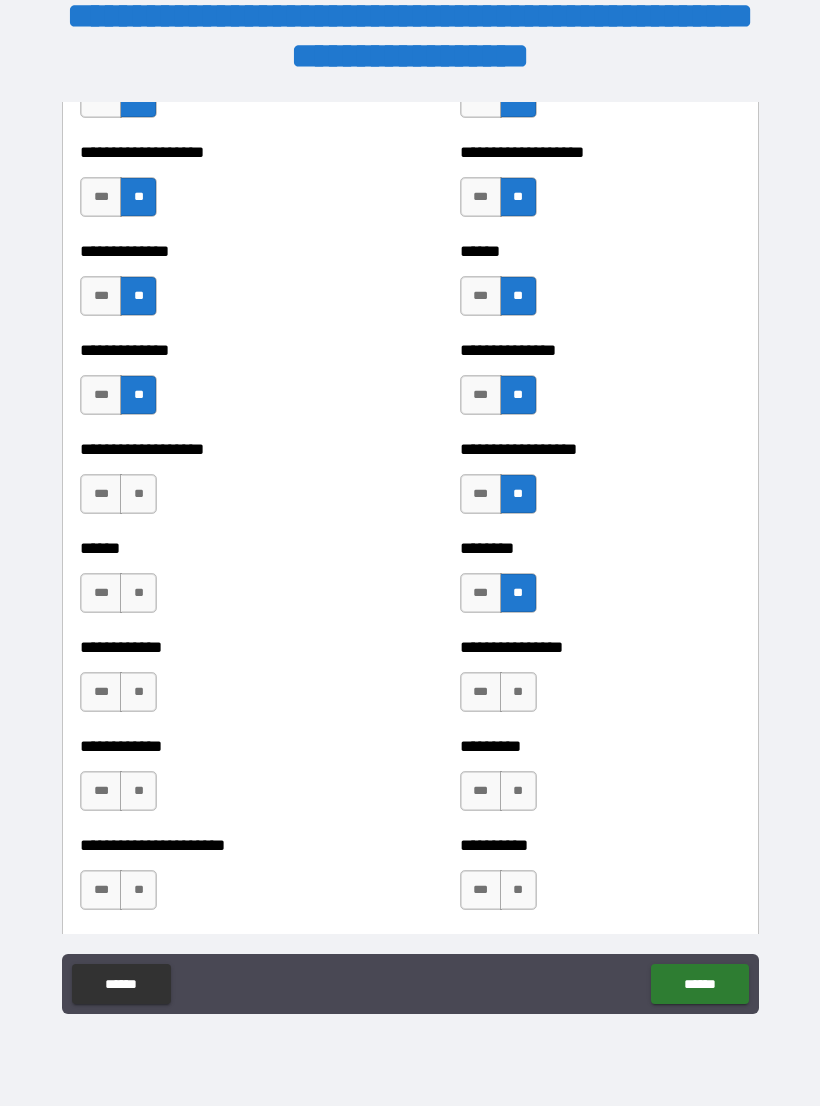 click on "**" at bounding box center [518, 692] 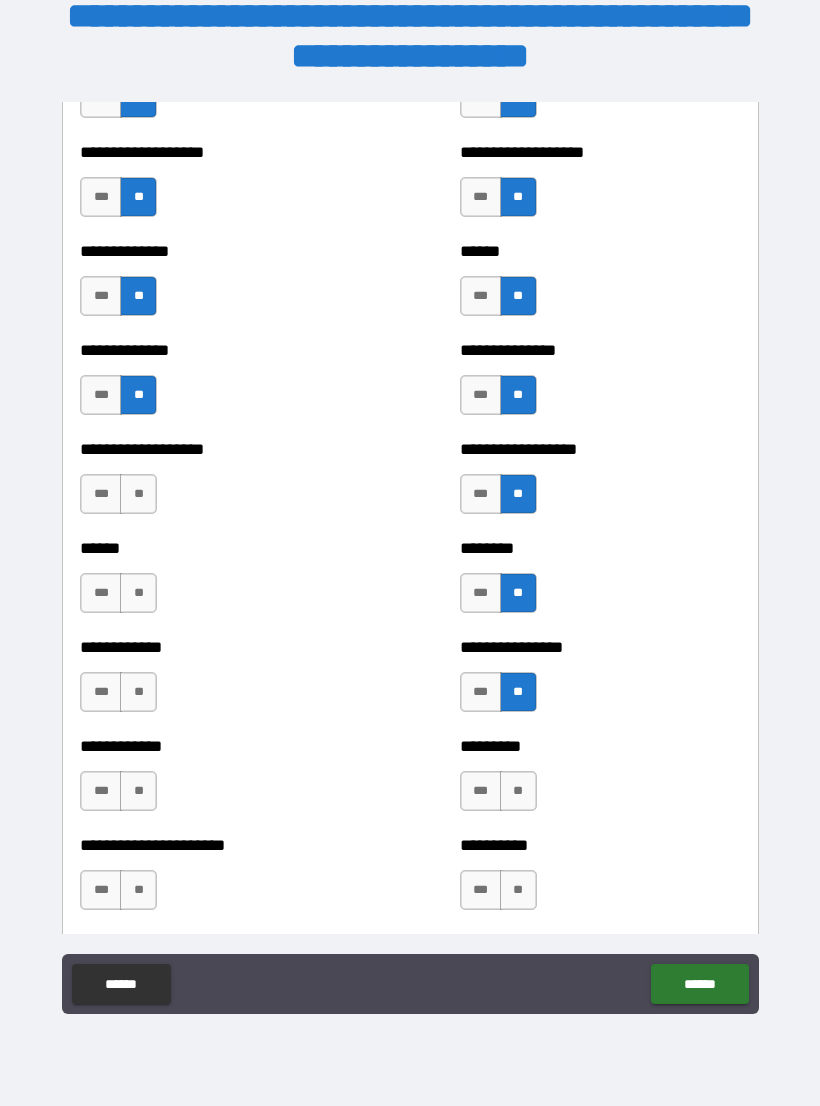 click on "**" at bounding box center (518, 791) 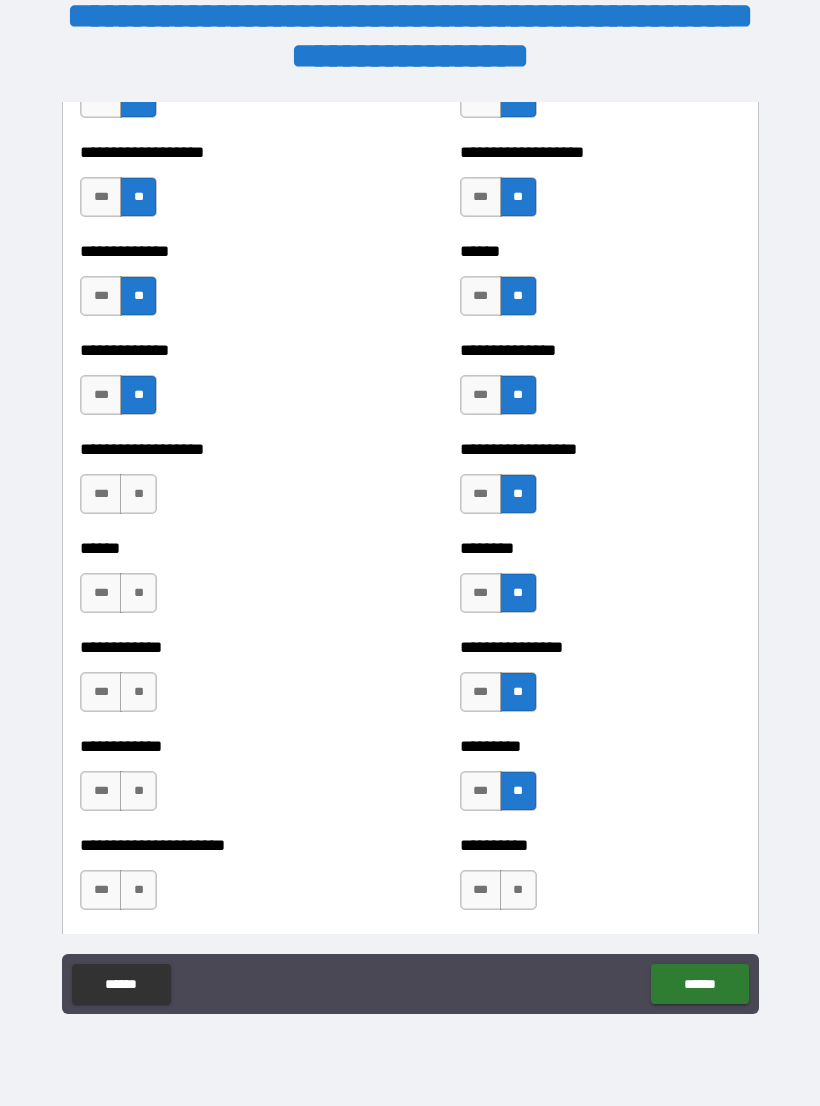 click on "**" at bounding box center [518, 890] 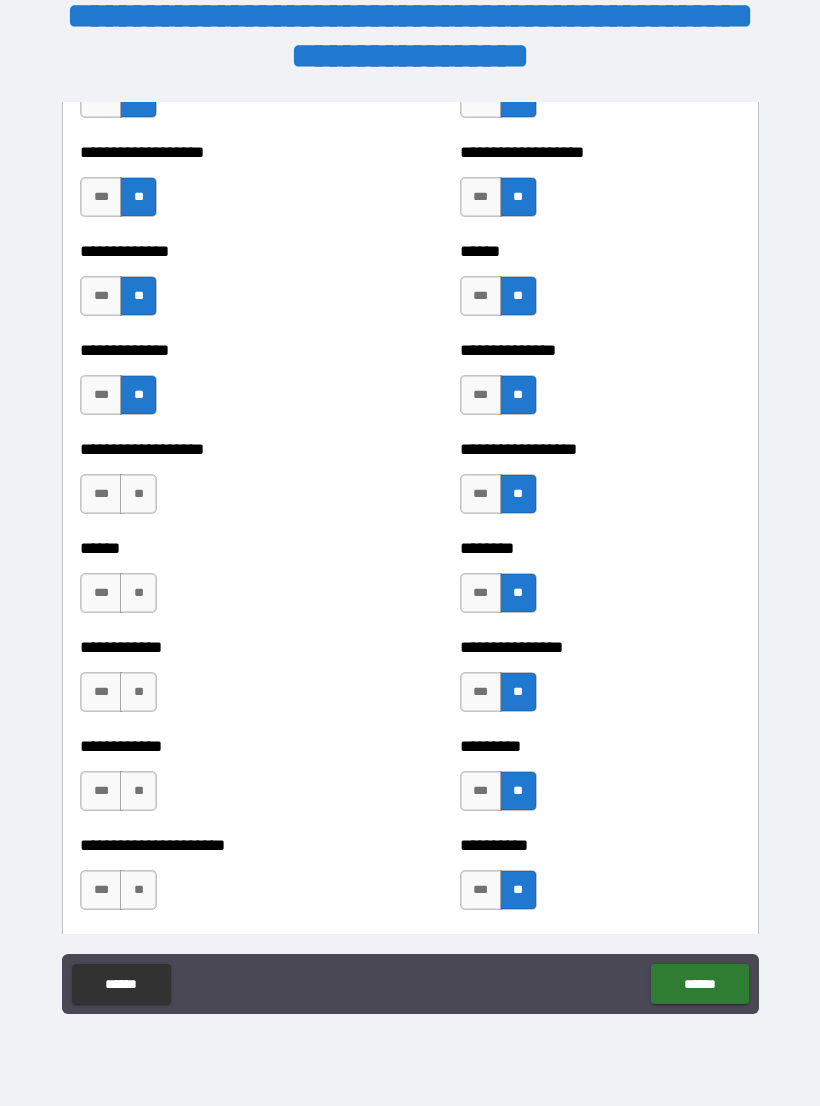 click on "**" at bounding box center [138, 890] 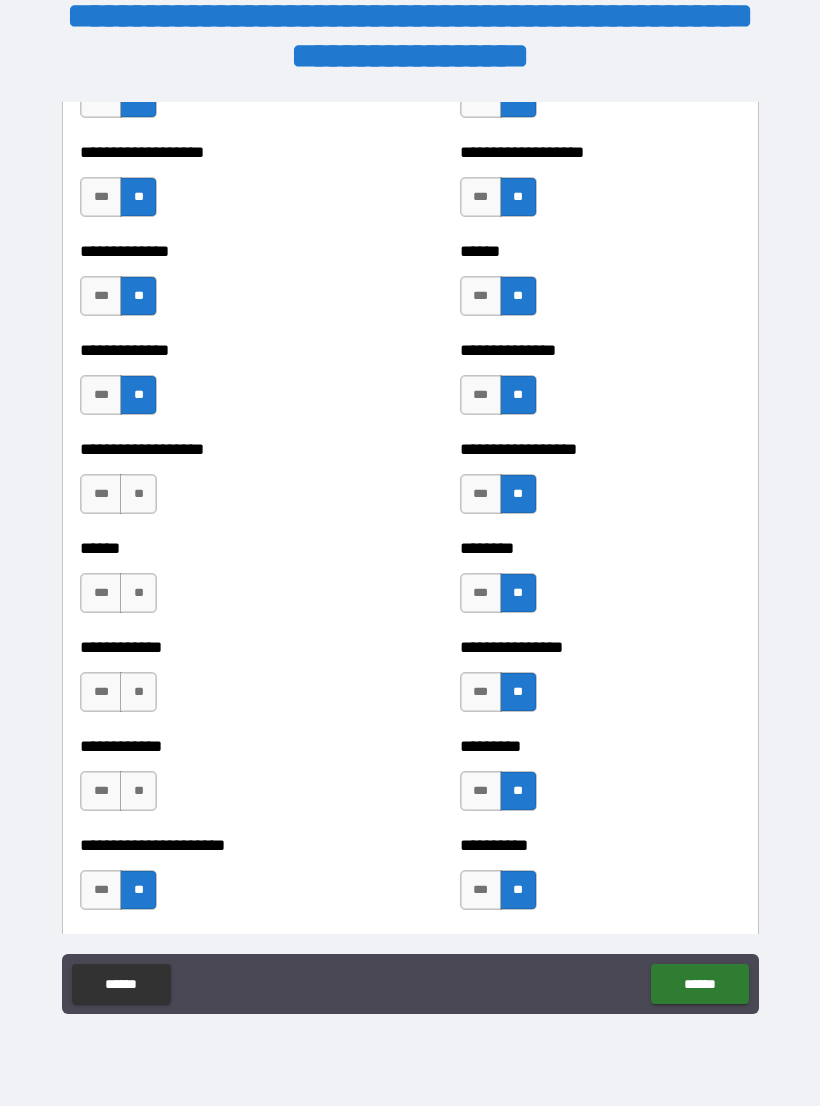 click on "**" at bounding box center (138, 791) 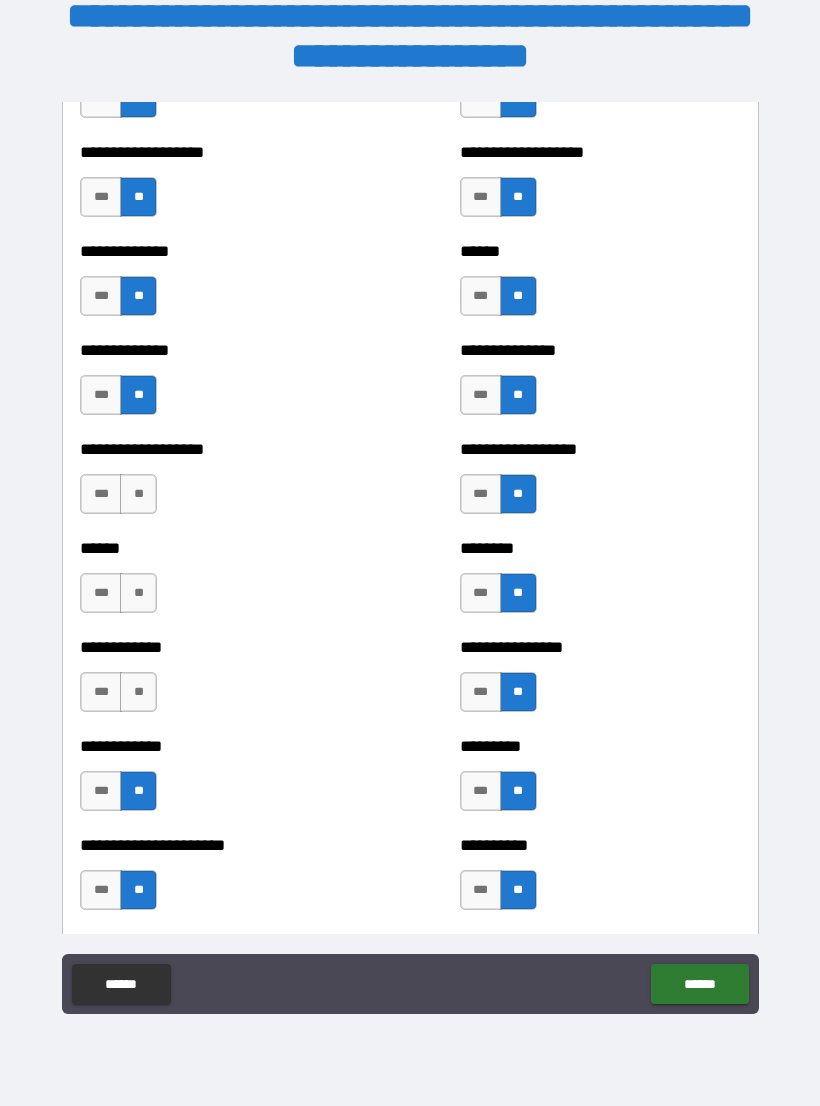 click on "**" at bounding box center (138, 692) 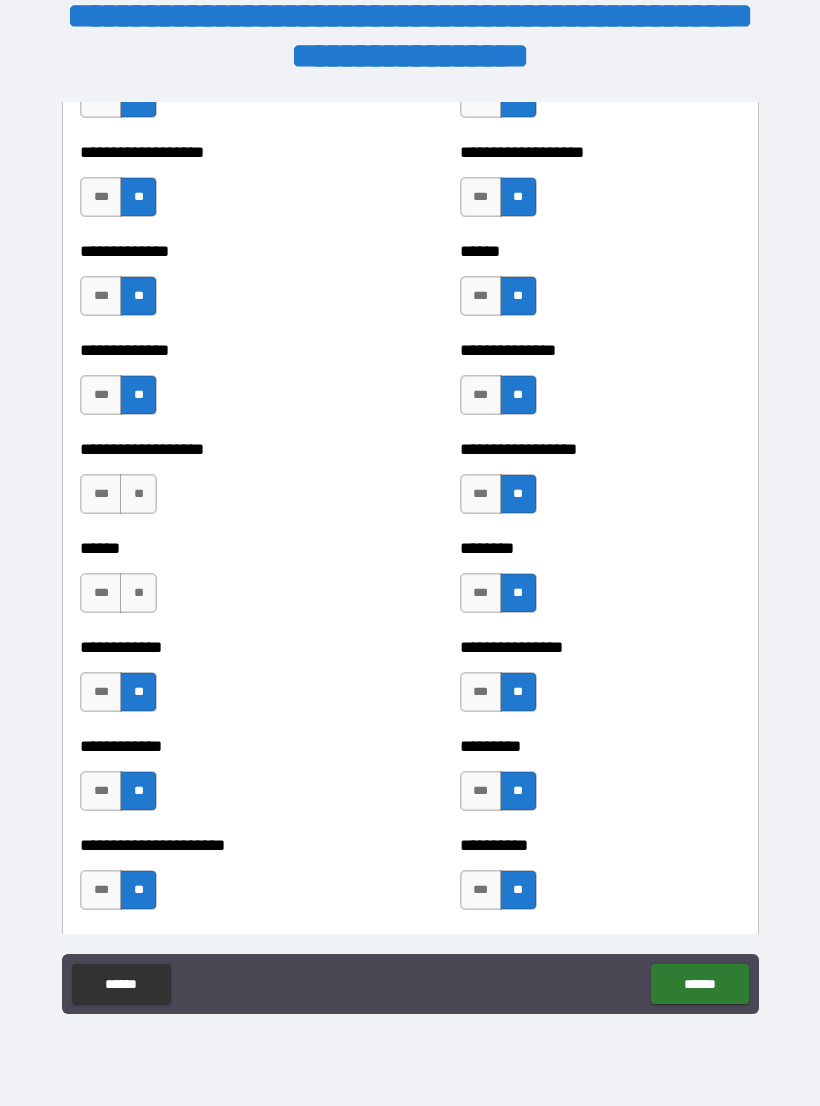 click on "**" at bounding box center [138, 593] 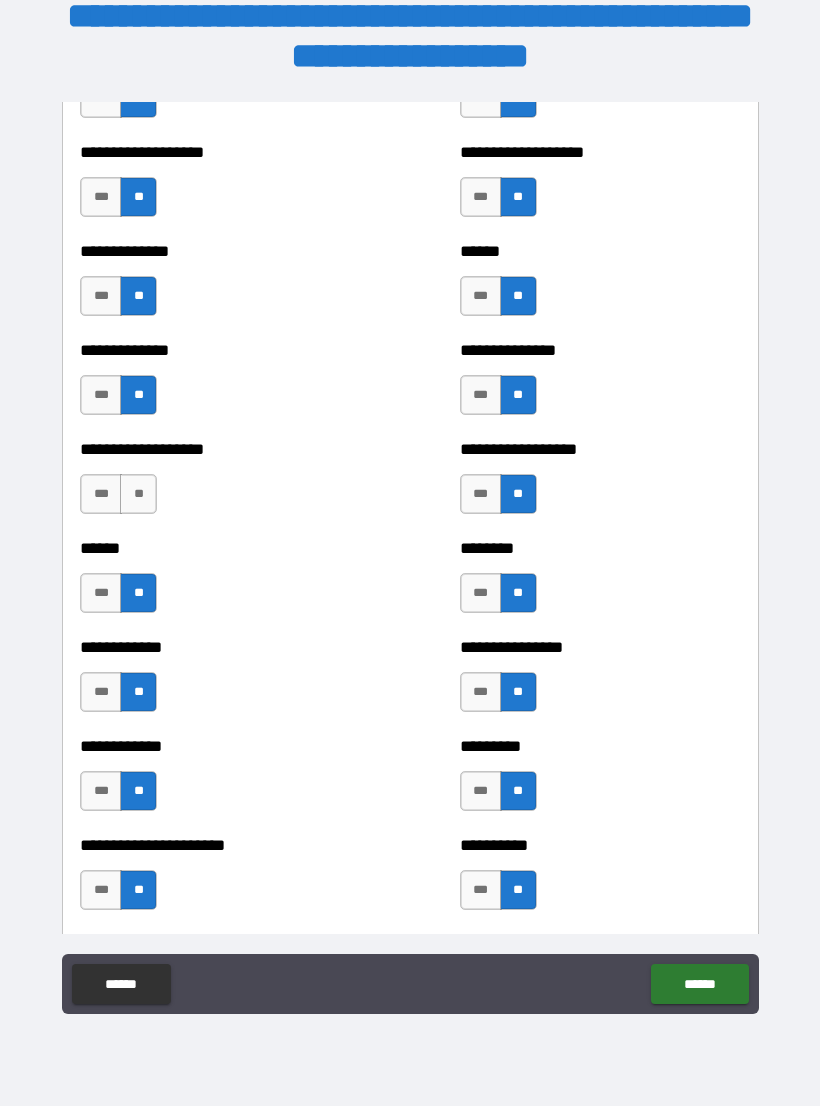 click on "**" at bounding box center (138, 494) 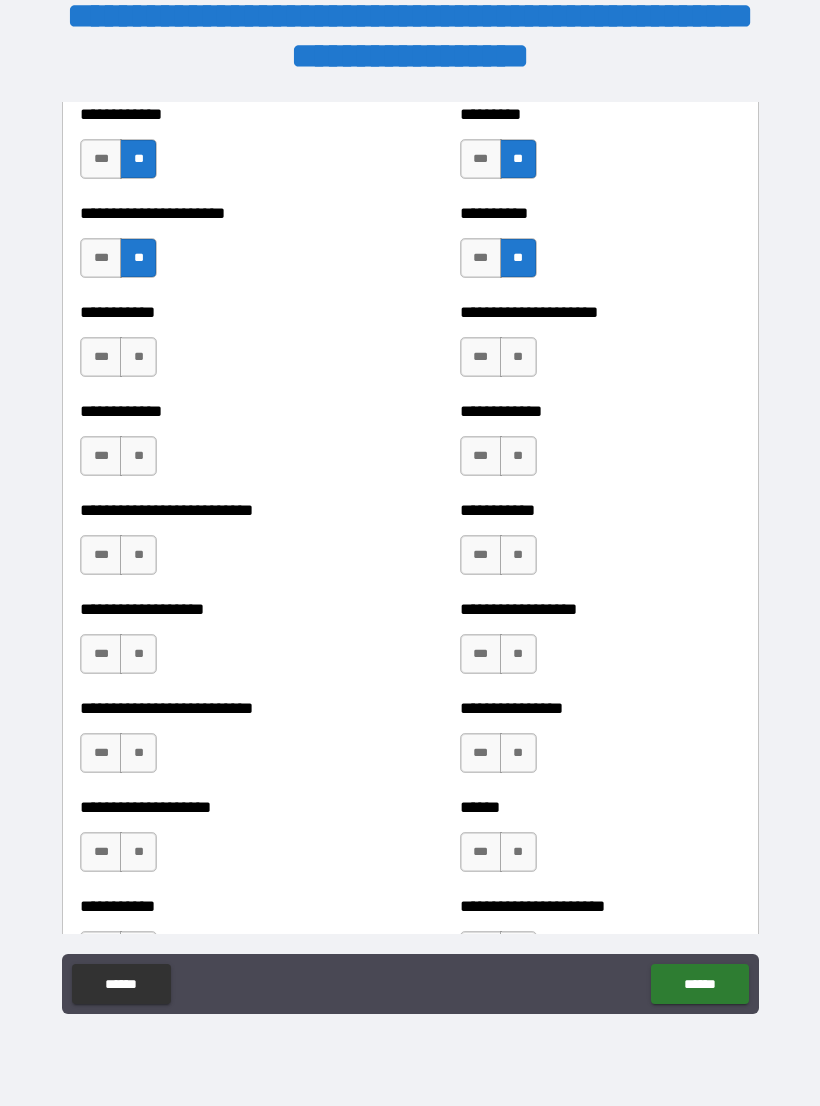 scroll, scrollTop: 5331, scrollLeft: 0, axis: vertical 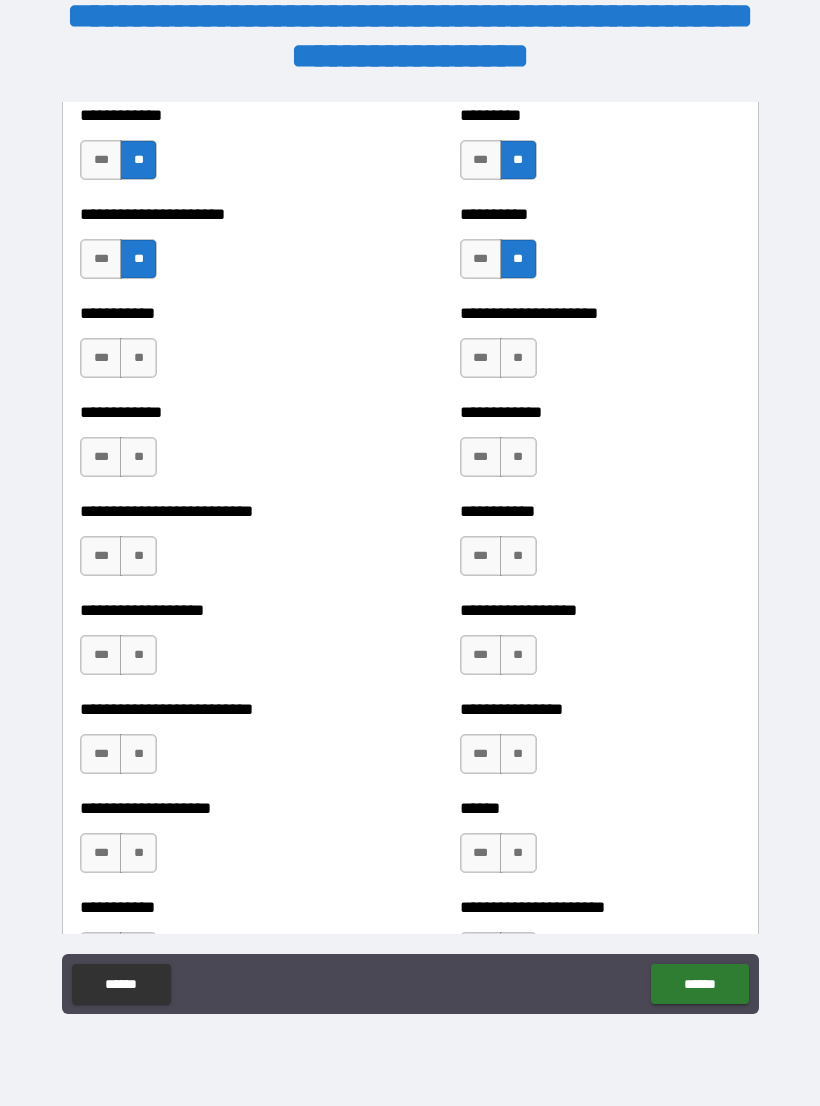 click on "**" at bounding box center (138, 358) 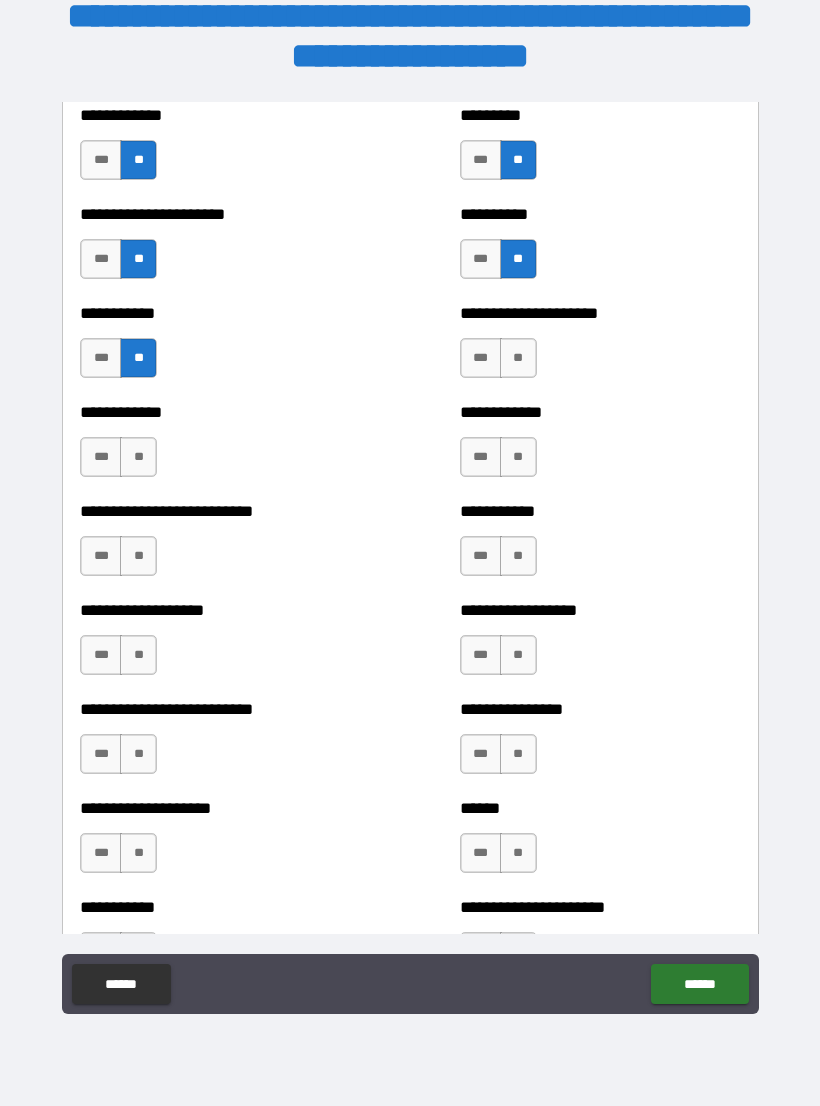click on "**" at bounding box center [138, 457] 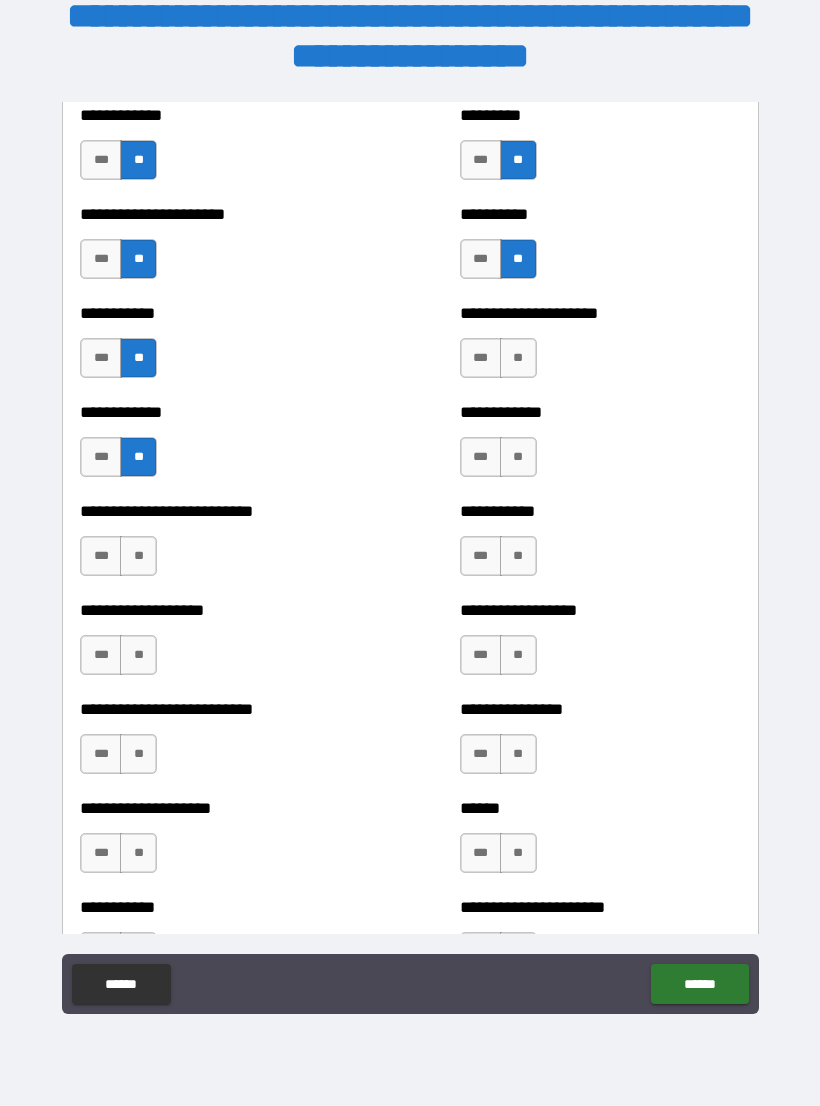 click on "**" at bounding box center [138, 556] 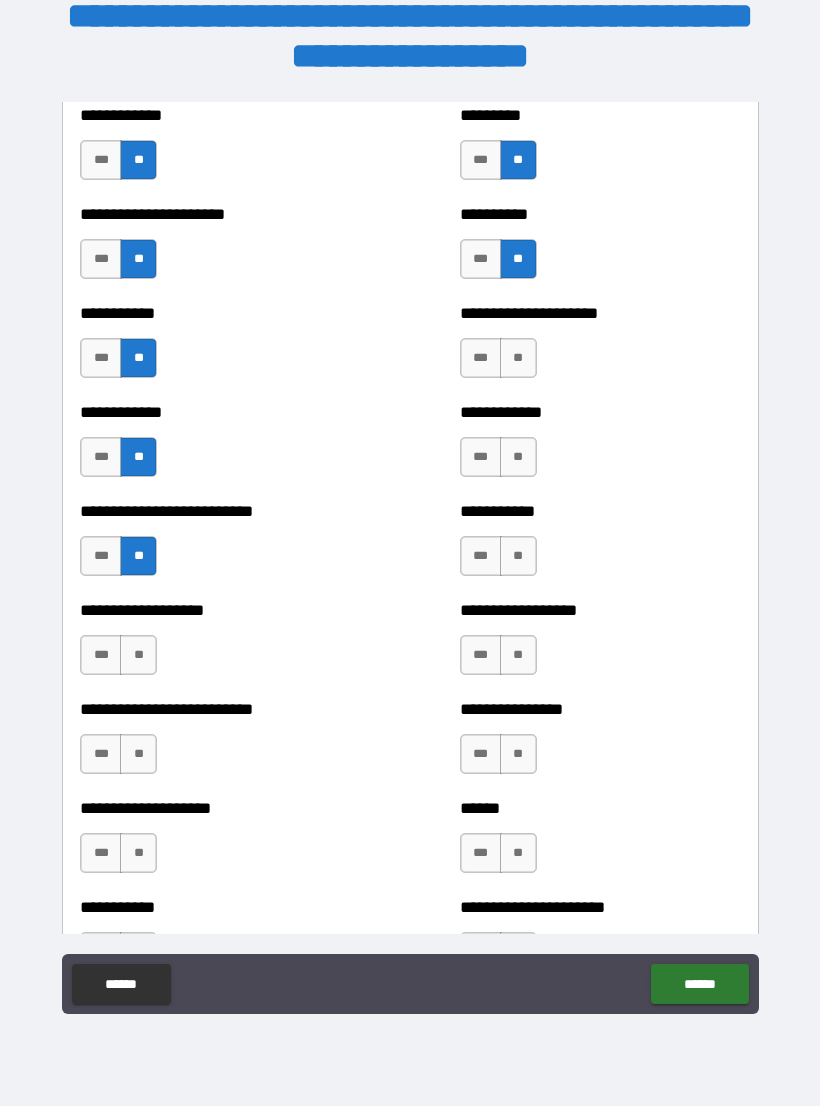 click on "**" at bounding box center [138, 655] 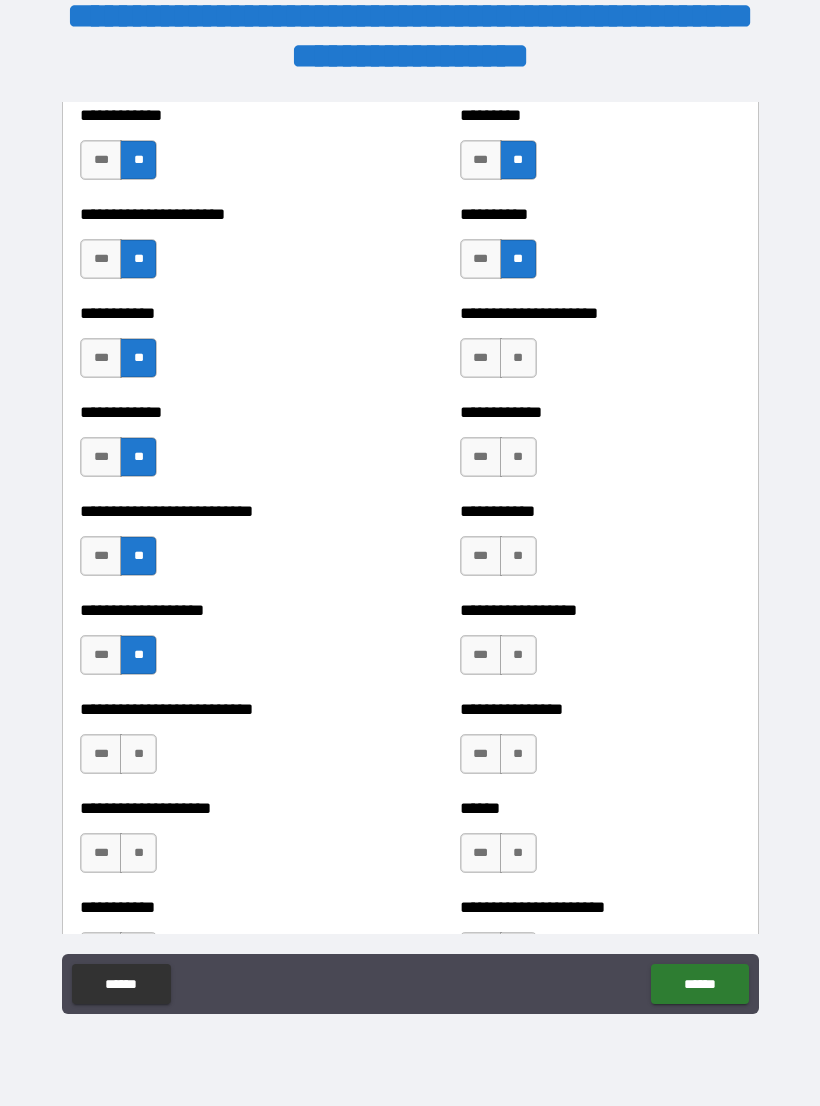 click on "**" at bounding box center [138, 754] 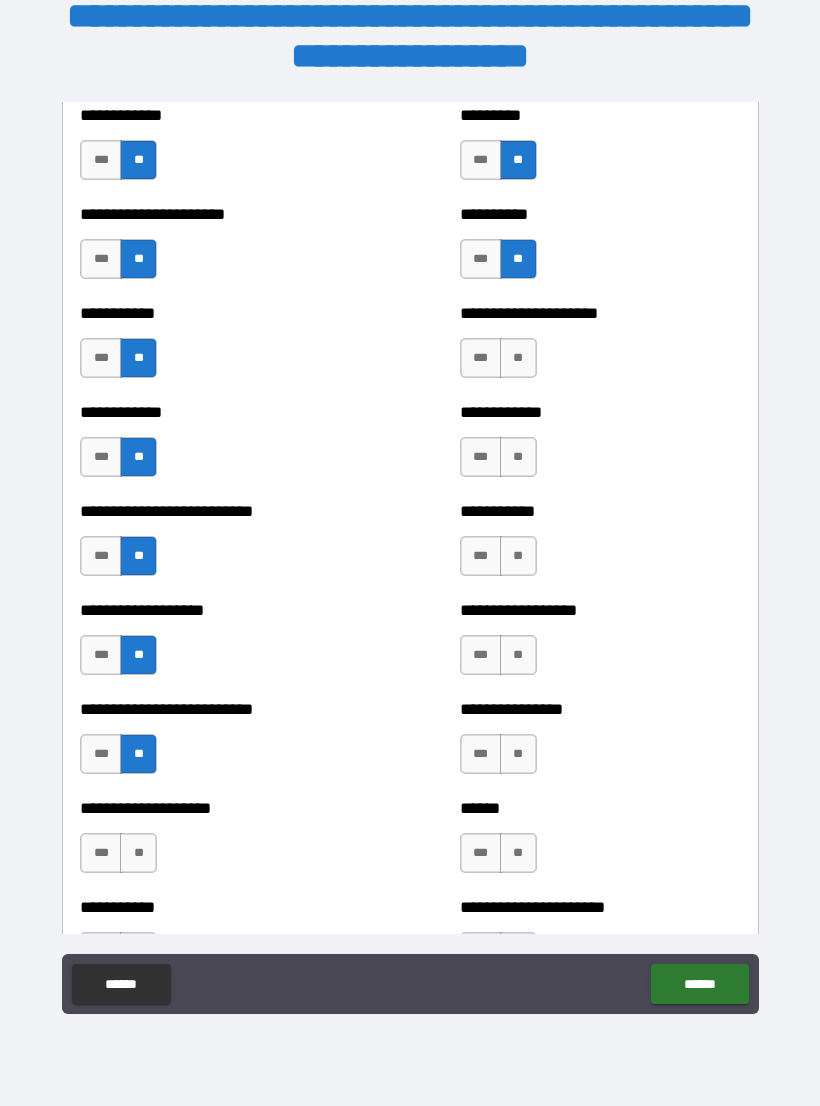 click on "**" at bounding box center (138, 853) 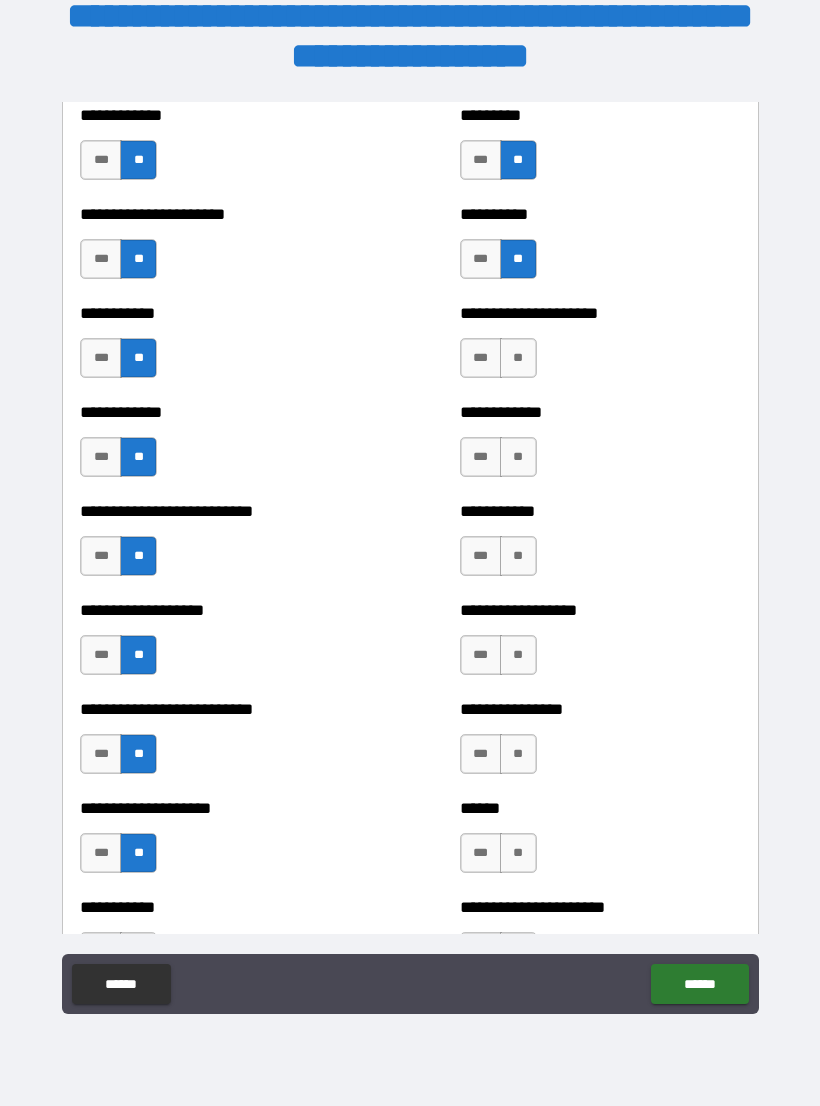click on "**" at bounding box center (518, 853) 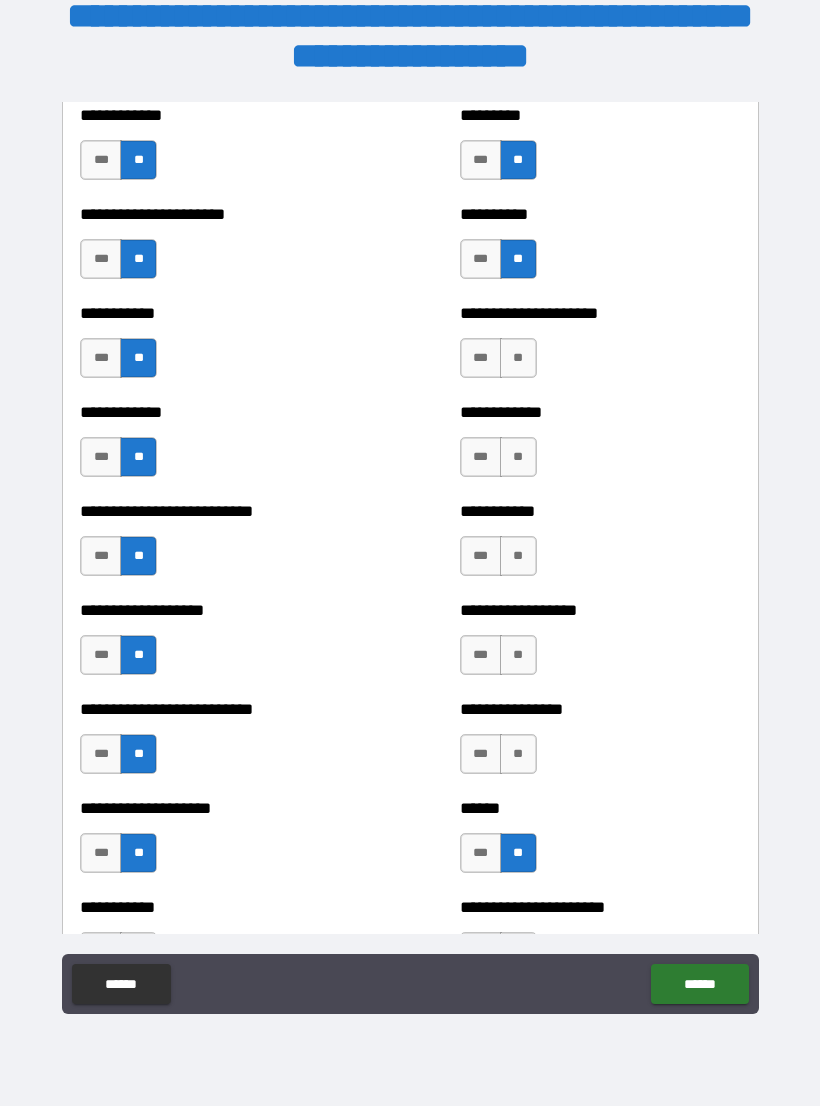 click on "**" at bounding box center (518, 754) 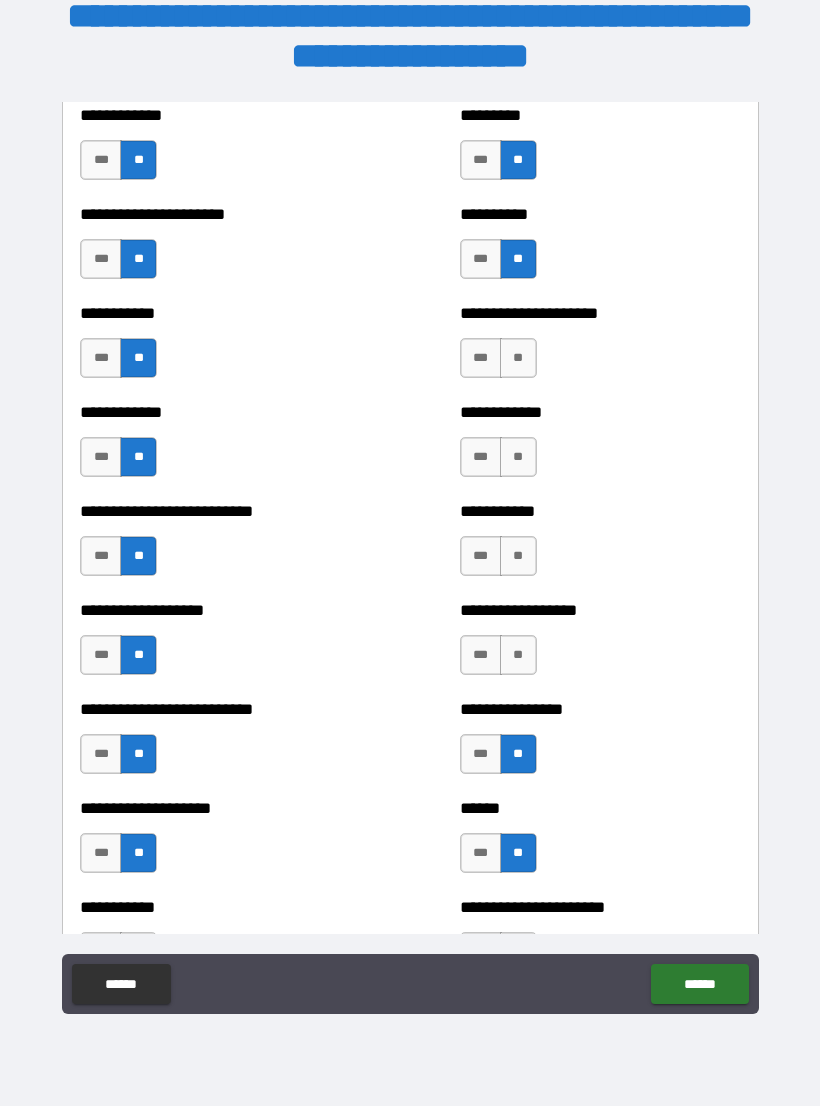 click on "**" at bounding box center (518, 655) 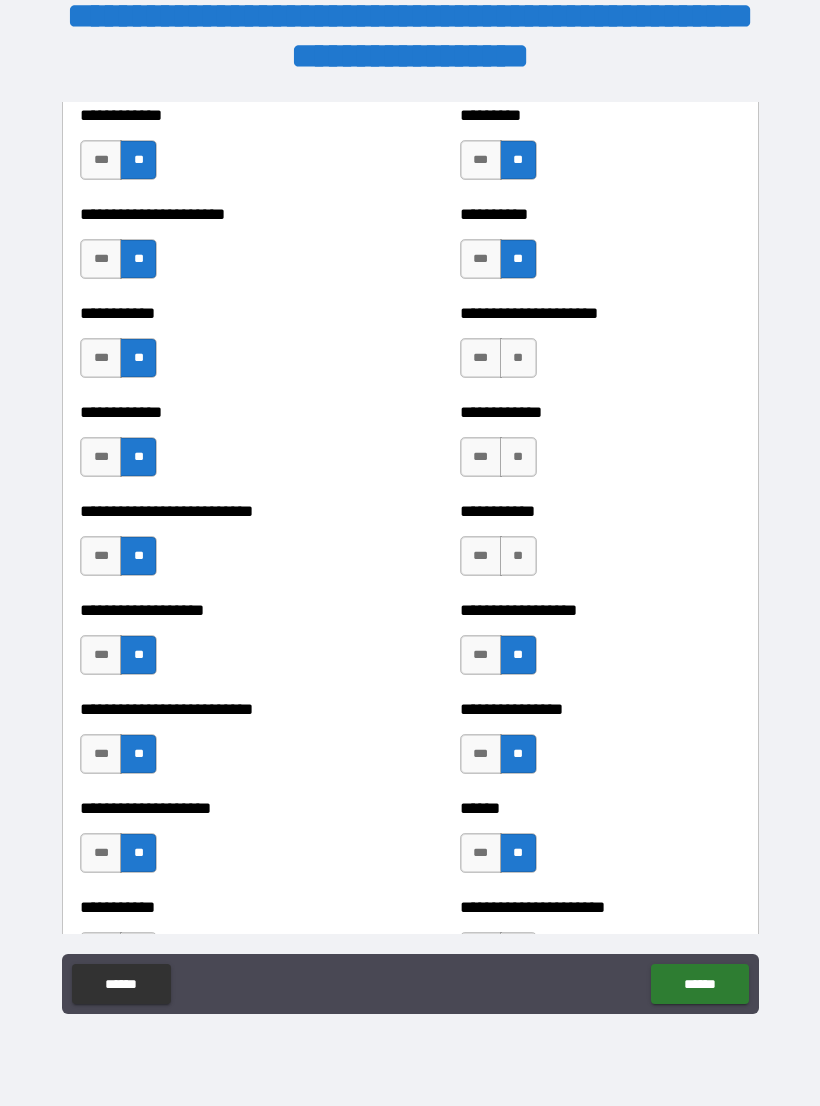 click on "**" at bounding box center (518, 556) 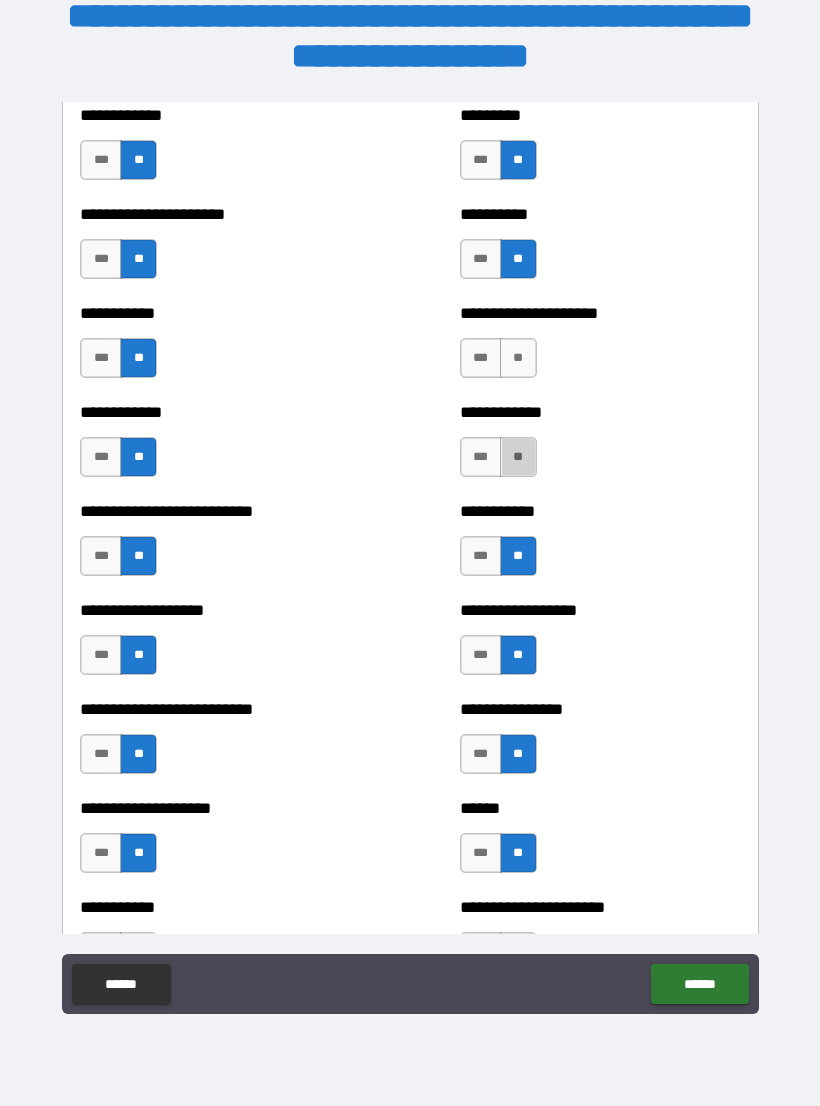 click on "**" at bounding box center (518, 457) 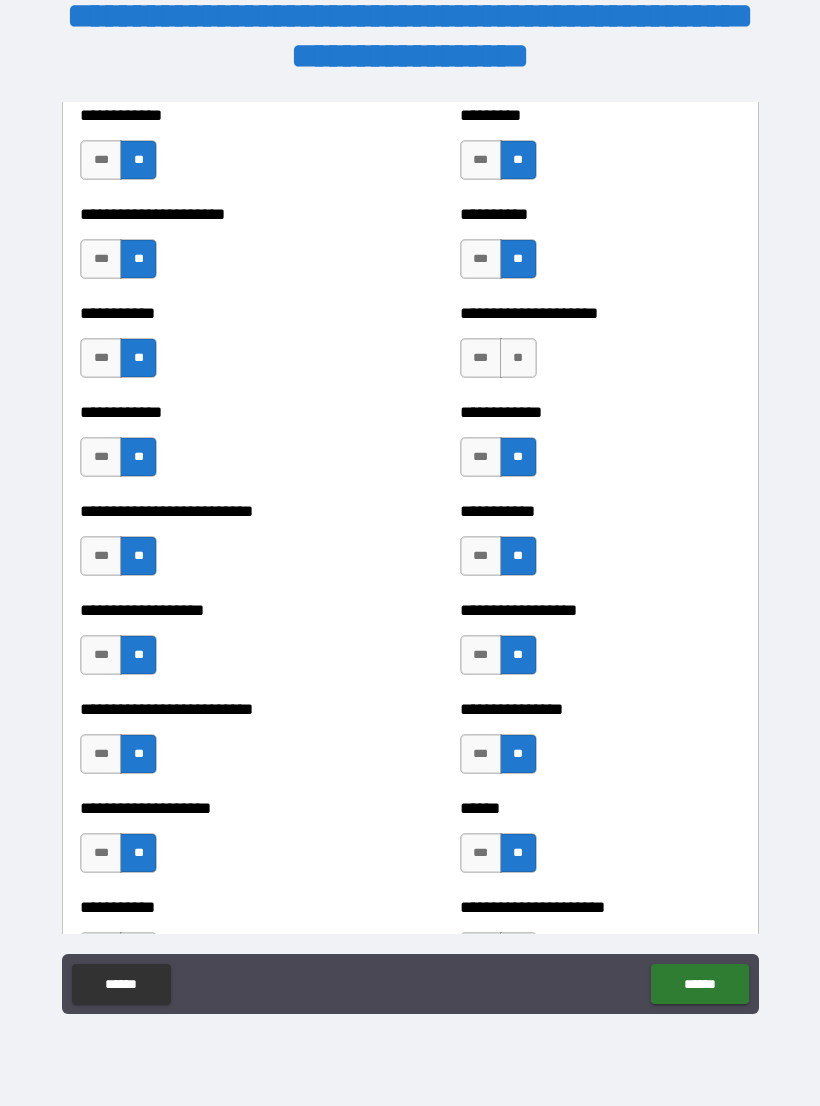 click on "**" at bounding box center [518, 358] 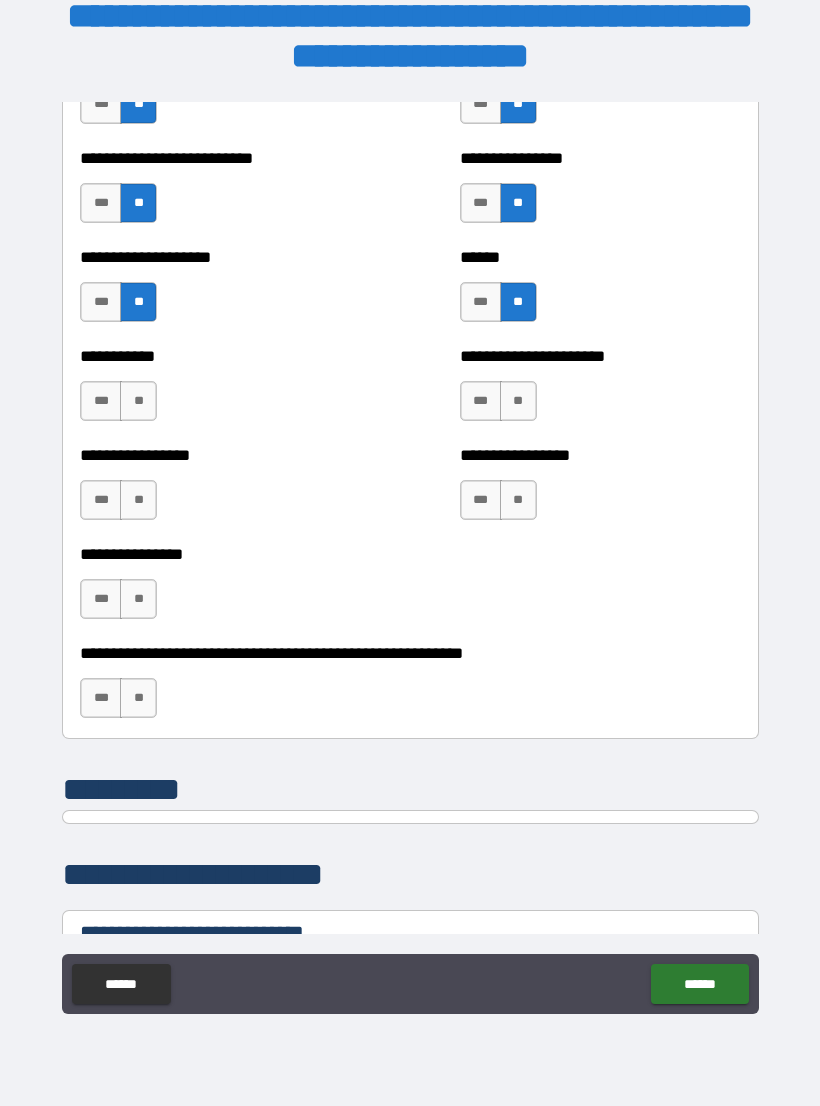 scroll, scrollTop: 5881, scrollLeft: 0, axis: vertical 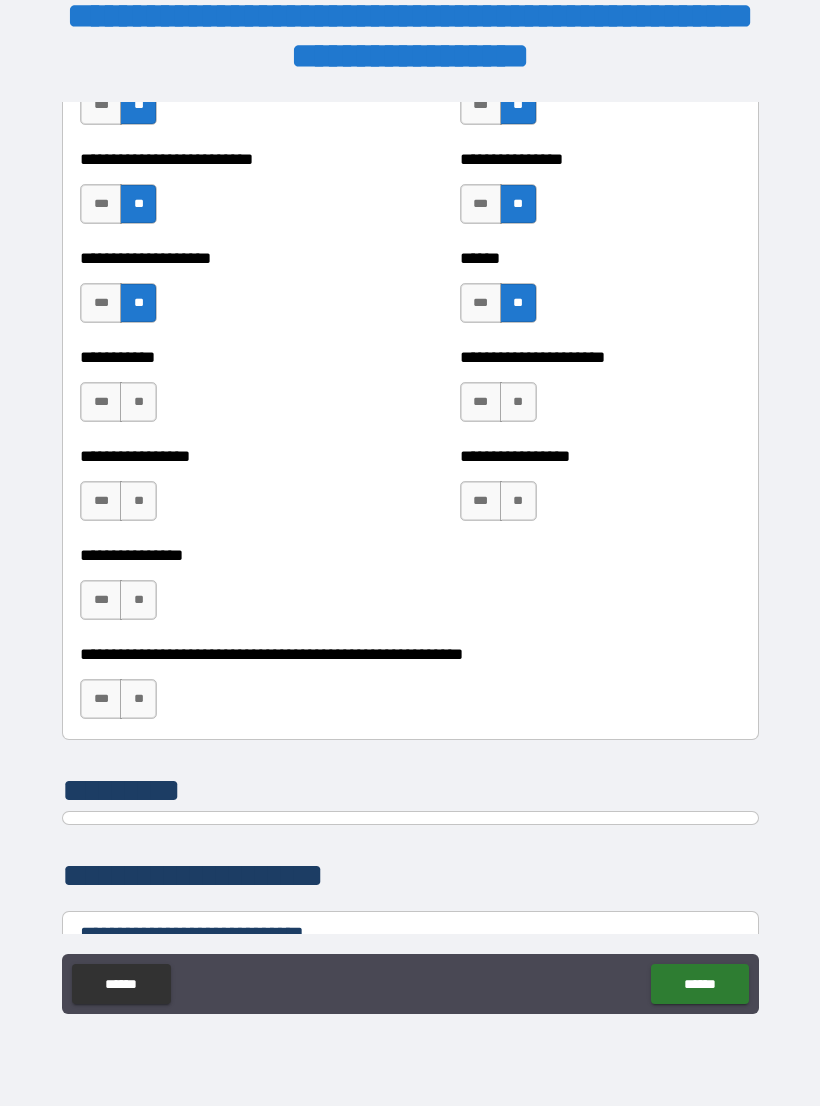 click on "**" at bounding box center (518, 402) 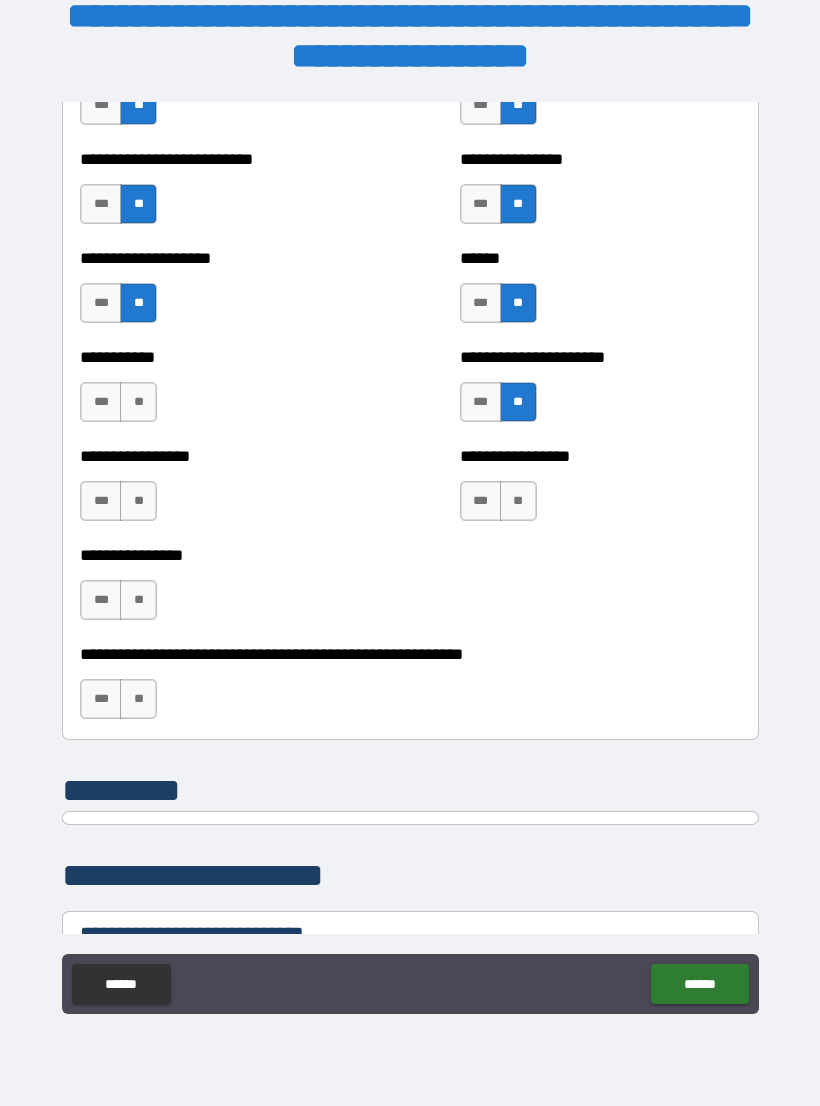 click on "**" at bounding box center [518, 501] 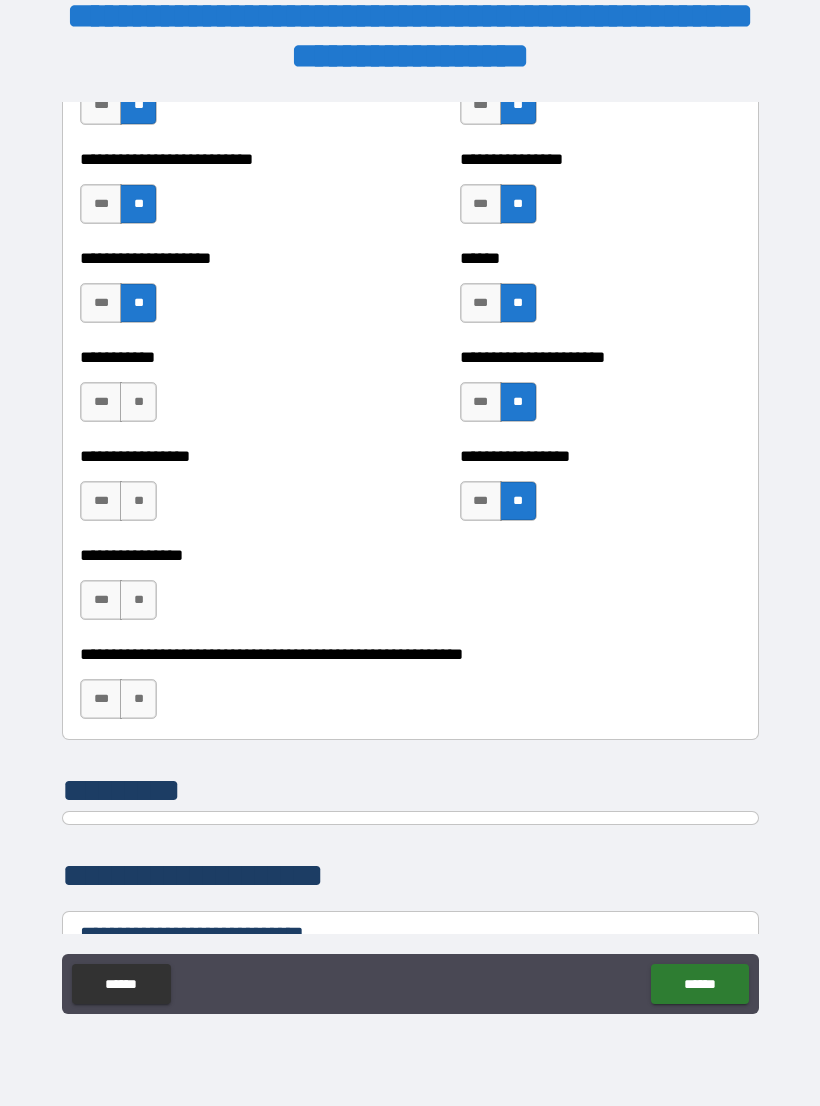 click on "**" at bounding box center (138, 402) 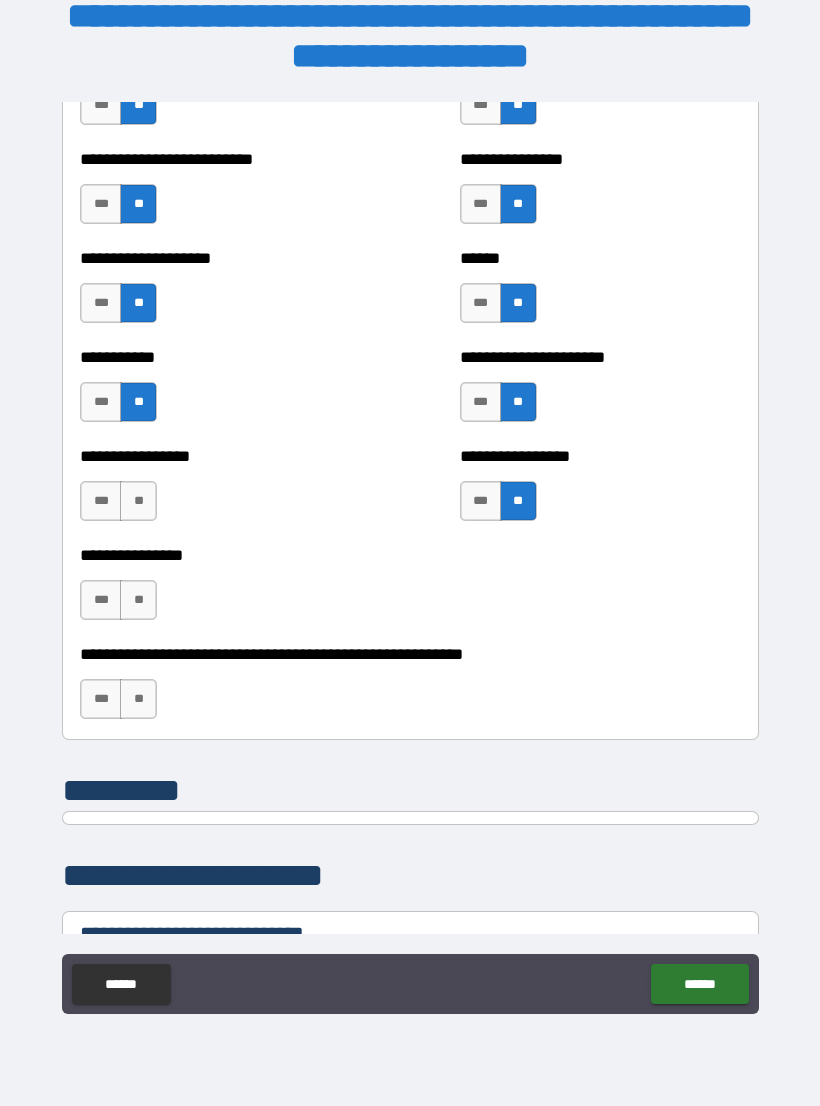 click on "**" at bounding box center [138, 501] 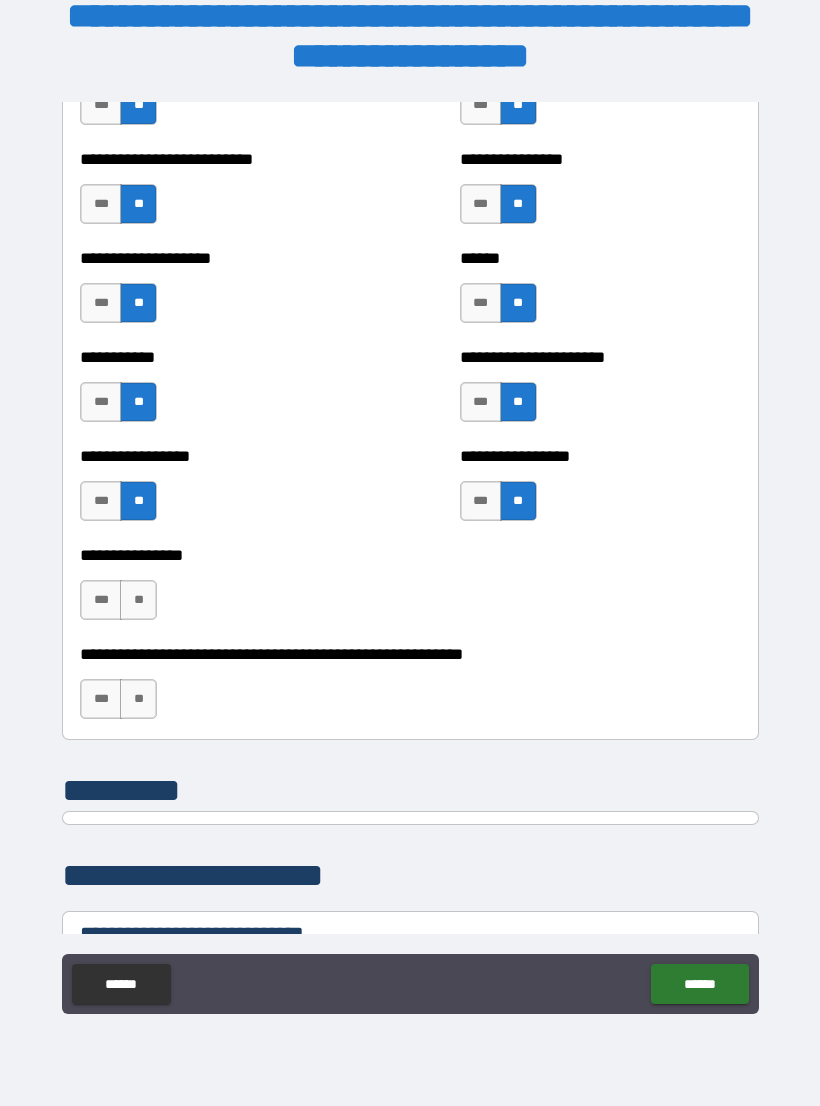 click on "**" at bounding box center (138, 600) 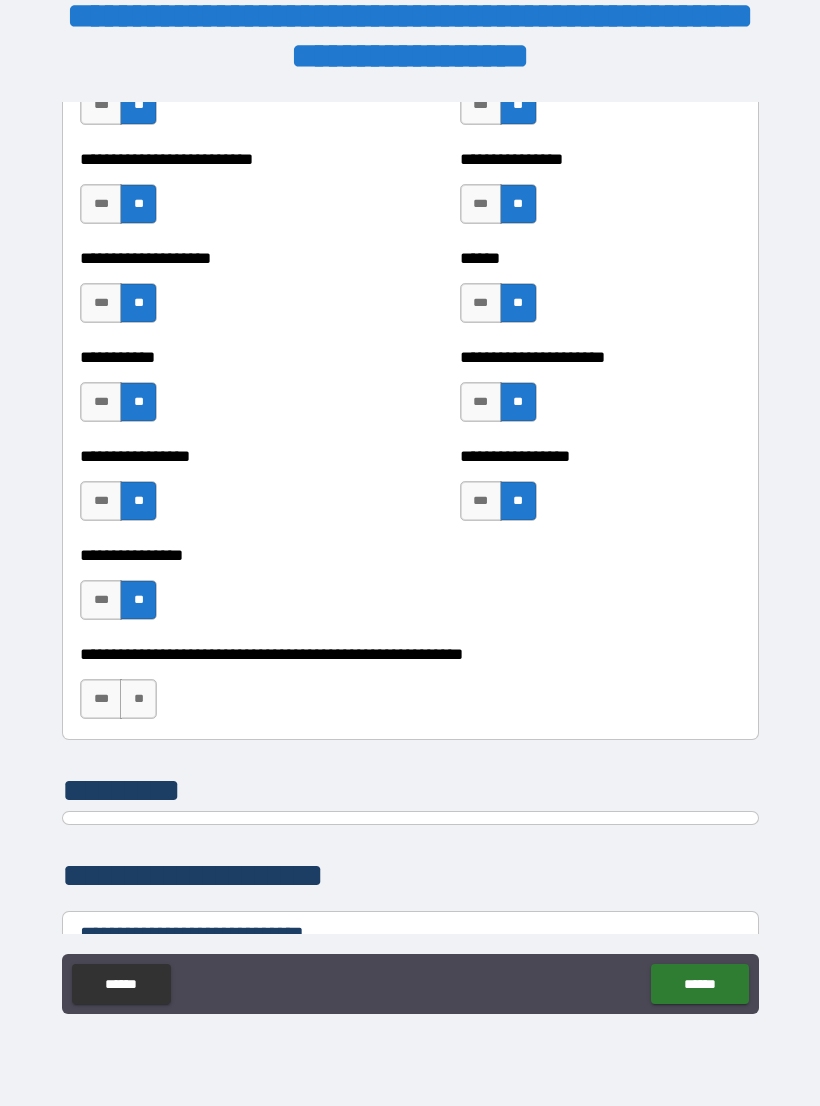 click on "**" at bounding box center [138, 699] 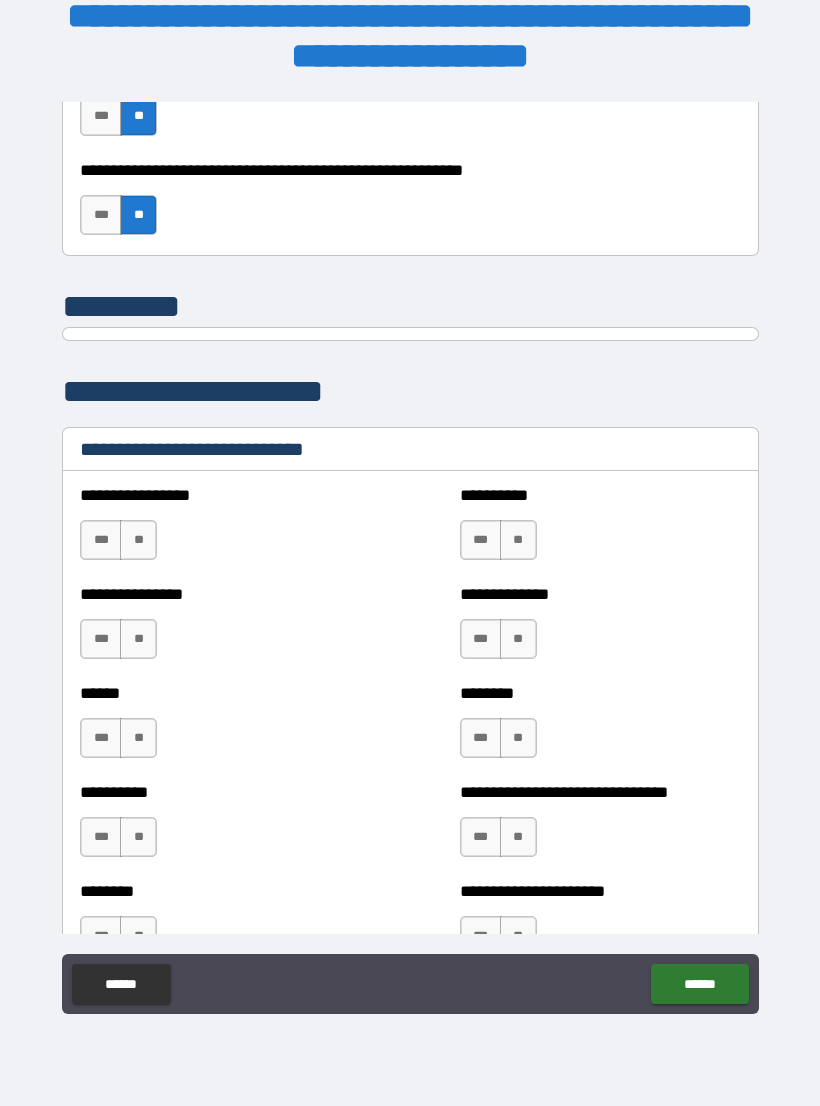 scroll, scrollTop: 6366, scrollLeft: 0, axis: vertical 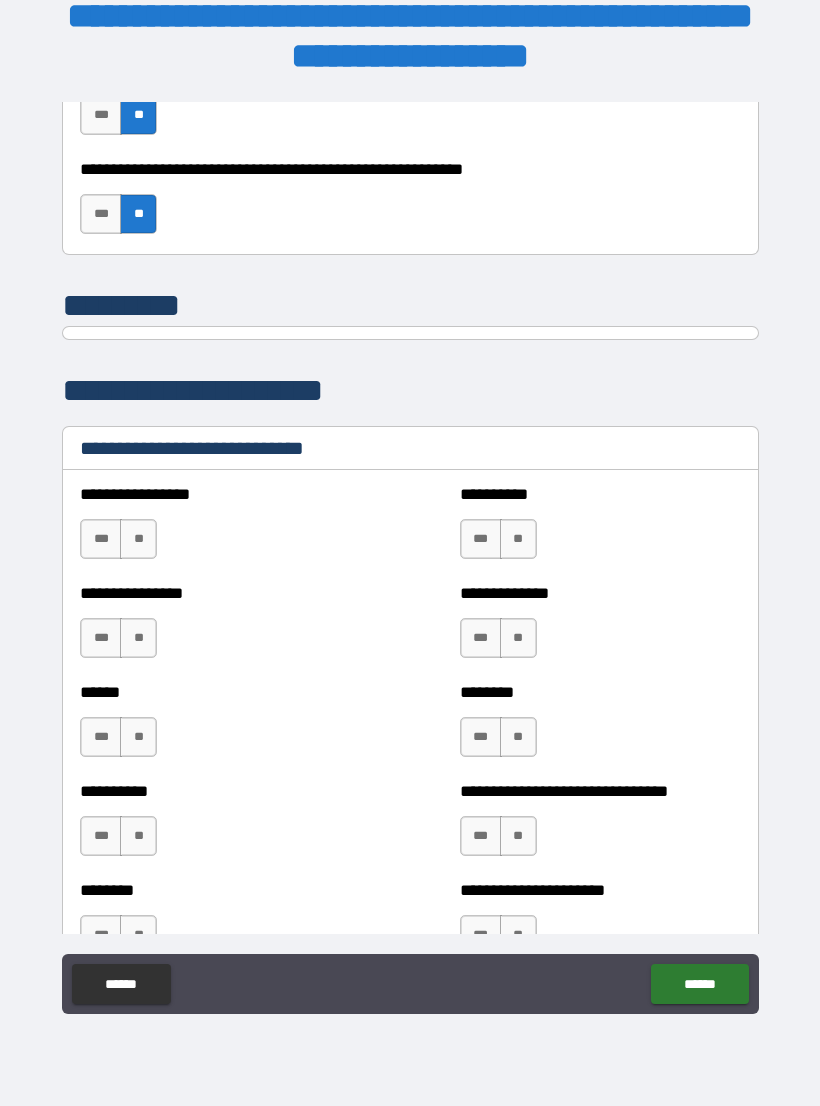 click on "***" at bounding box center [101, 539] 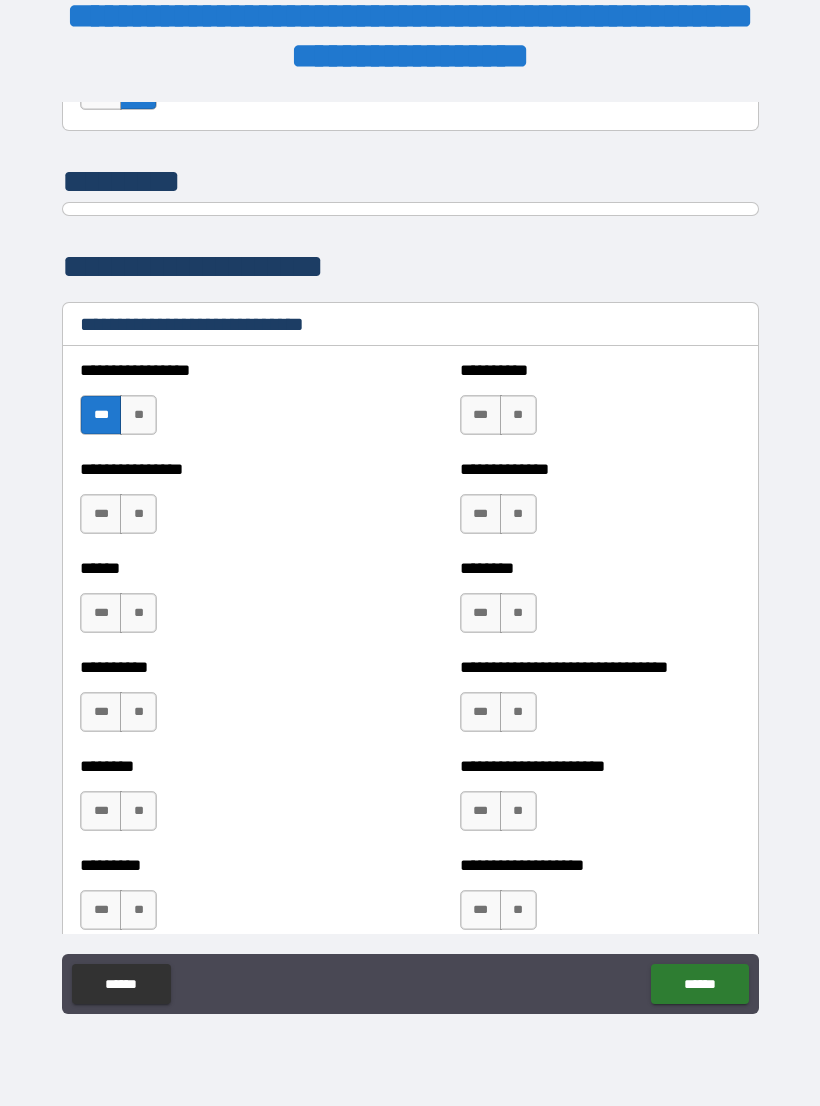 scroll, scrollTop: 6505, scrollLeft: 0, axis: vertical 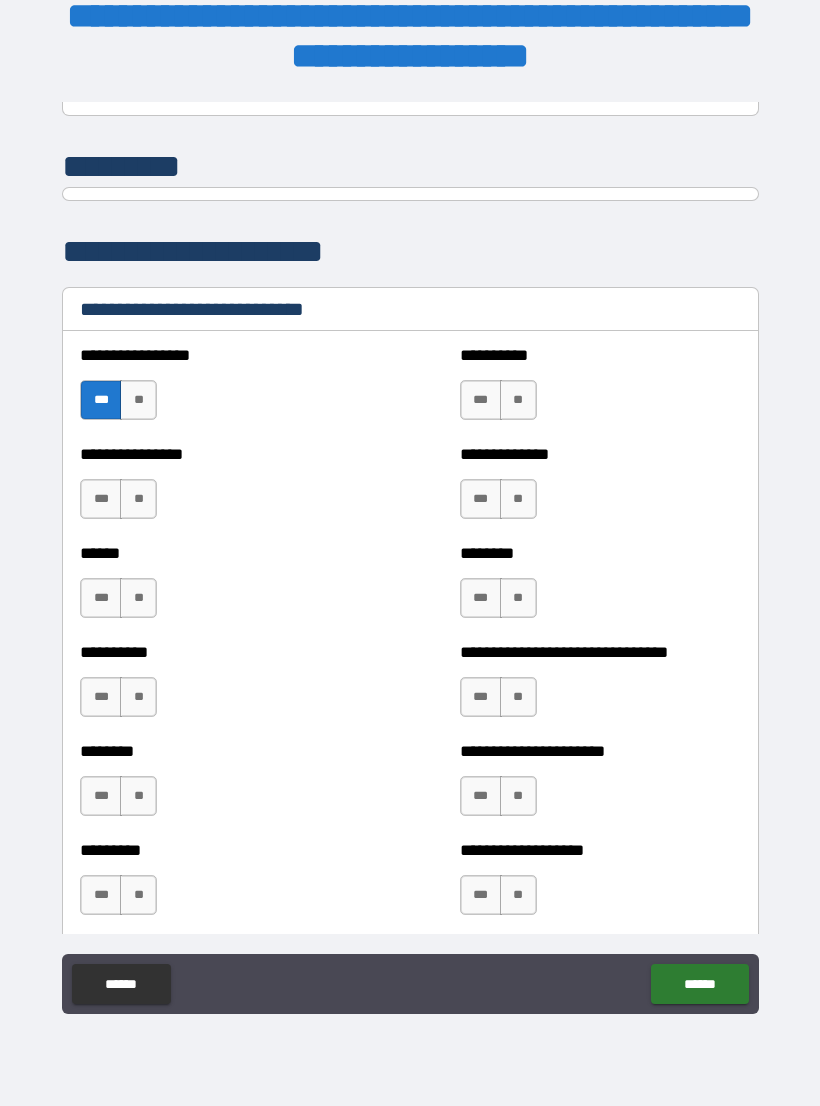 click on "**" at bounding box center (518, 598) 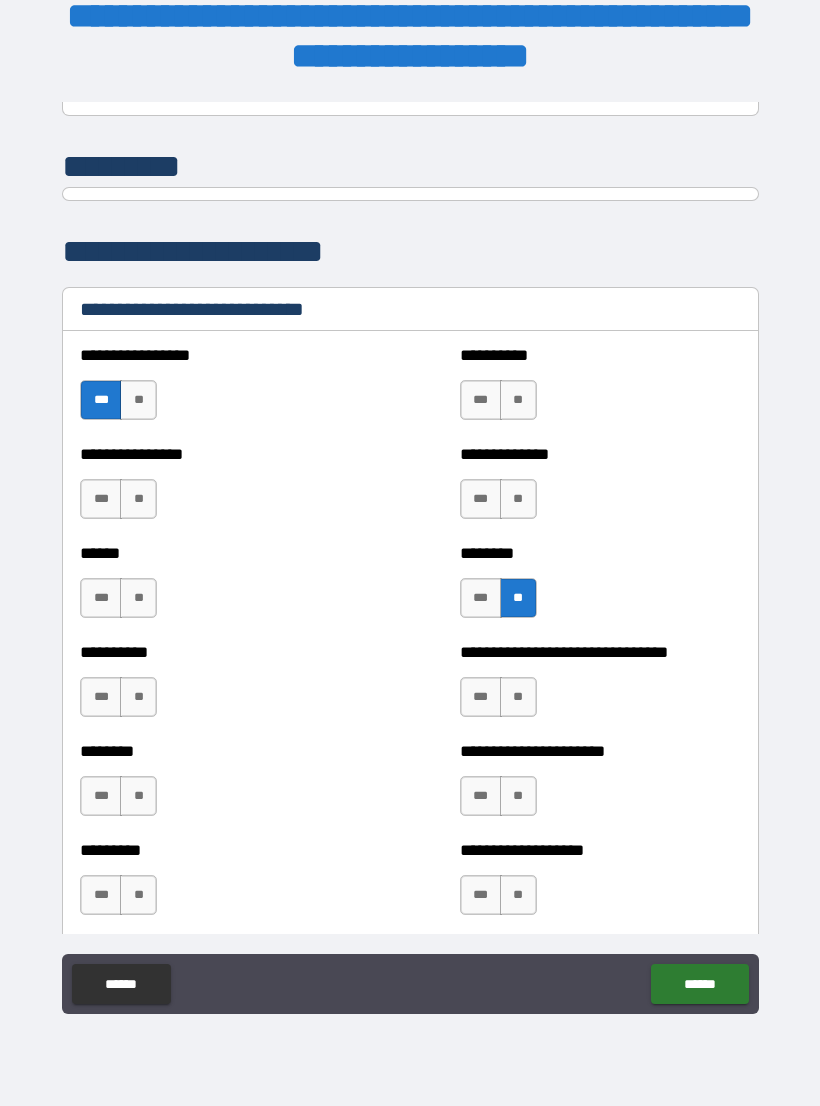 click on "***" at bounding box center [481, 598] 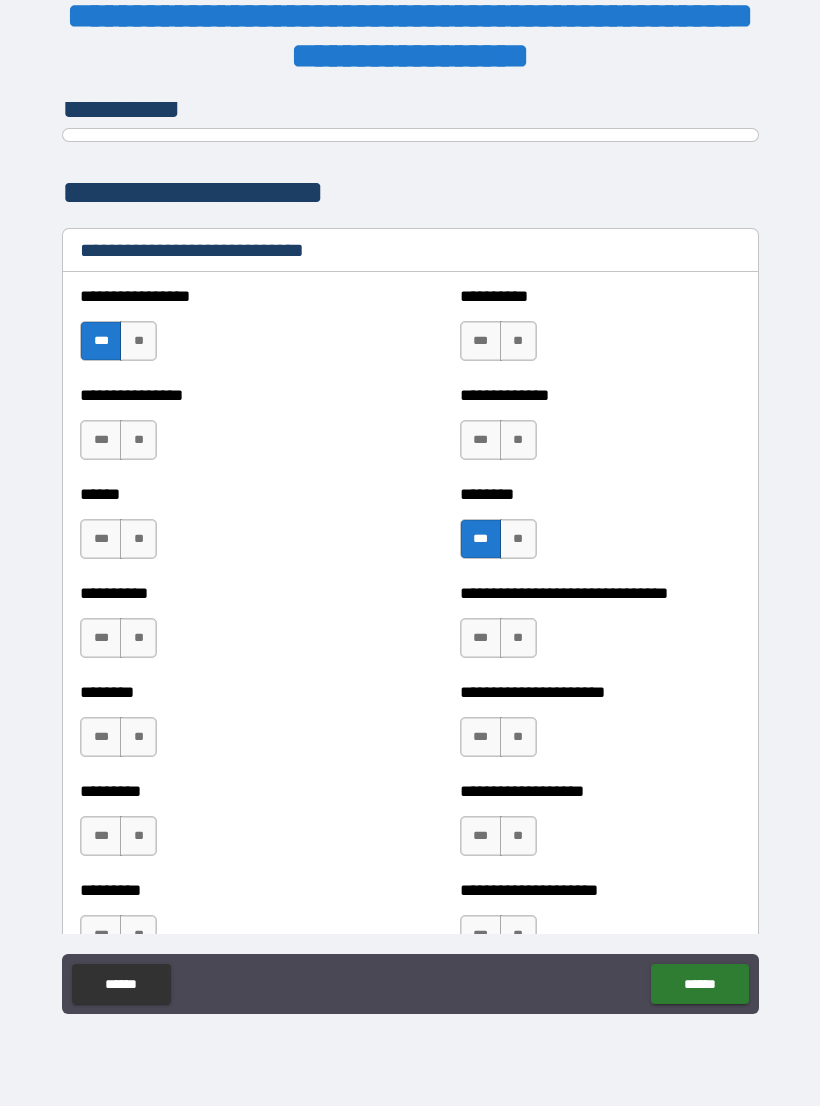 scroll, scrollTop: 6577, scrollLeft: 0, axis: vertical 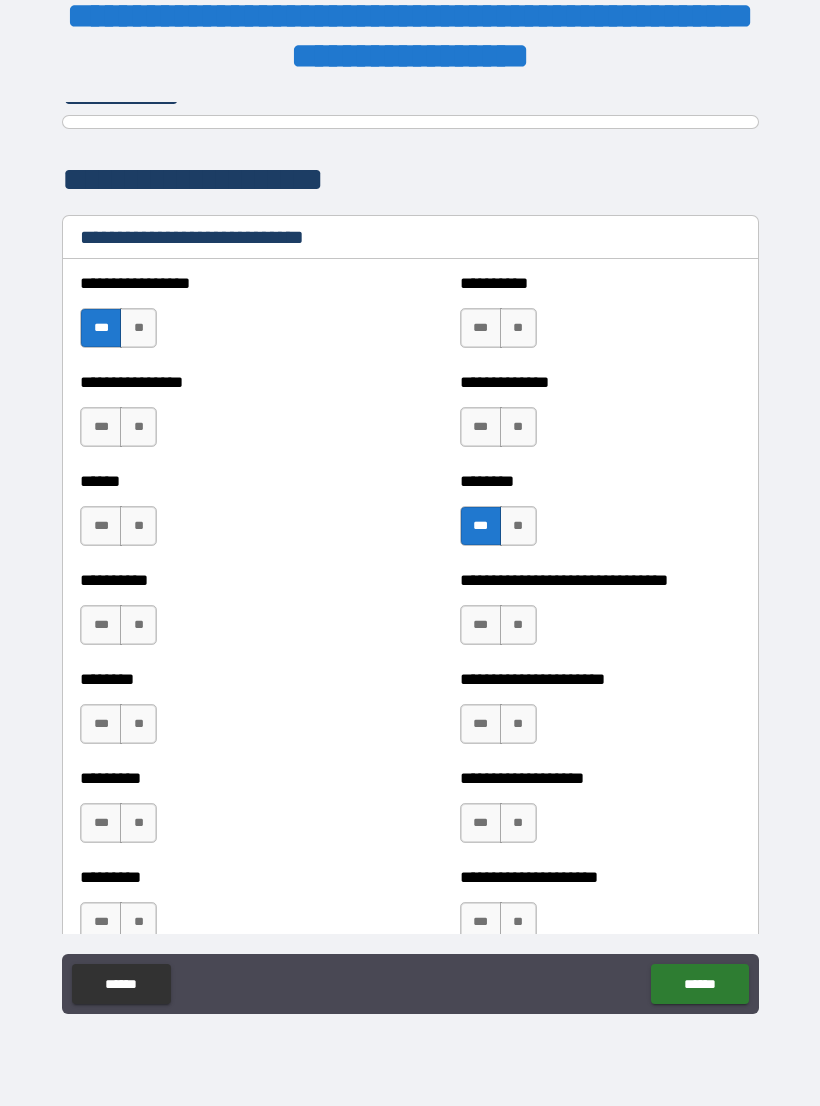 click on "***" at bounding box center (481, 625) 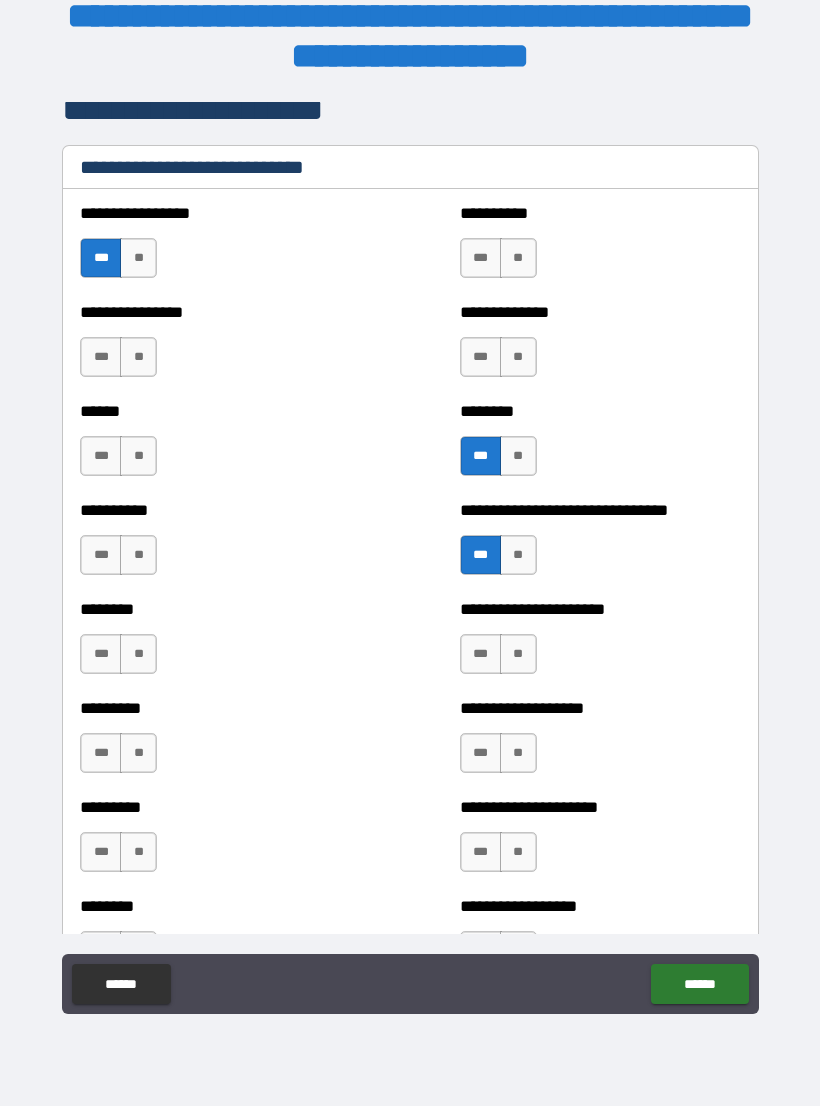 scroll, scrollTop: 6648, scrollLeft: 0, axis: vertical 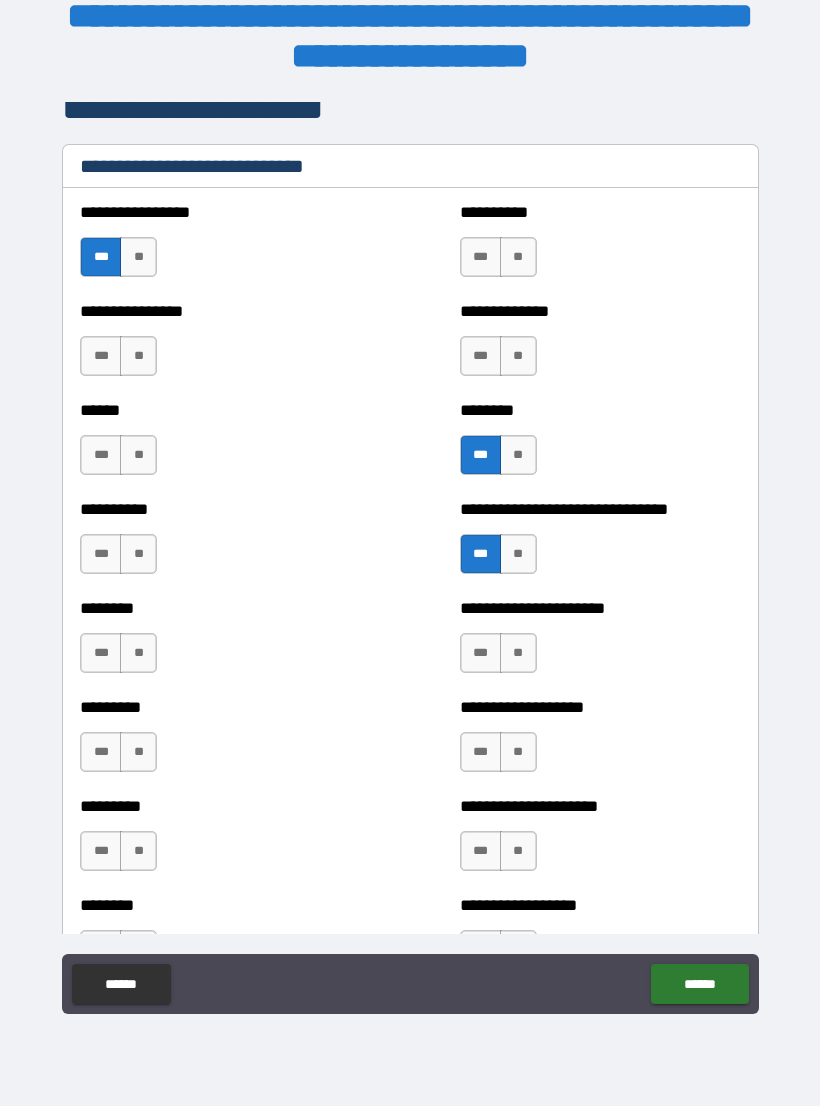 click on "***" at bounding box center (481, 653) 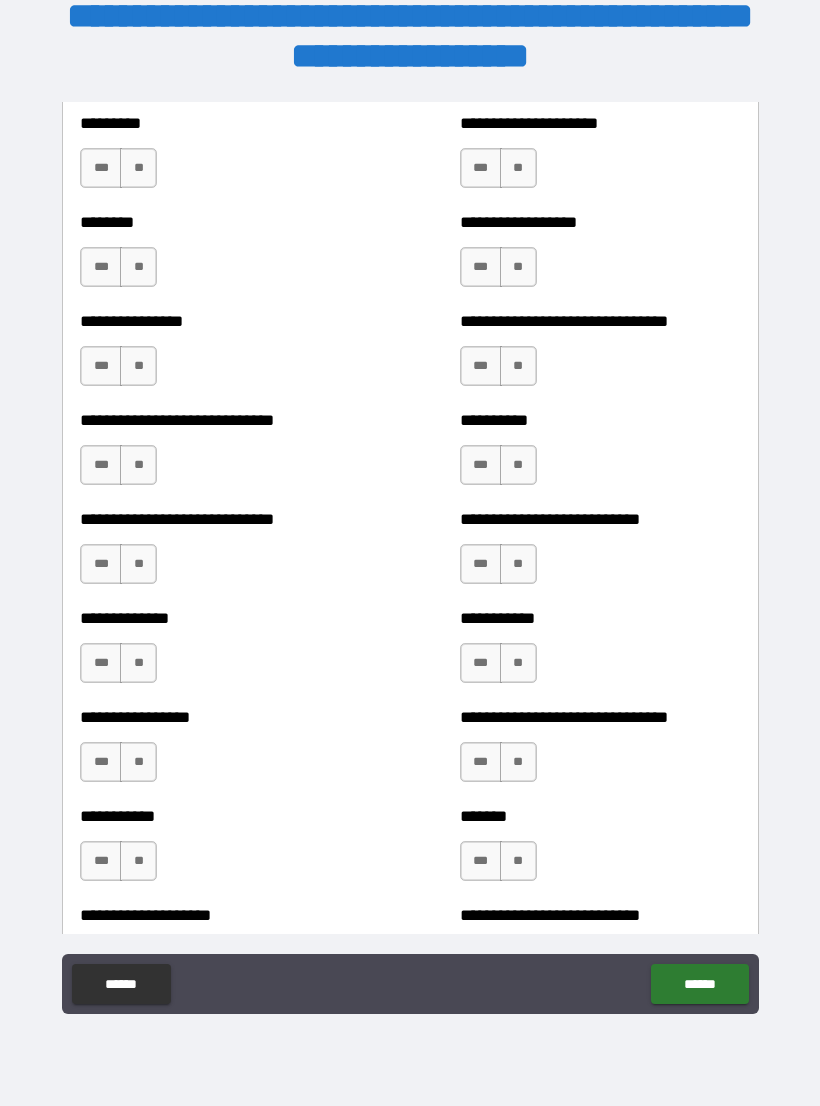 scroll, scrollTop: 7333, scrollLeft: 0, axis: vertical 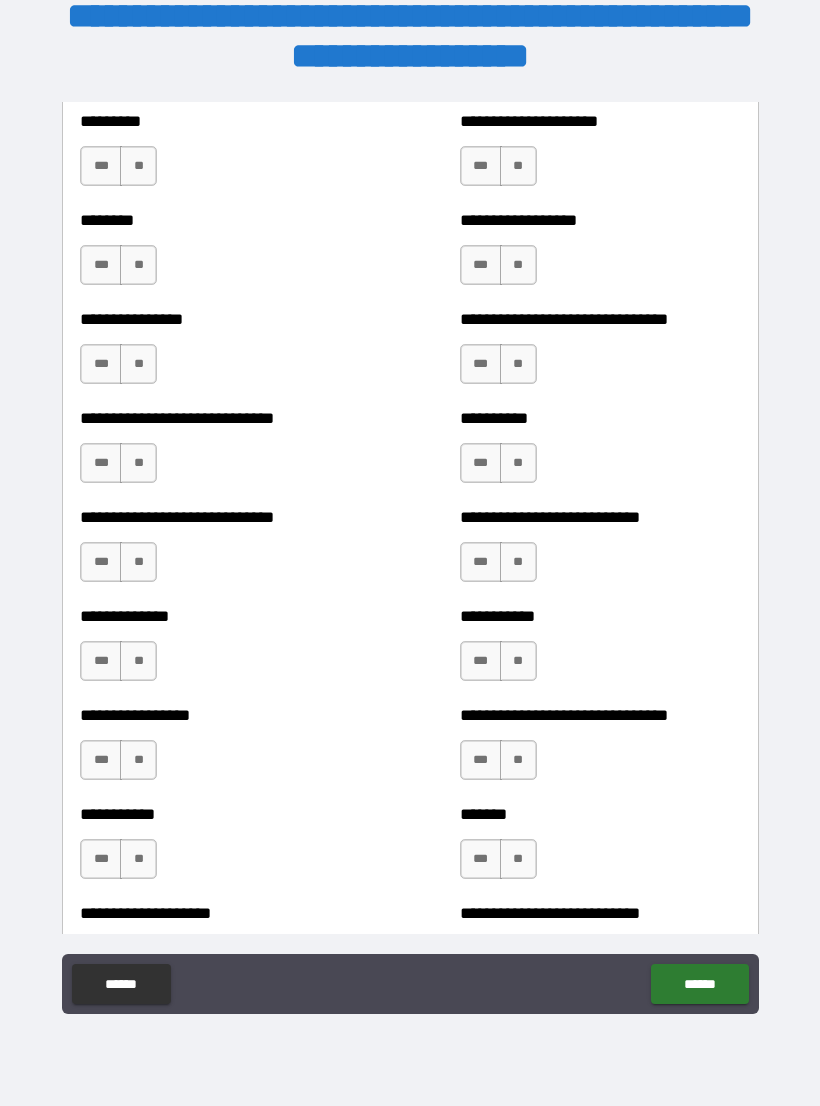 click on "**" at bounding box center [138, 661] 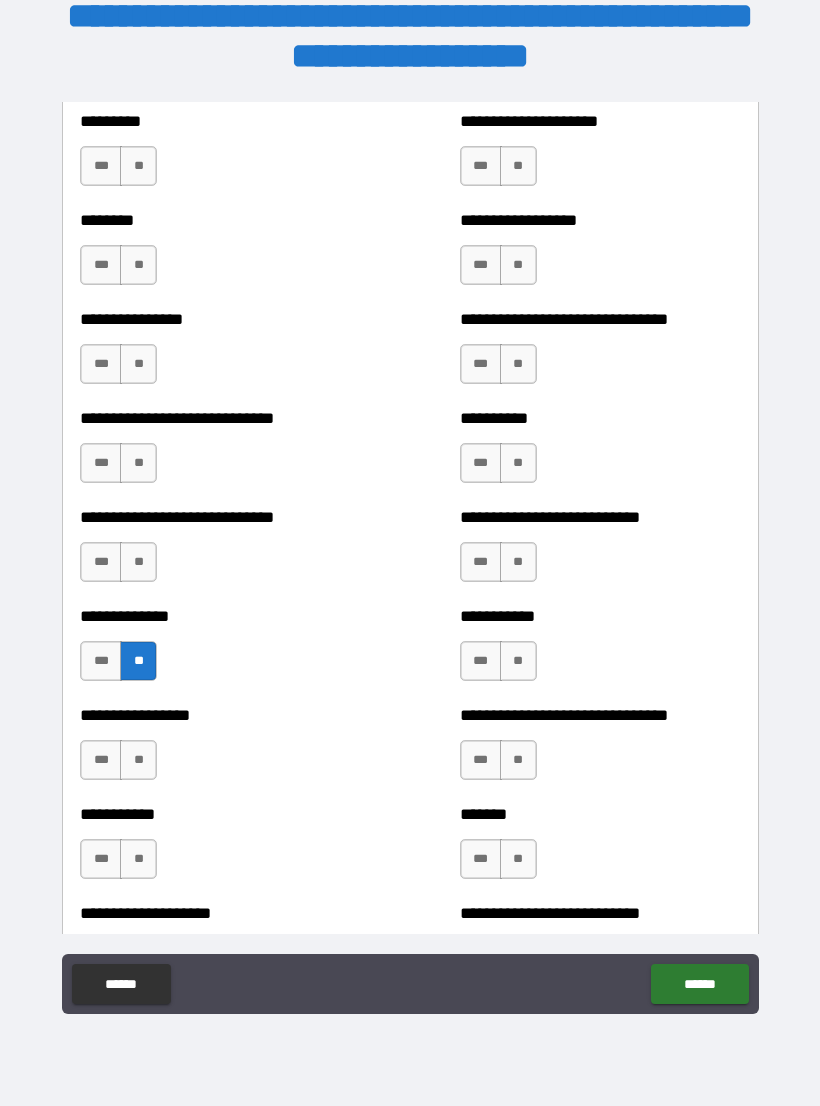 click on "**" at bounding box center (138, 760) 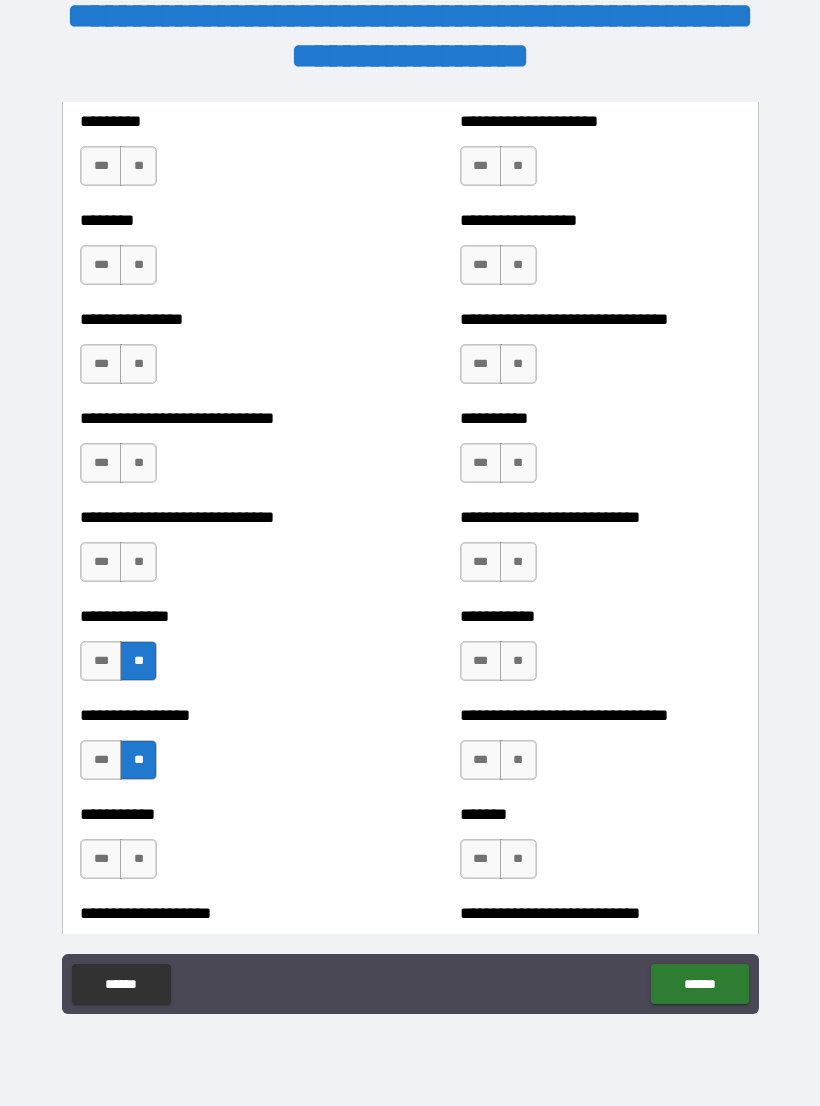 click on "**" at bounding box center [138, 859] 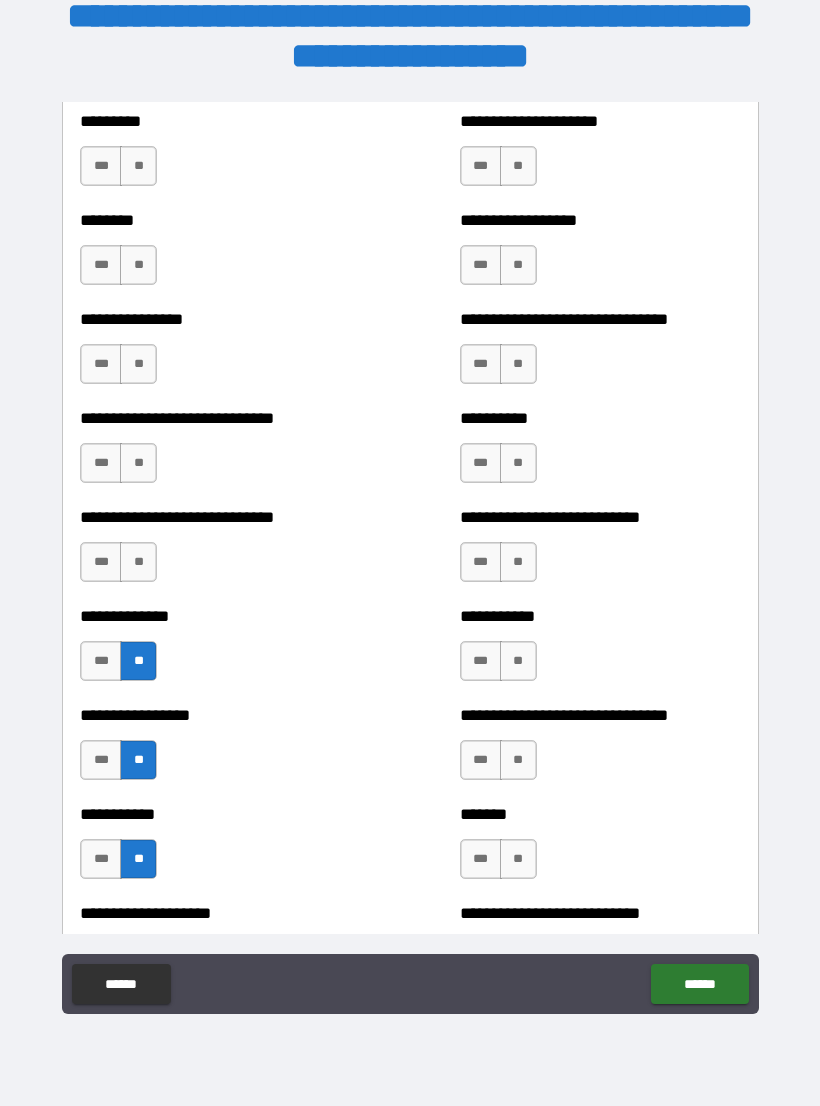 click on "**" at bounding box center [518, 859] 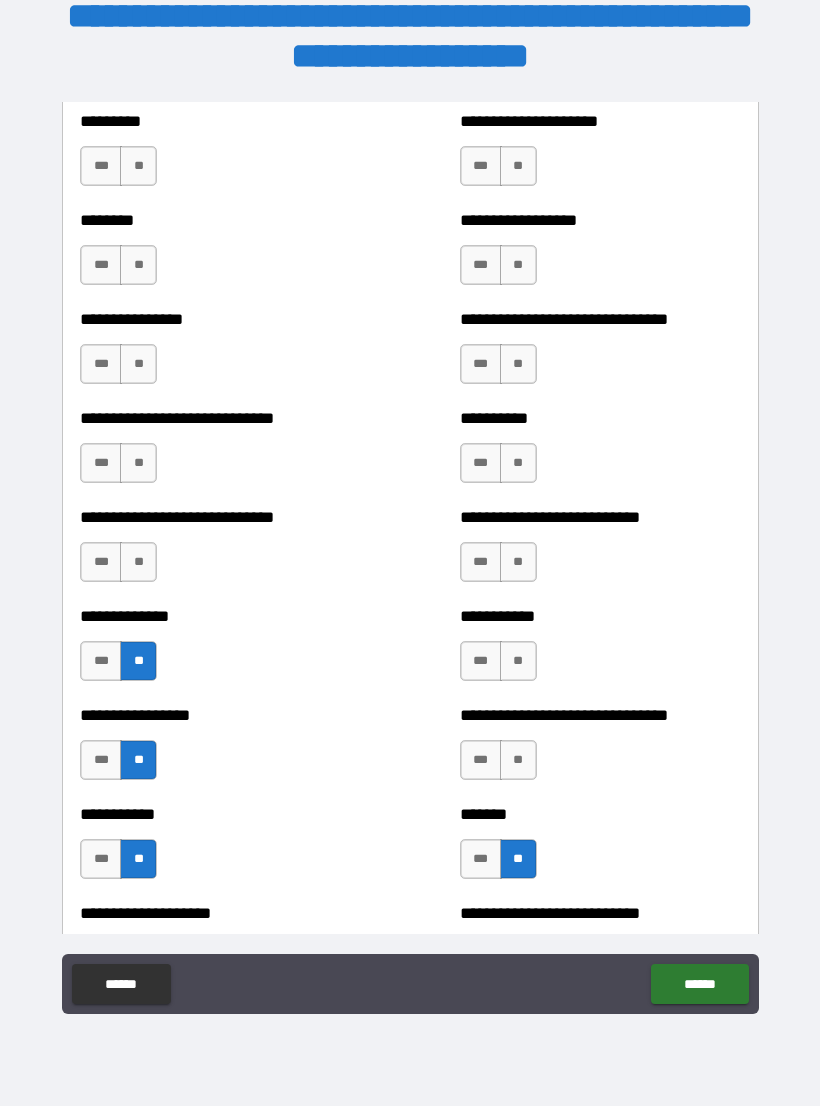 click on "**" at bounding box center (518, 760) 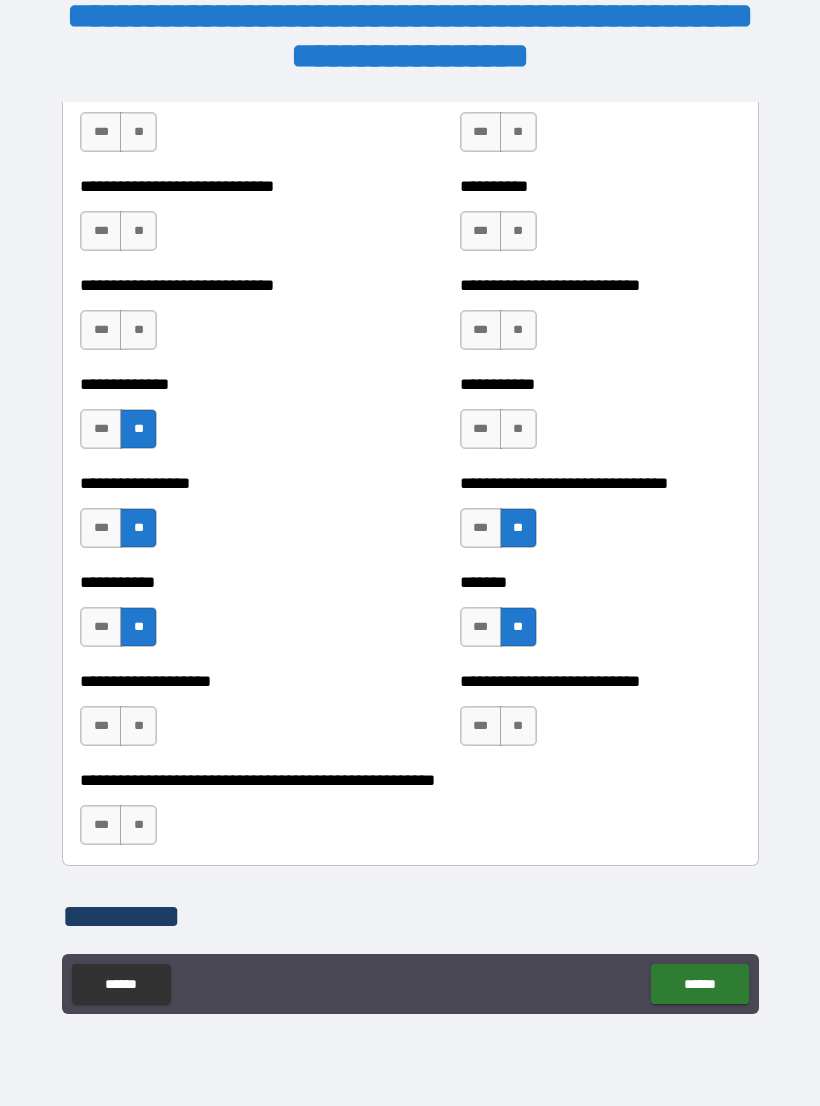 scroll, scrollTop: 7576, scrollLeft: 0, axis: vertical 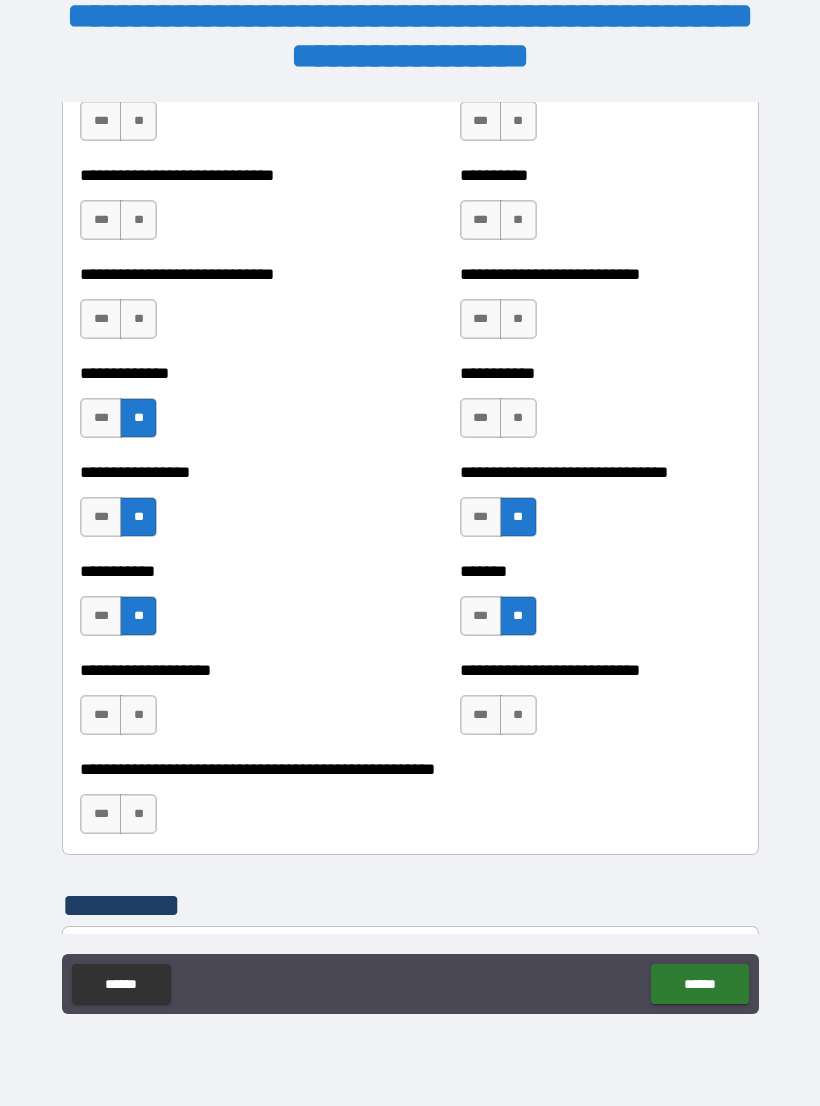 click on "**" at bounding box center [518, 715] 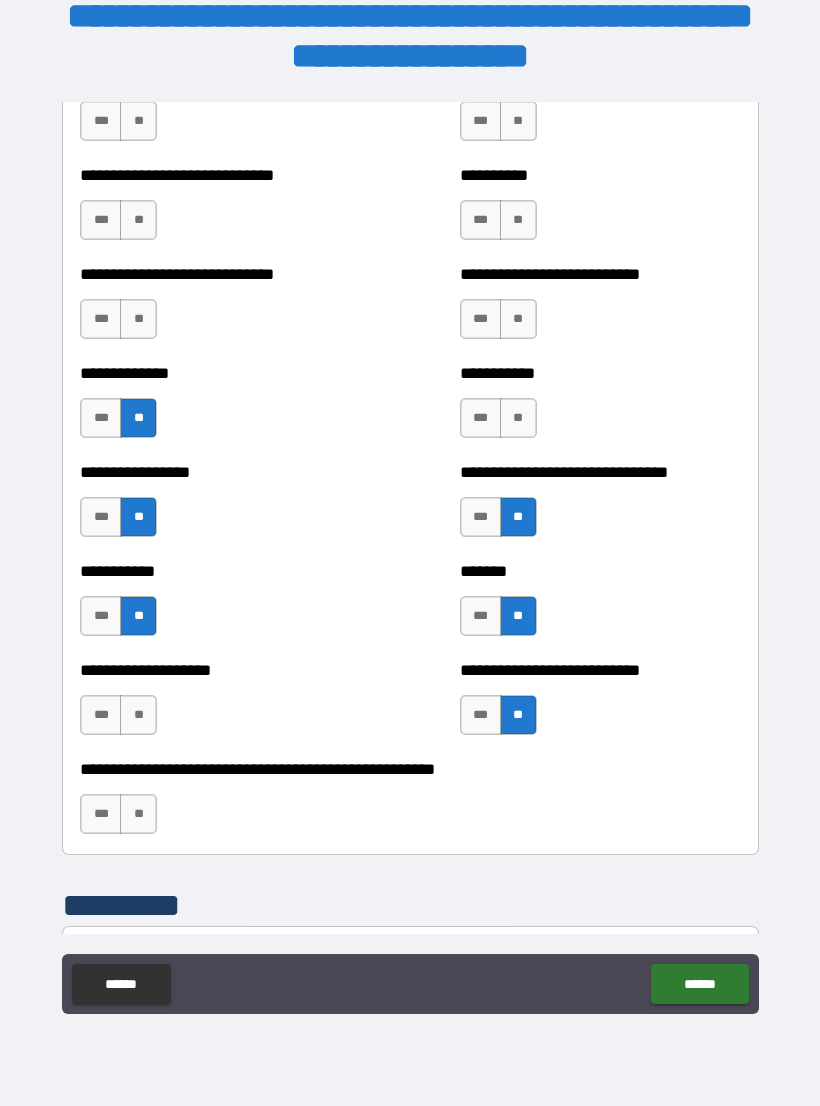 click on "**" at bounding box center [138, 715] 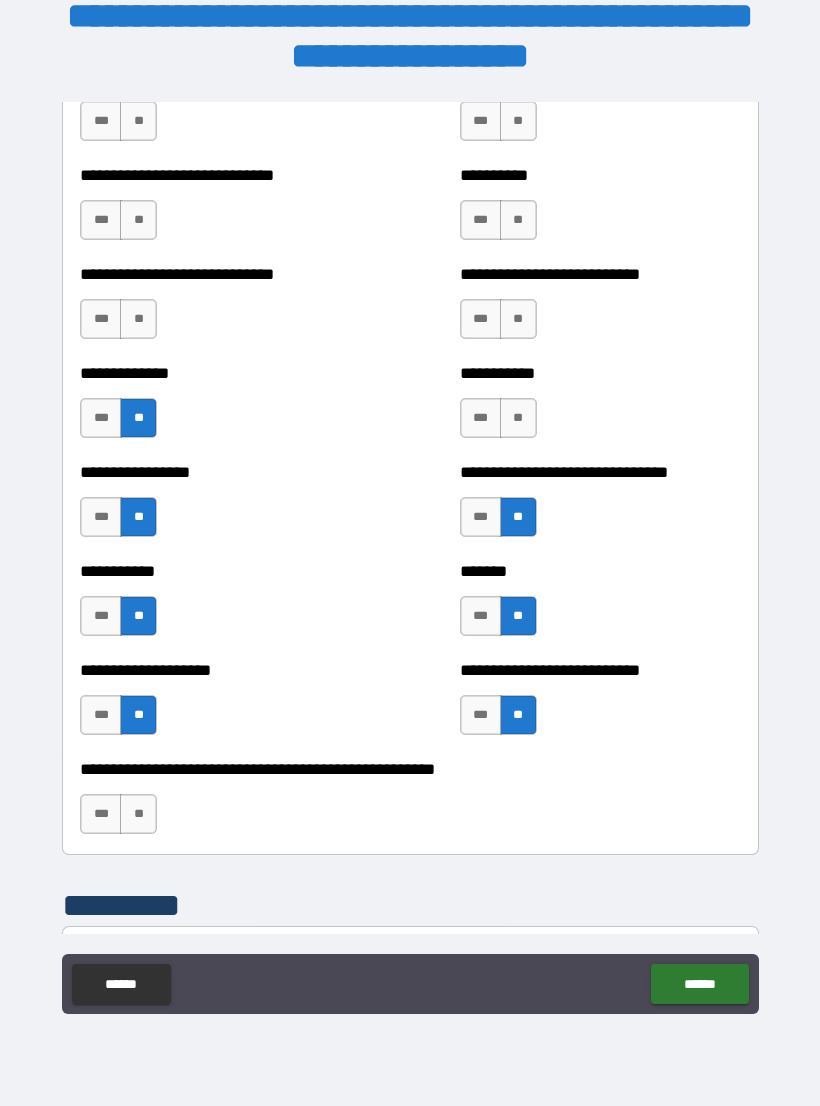 click on "**" at bounding box center (138, 814) 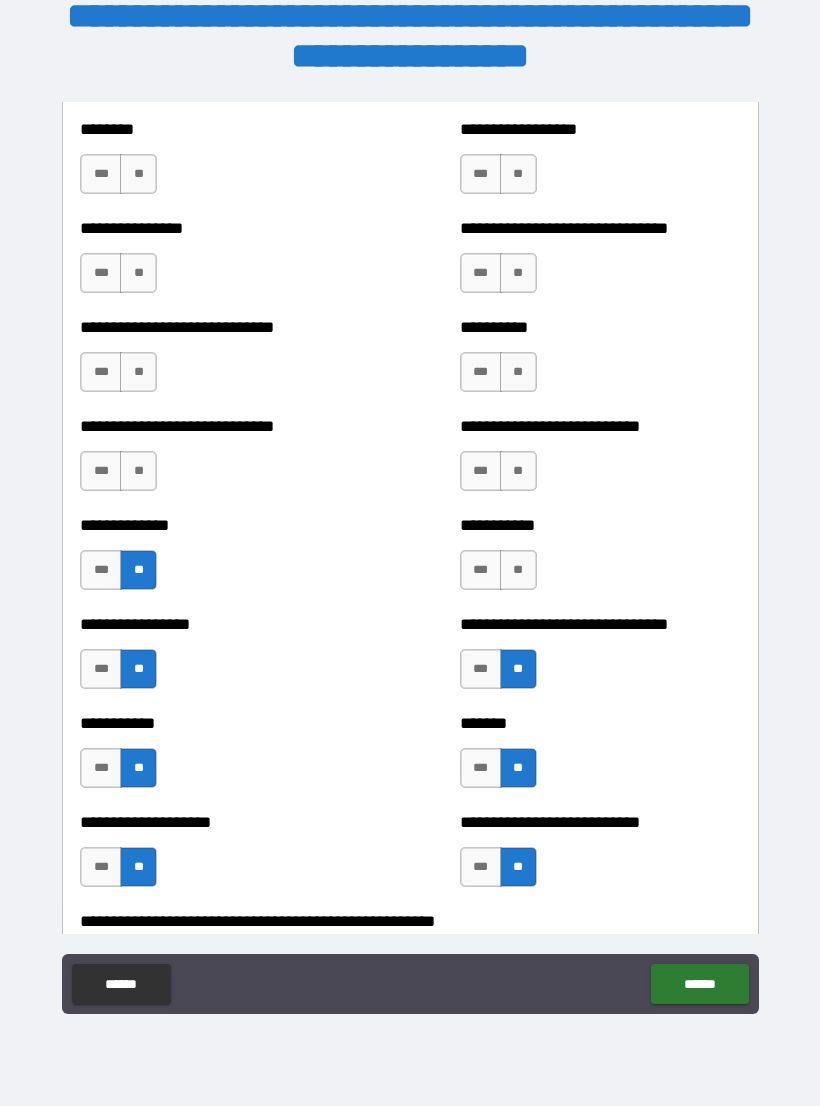 scroll, scrollTop: 7382, scrollLeft: 0, axis: vertical 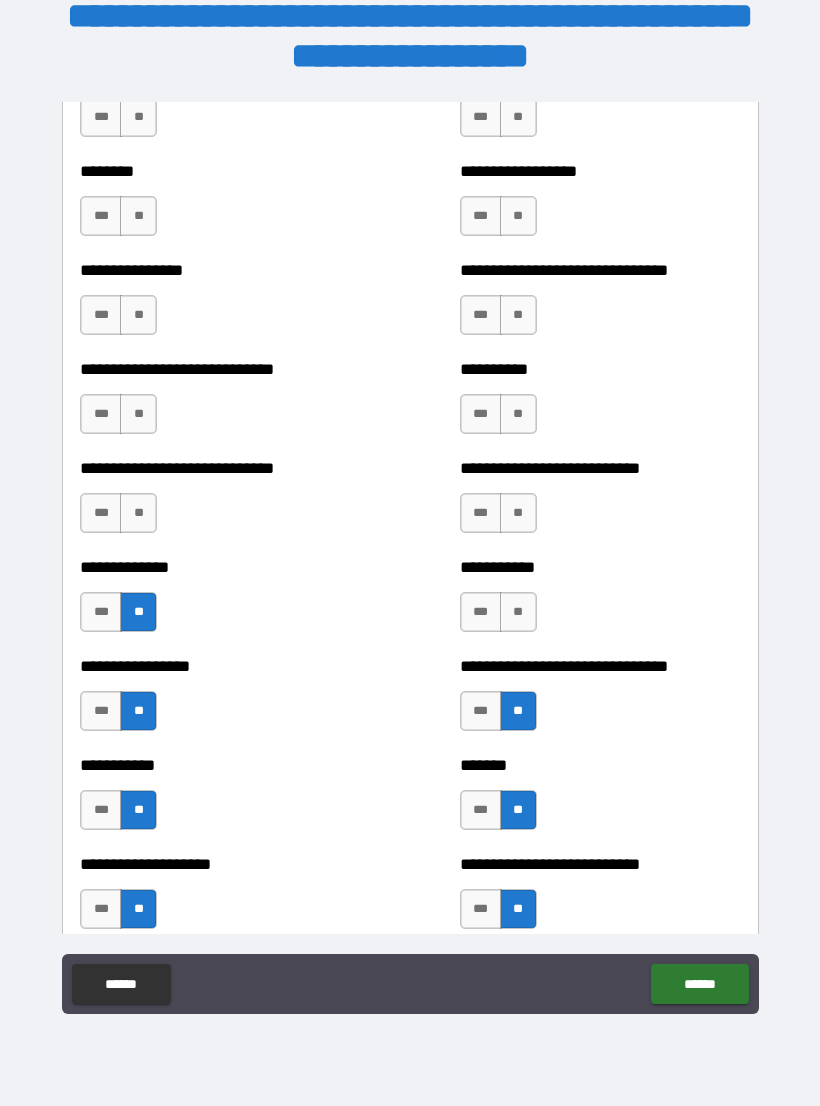 click on "**" at bounding box center [518, 612] 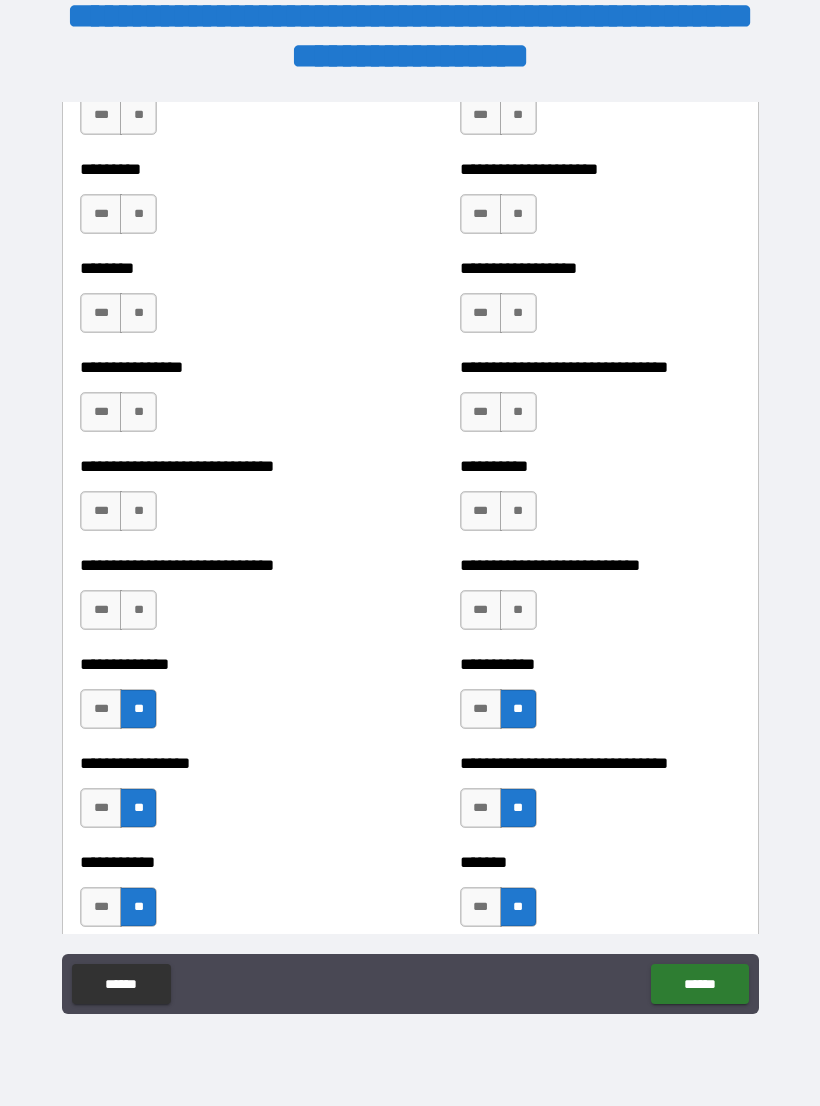 scroll, scrollTop: 7284, scrollLeft: 0, axis: vertical 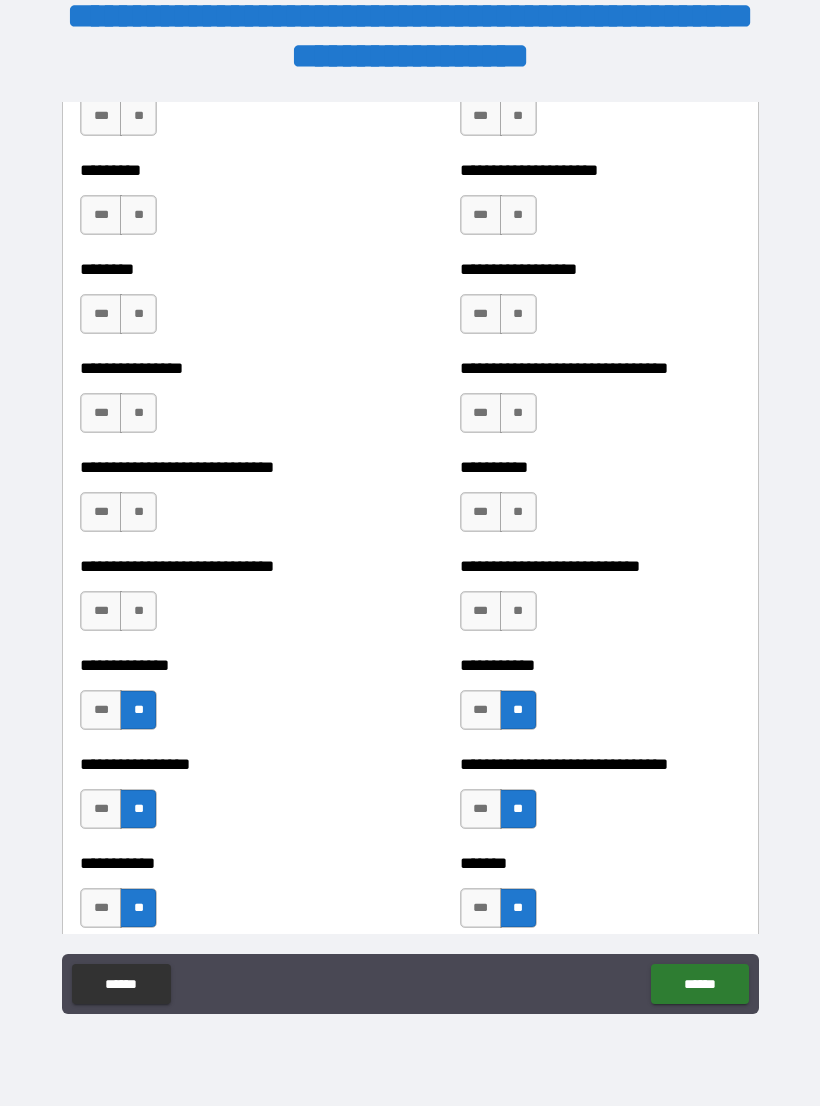 click on "**" at bounding box center (518, 611) 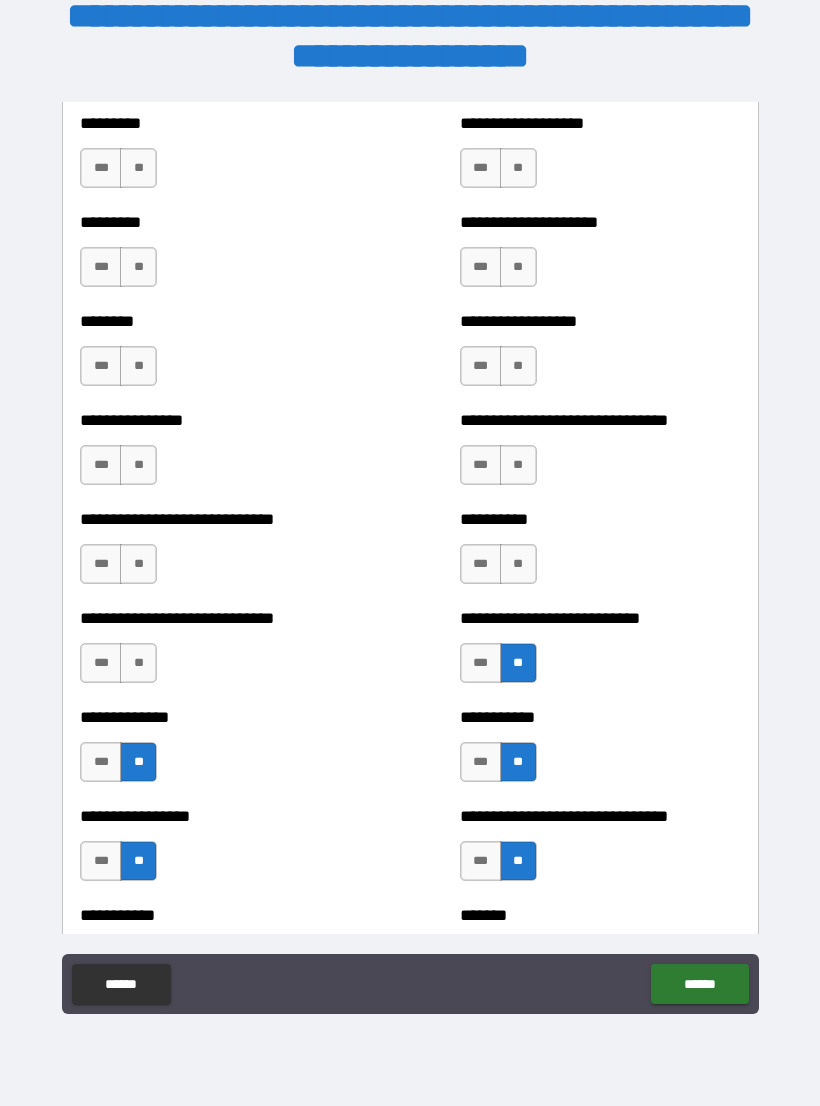 scroll, scrollTop: 7223, scrollLeft: 0, axis: vertical 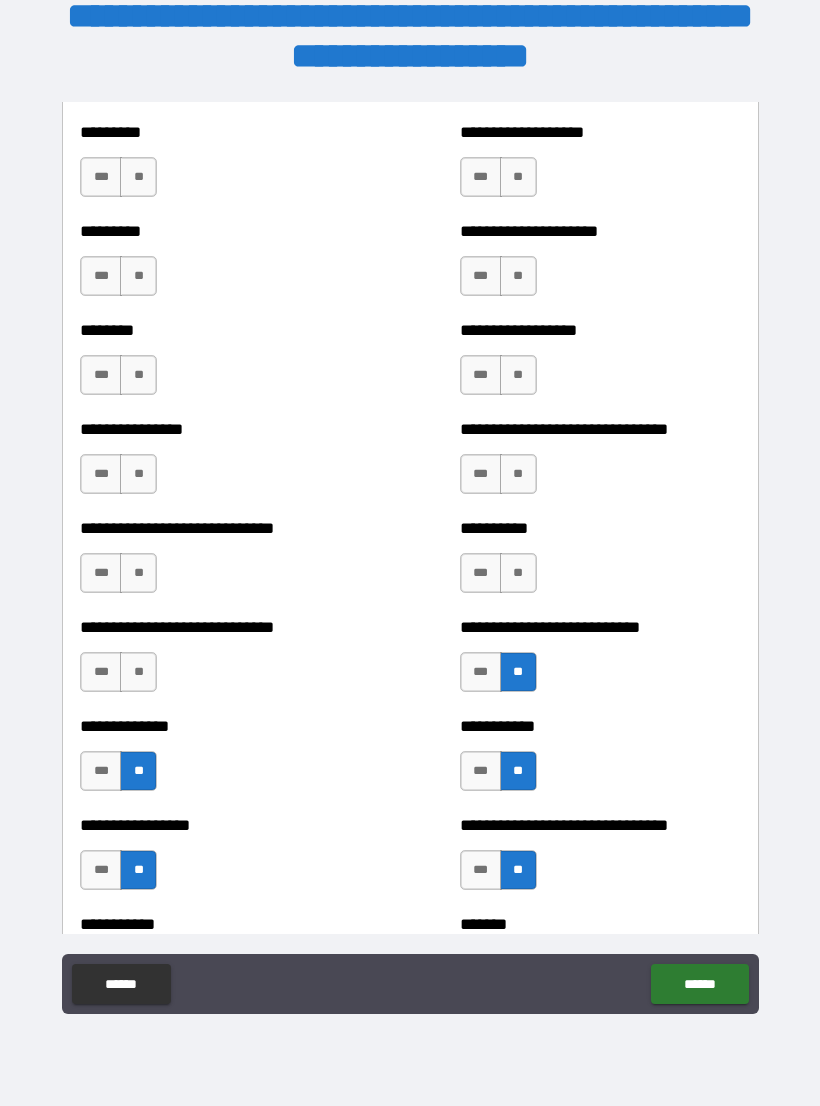 click on "**" at bounding box center [518, 573] 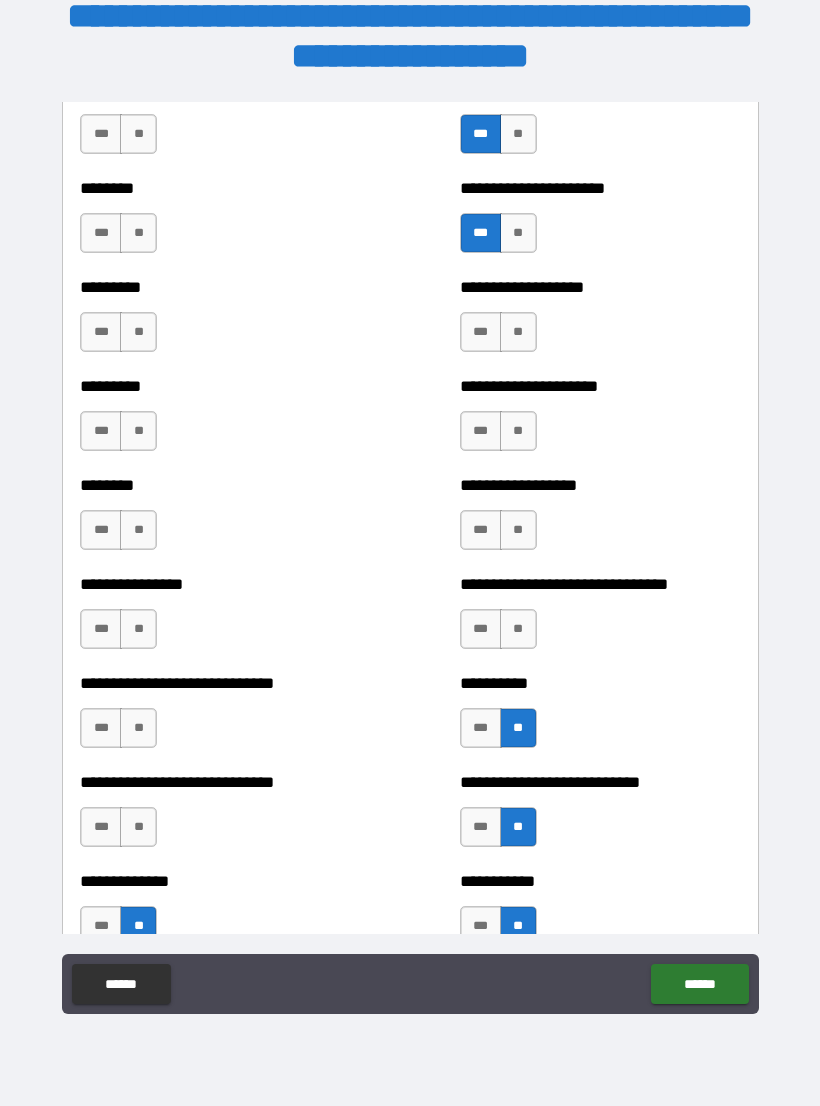 scroll, scrollTop: 7062, scrollLeft: 0, axis: vertical 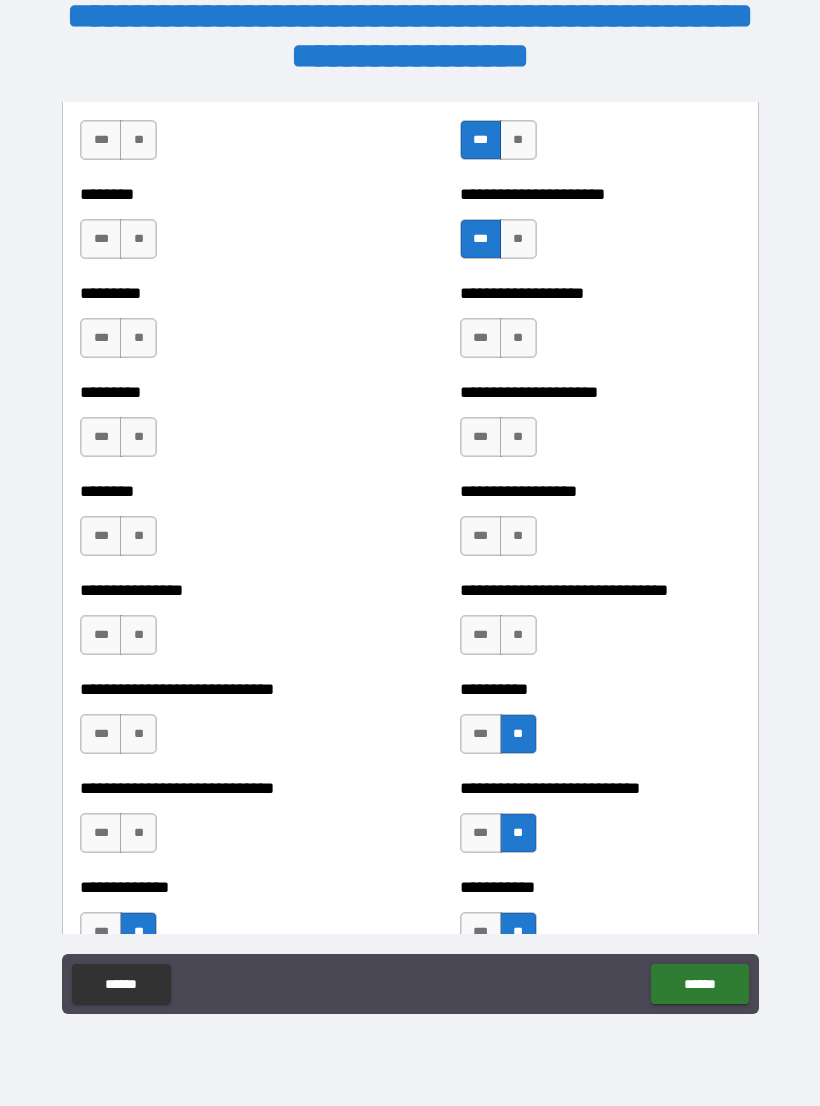 click on "**" at bounding box center (518, 536) 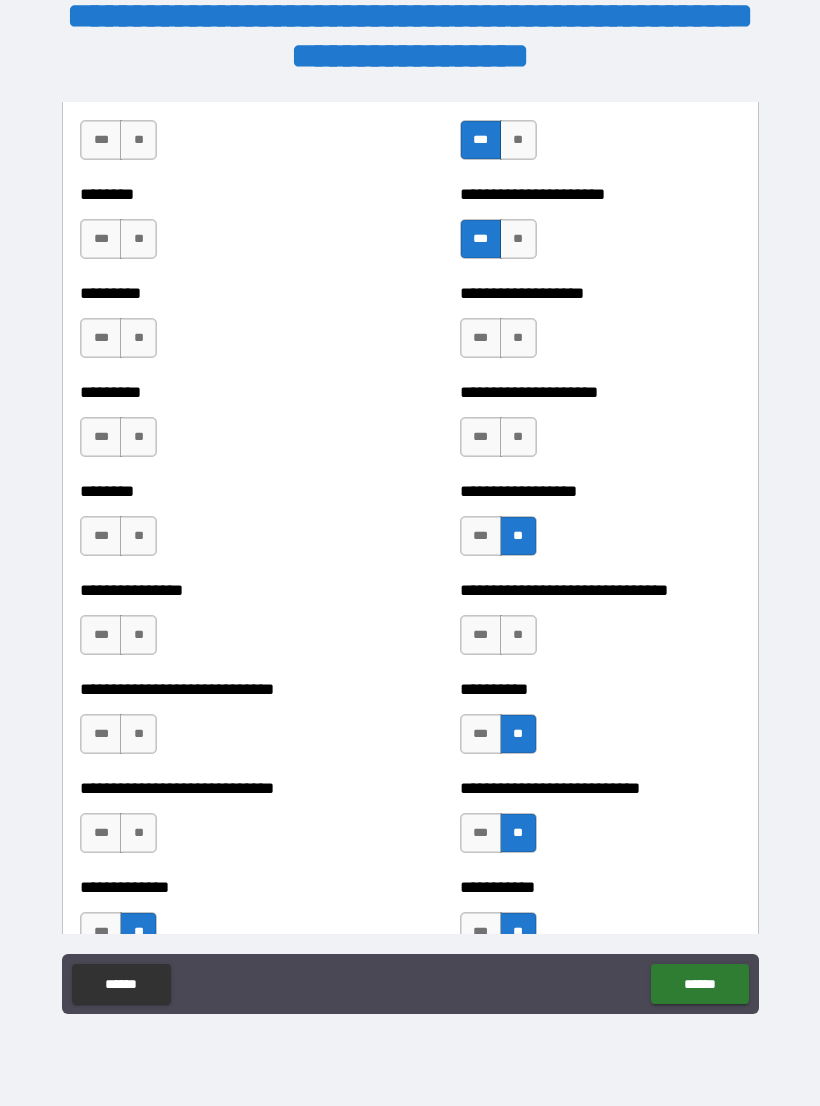 click on "**********" at bounding box center [410, 625] 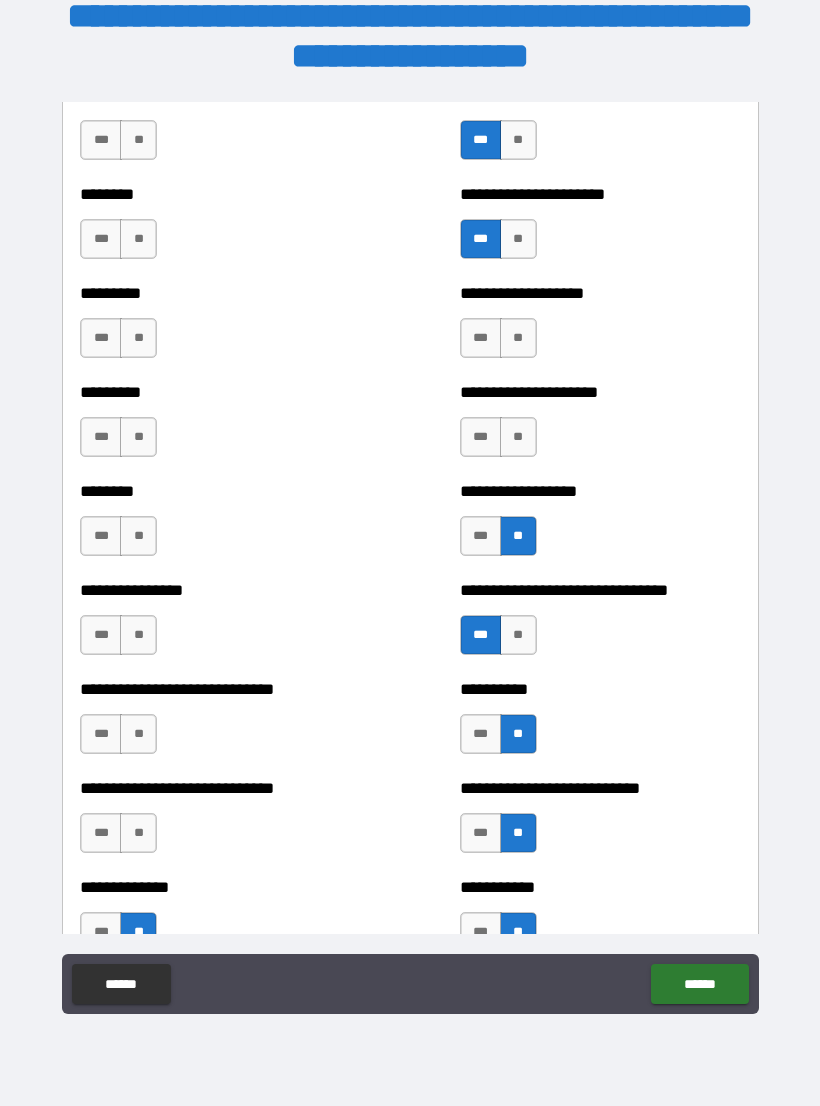click on "***" at bounding box center [481, 734] 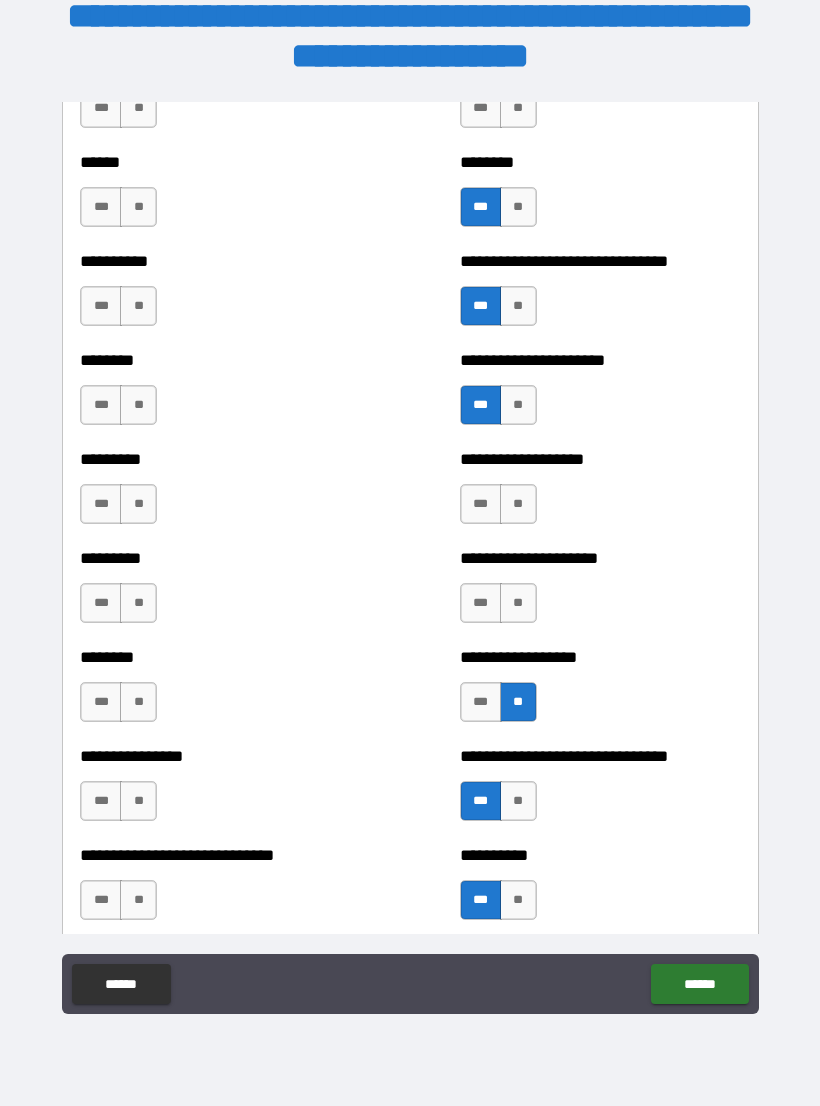 scroll, scrollTop: 6881, scrollLeft: 0, axis: vertical 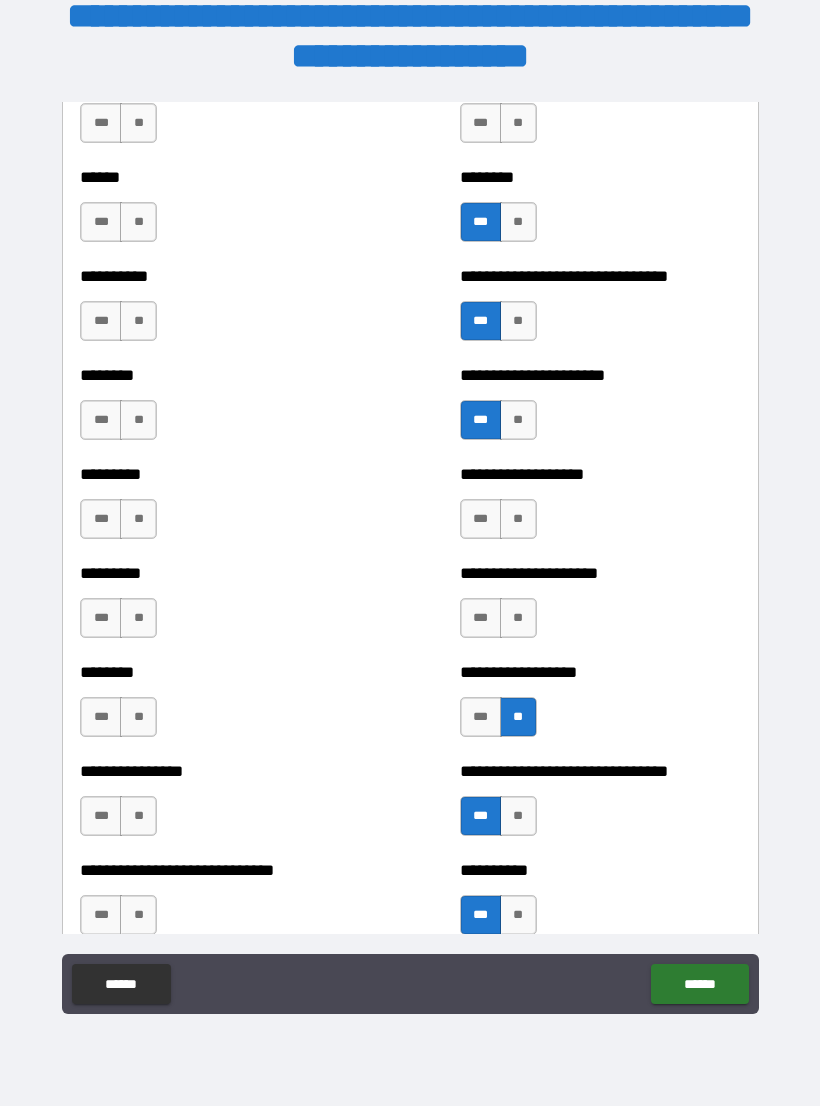 click on "**" at bounding box center [518, 618] 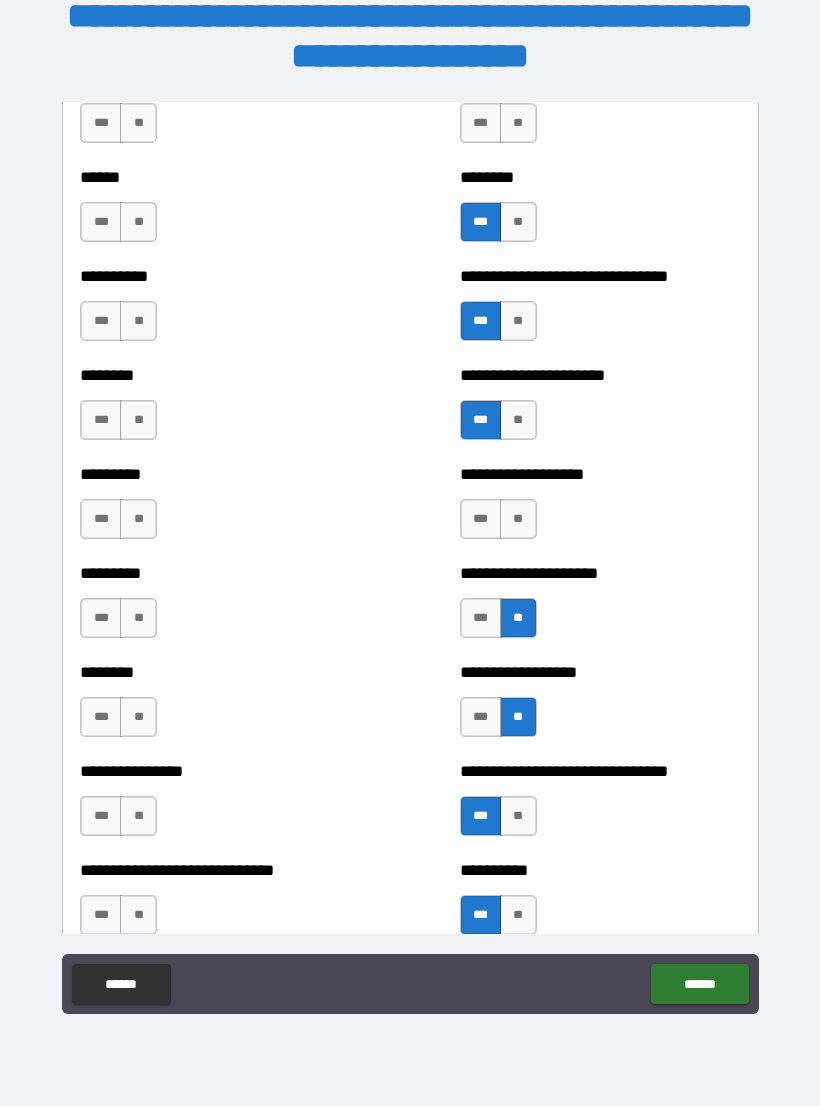 click on "**" at bounding box center [518, 519] 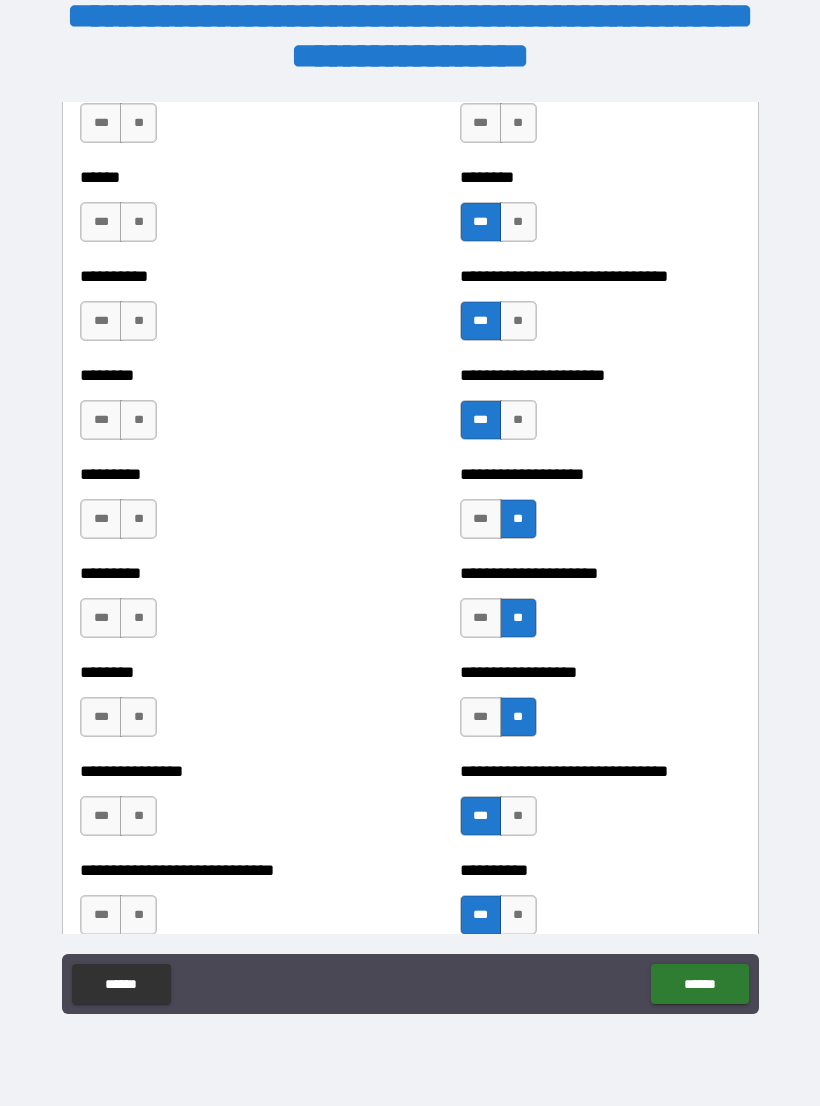 click on "**" at bounding box center (138, 519) 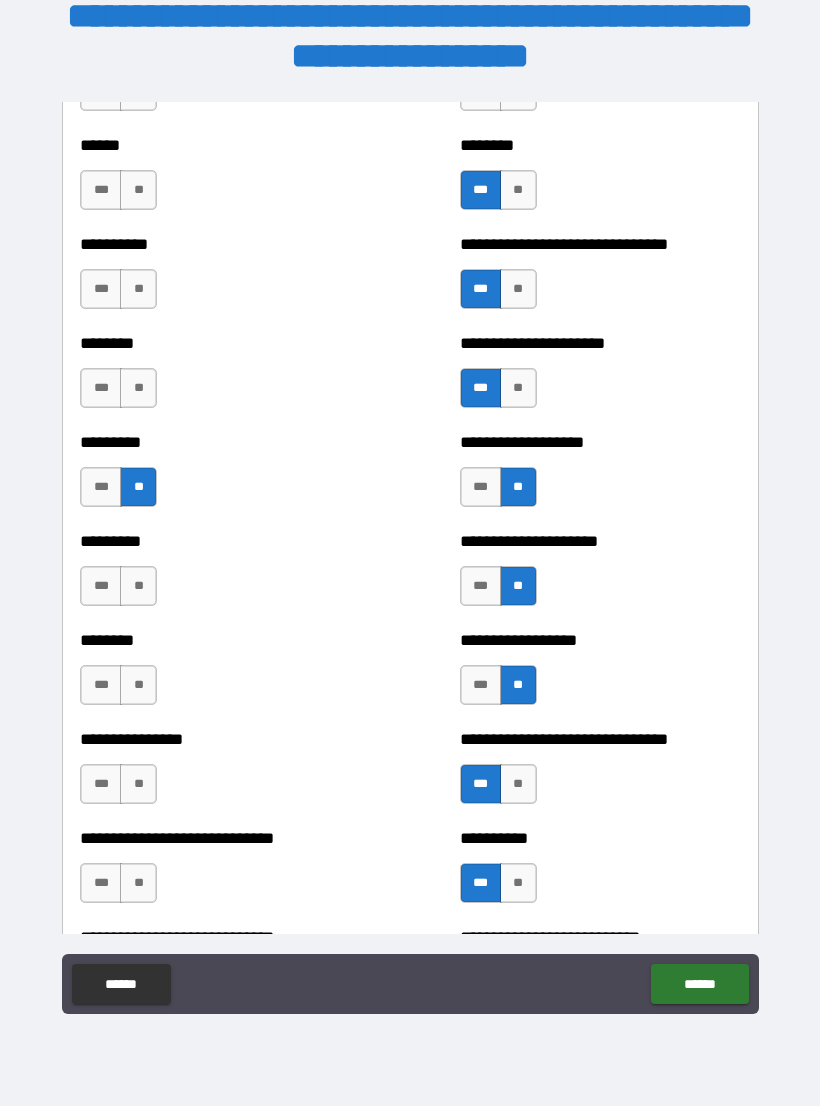 click on "***" at bounding box center [101, 586] 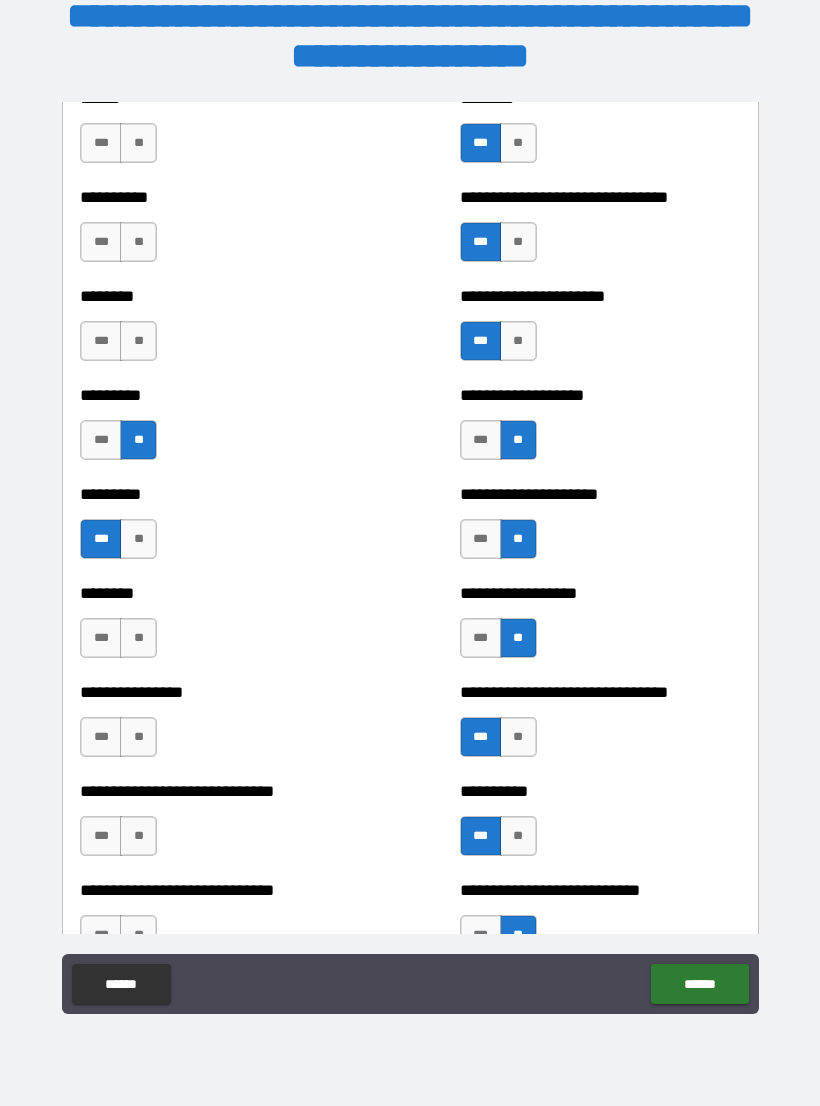 scroll, scrollTop: 6967, scrollLeft: 0, axis: vertical 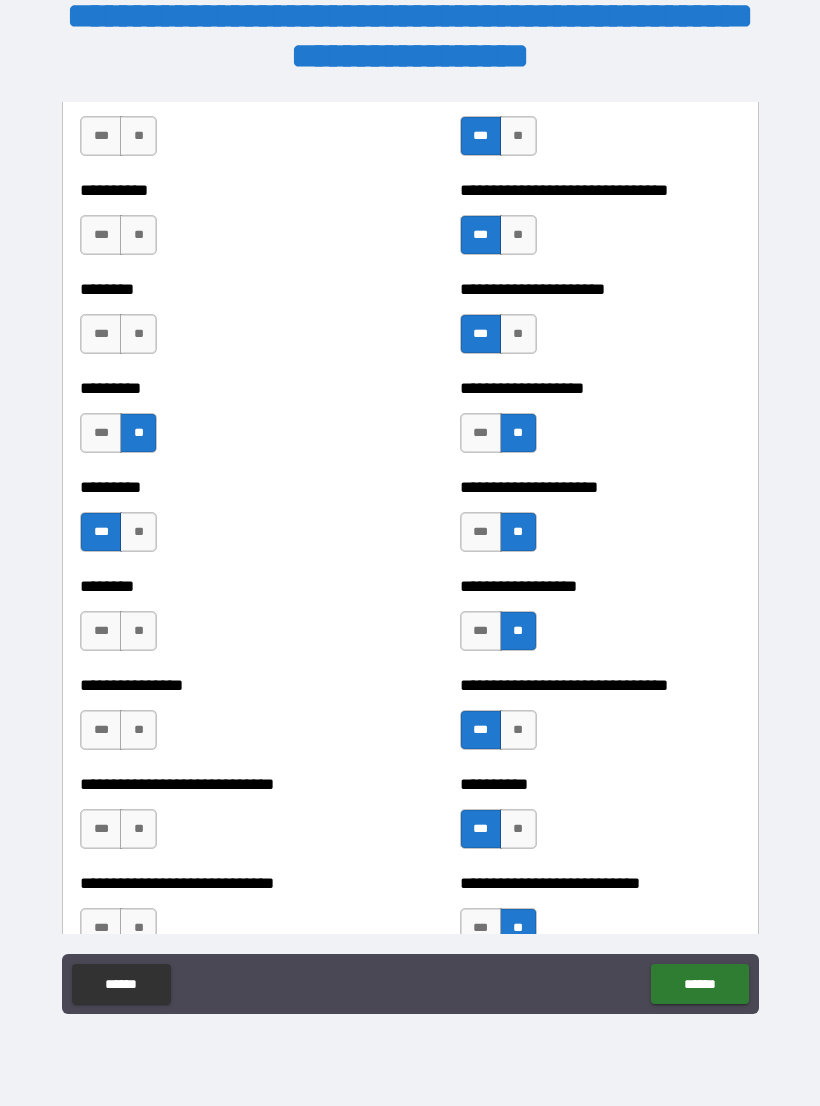 click on "**" at bounding box center (138, 631) 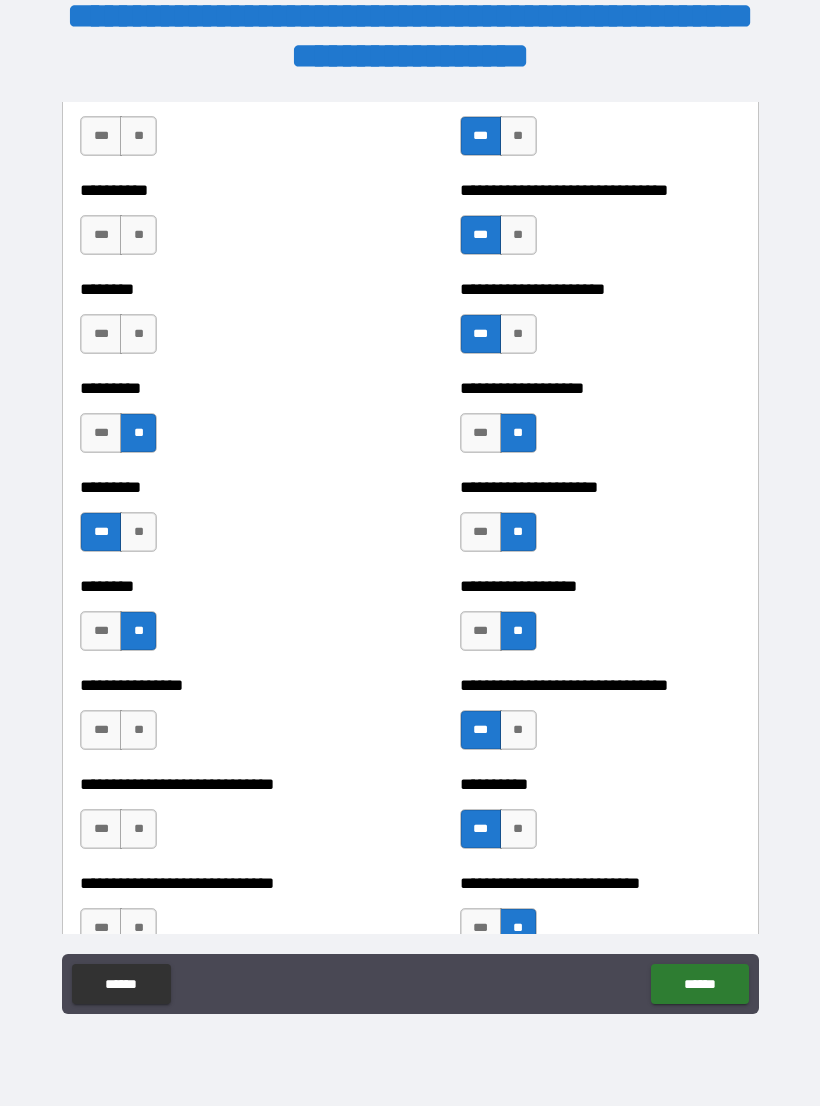 click on "**" at bounding box center (138, 730) 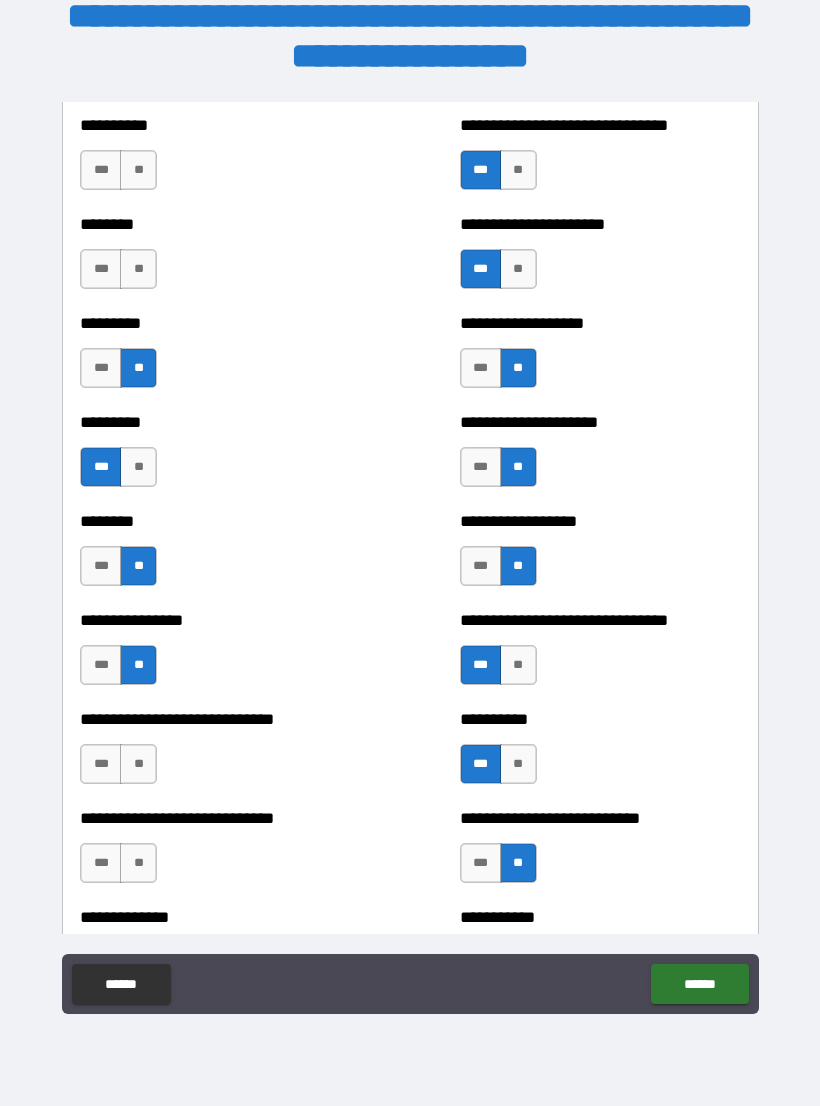 scroll, scrollTop: 7033, scrollLeft: 0, axis: vertical 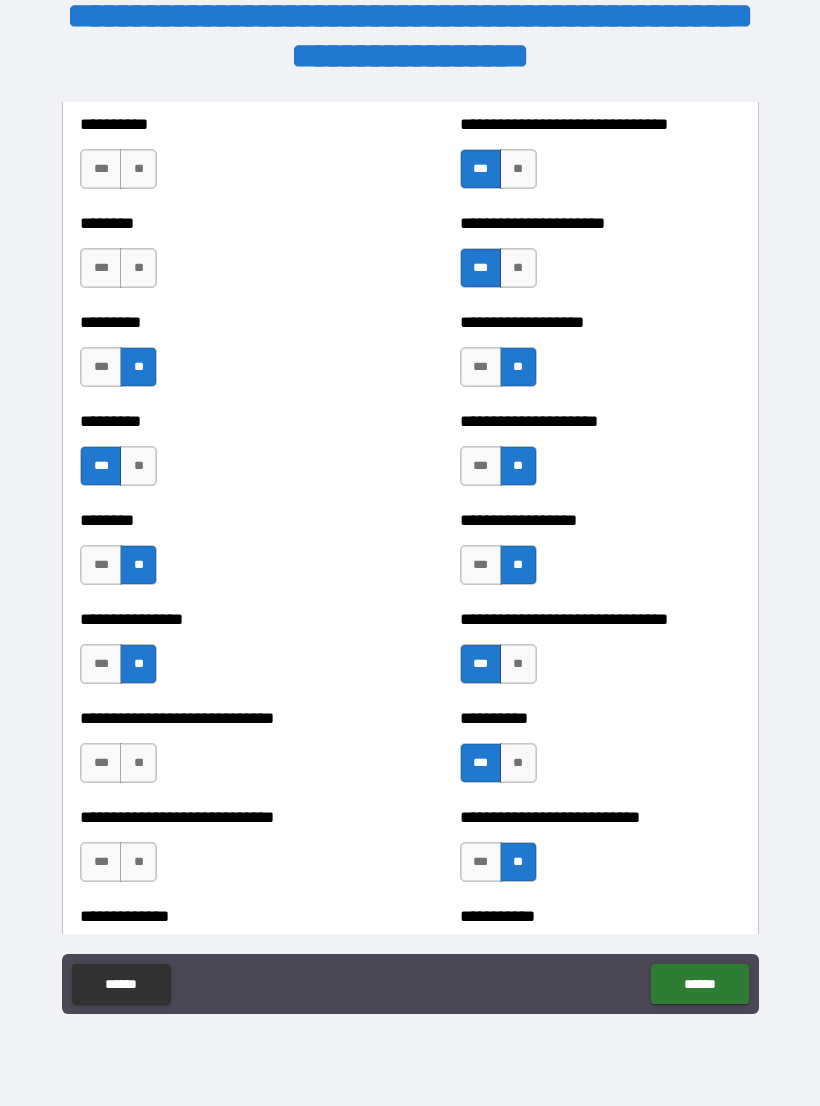 click on "**" at bounding box center (138, 763) 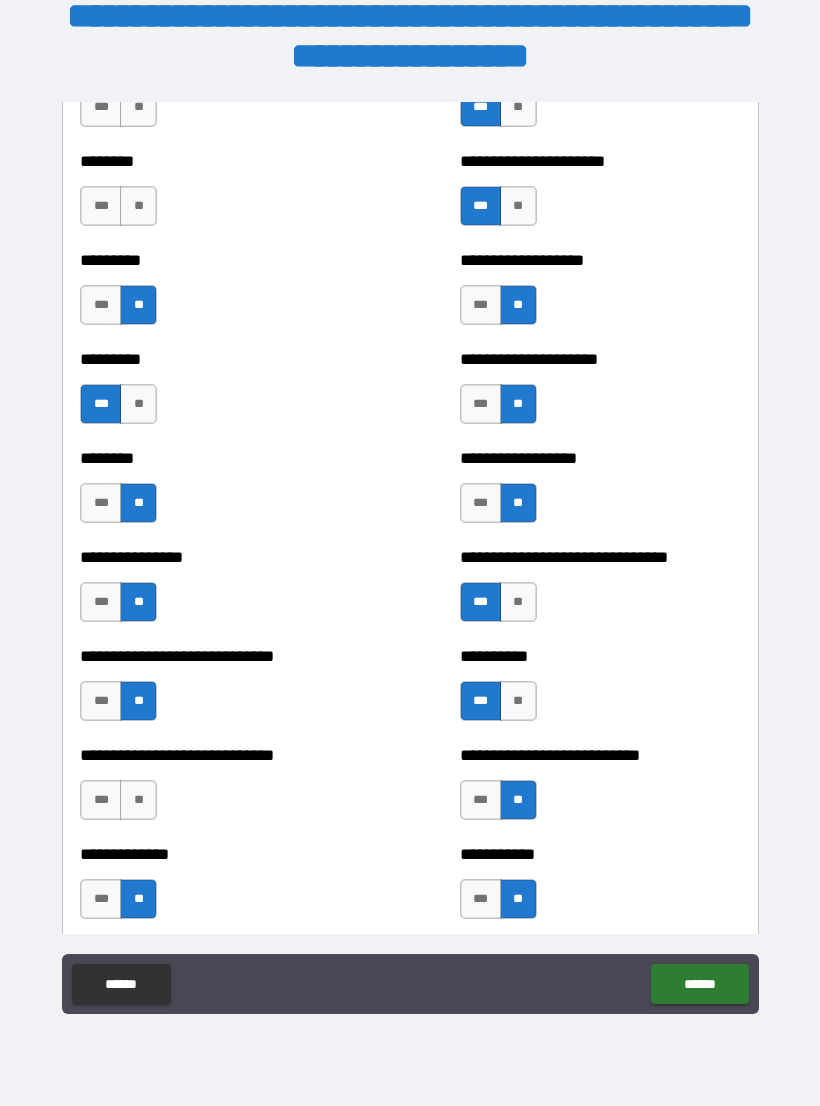 scroll, scrollTop: 7097, scrollLeft: 0, axis: vertical 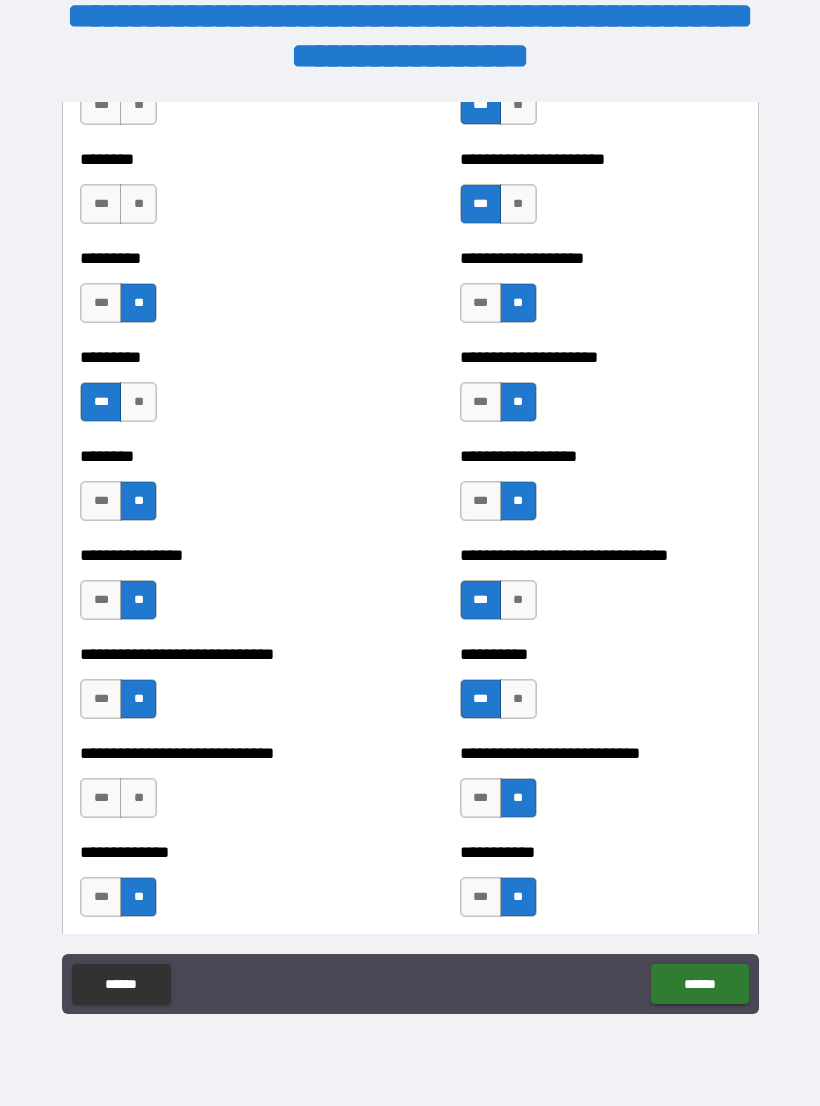 click on "**" at bounding box center (138, 798) 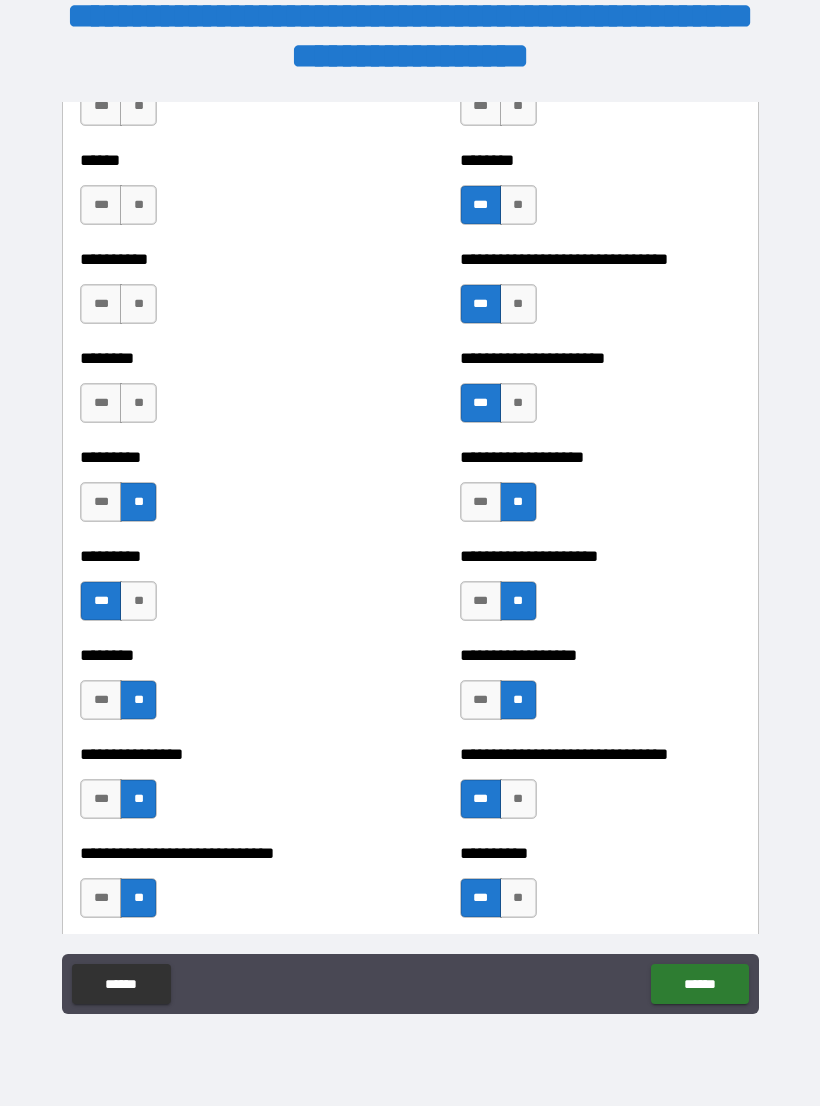 scroll, scrollTop: 6863, scrollLeft: 0, axis: vertical 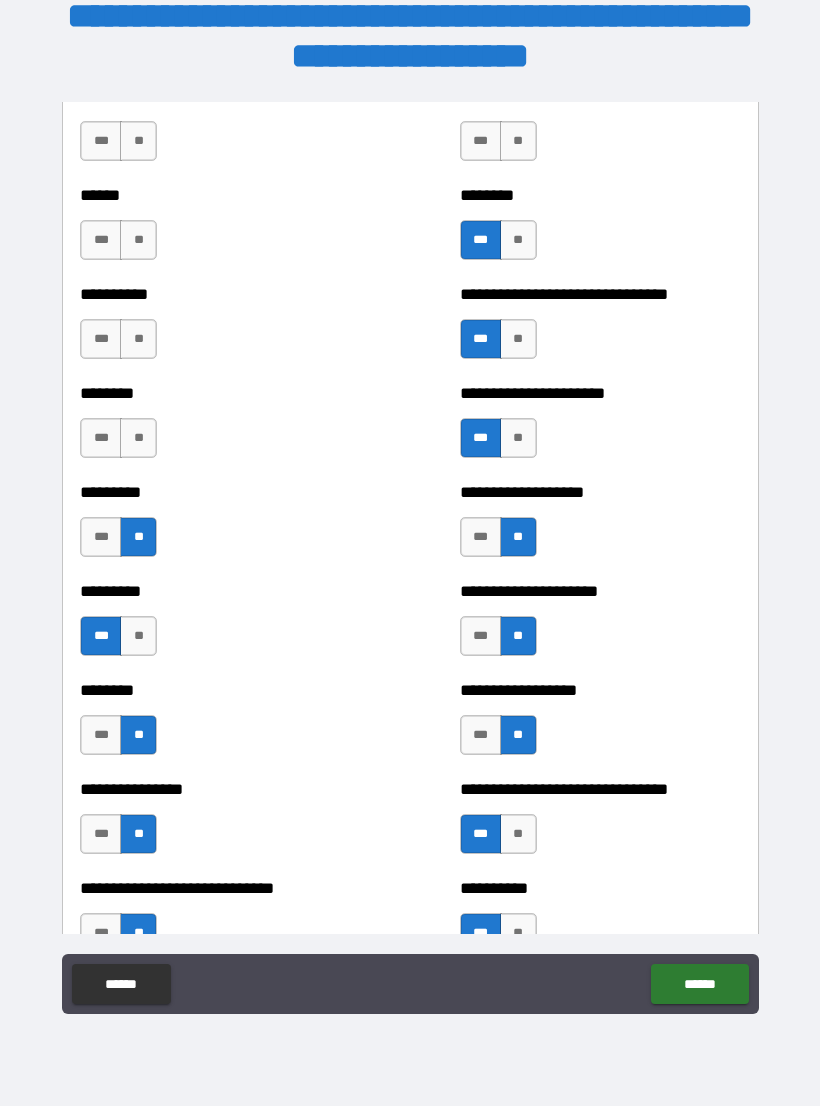 click on "**" at bounding box center [138, 438] 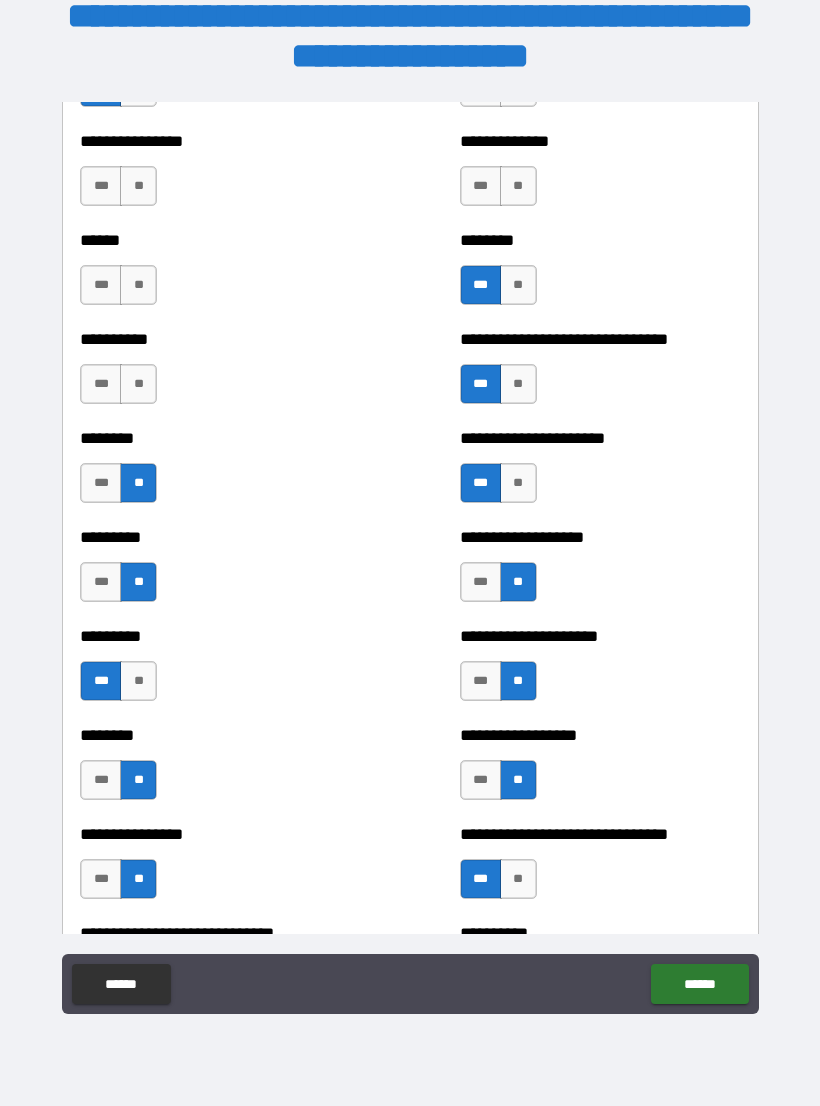 scroll, scrollTop: 6807, scrollLeft: 0, axis: vertical 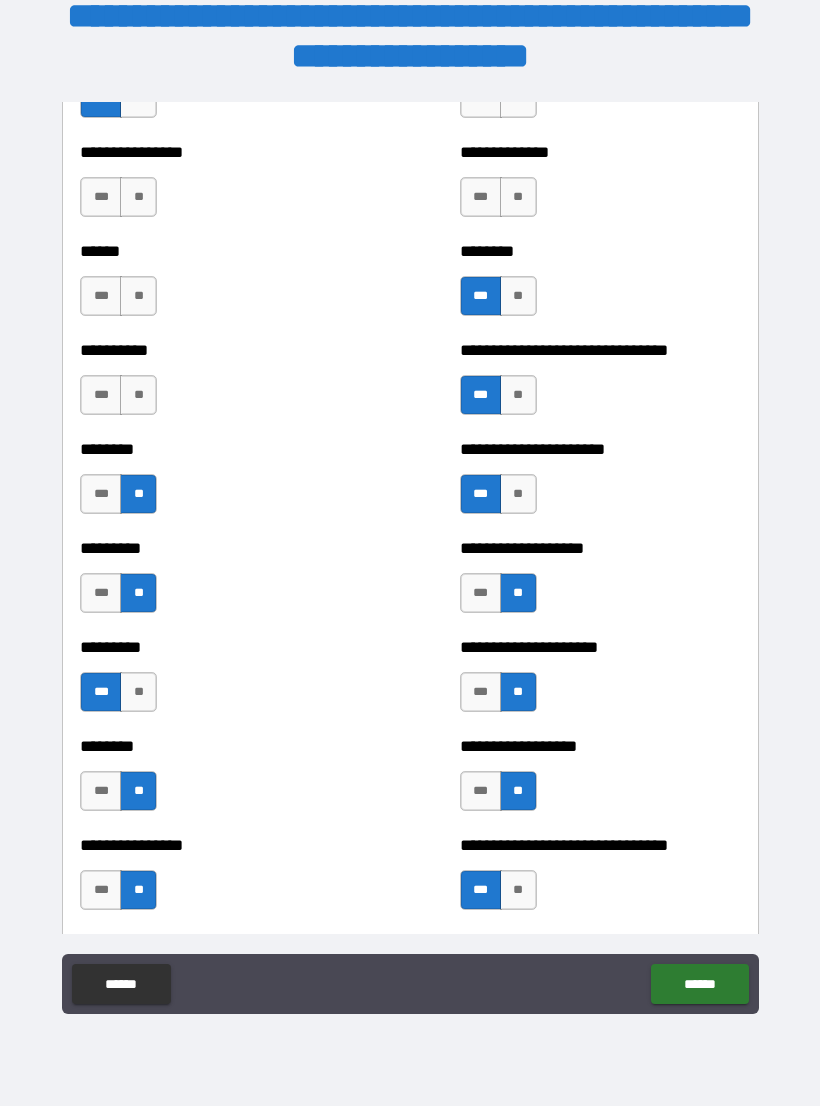 click on "**" at bounding box center (138, 395) 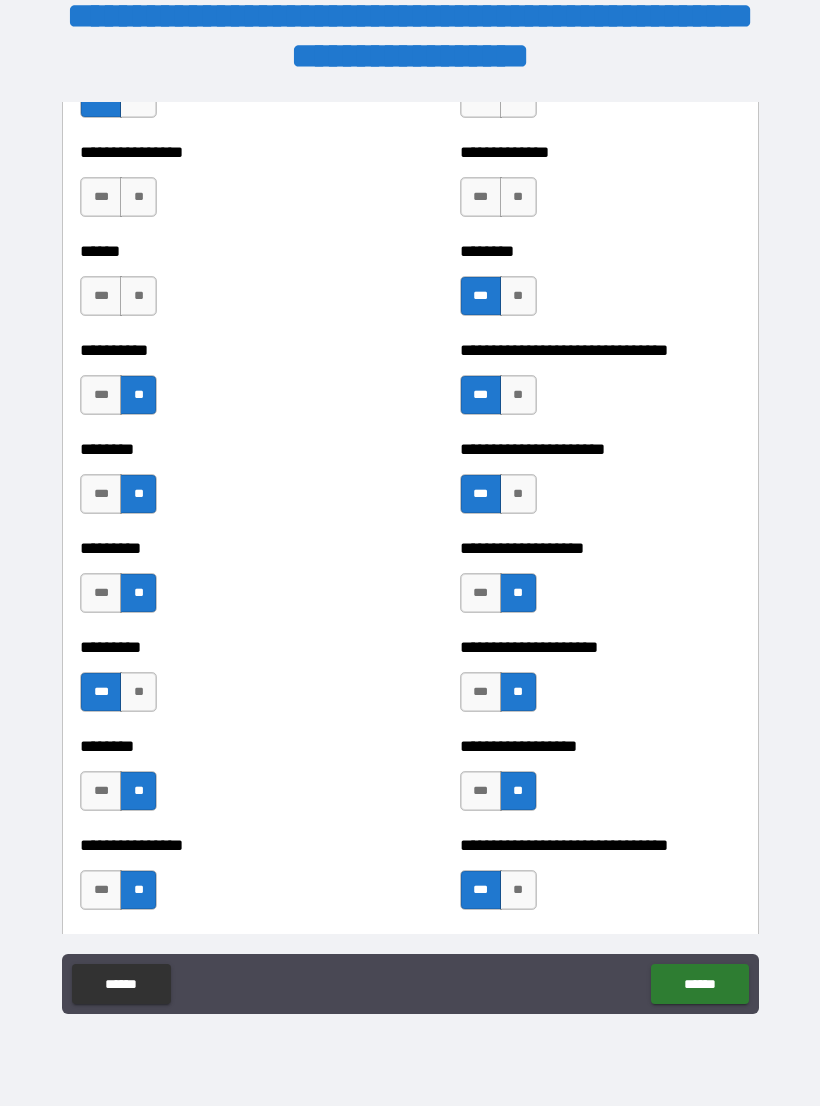 click on "**" at bounding box center [138, 296] 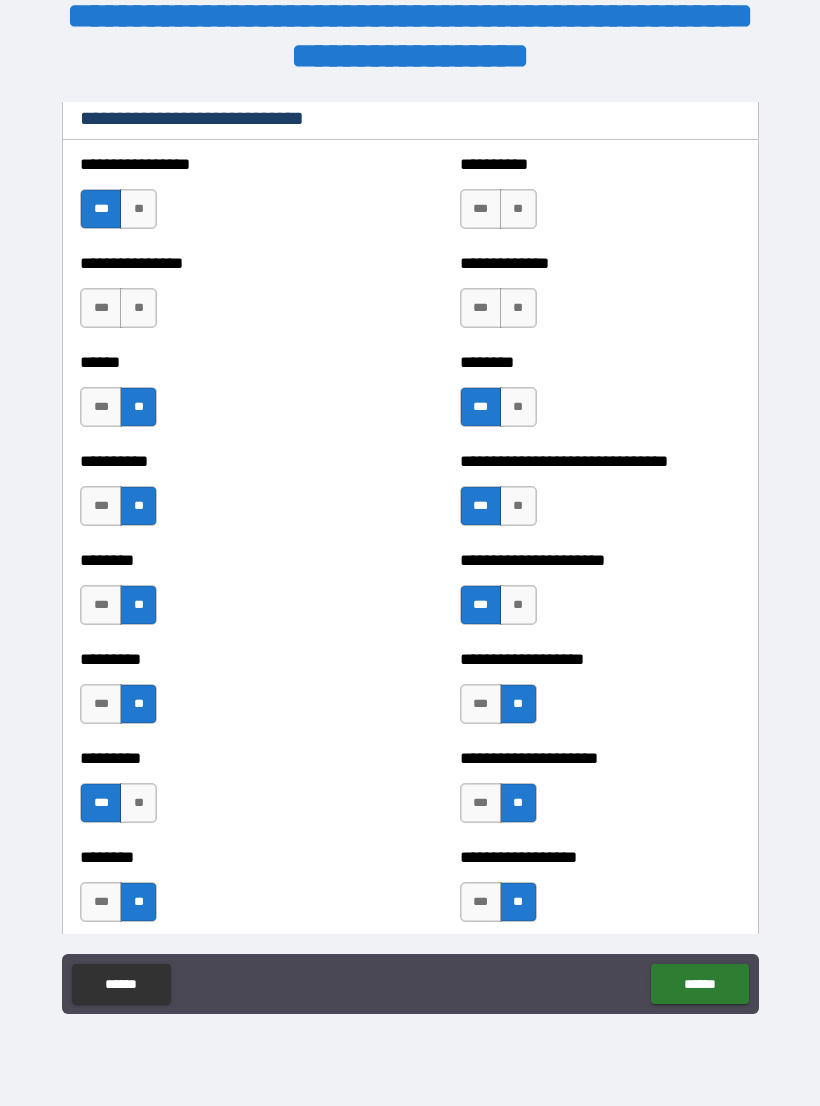 scroll, scrollTop: 6689, scrollLeft: 0, axis: vertical 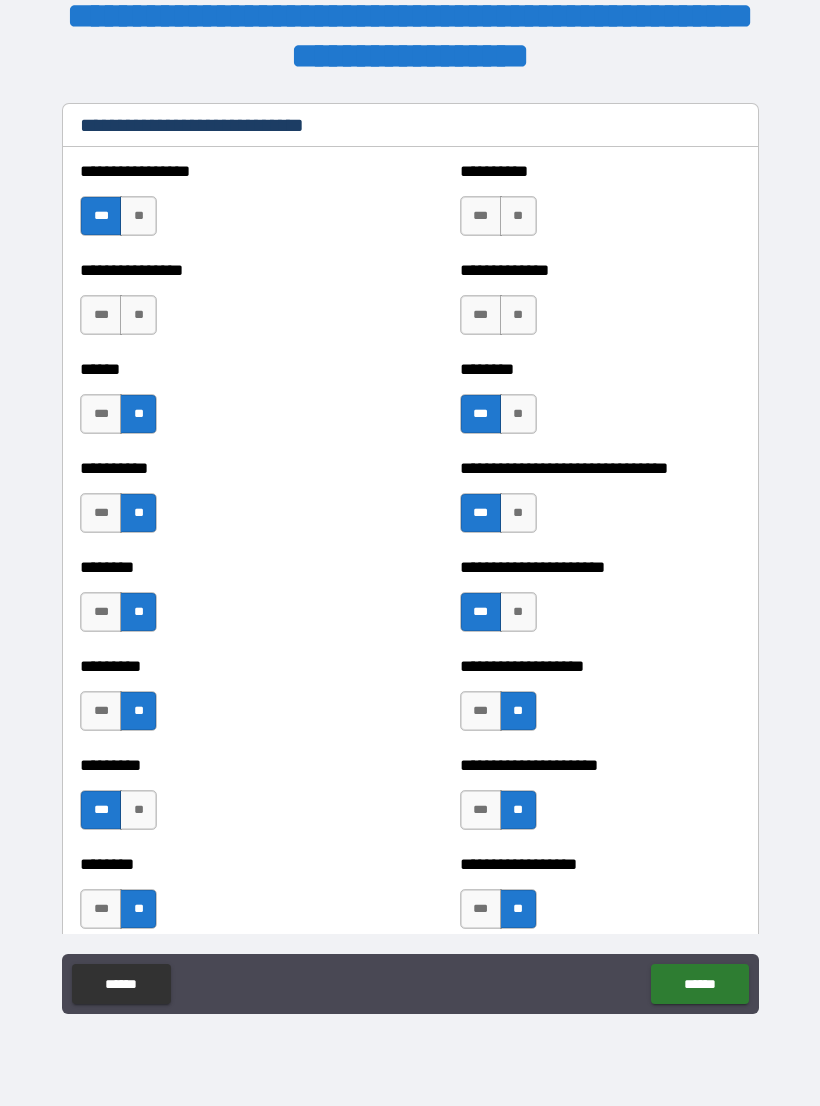 click on "**" at bounding box center (138, 315) 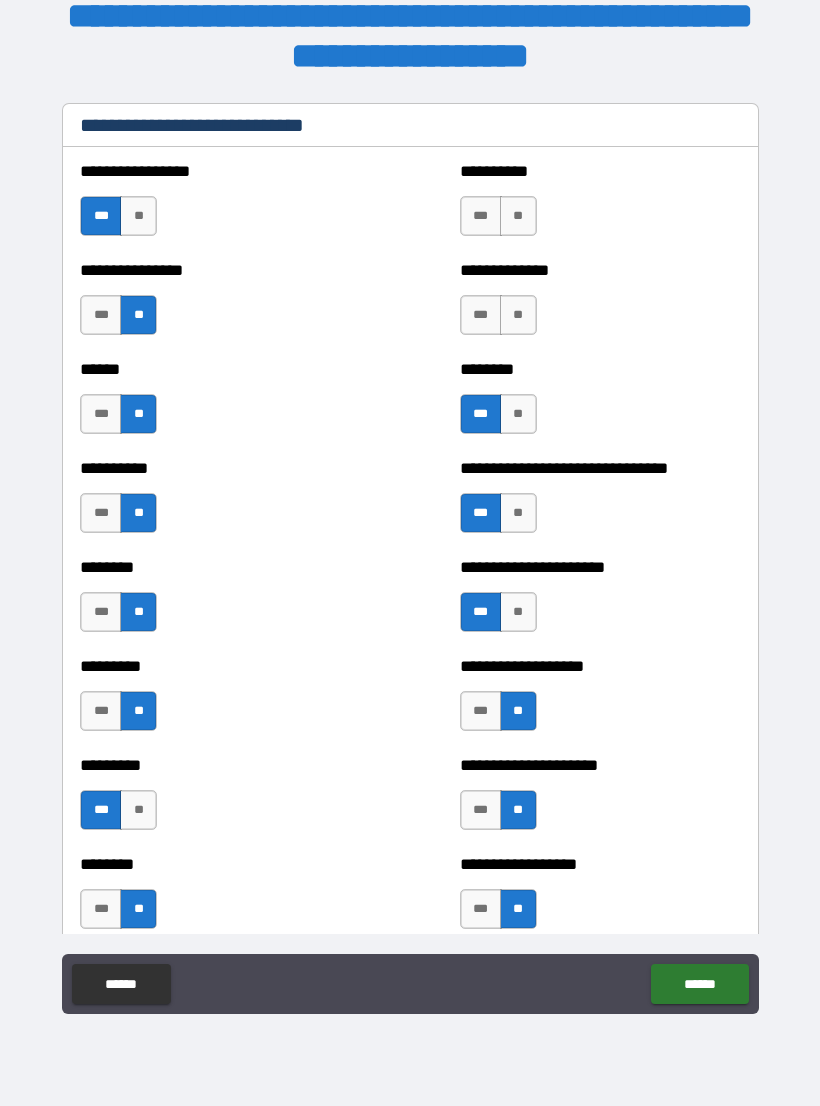 click on "**" at bounding box center [518, 315] 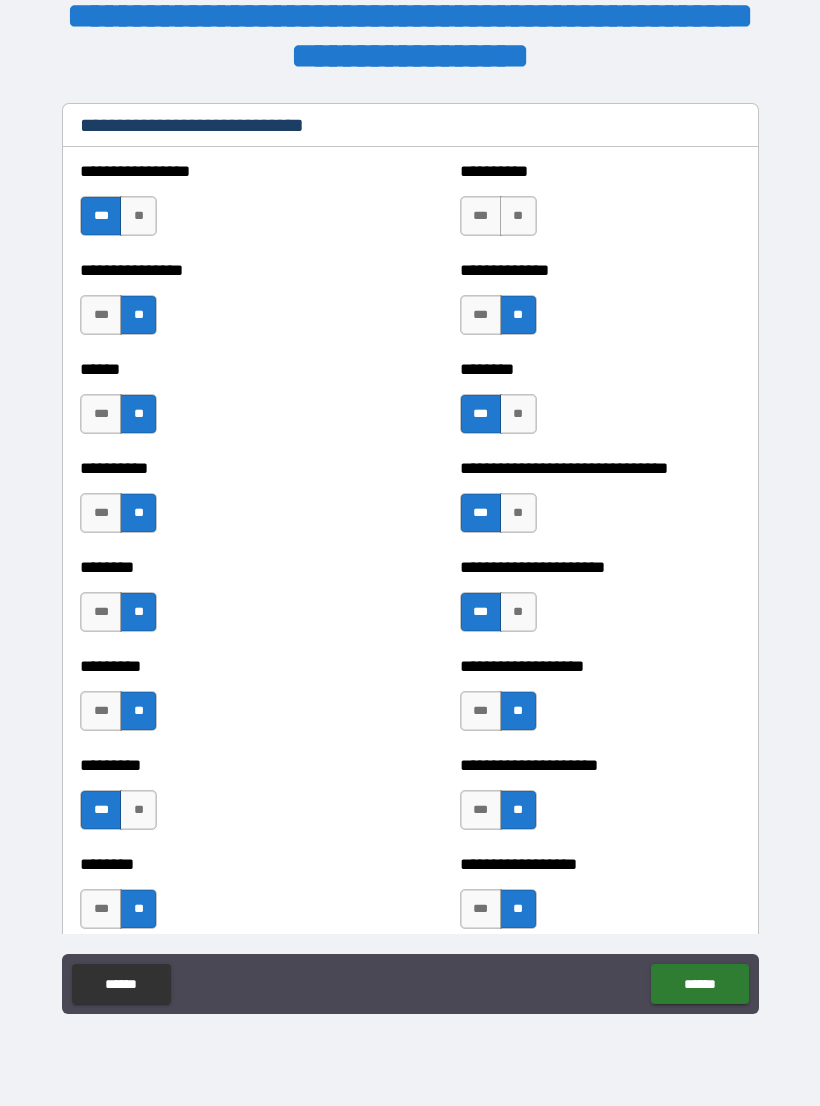 click on "***" at bounding box center [481, 315] 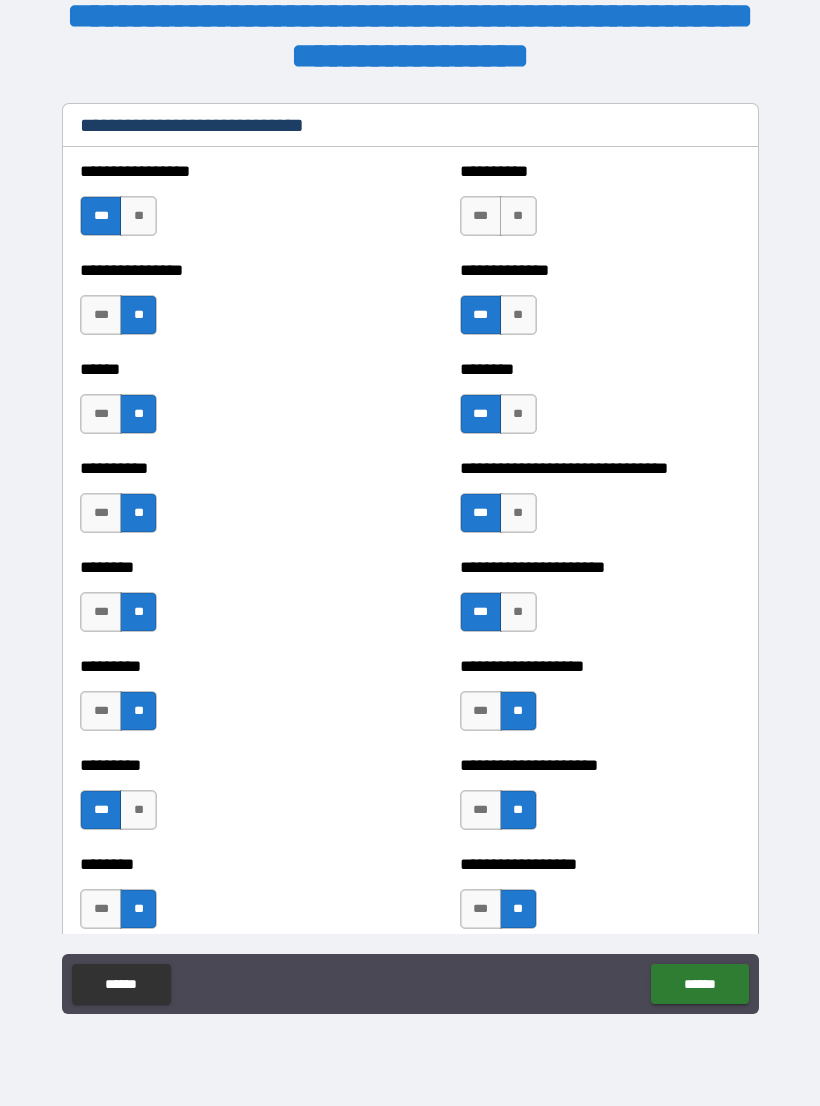 click on "**" at bounding box center (518, 216) 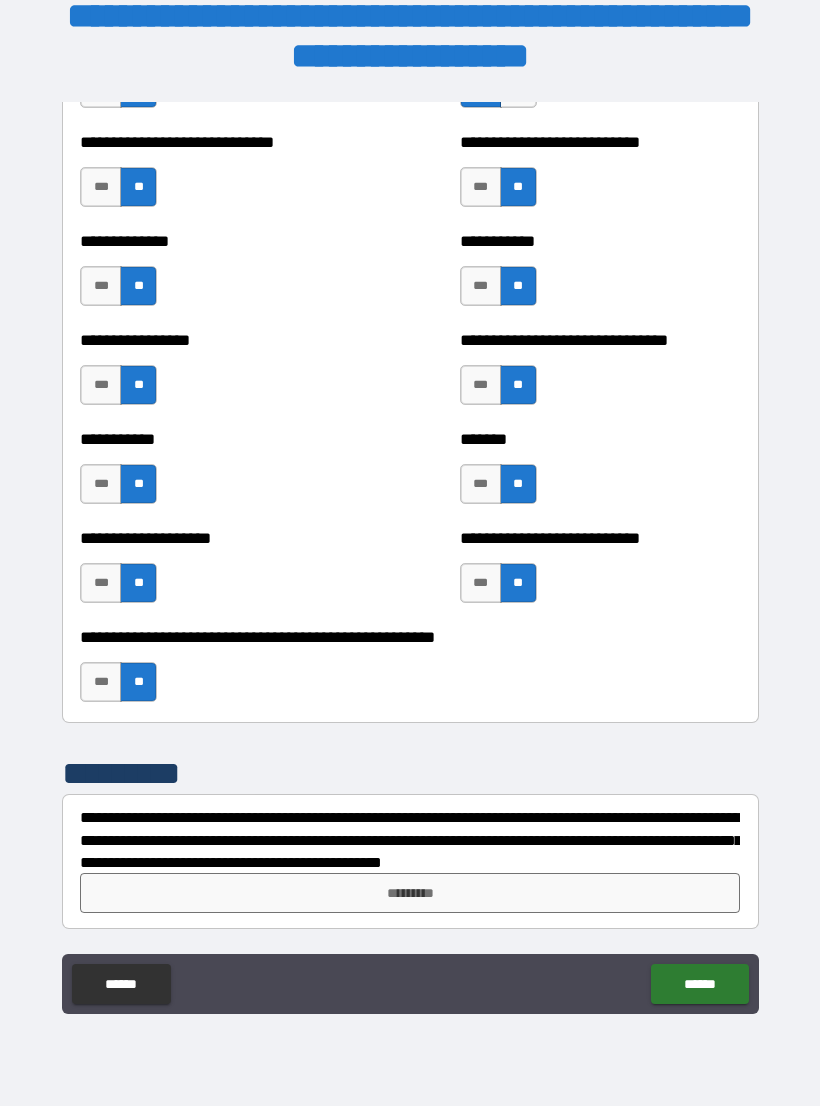scroll, scrollTop: 7708, scrollLeft: 0, axis: vertical 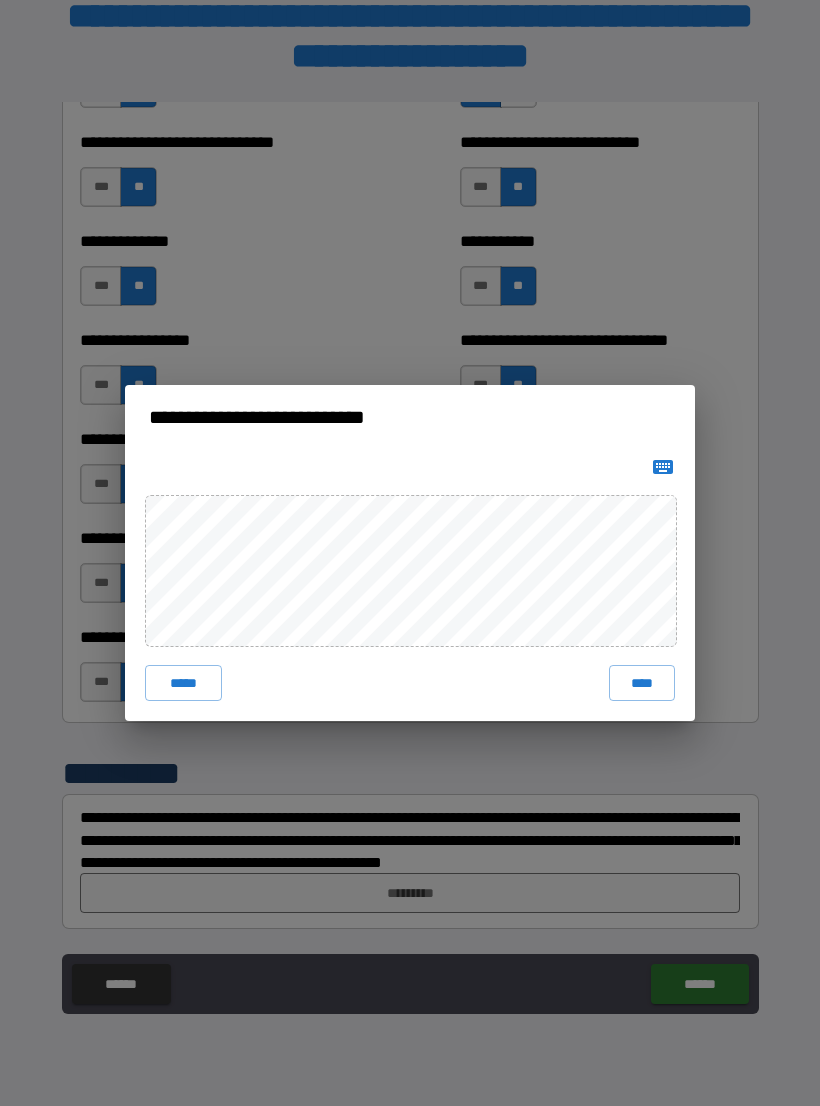 click on "****" at bounding box center [642, 683] 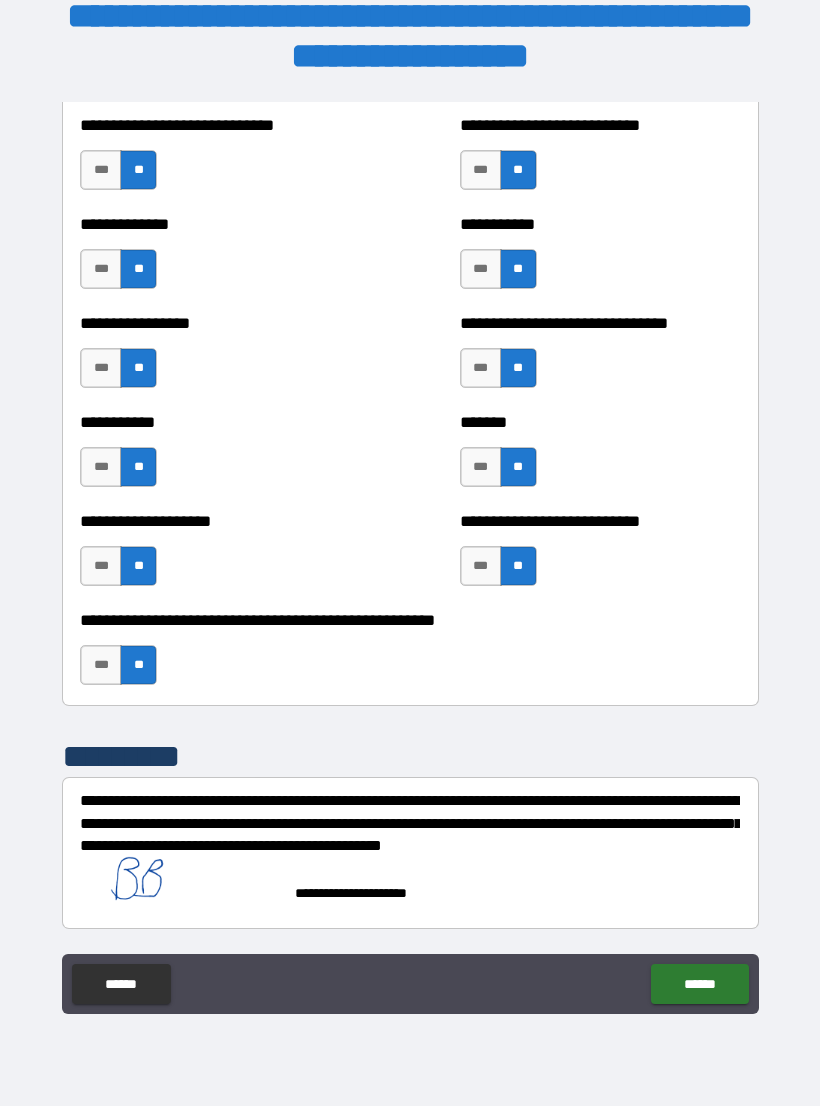 scroll, scrollTop: 7727, scrollLeft: 0, axis: vertical 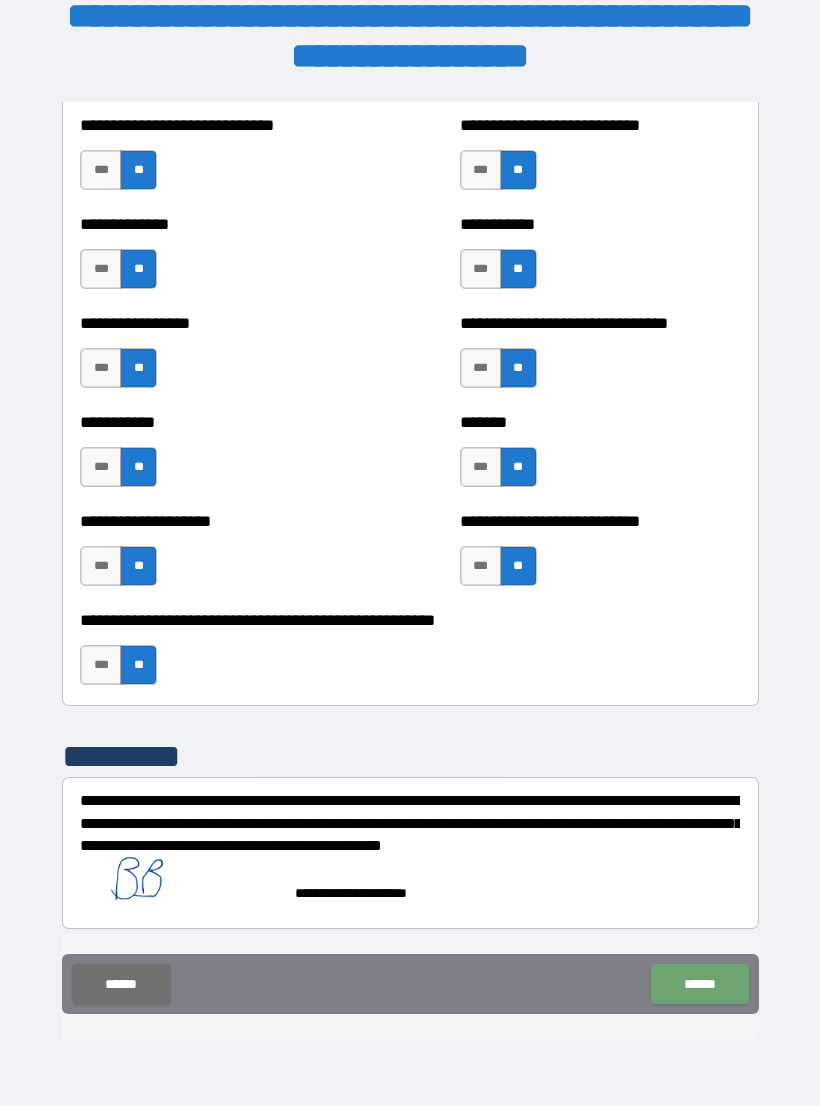 click on "******" at bounding box center (699, 984) 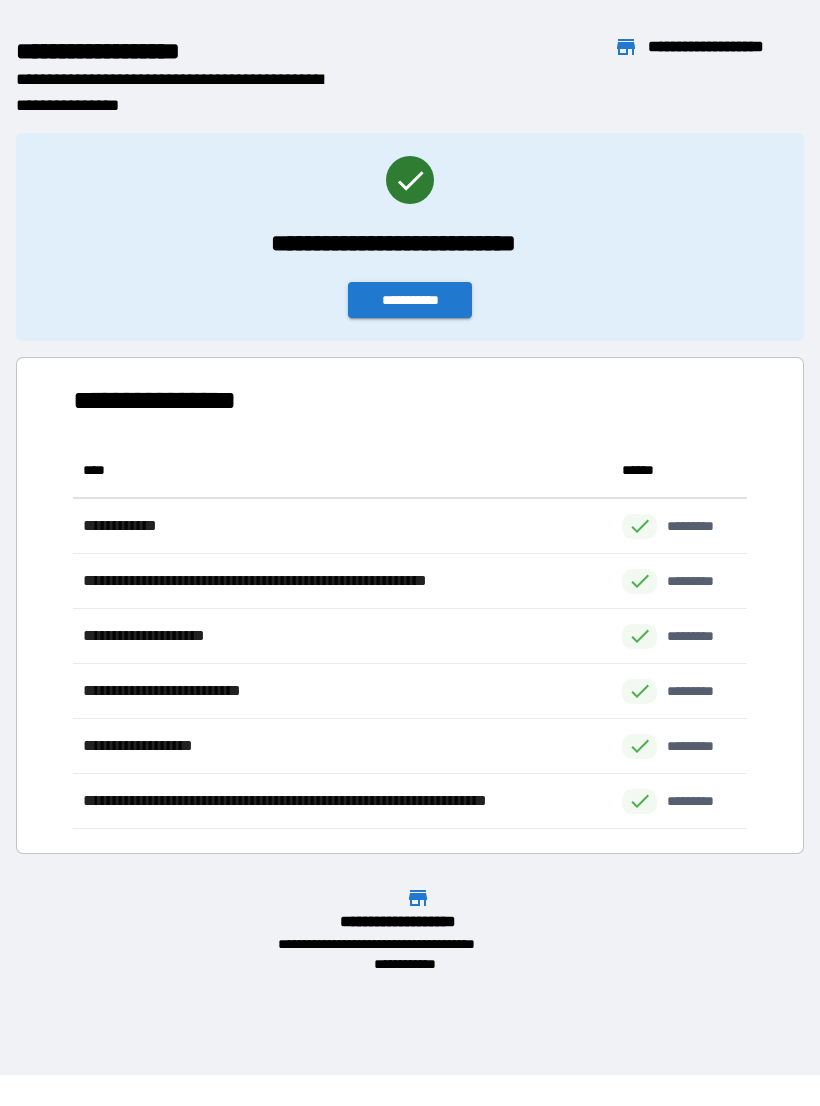 scroll, scrollTop: 1, scrollLeft: 1, axis: both 